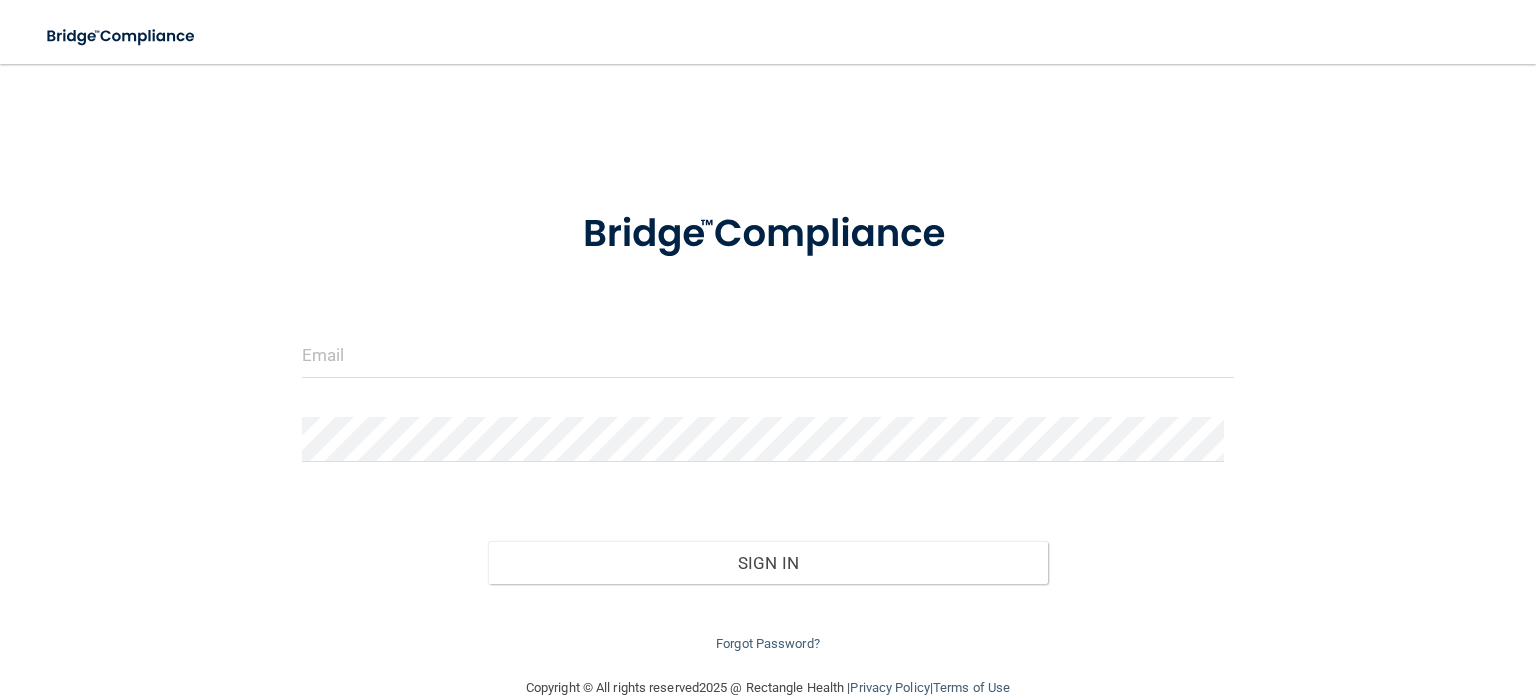 scroll, scrollTop: 0, scrollLeft: 0, axis: both 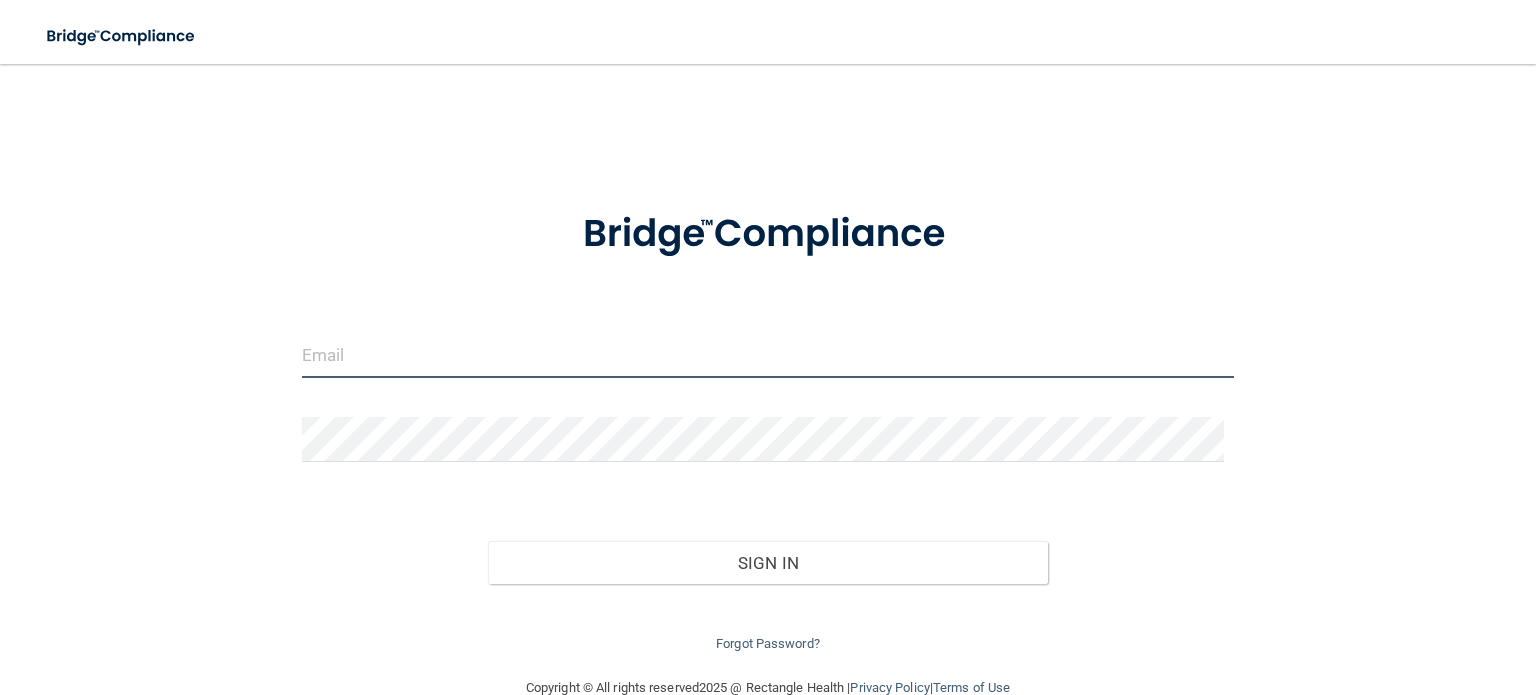 click at bounding box center [768, 355] 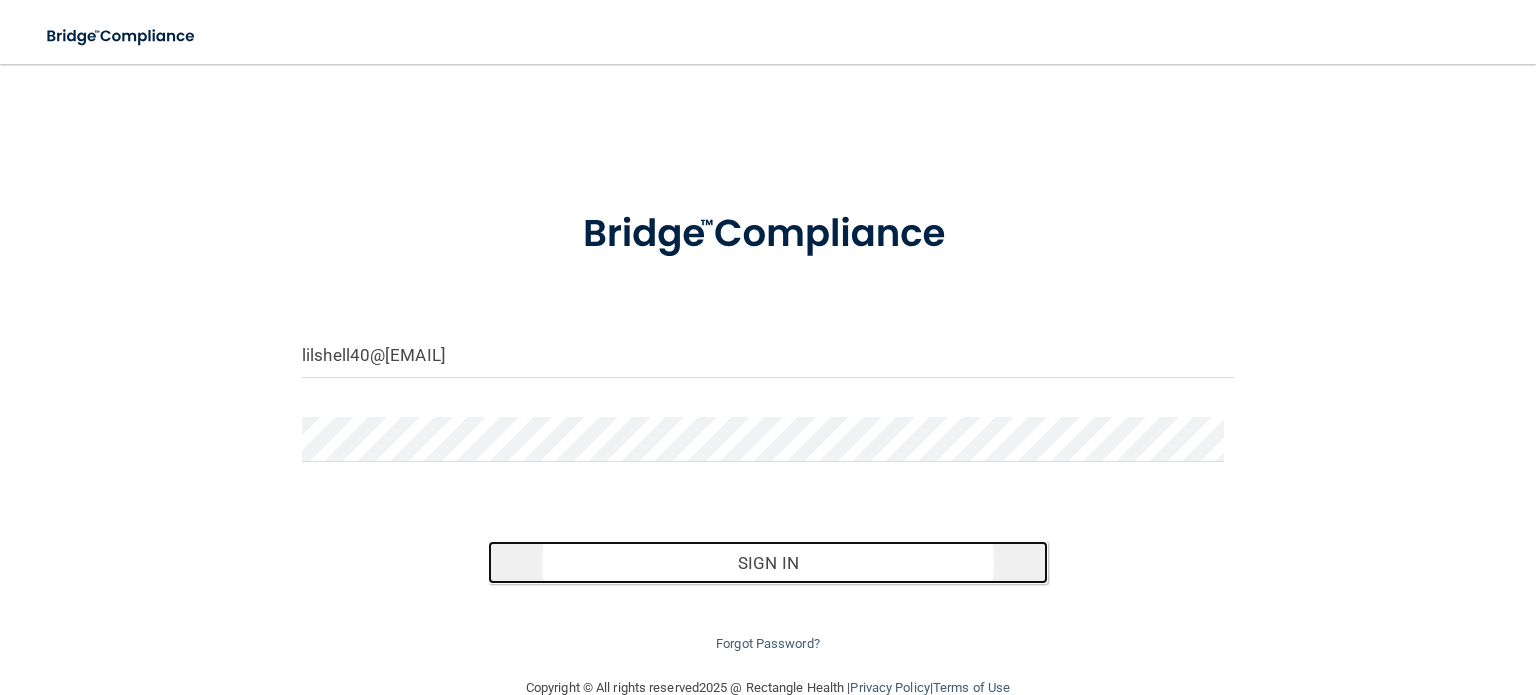 click on "Sign In" at bounding box center [767, 563] 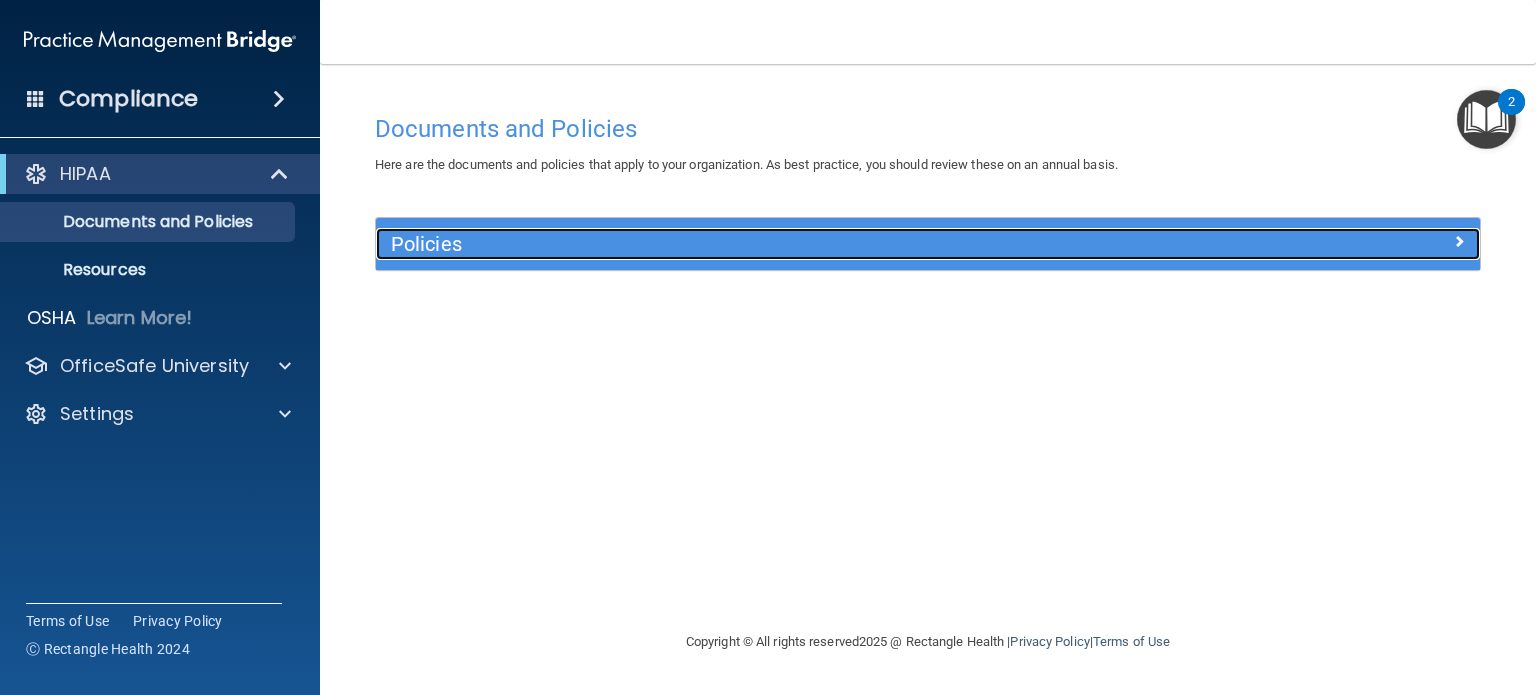 click on "Policies" at bounding box center (790, 244) 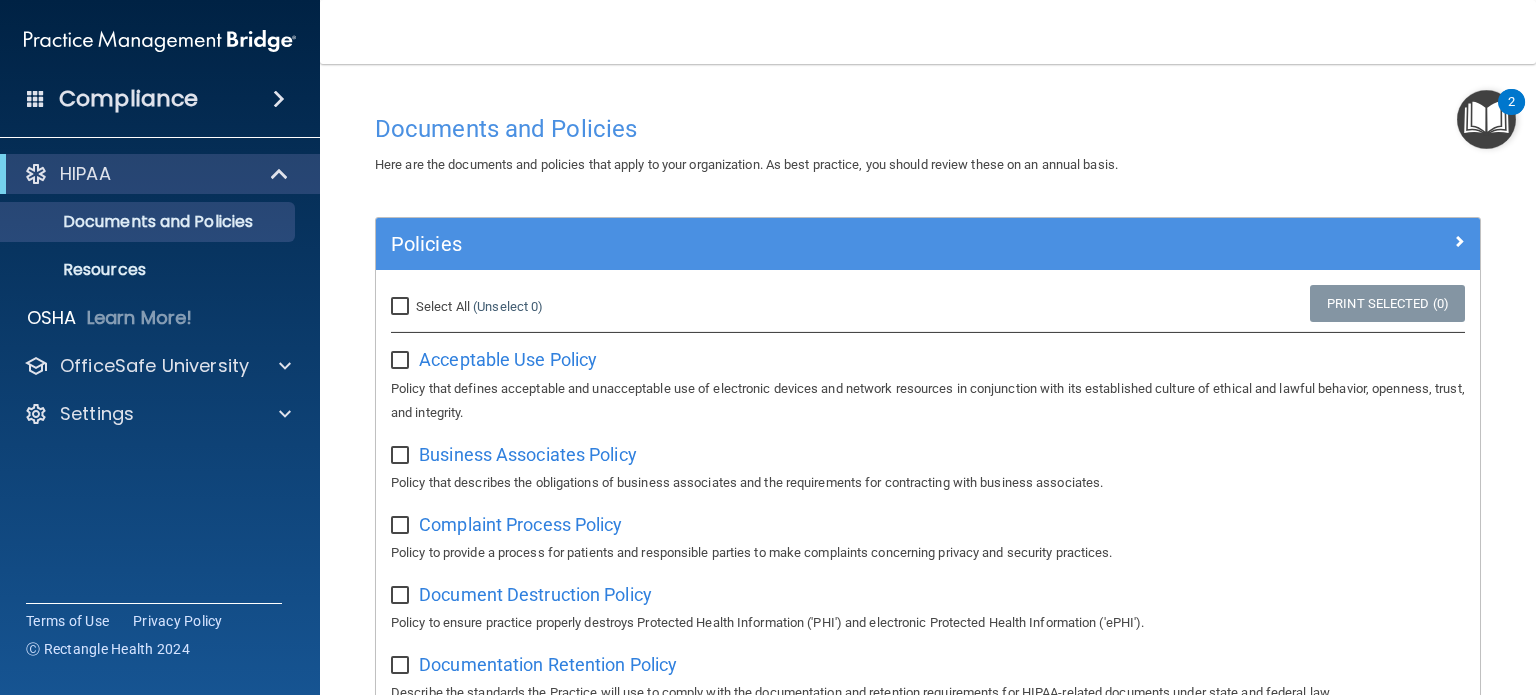 click on "Select All   (Unselect 0)    Unselect All" at bounding box center (402, 307) 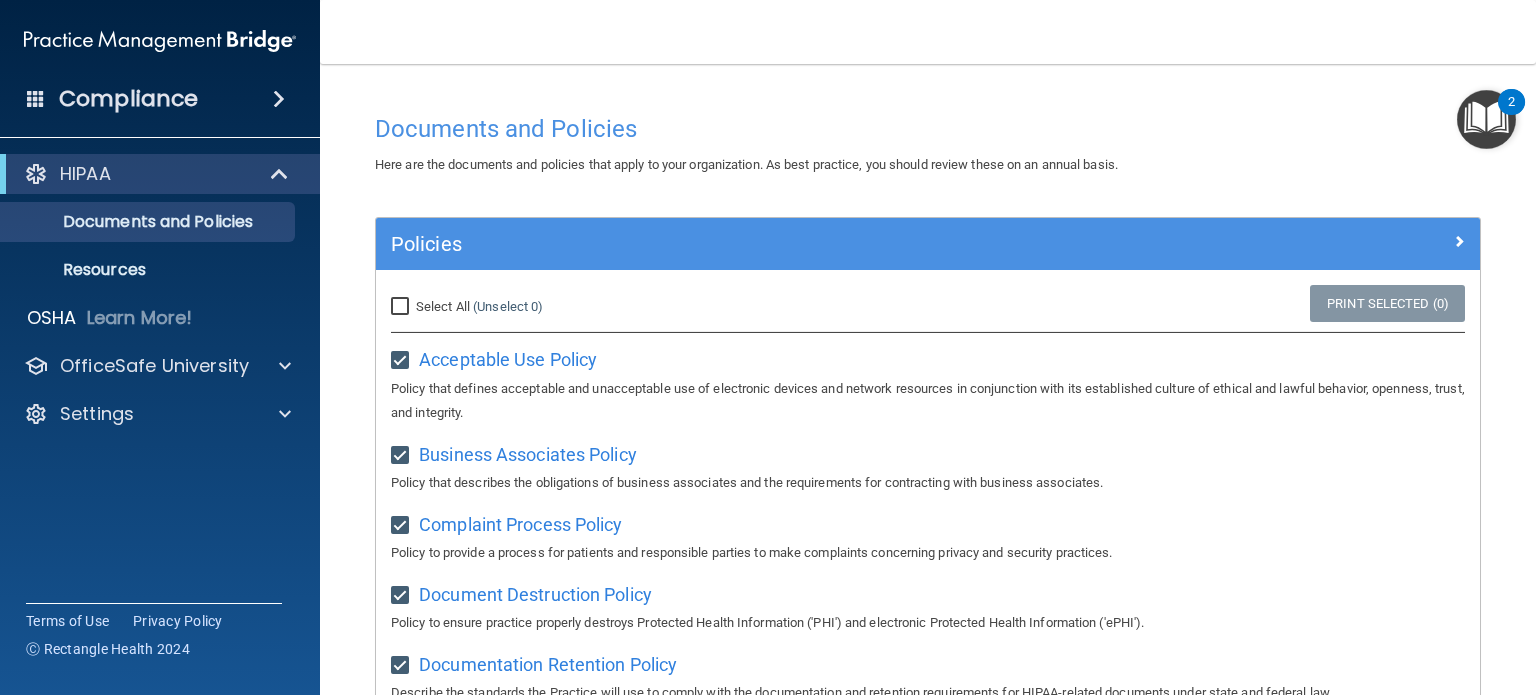 checkbox on "true" 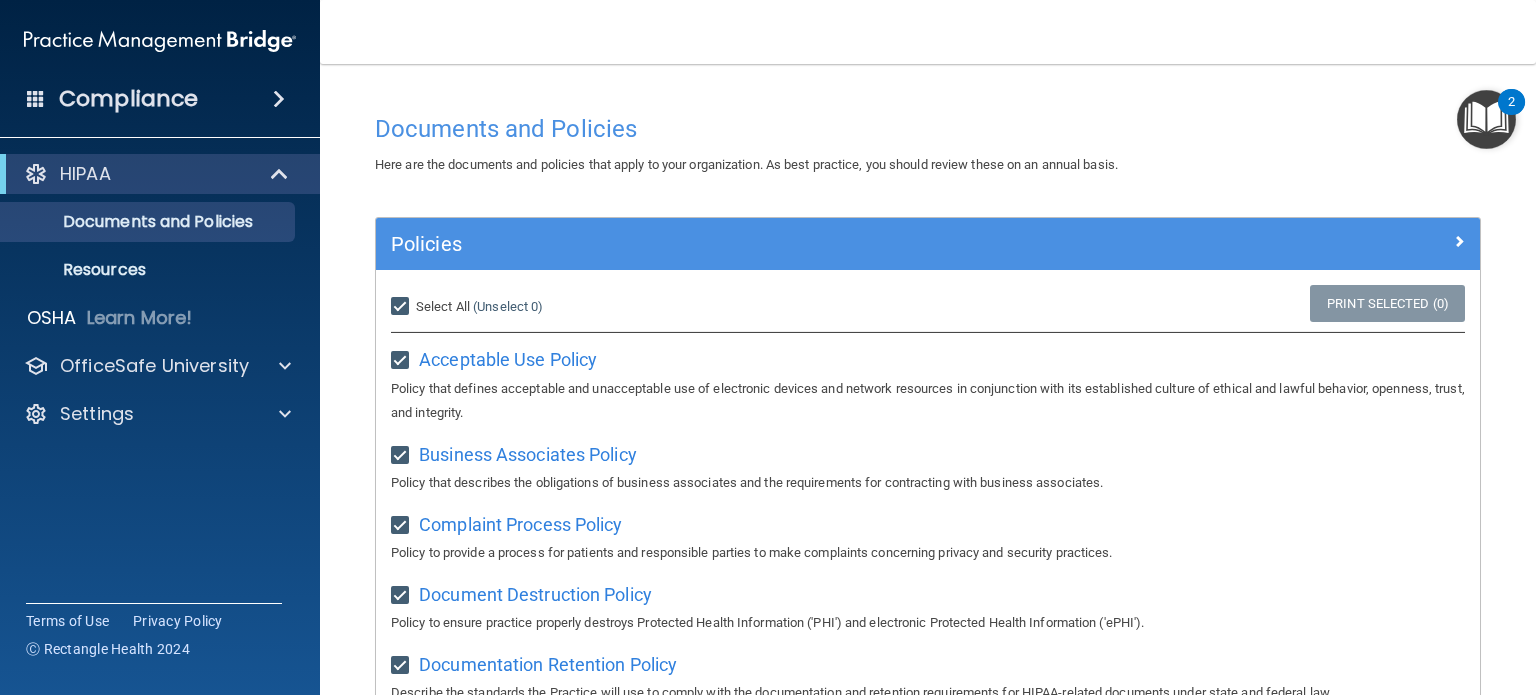 checkbox on "true" 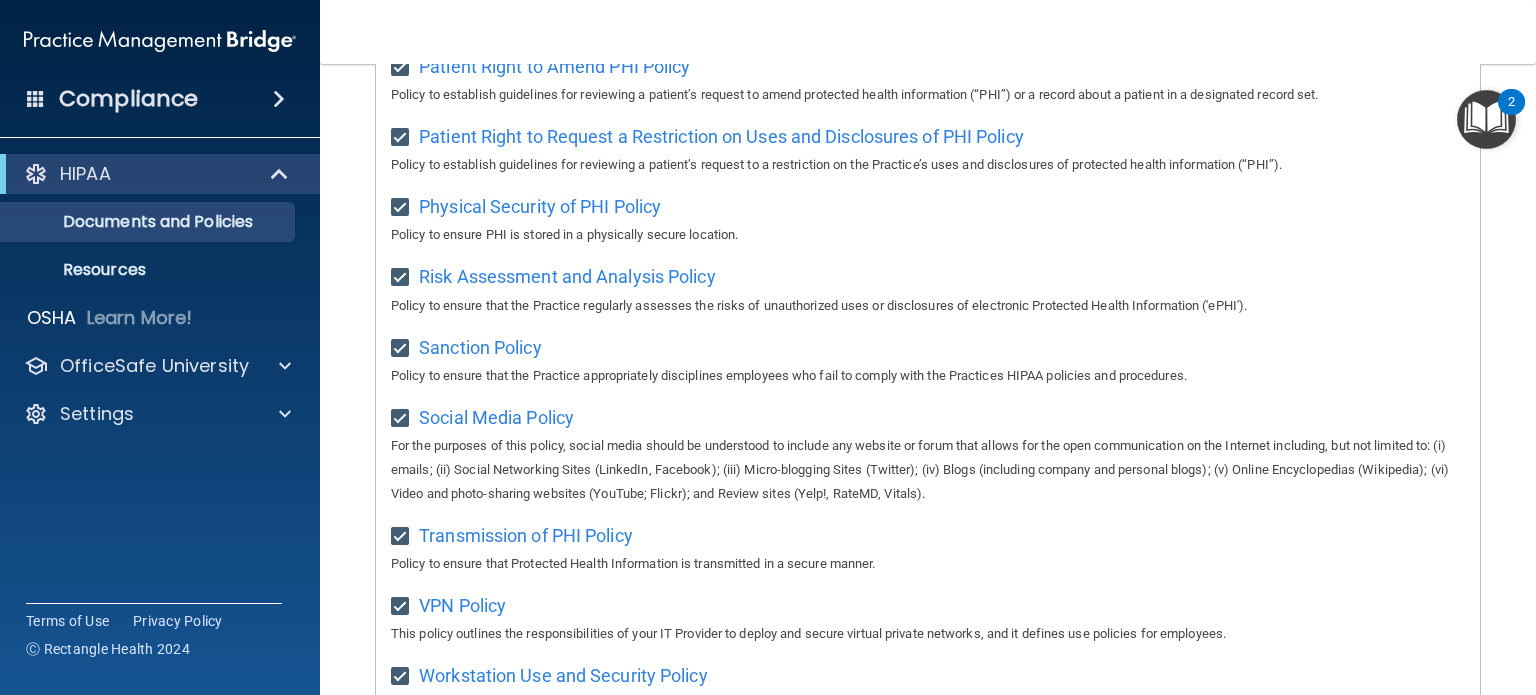 scroll, scrollTop: 1349, scrollLeft: 0, axis: vertical 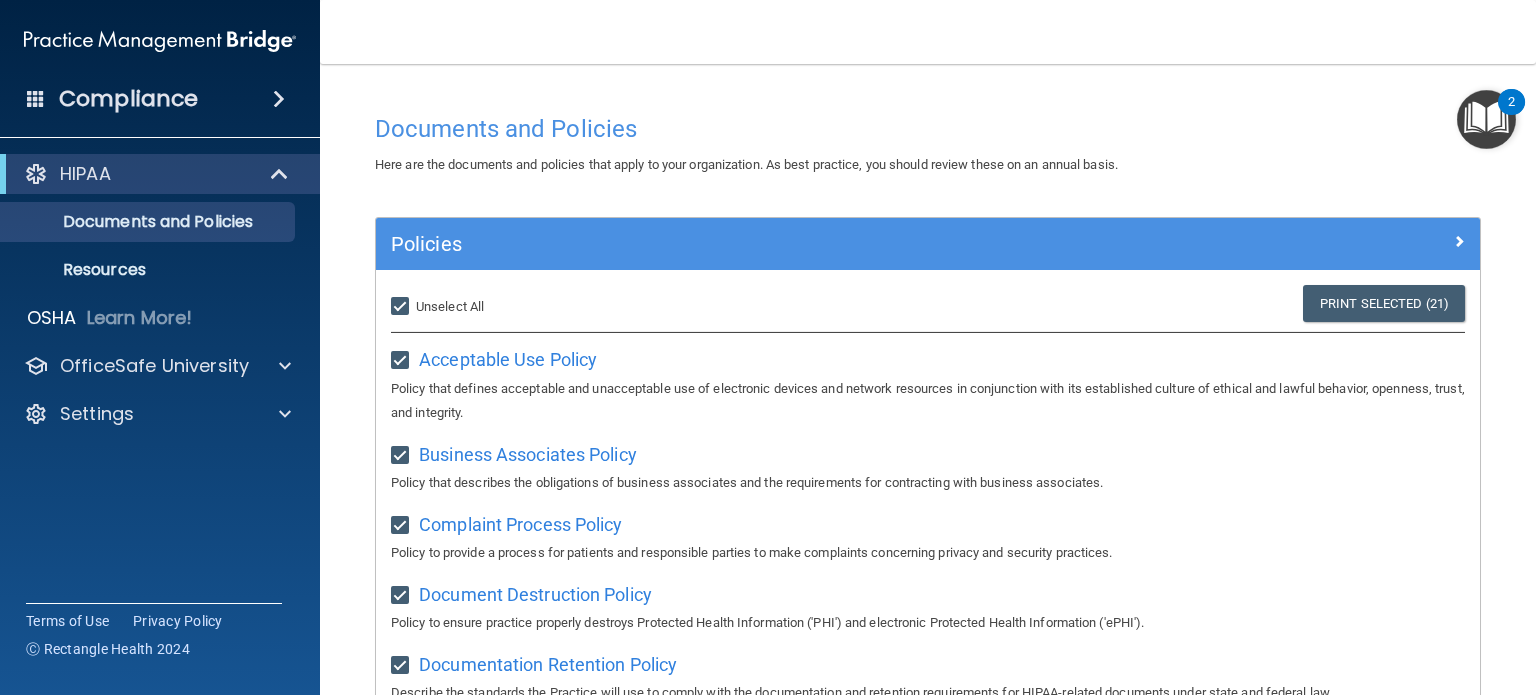 click on "Select All   (Unselect 21)    Unselect All" at bounding box center (402, 307) 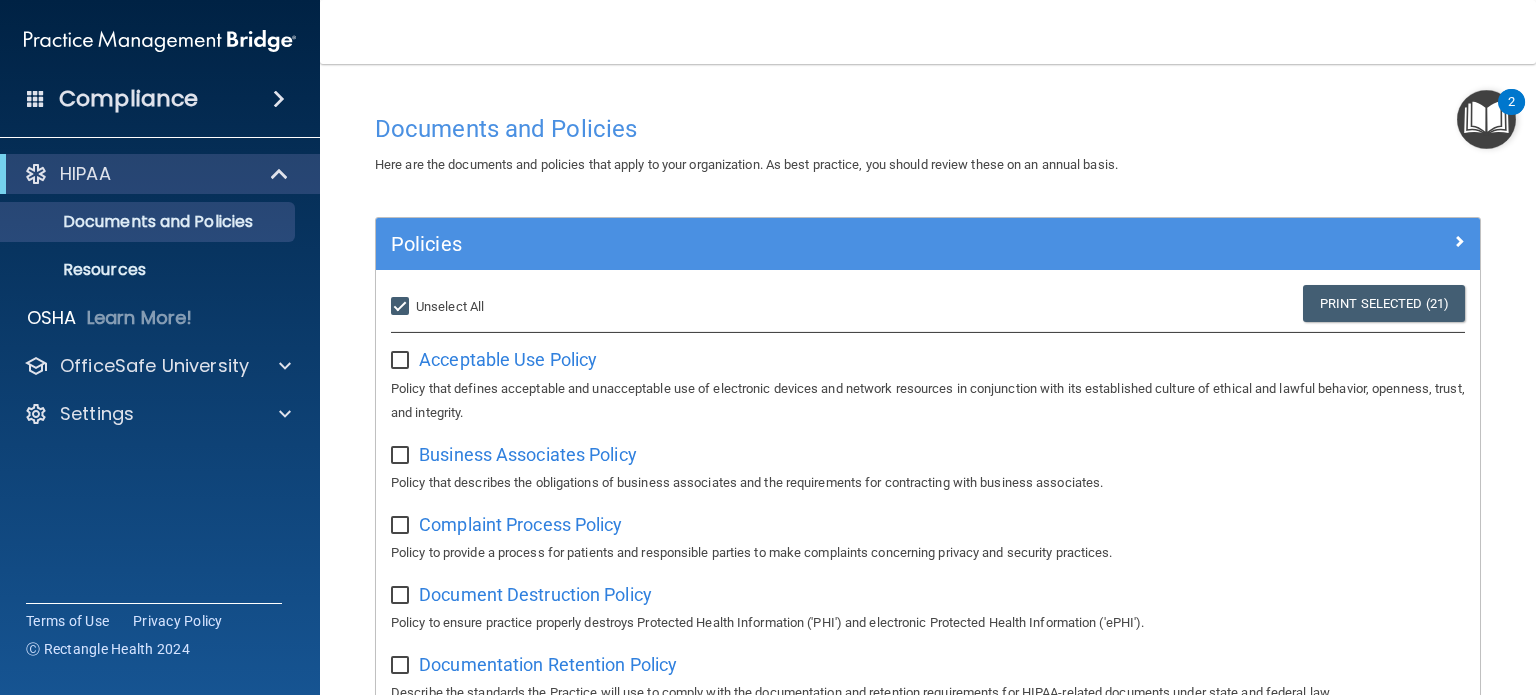 checkbox on "false" 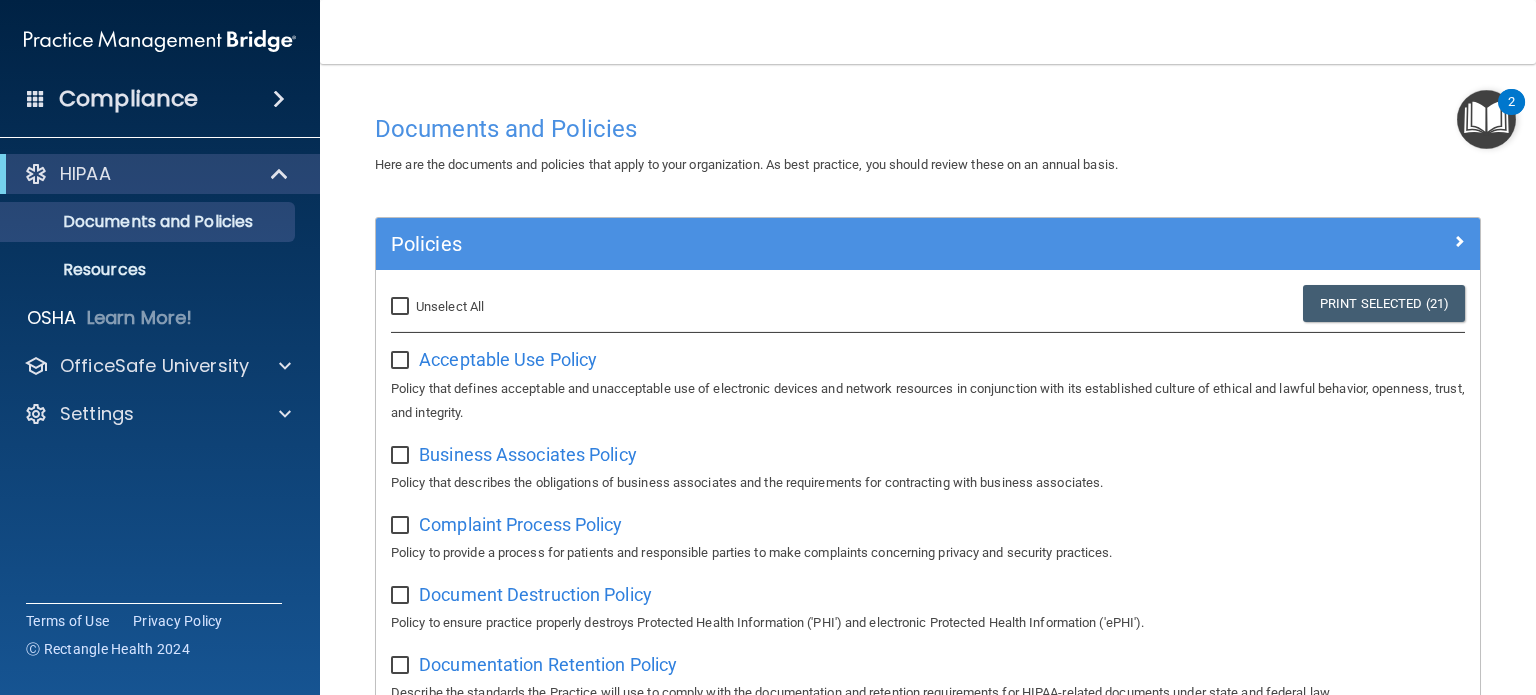 checkbox on "false" 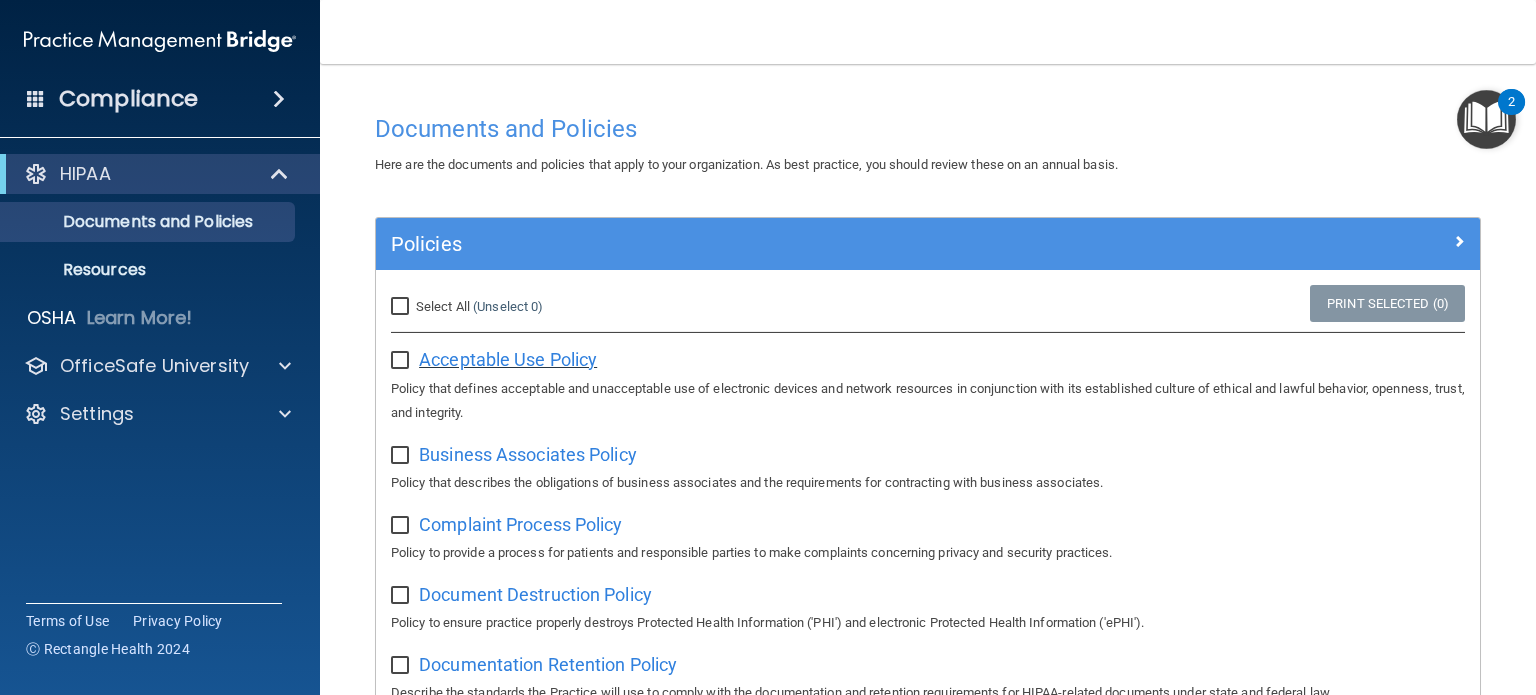 click on "Acceptable Use Policy" at bounding box center (508, 359) 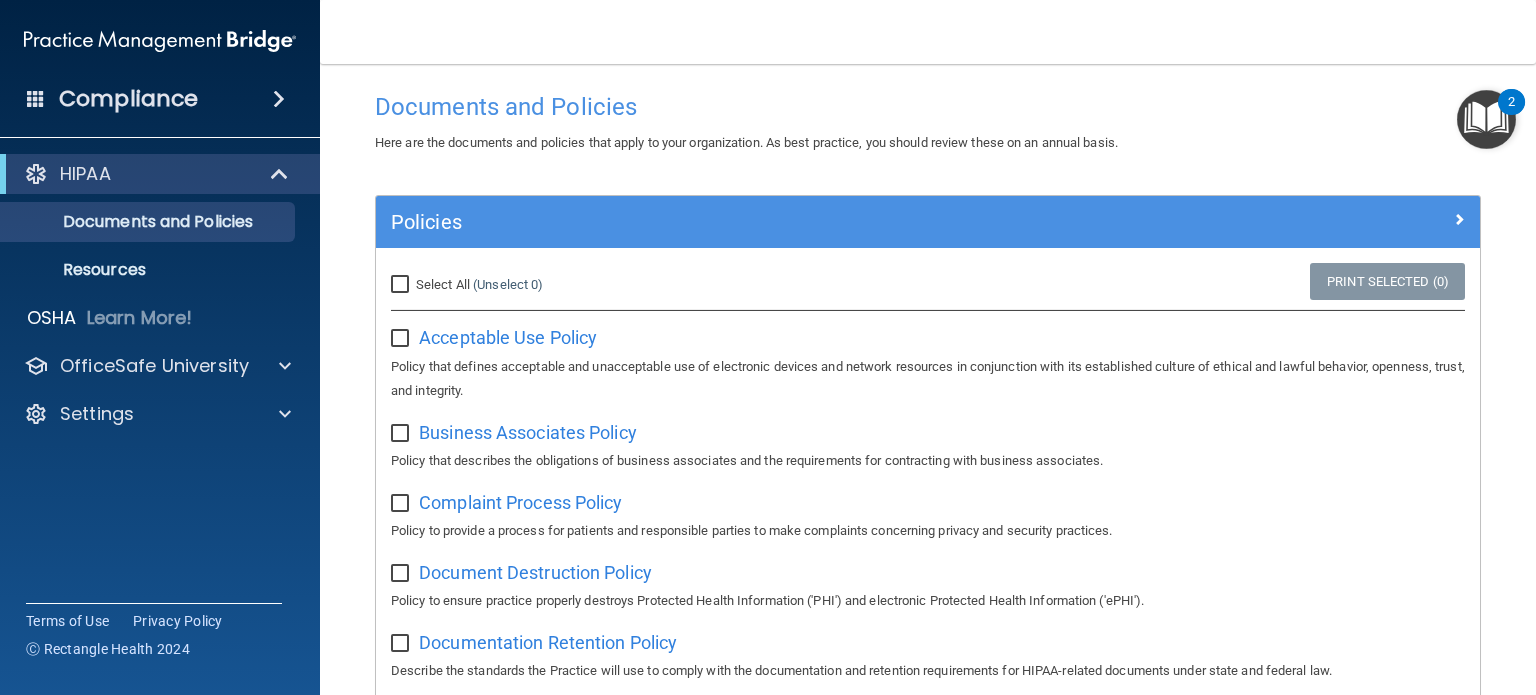 scroll, scrollTop: 0, scrollLeft: 0, axis: both 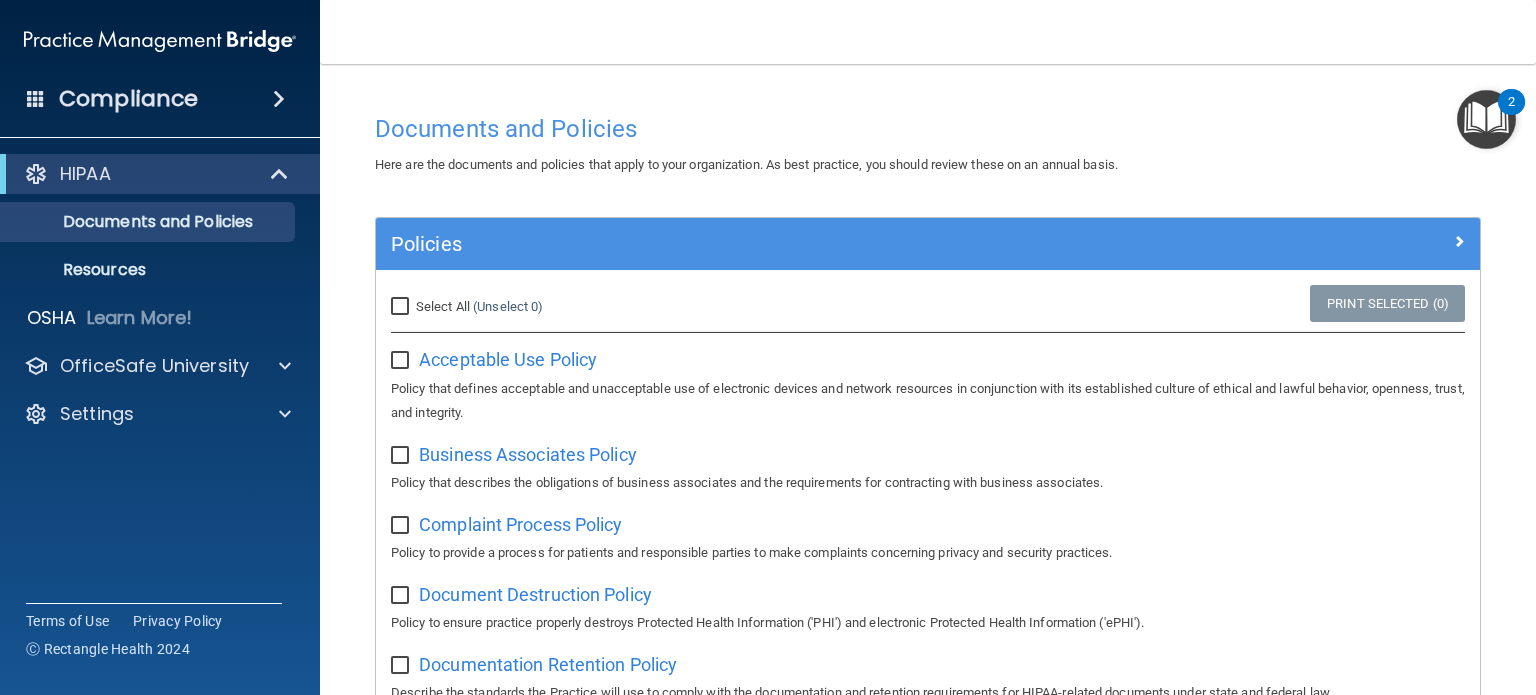 click at bounding box center (1486, 119) 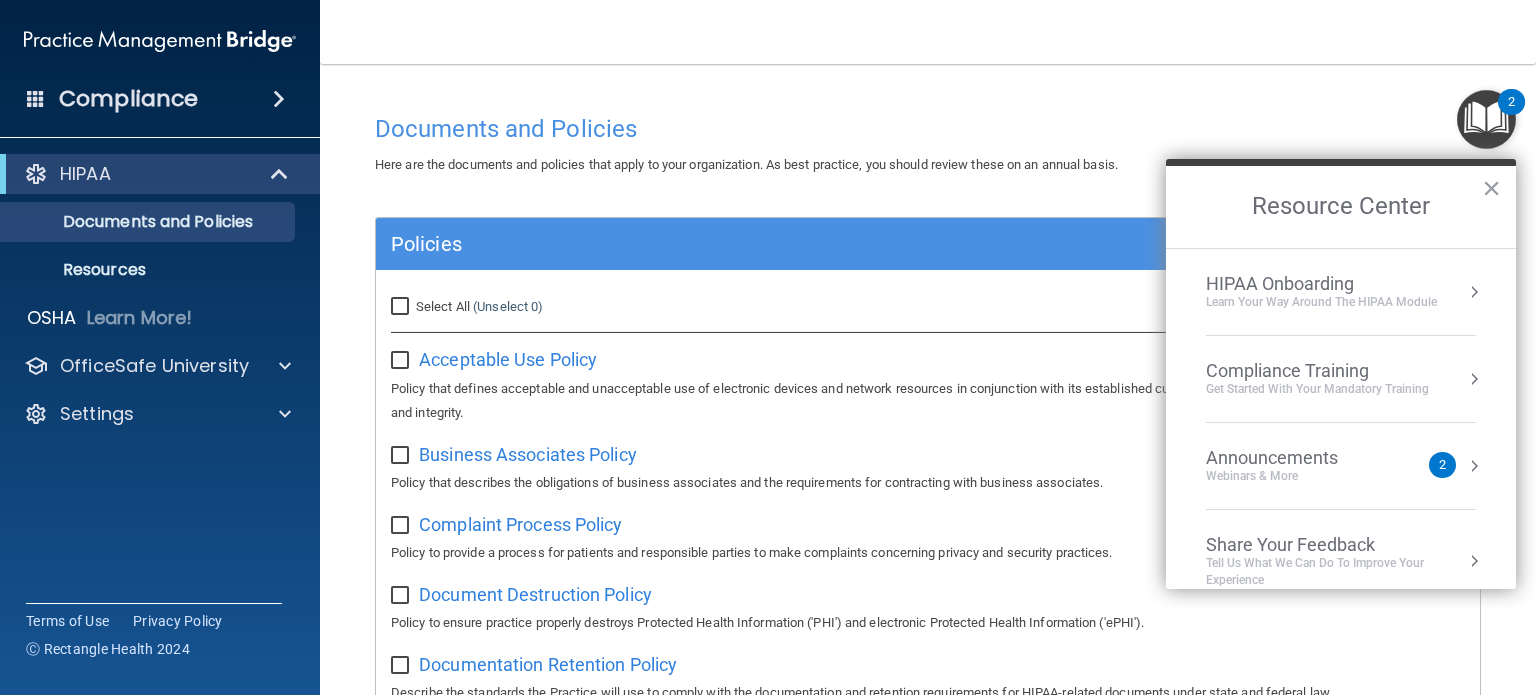 scroll, scrollTop: 22, scrollLeft: 0, axis: vertical 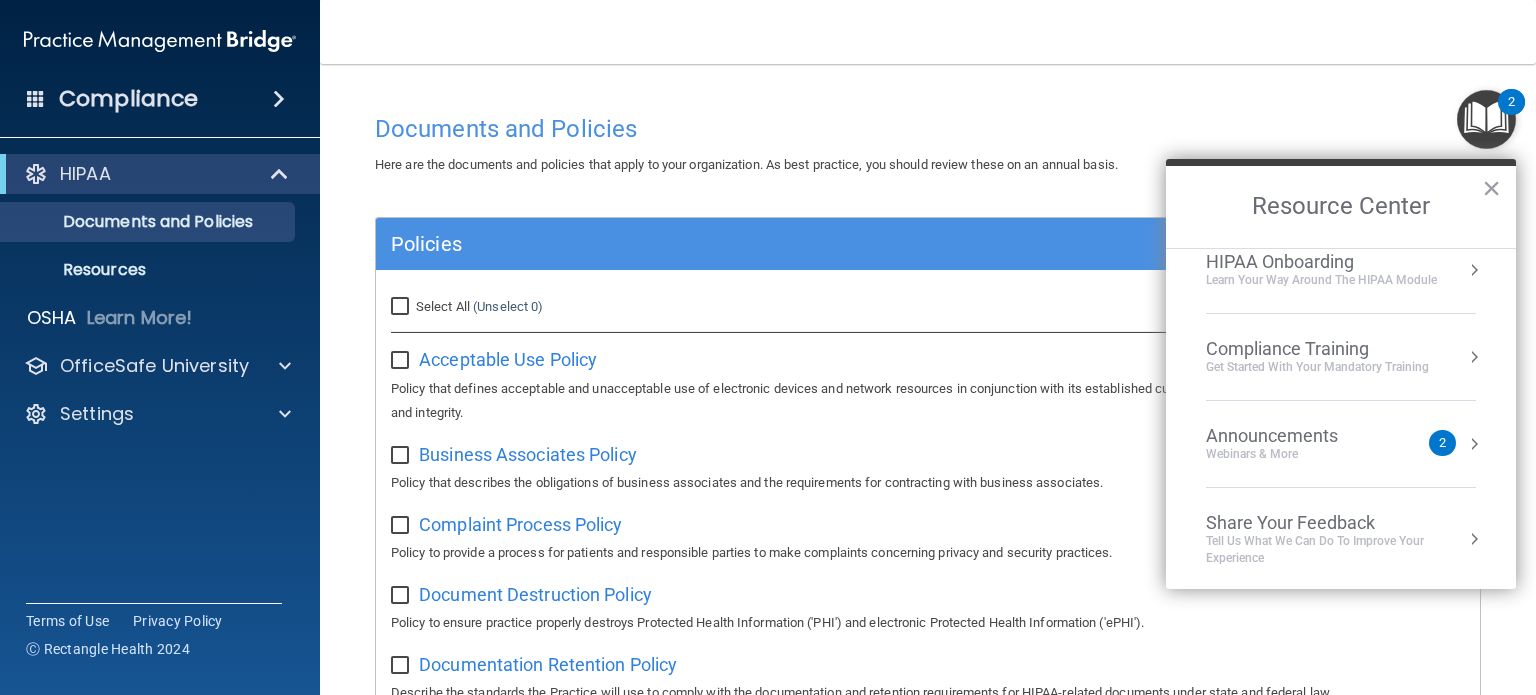 click on "HIPAA Onboarding" at bounding box center [1321, 262] 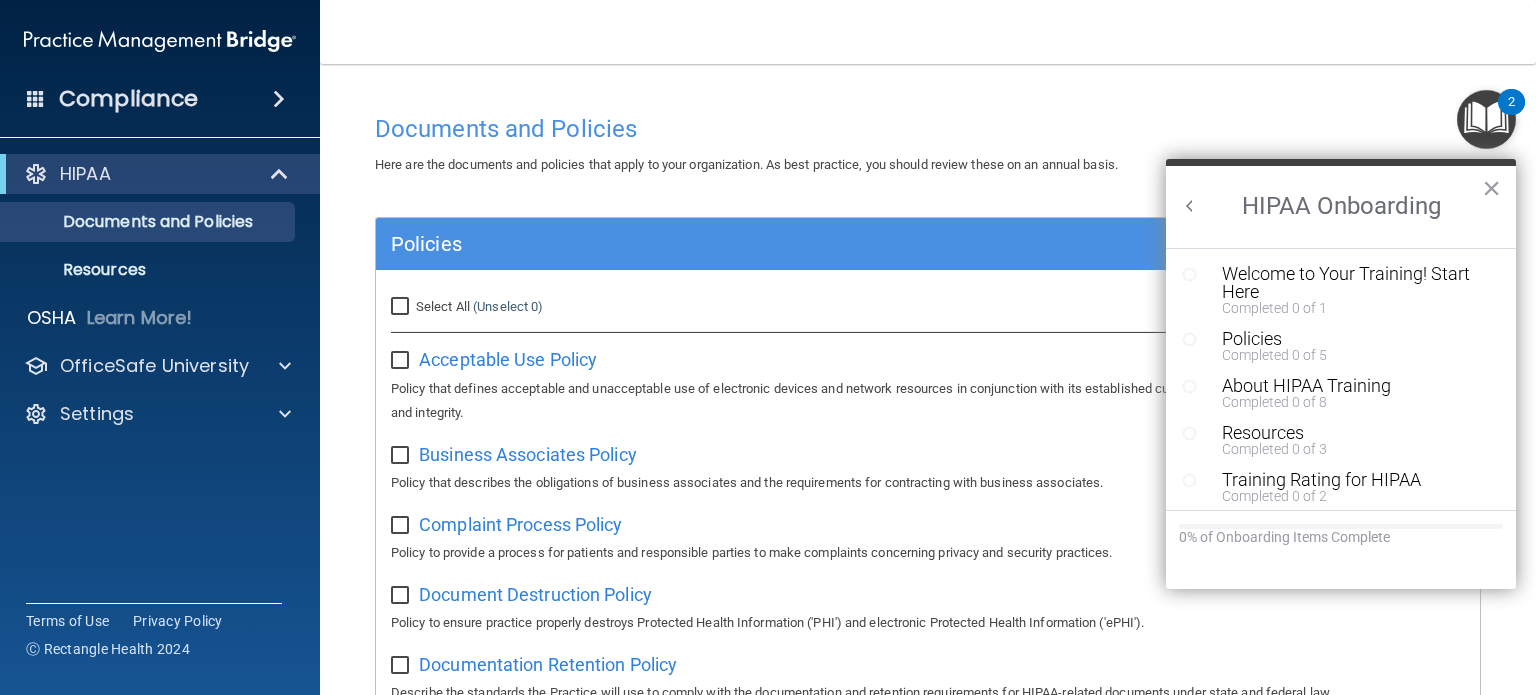scroll, scrollTop: 0, scrollLeft: 0, axis: both 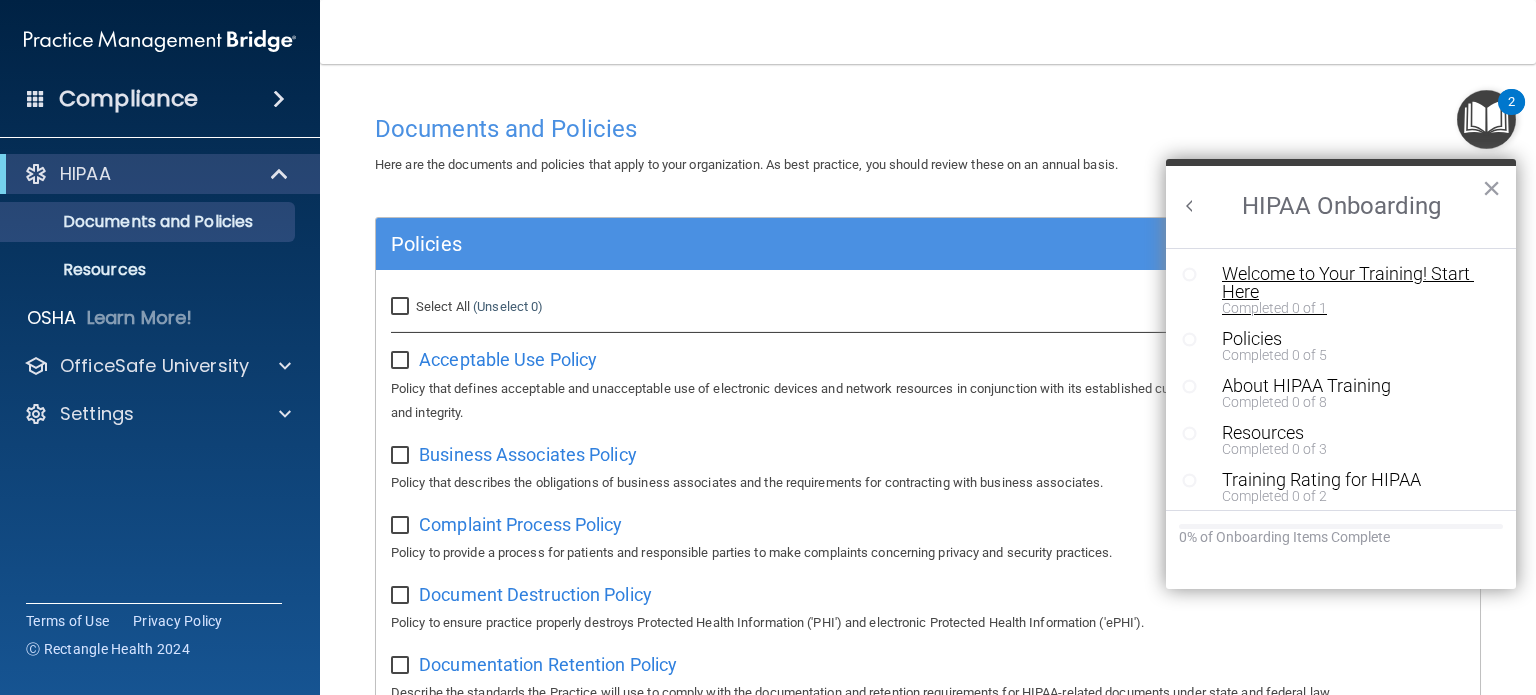 click on "Welcome to Your Training! Start Here" at bounding box center [1348, 283] 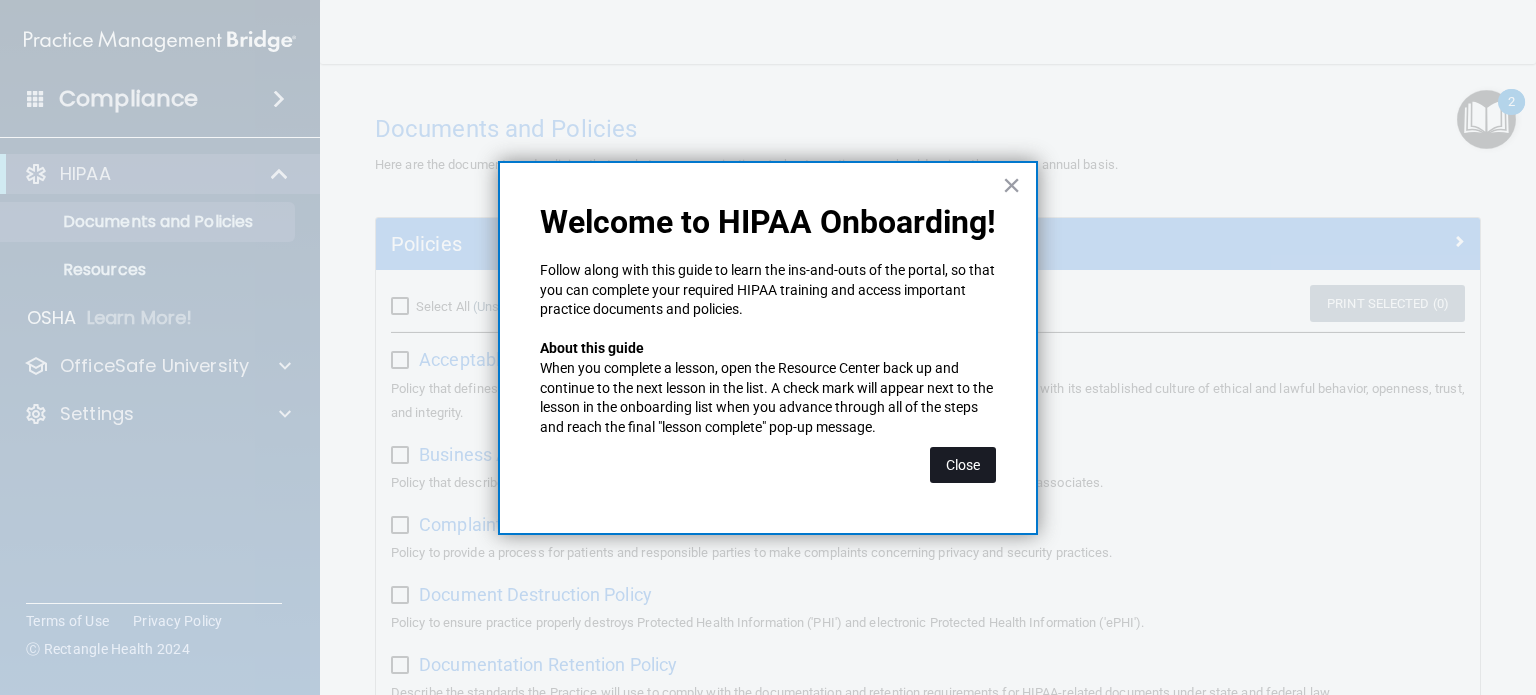 click on "Close" at bounding box center [963, 465] 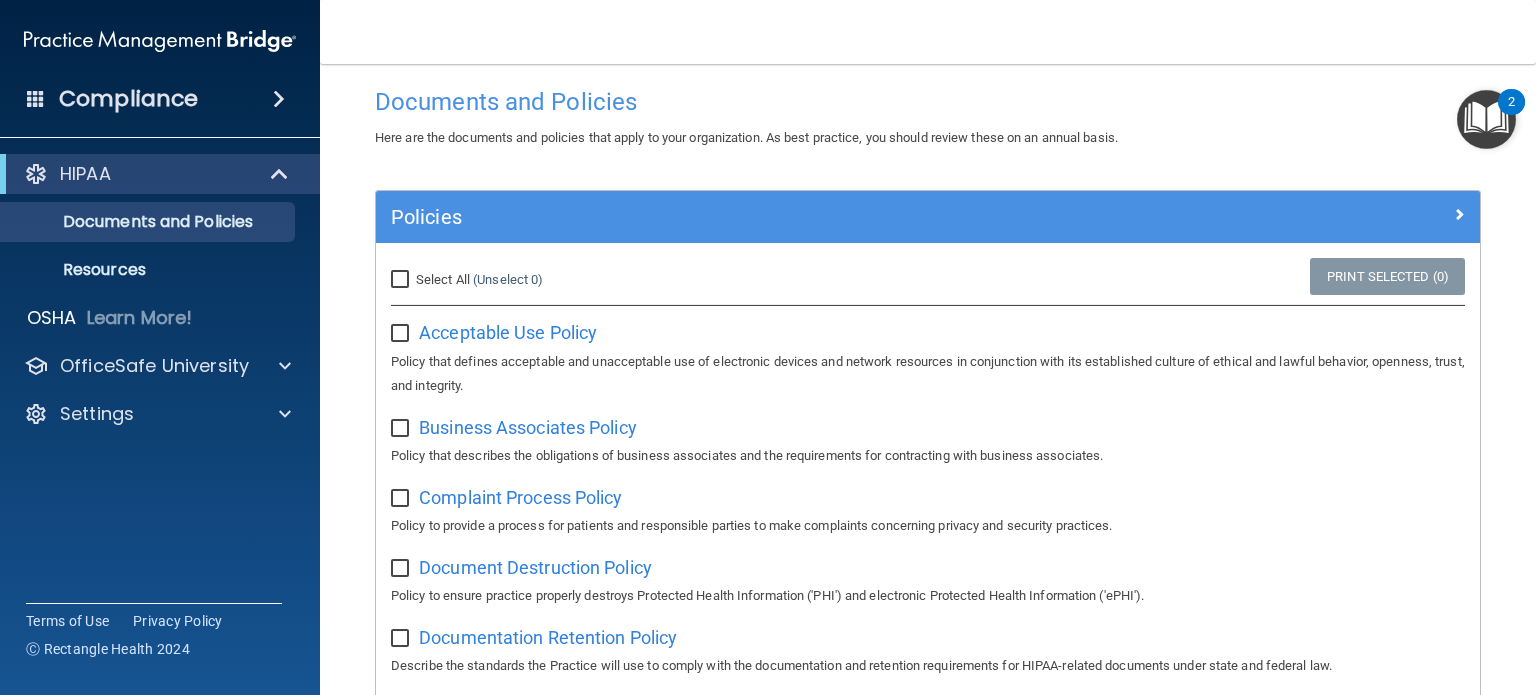 scroll, scrollTop: 0, scrollLeft: 0, axis: both 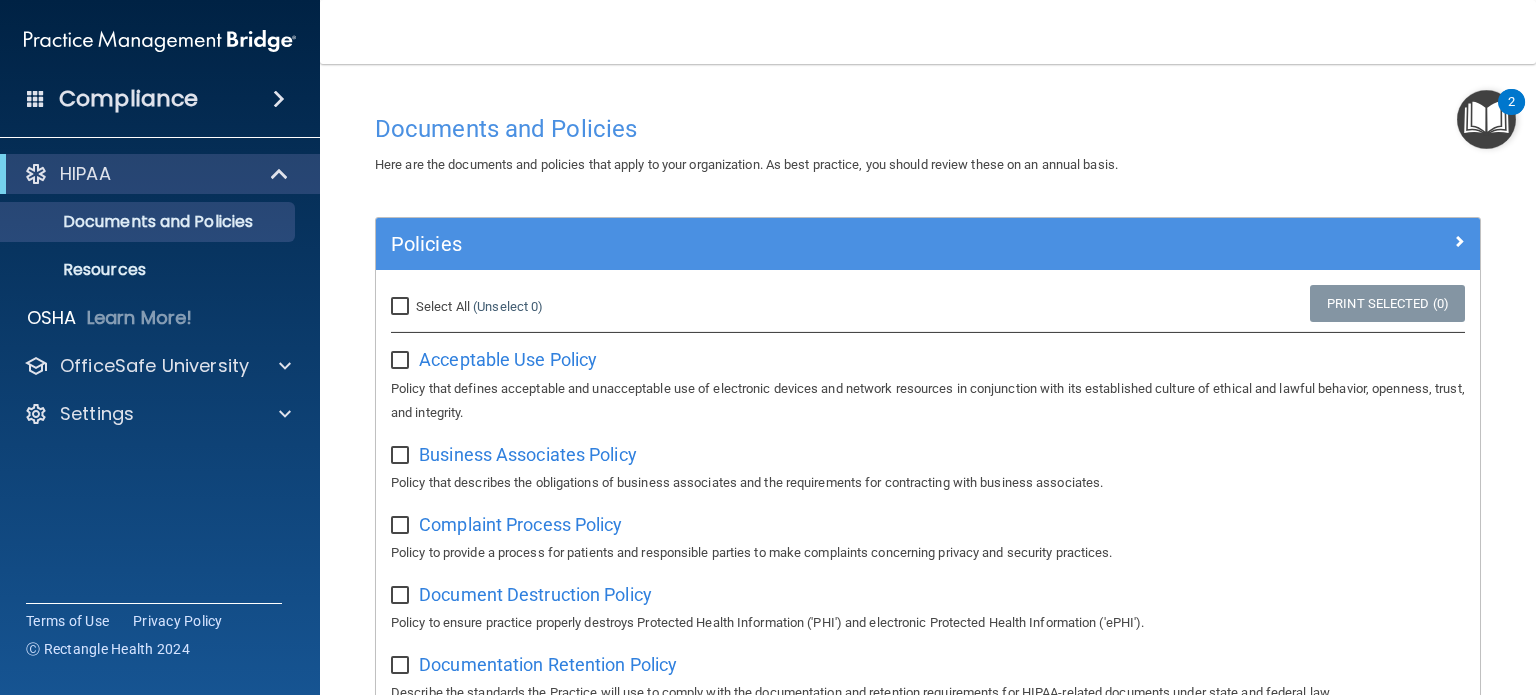 click at bounding box center [1486, 119] 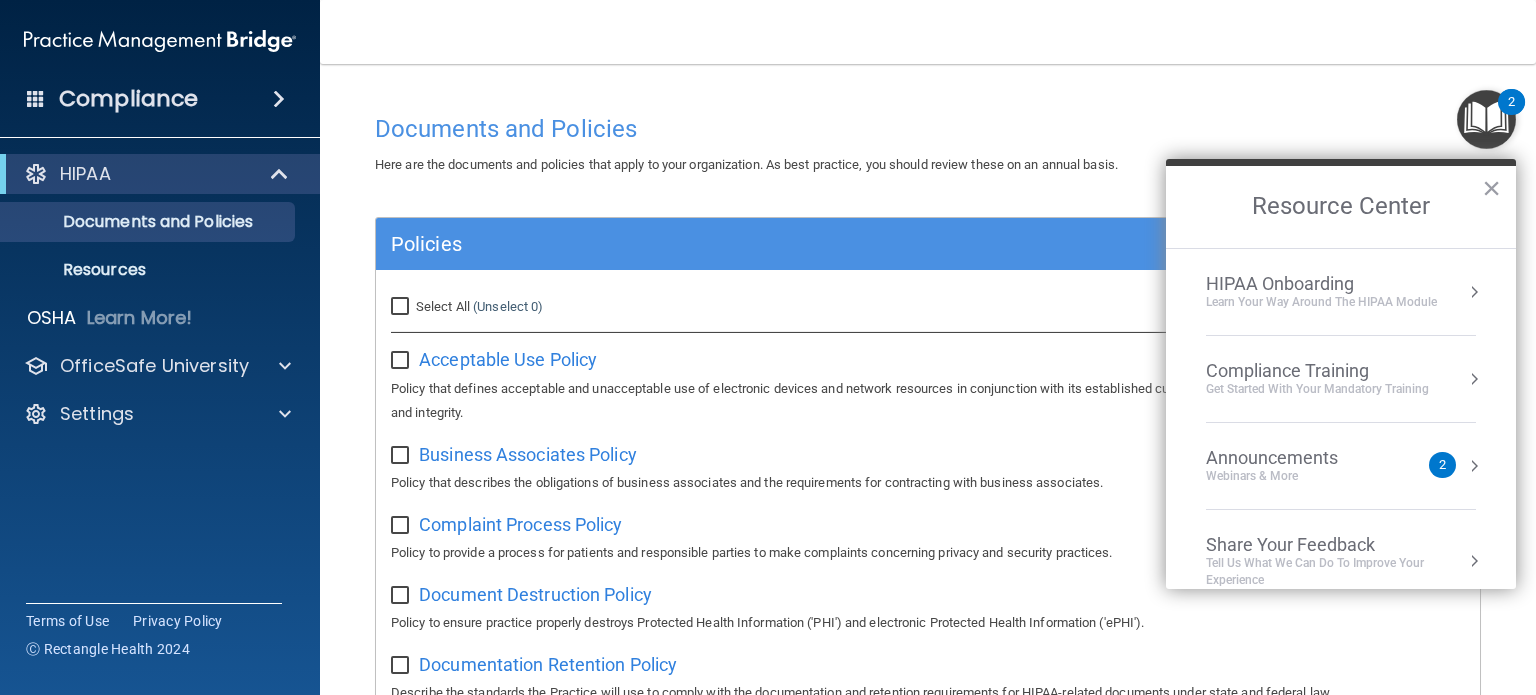 click on "Compliance Training" at bounding box center (1317, 371) 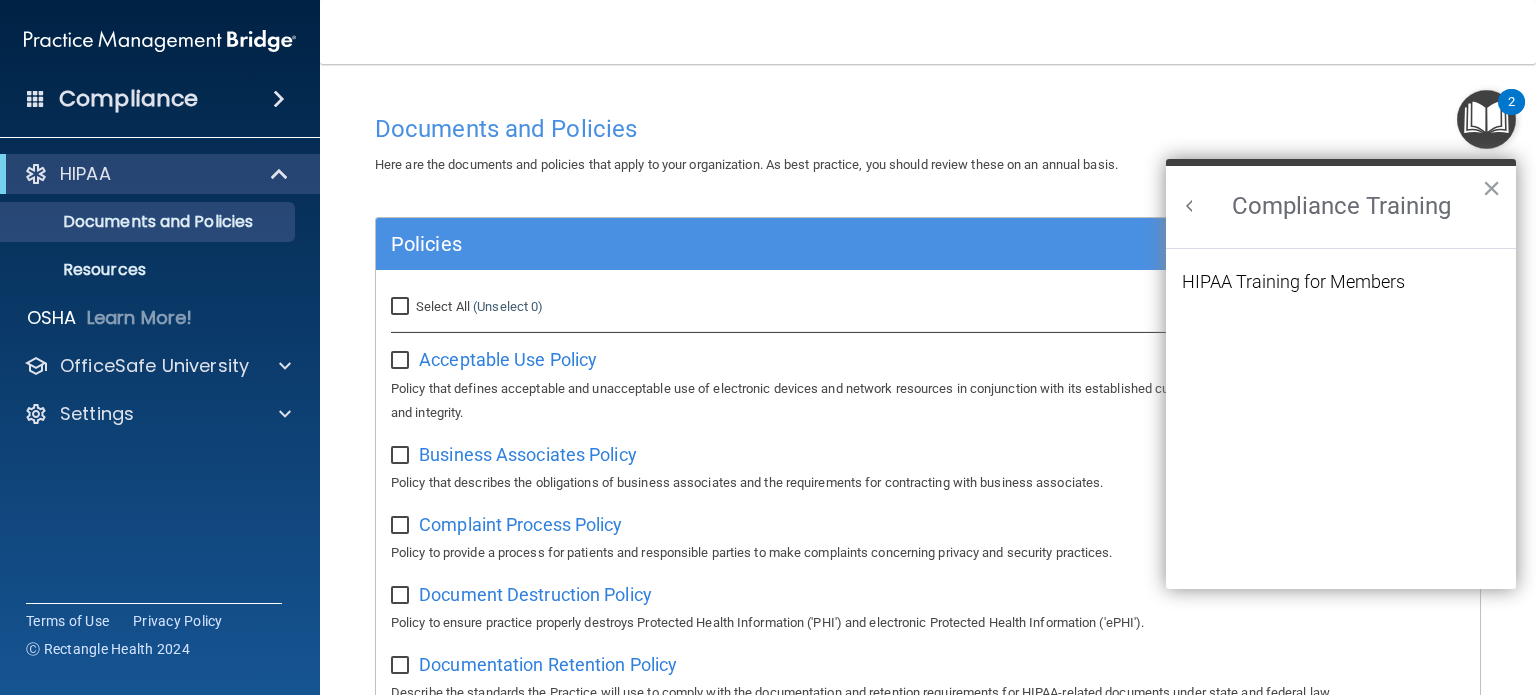 scroll, scrollTop: 0, scrollLeft: 0, axis: both 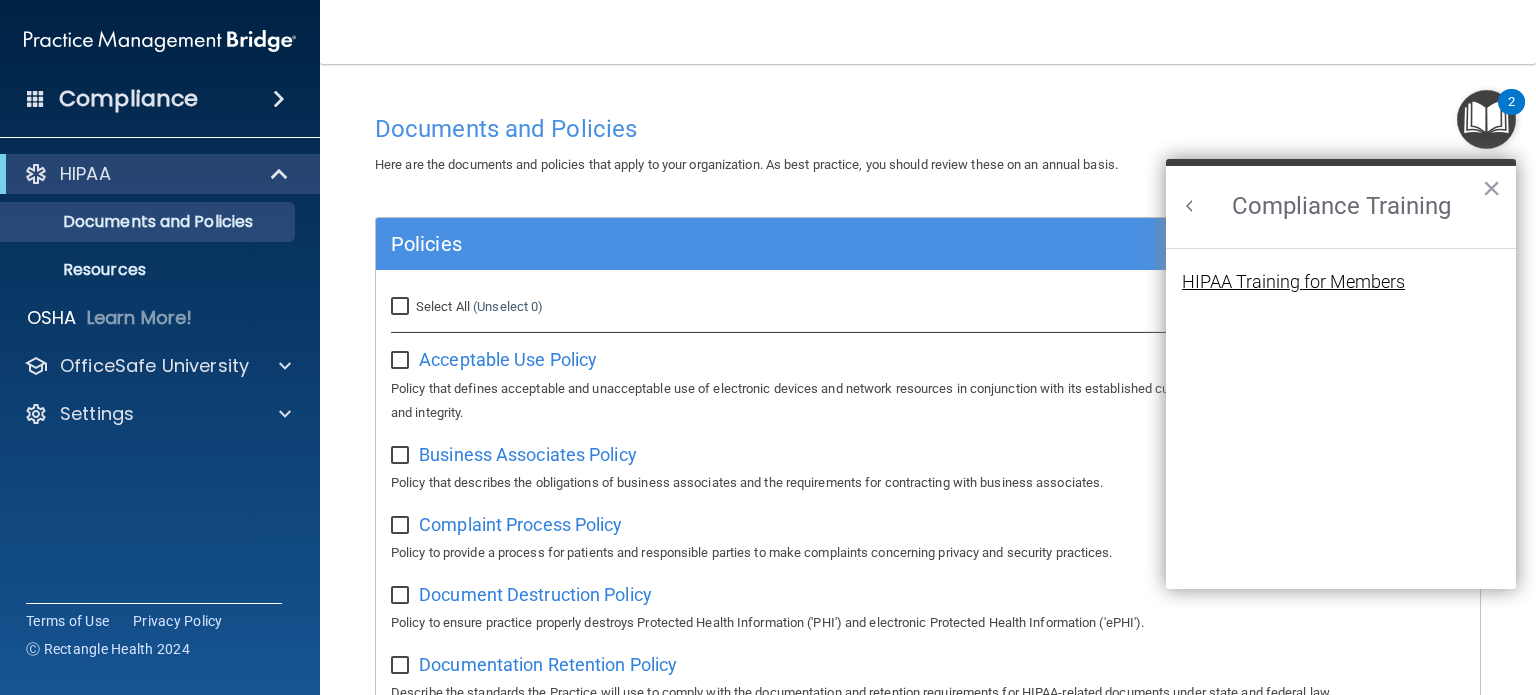 click on "HIPAA Training for Members" at bounding box center [1293, 282] 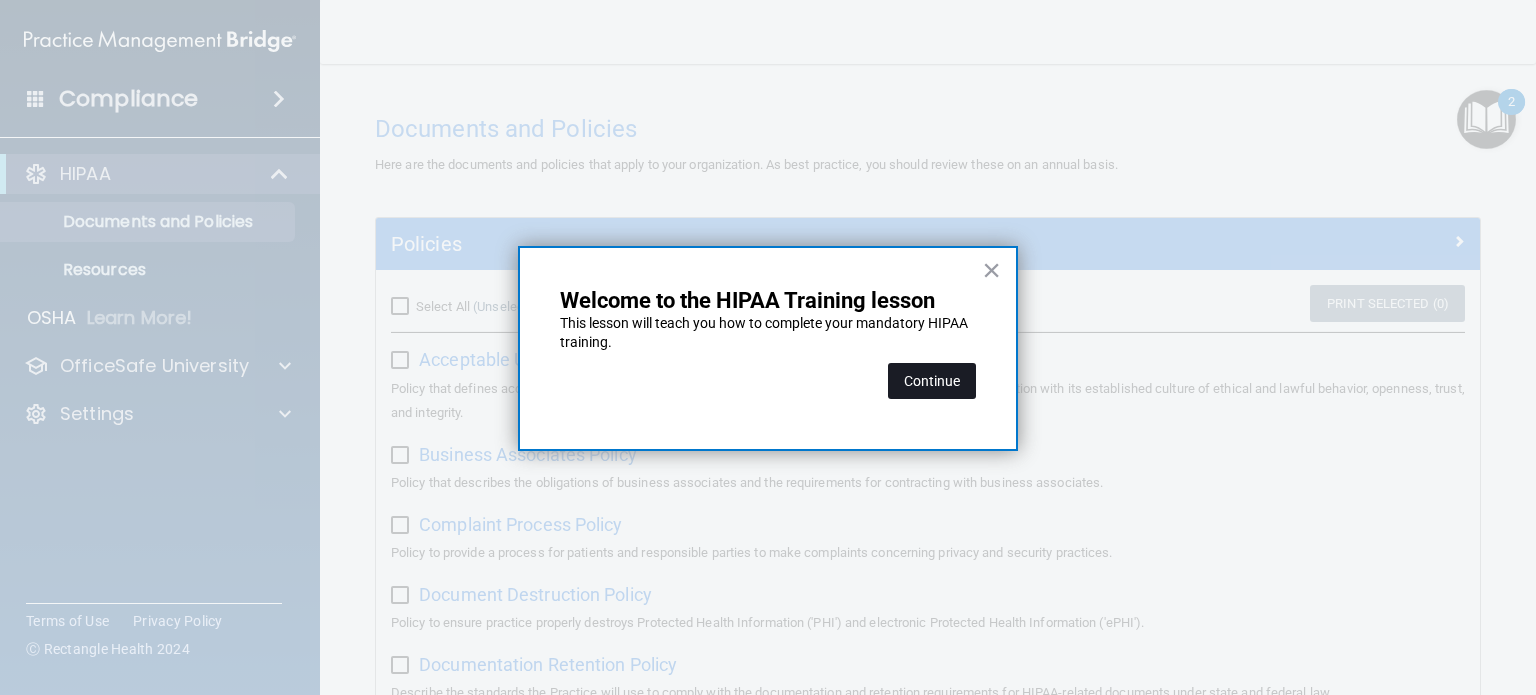 click on "Continue" at bounding box center [932, 381] 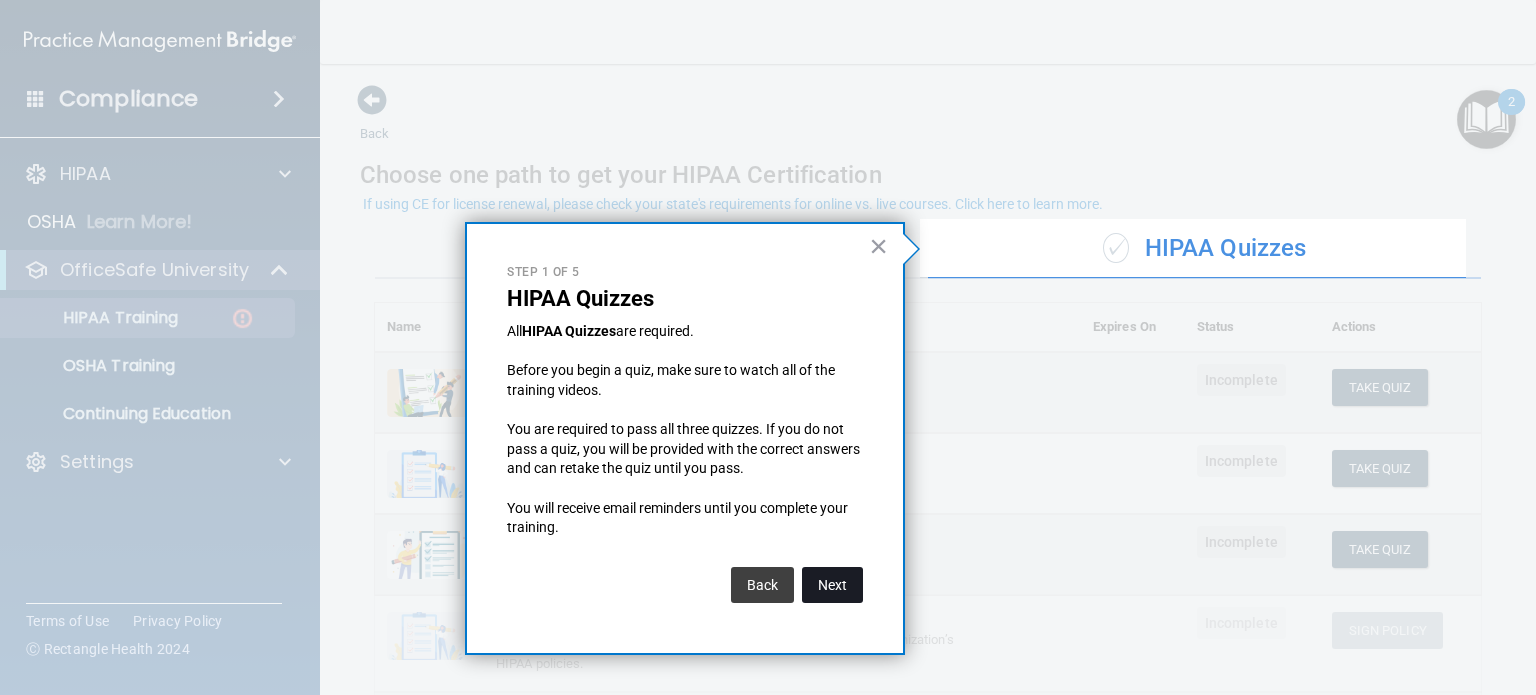 click on "Next" at bounding box center (832, 585) 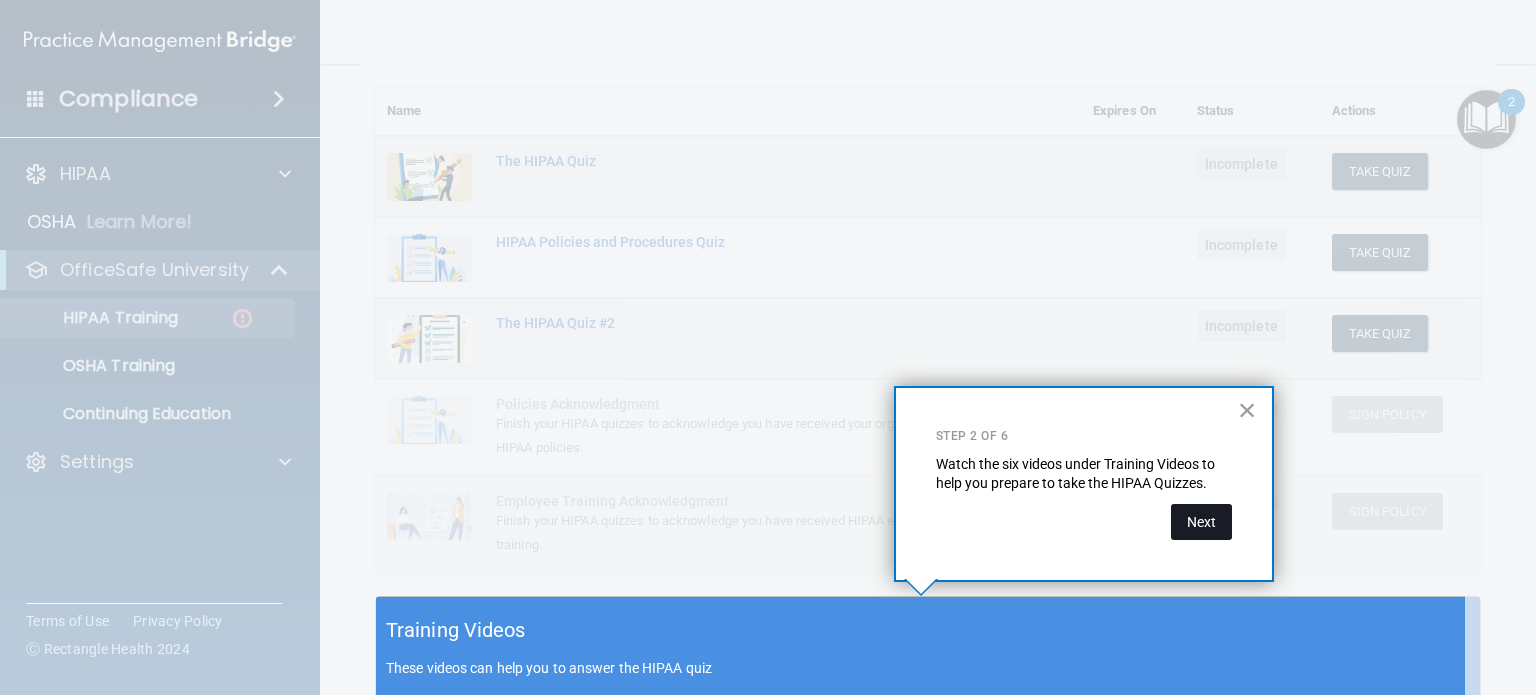 click on "Next" at bounding box center [1201, 522] 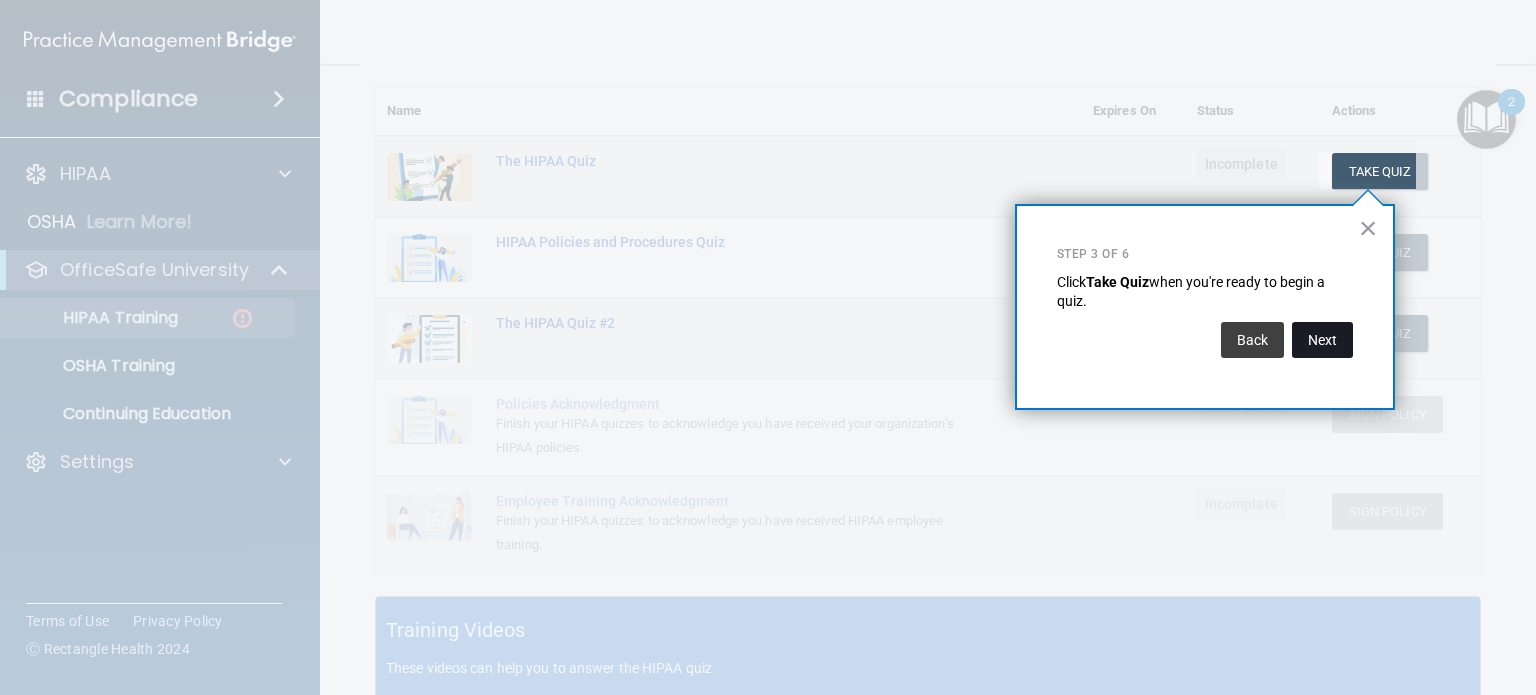 click on "Next" at bounding box center [1322, 340] 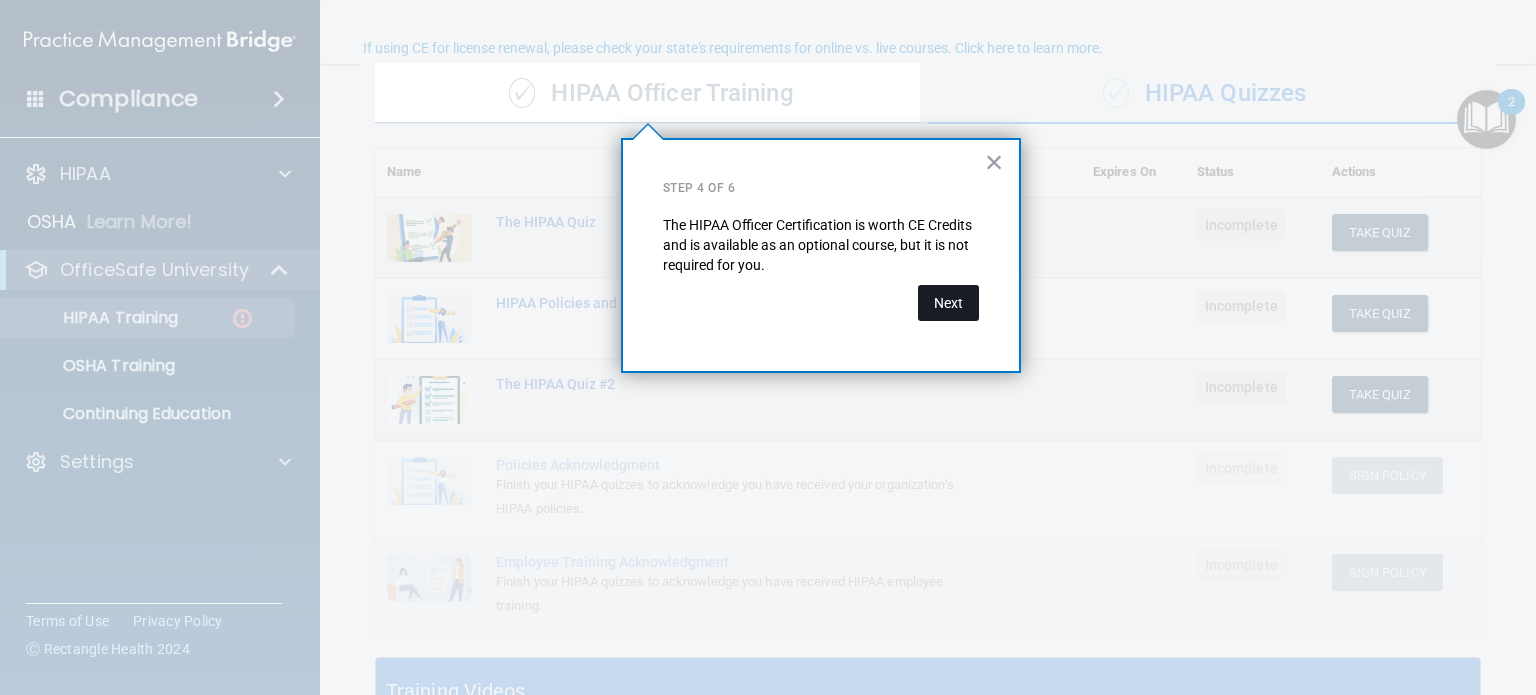 click on "Next" at bounding box center [948, 303] 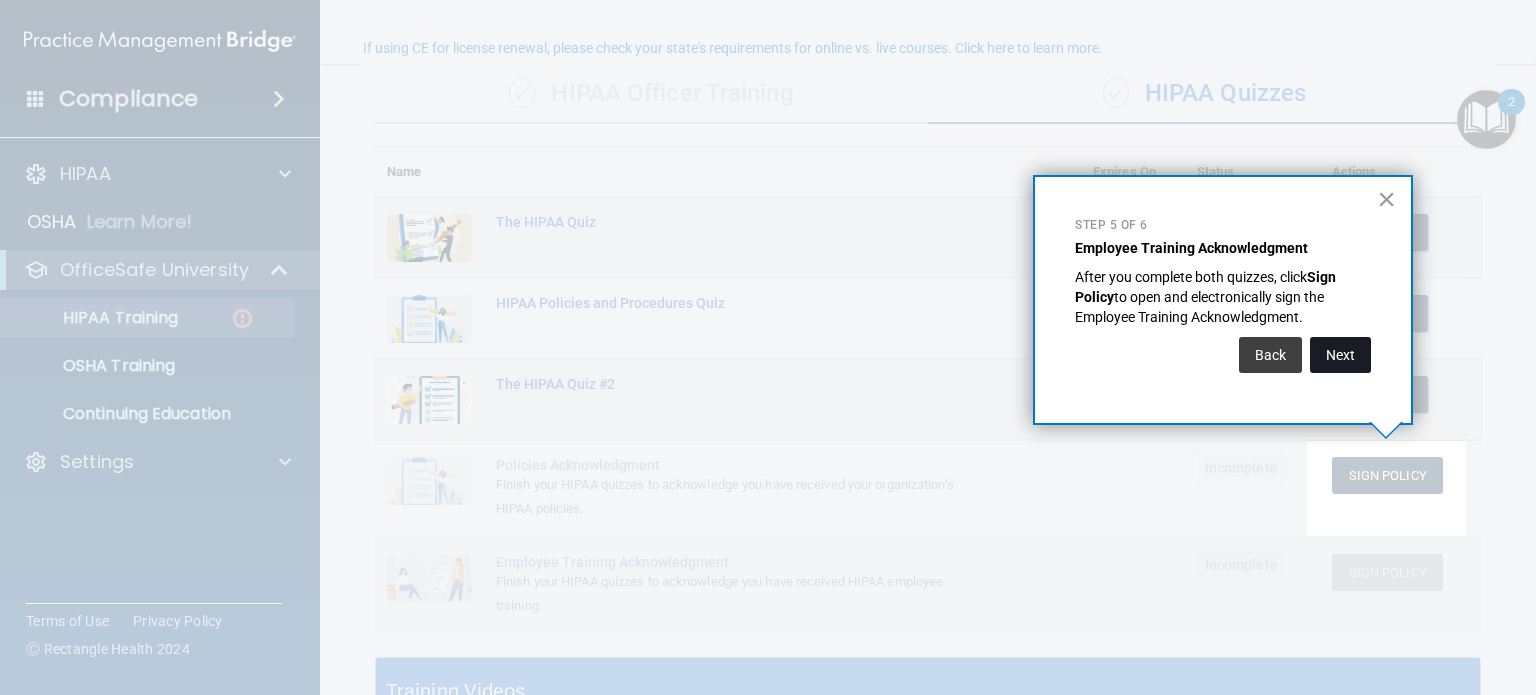 click on "Next" at bounding box center [1340, 355] 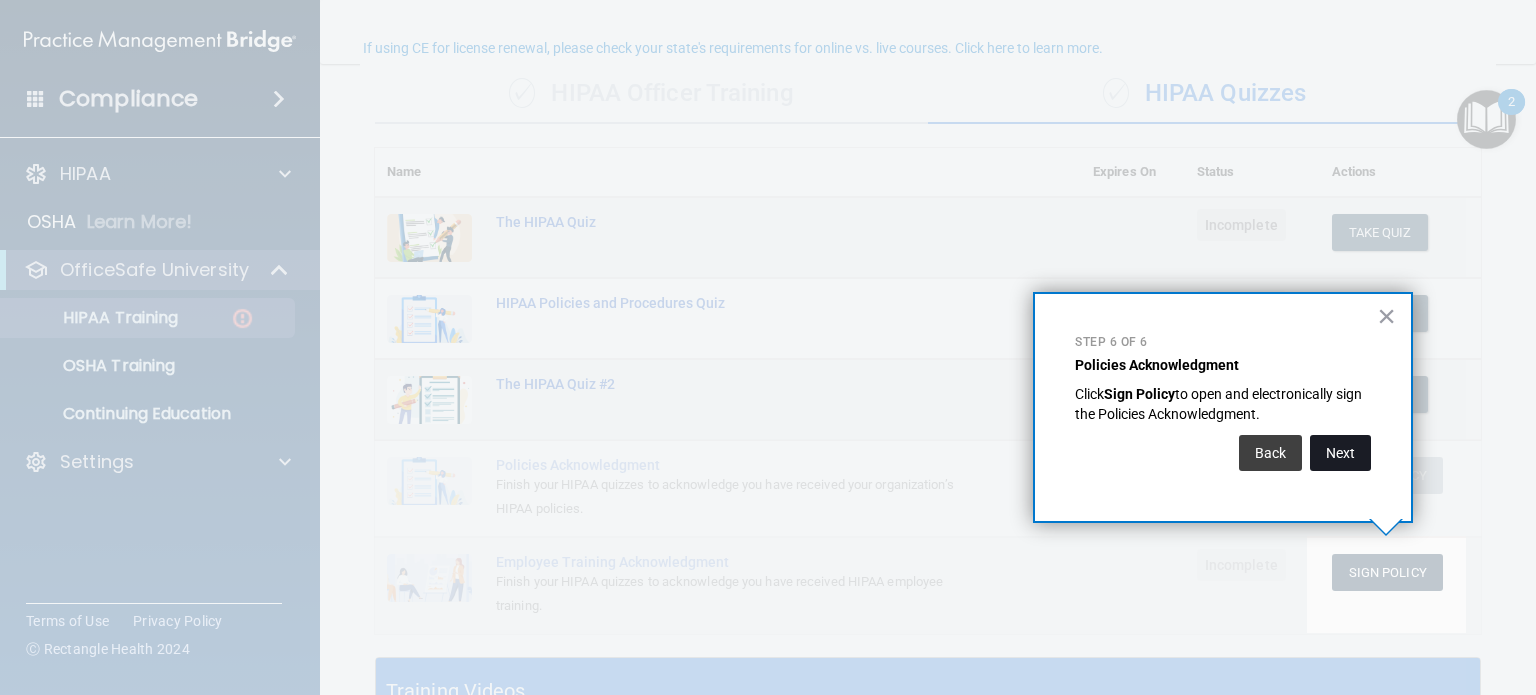 click on "Next" at bounding box center (1340, 453) 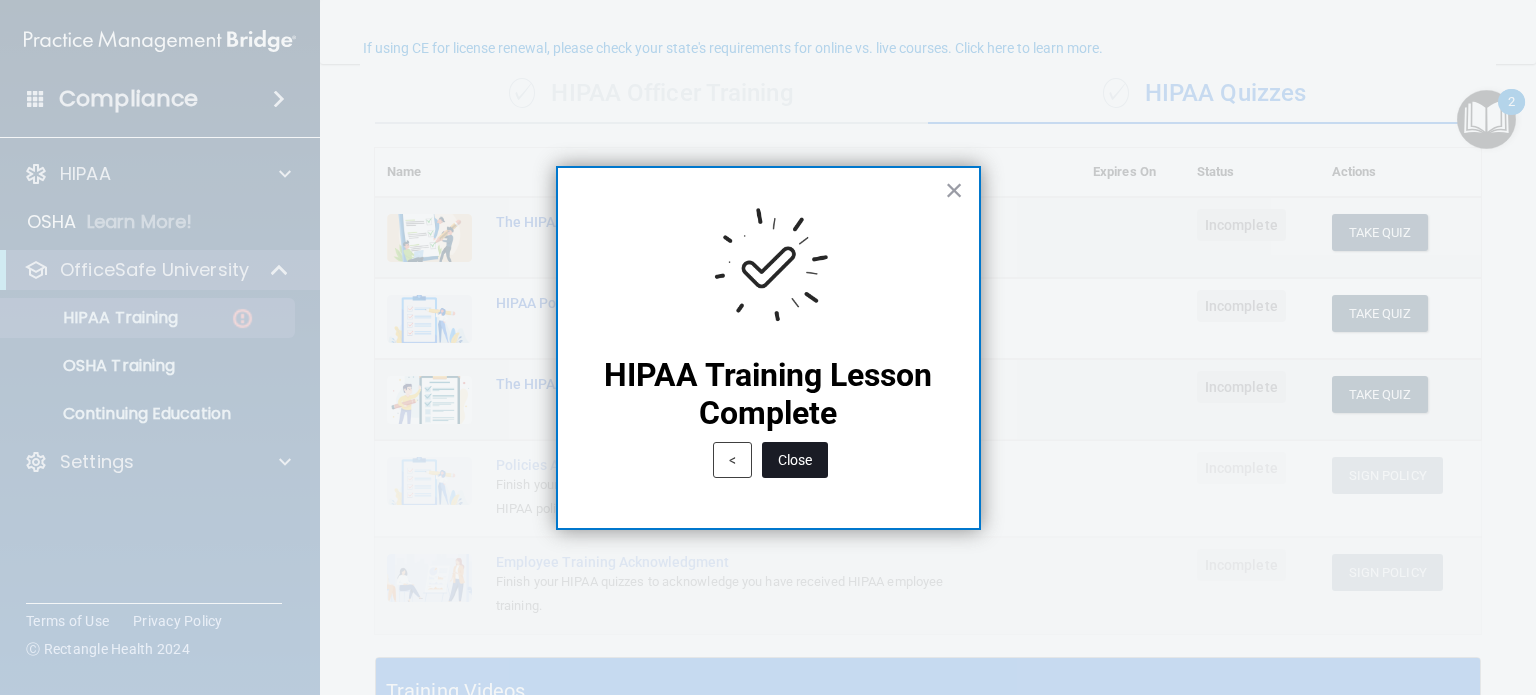 click on "Close" at bounding box center (795, 460) 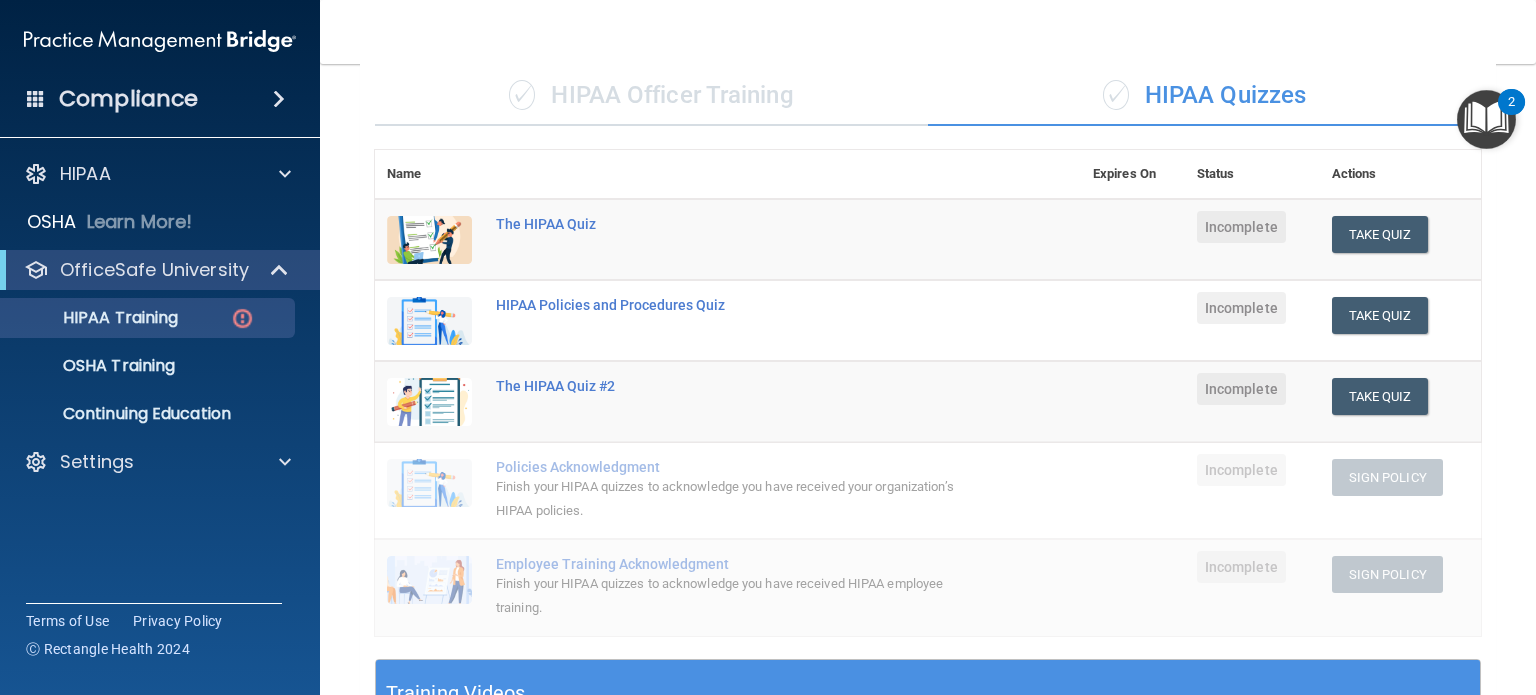 scroll, scrollTop: 124, scrollLeft: 0, axis: vertical 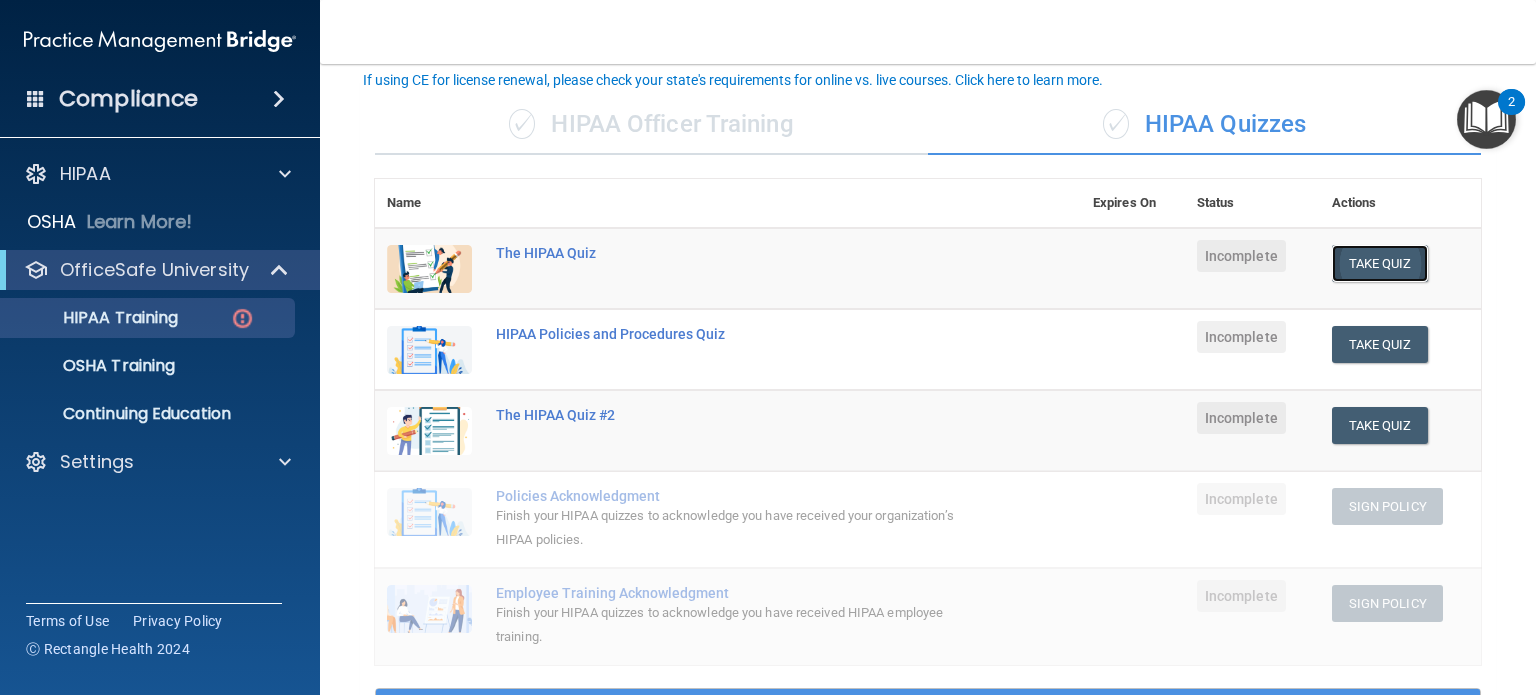 click on "Take Quiz" at bounding box center (1380, 263) 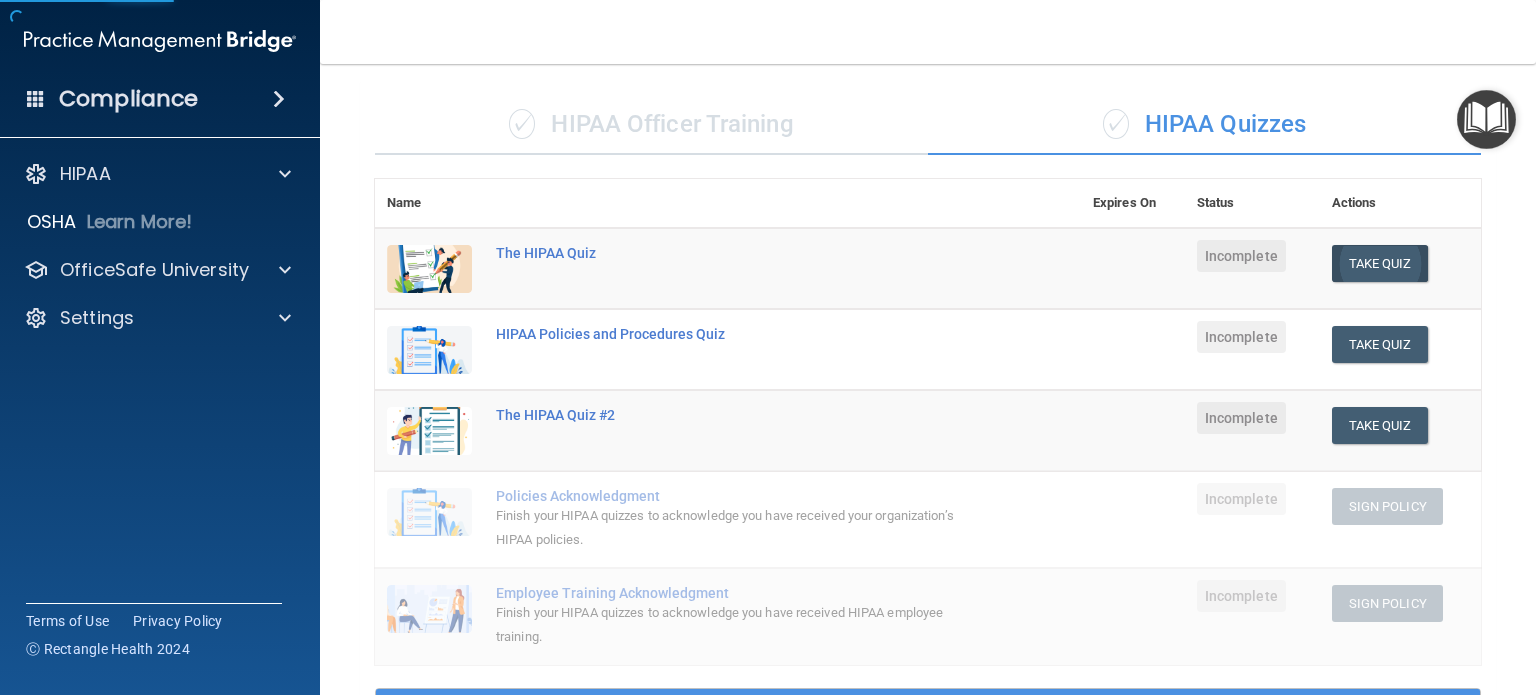 scroll, scrollTop: 0, scrollLeft: 0, axis: both 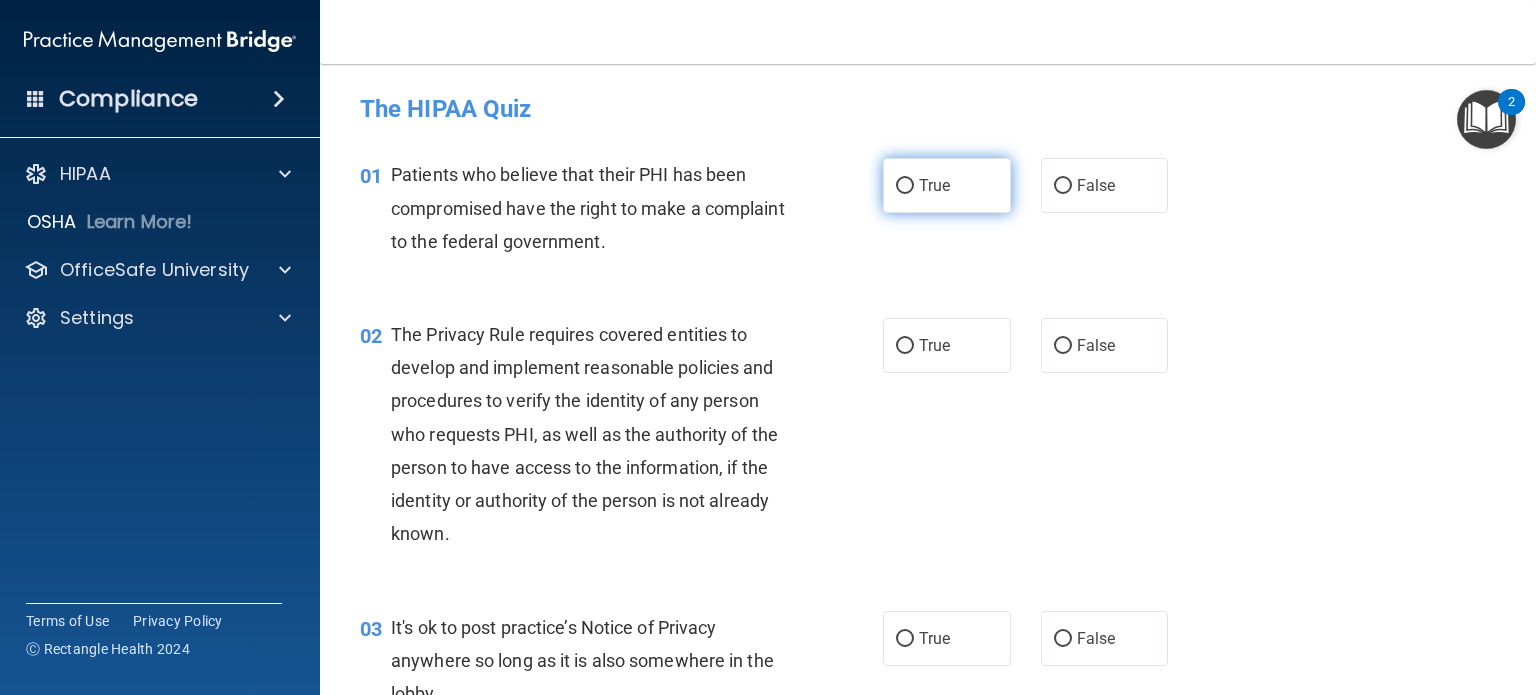 click on "True" at bounding box center (905, 186) 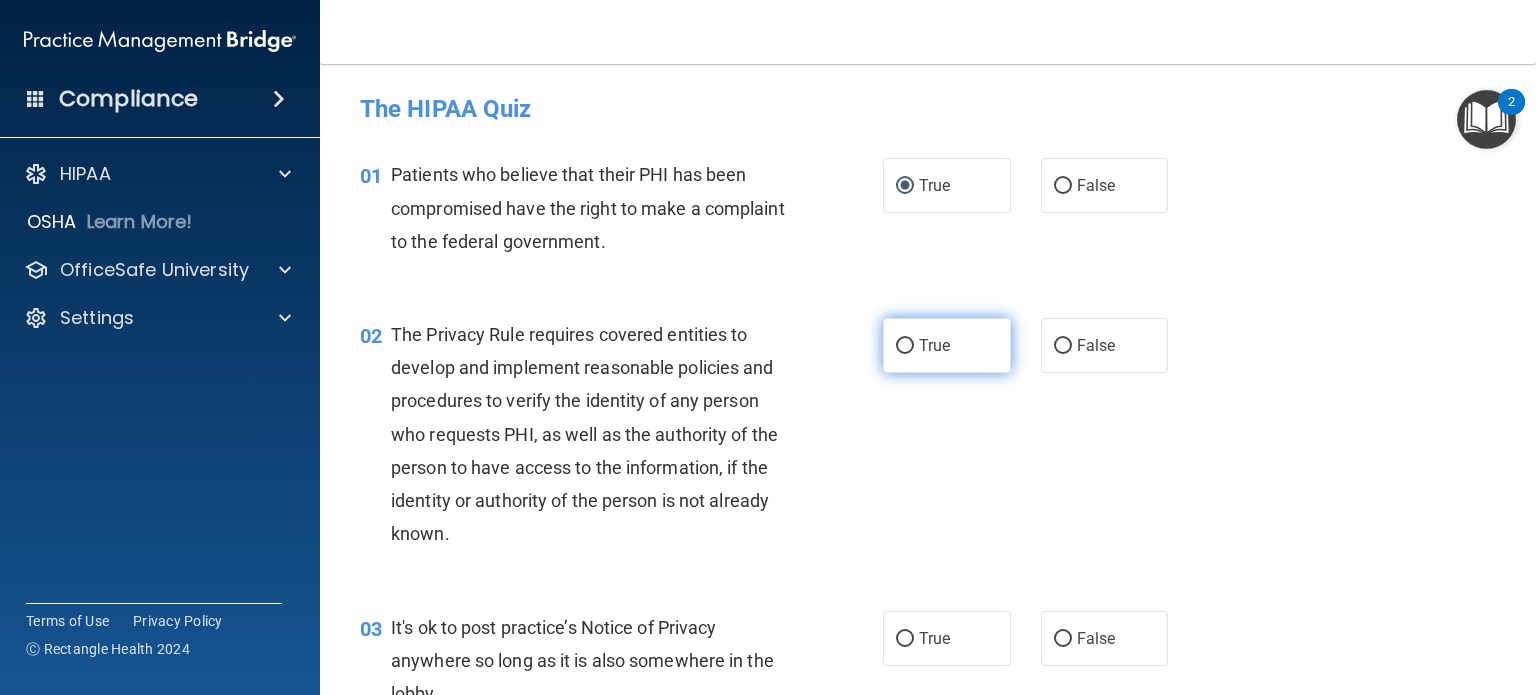 click on "True" at bounding box center (905, 346) 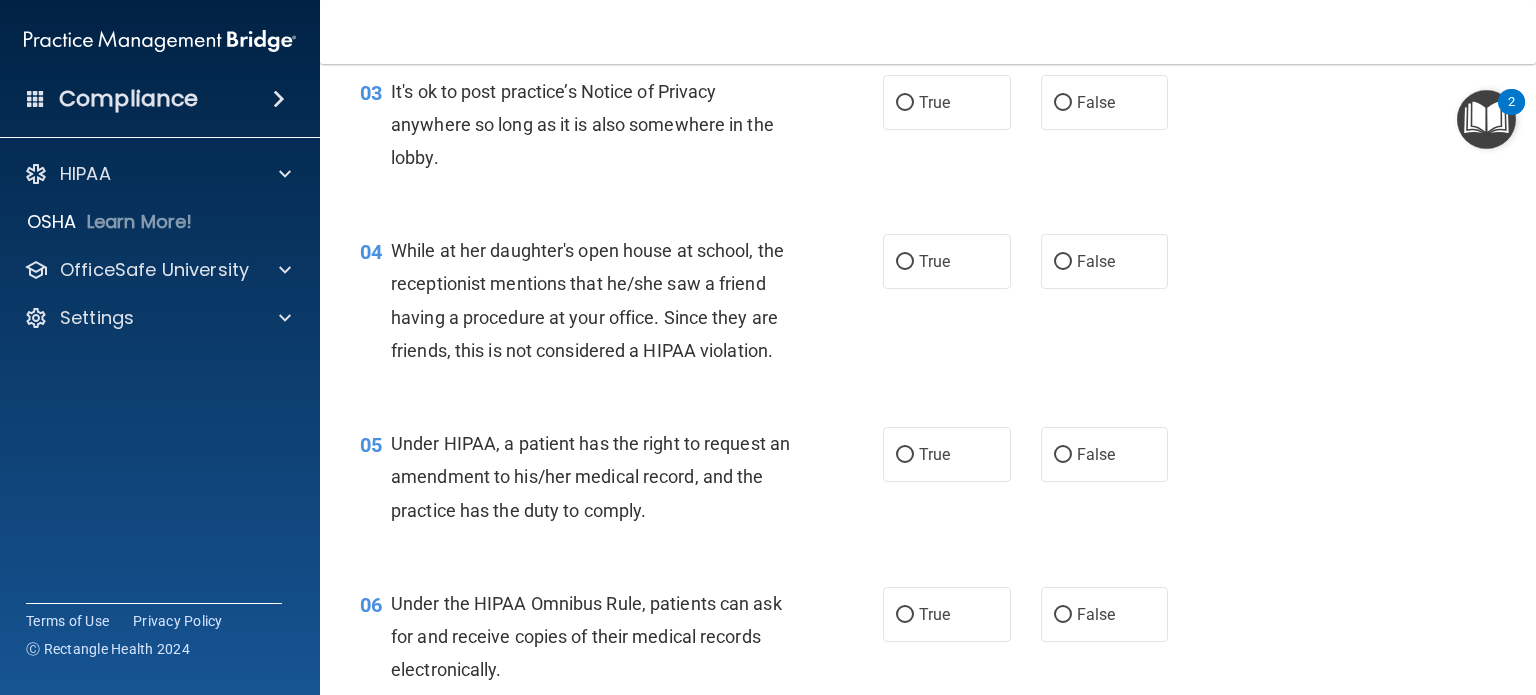 scroll, scrollTop: 520, scrollLeft: 0, axis: vertical 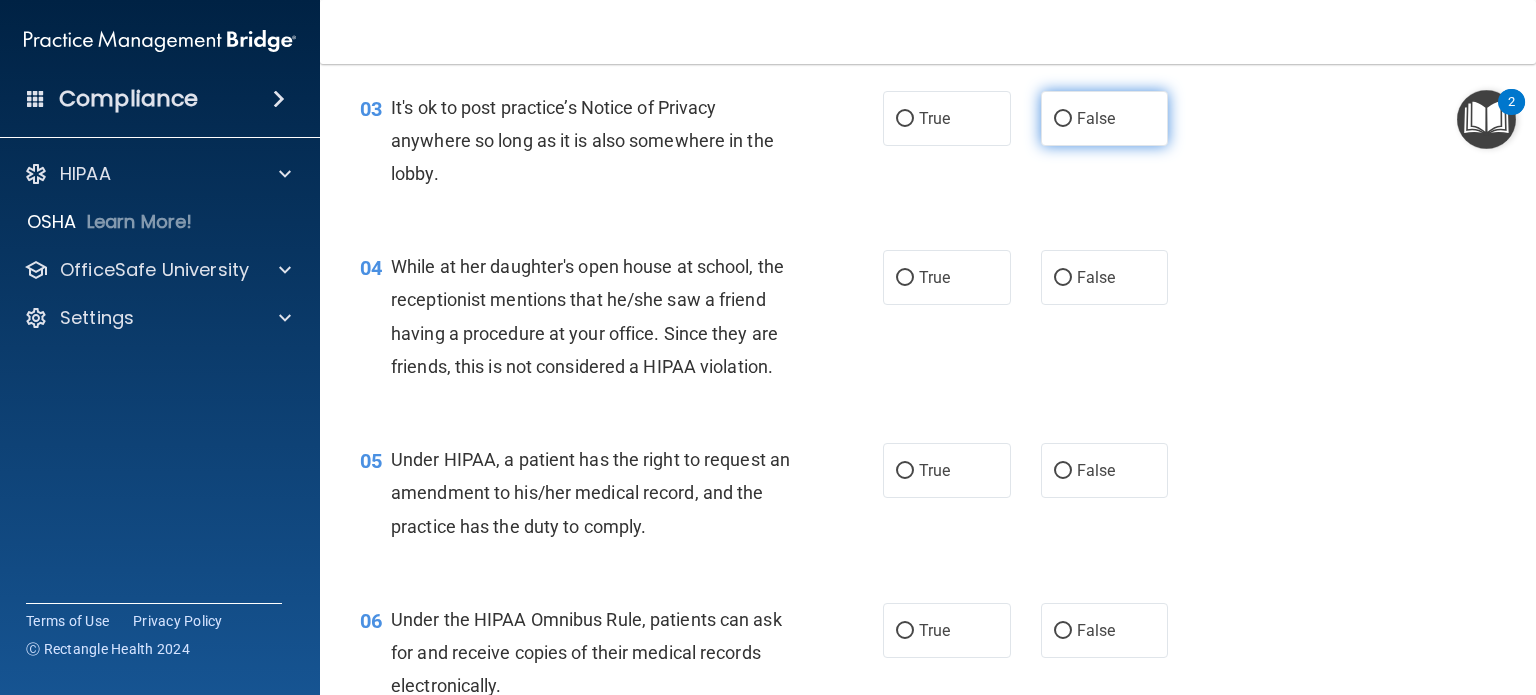 click on "False" at bounding box center [1063, 119] 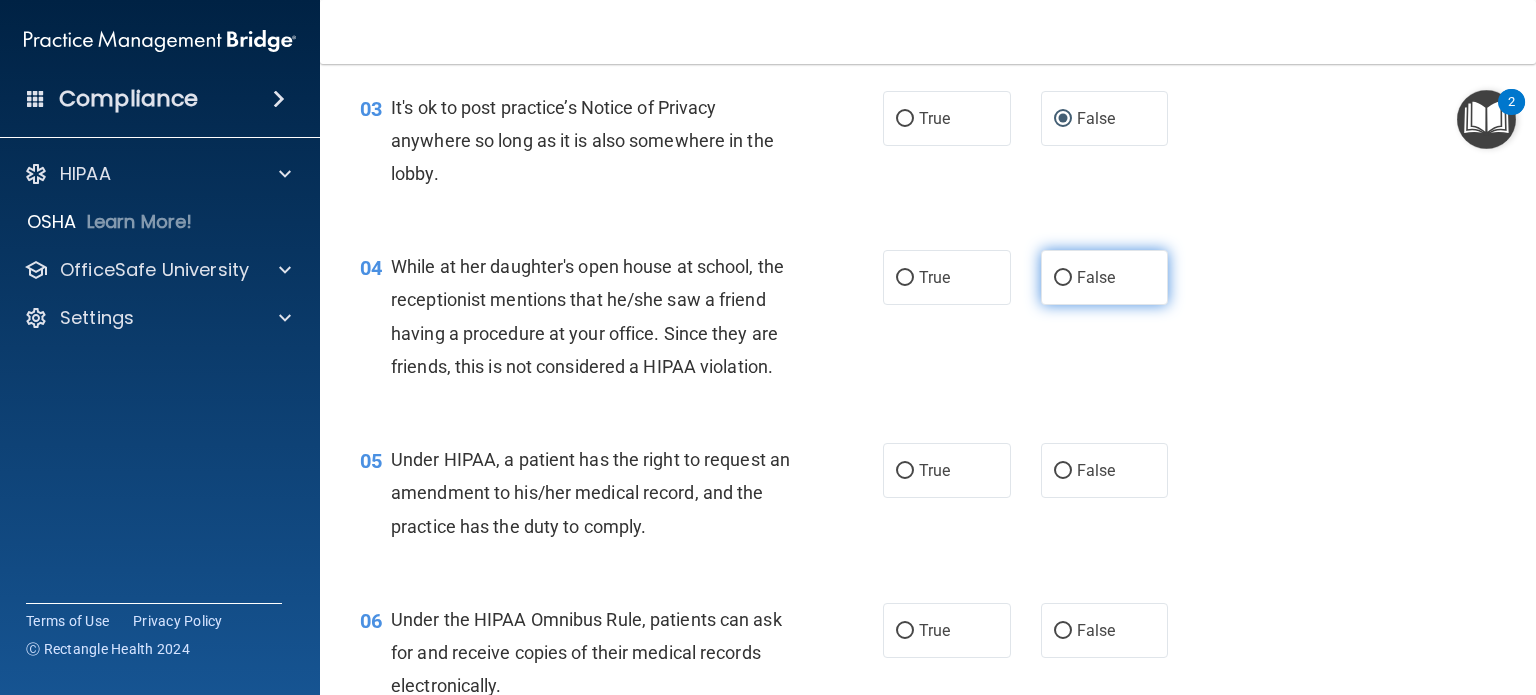 click on "False" at bounding box center [1063, 278] 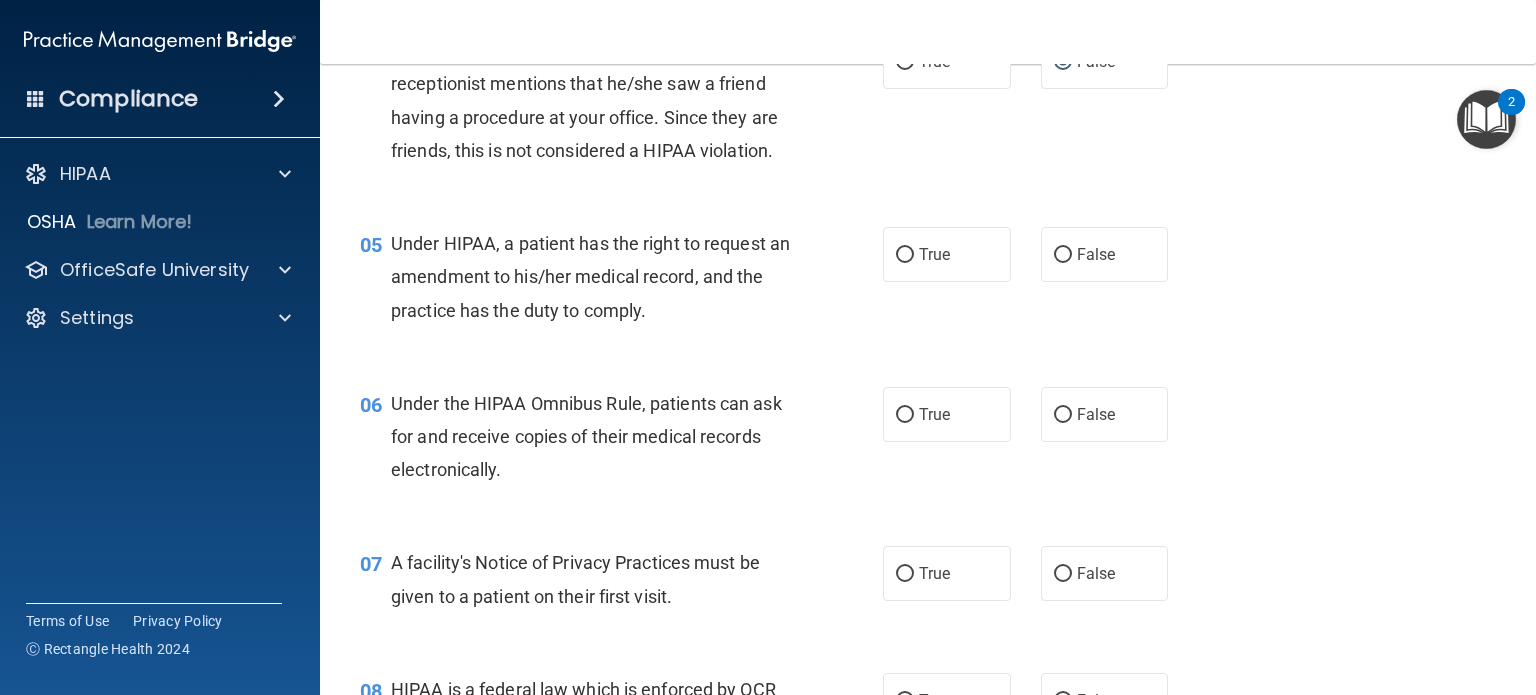 scroll, scrollTop: 787, scrollLeft: 0, axis: vertical 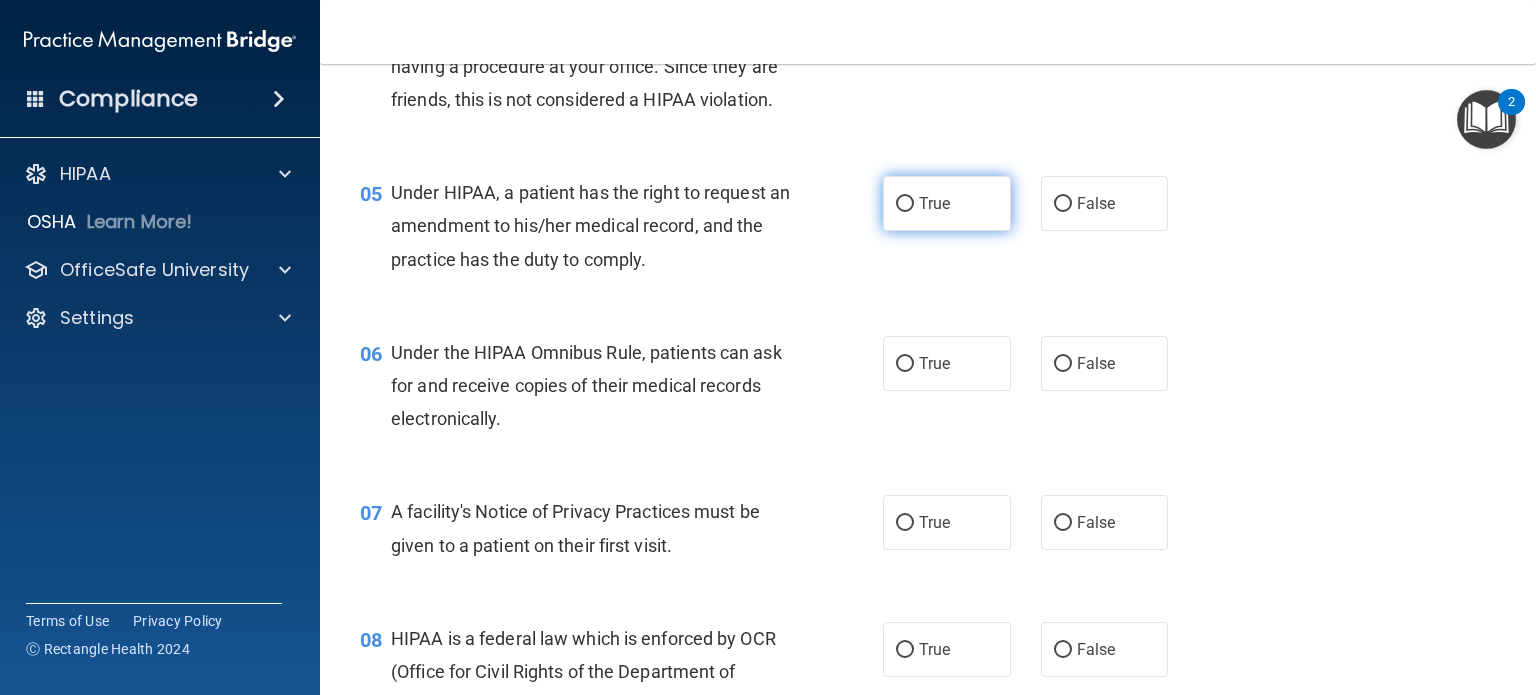 click on "True" at bounding box center [947, 203] 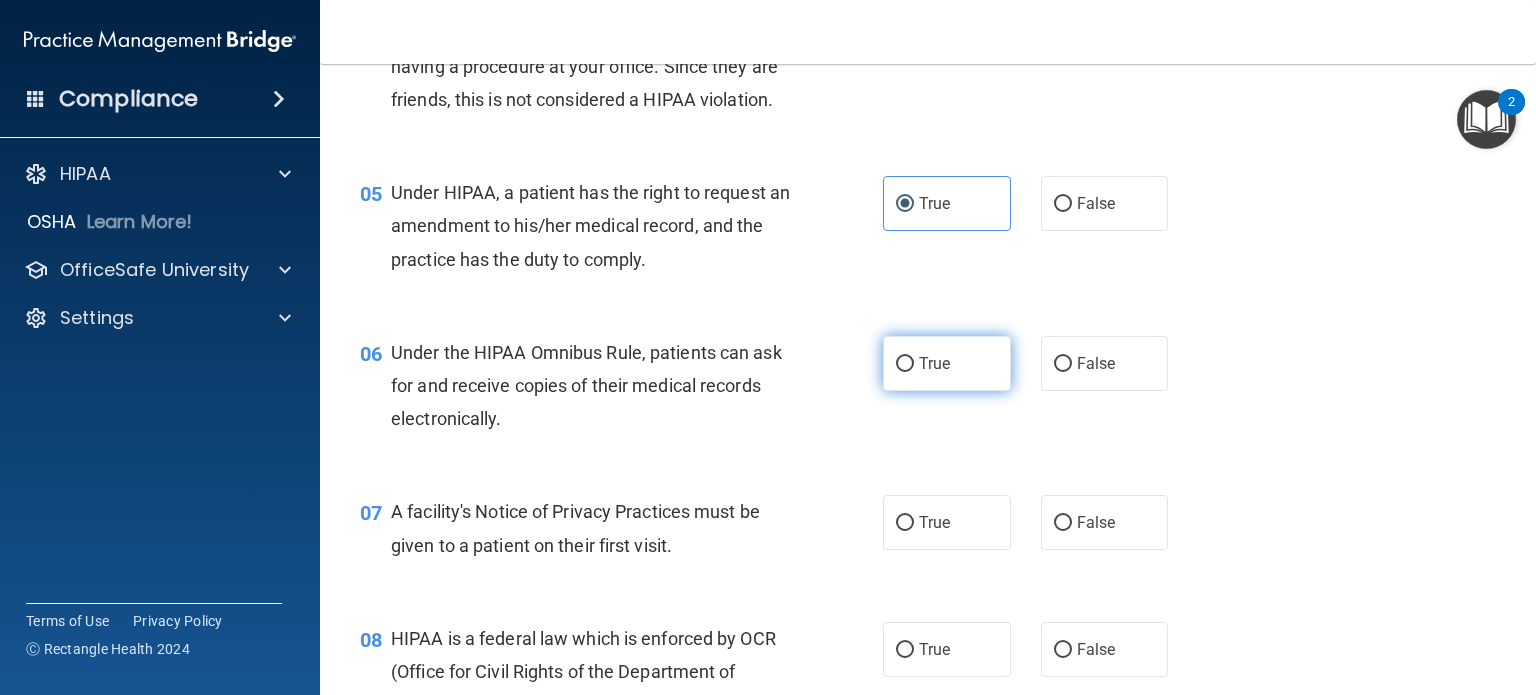 click on "True" at bounding box center [905, 364] 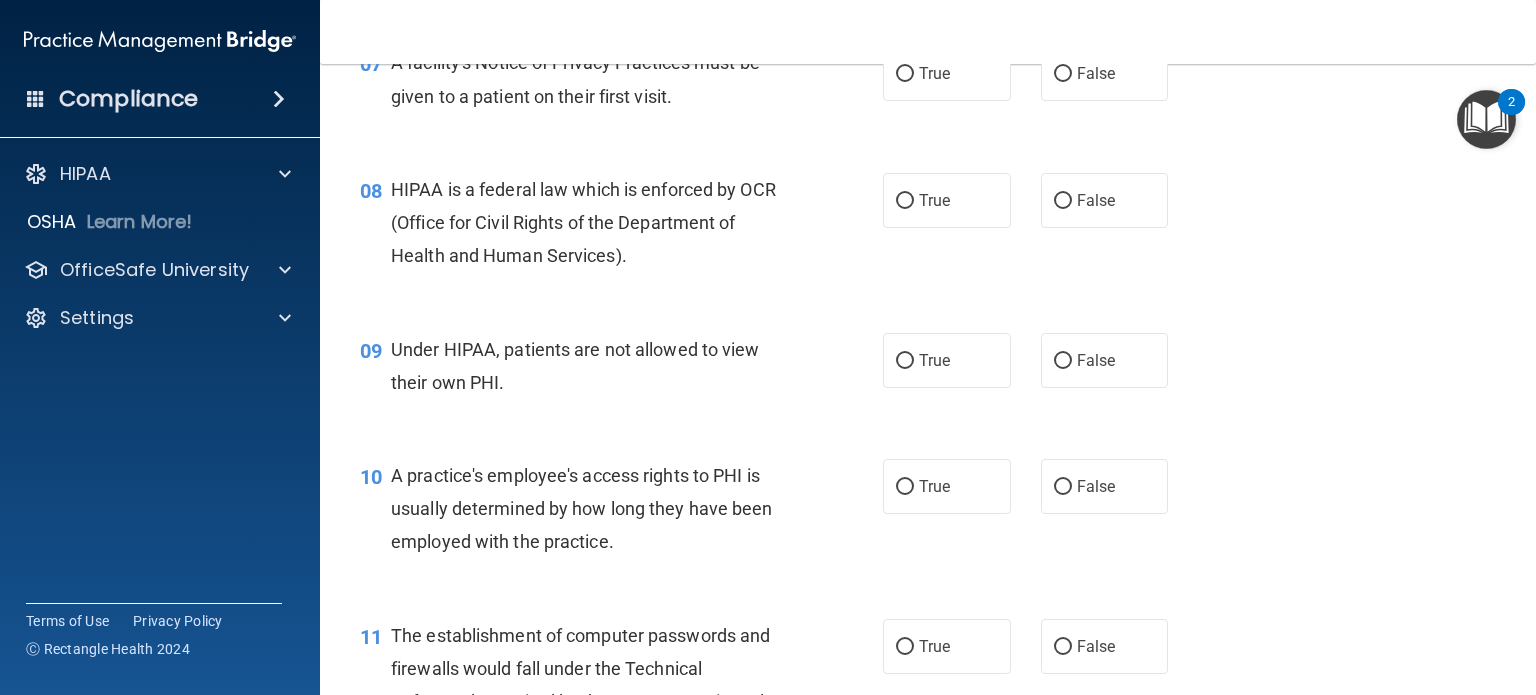 scroll, scrollTop: 1244, scrollLeft: 0, axis: vertical 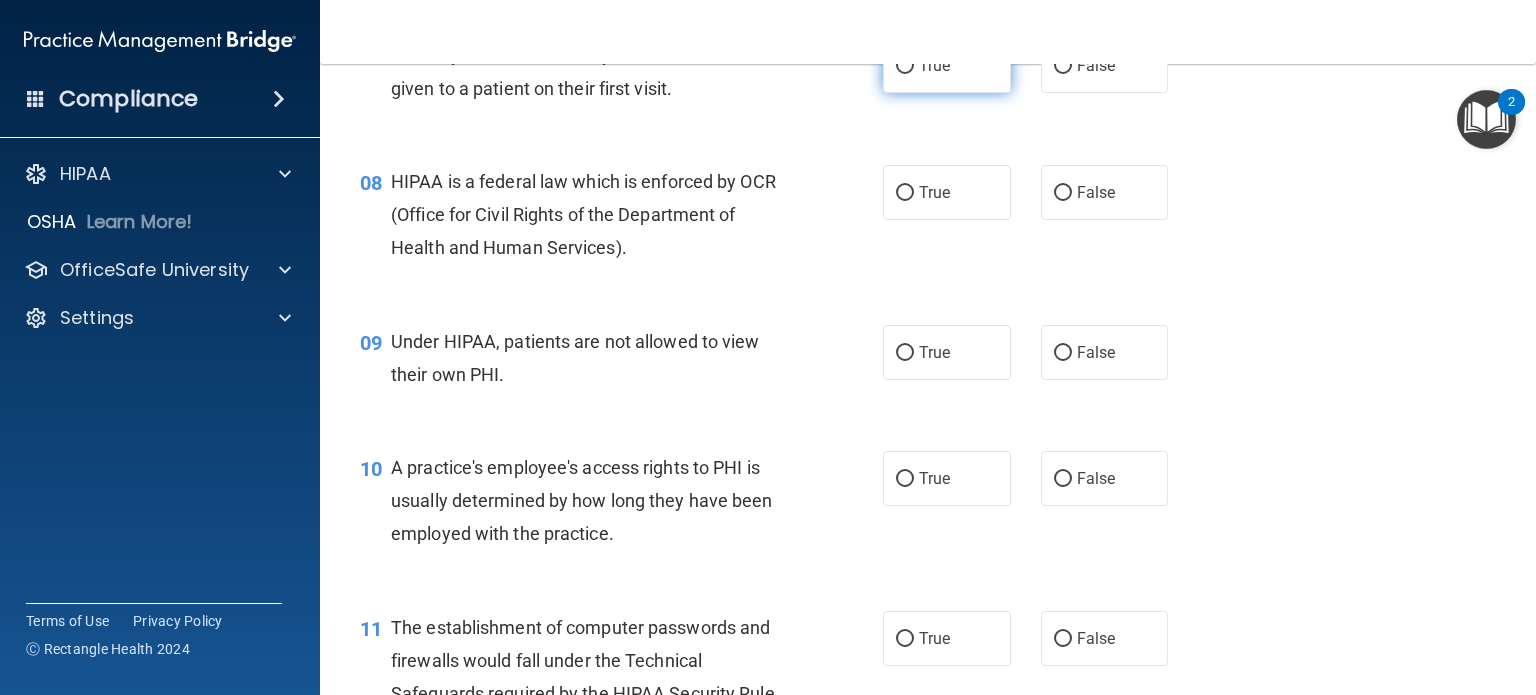 click on "True" at bounding box center (934, 65) 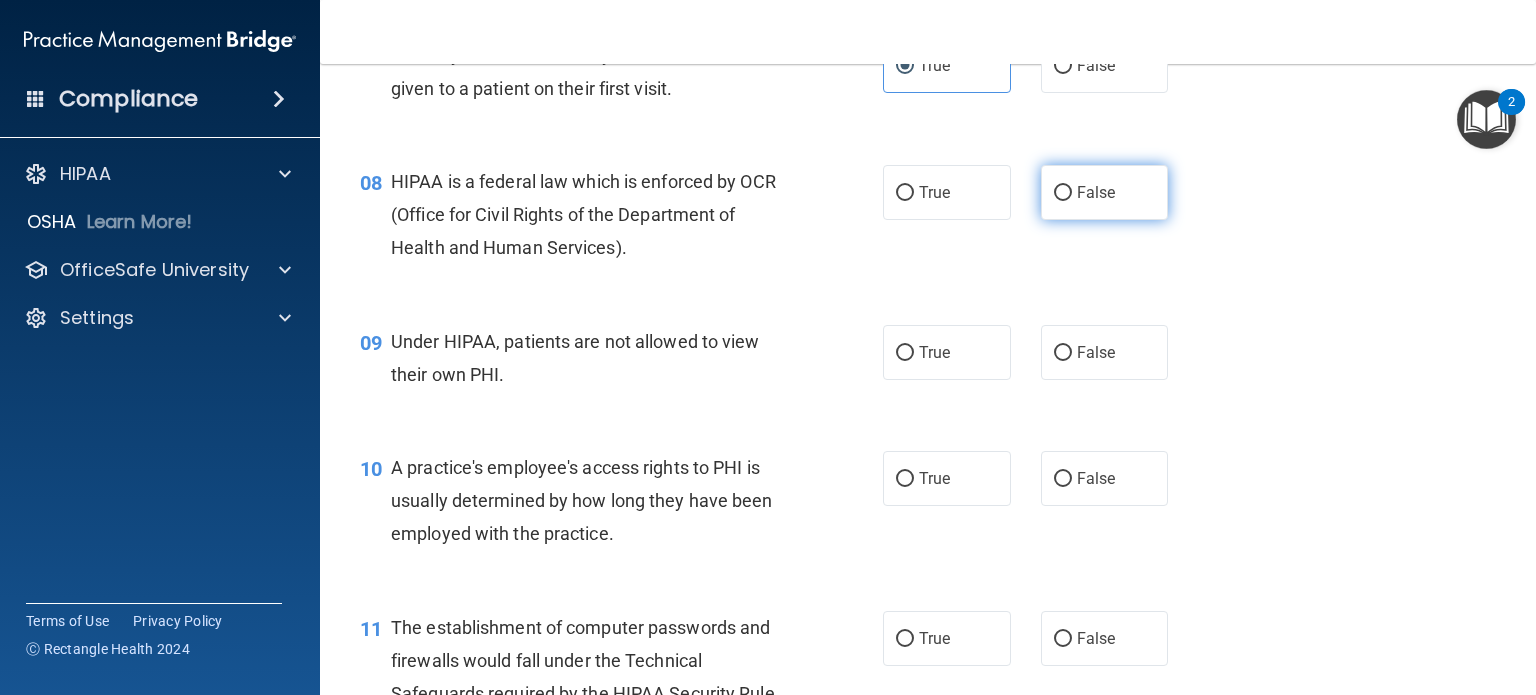 click on "False" at bounding box center [1063, 193] 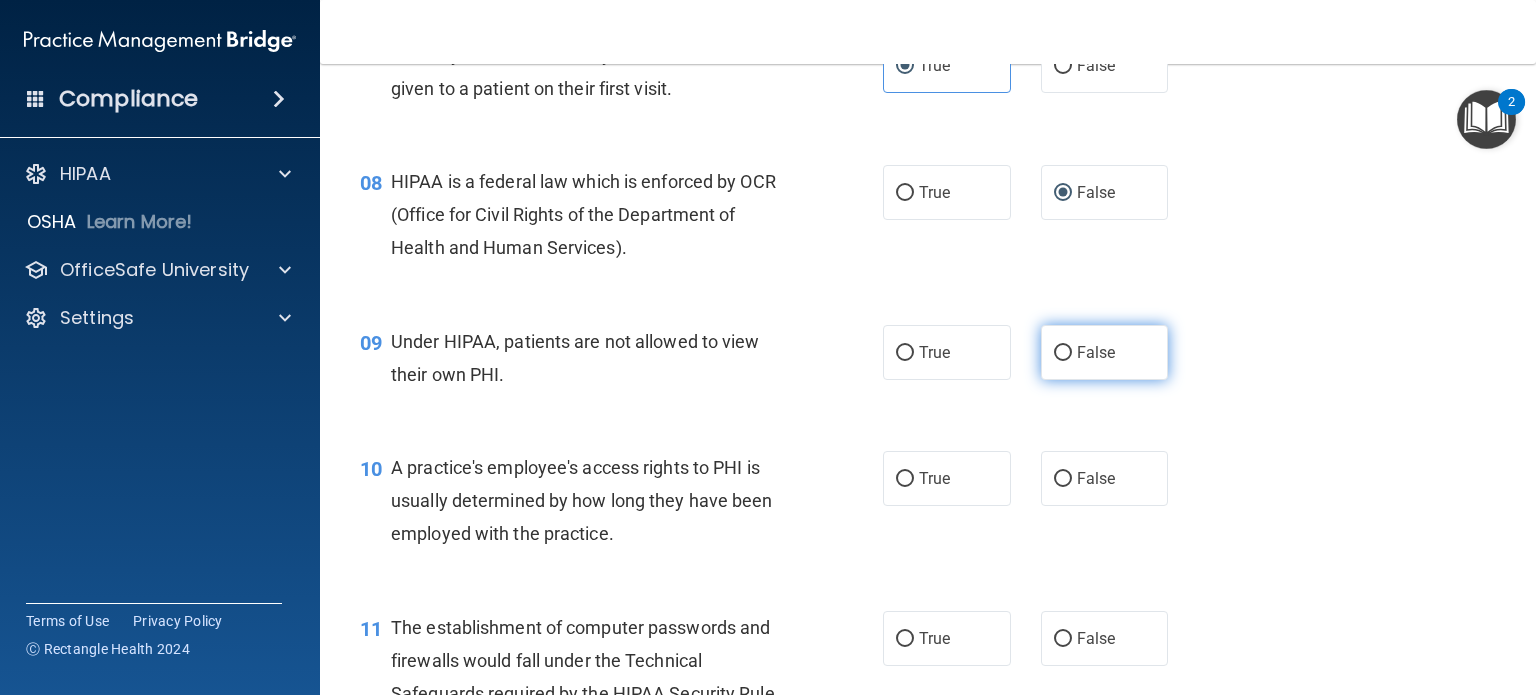 click on "False" at bounding box center (1063, 353) 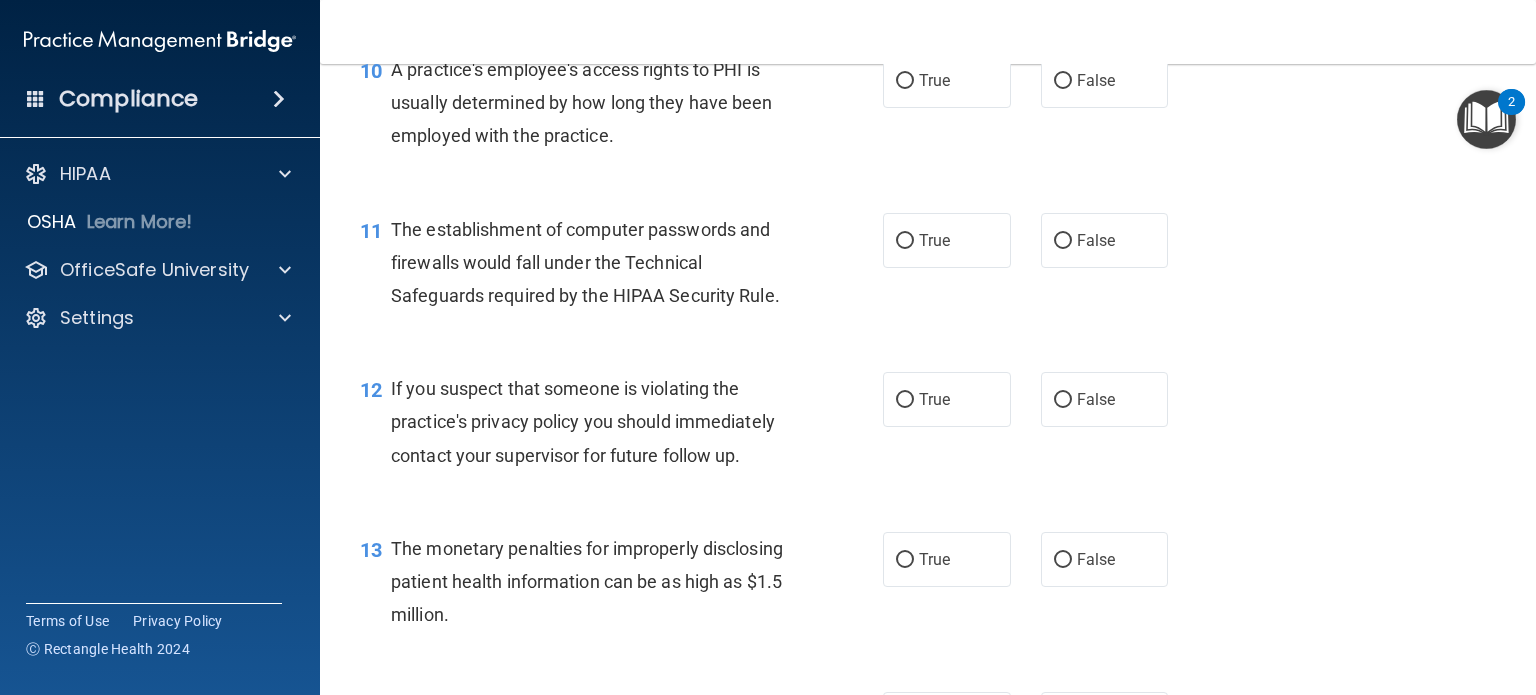 scroll, scrollTop: 1650, scrollLeft: 0, axis: vertical 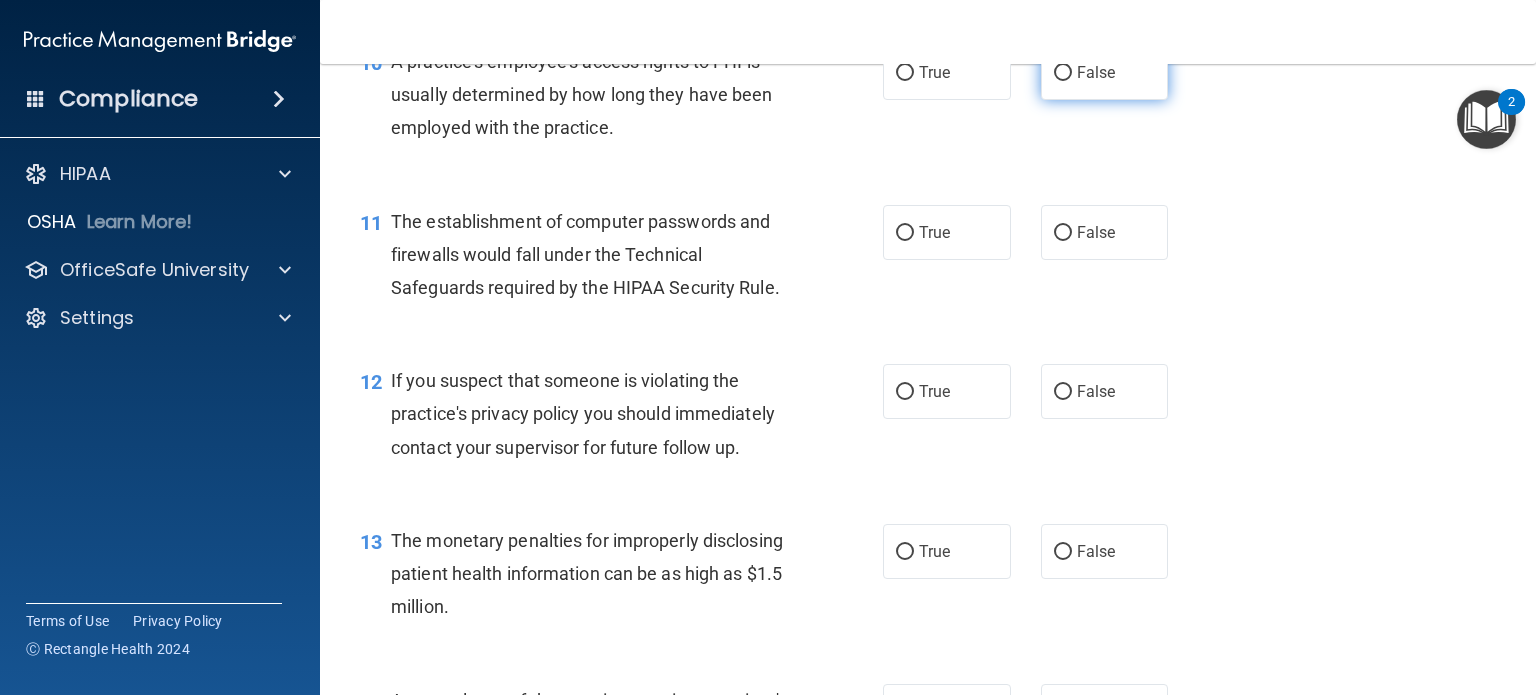 click on "False" at bounding box center [1105, 72] 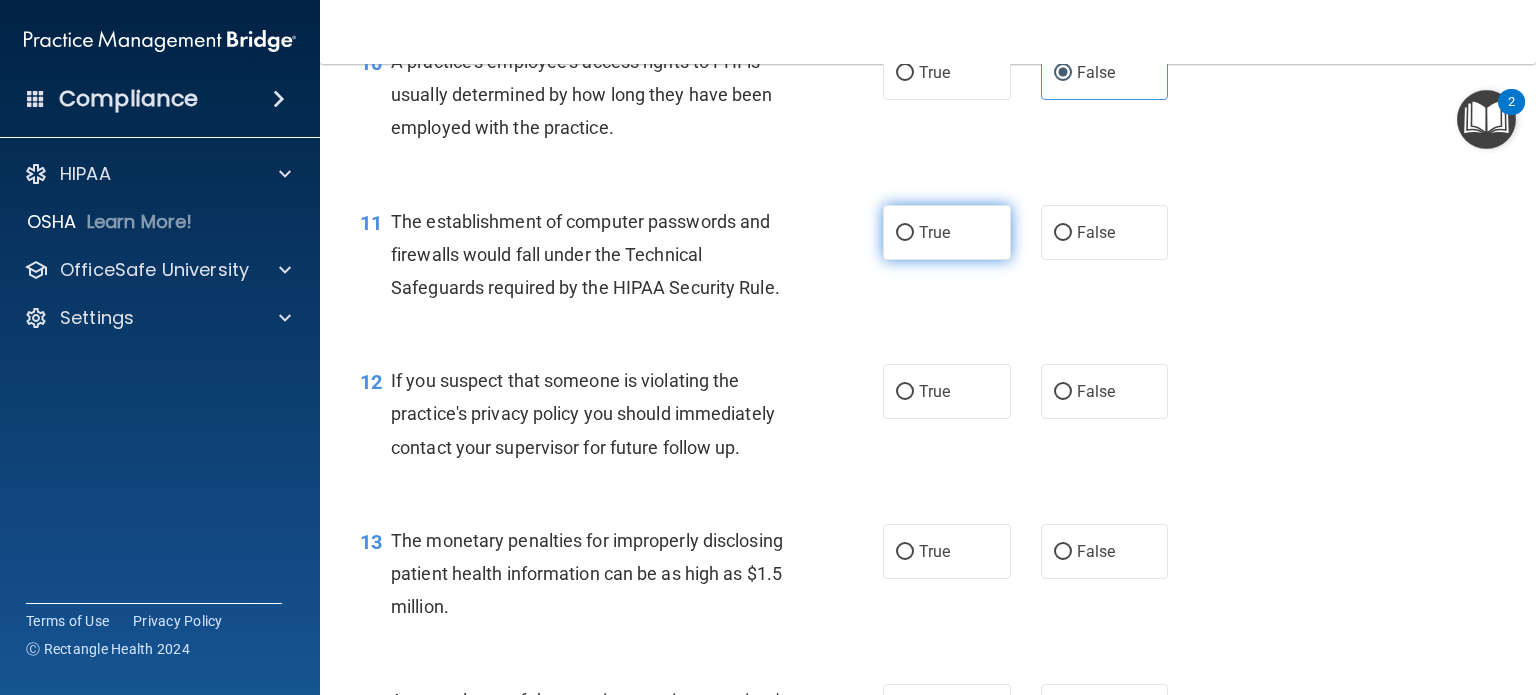 click on "True" at bounding box center (934, 232) 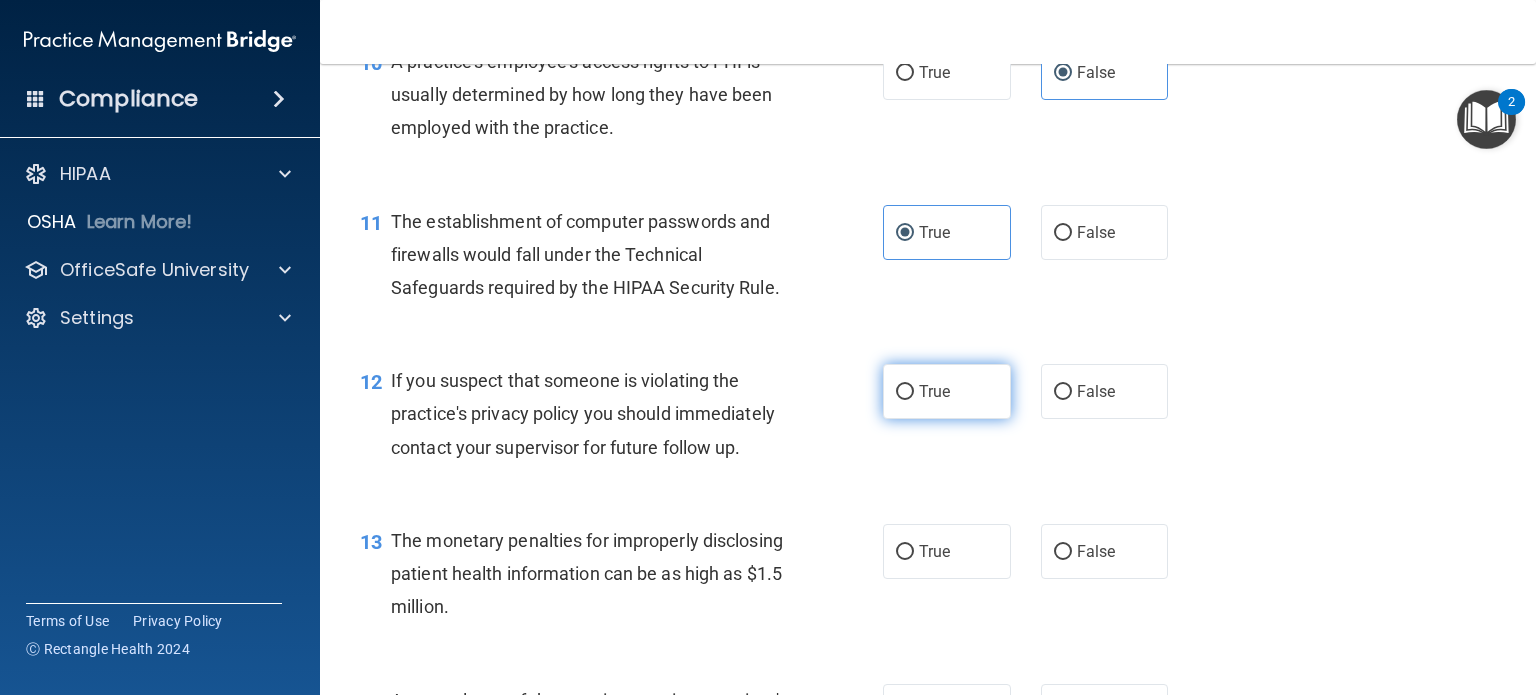 click on "True" at bounding box center (947, 391) 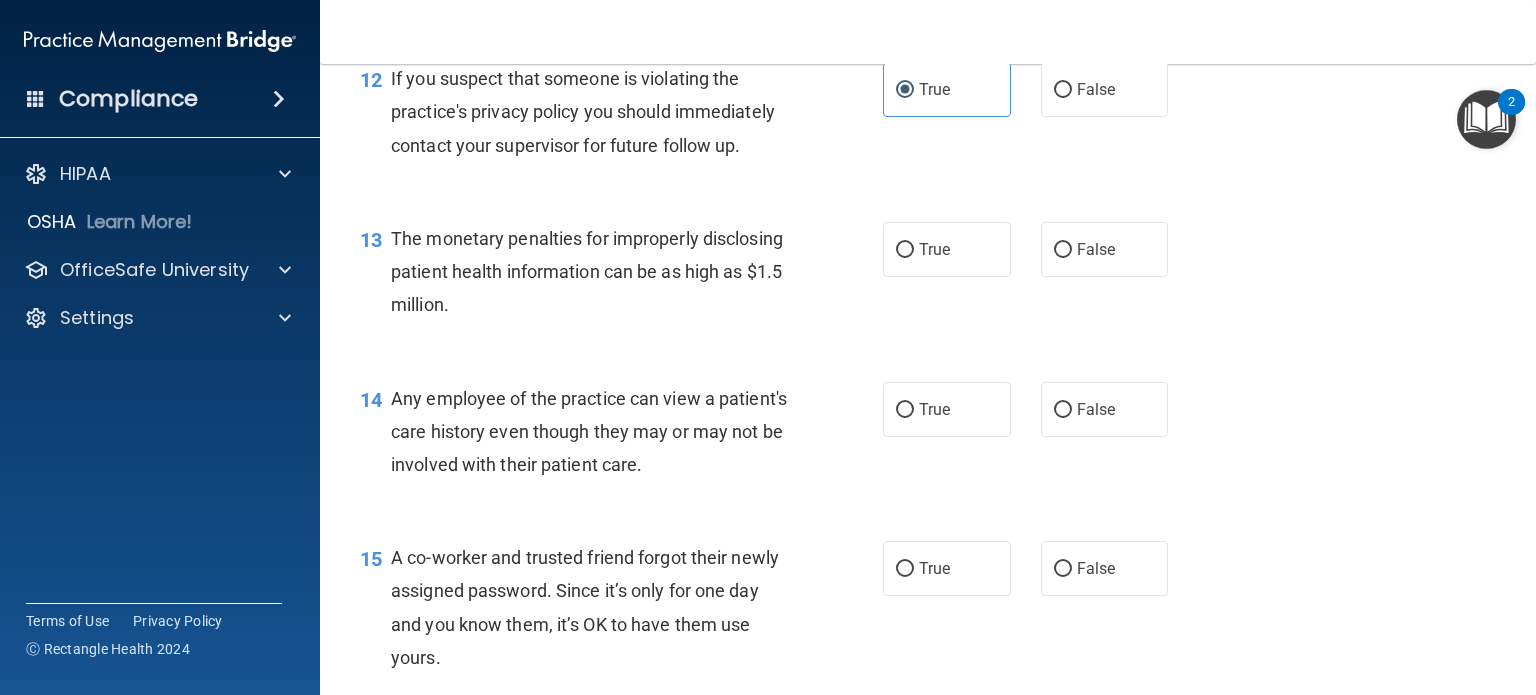 scroll, scrollTop: 2048, scrollLeft: 0, axis: vertical 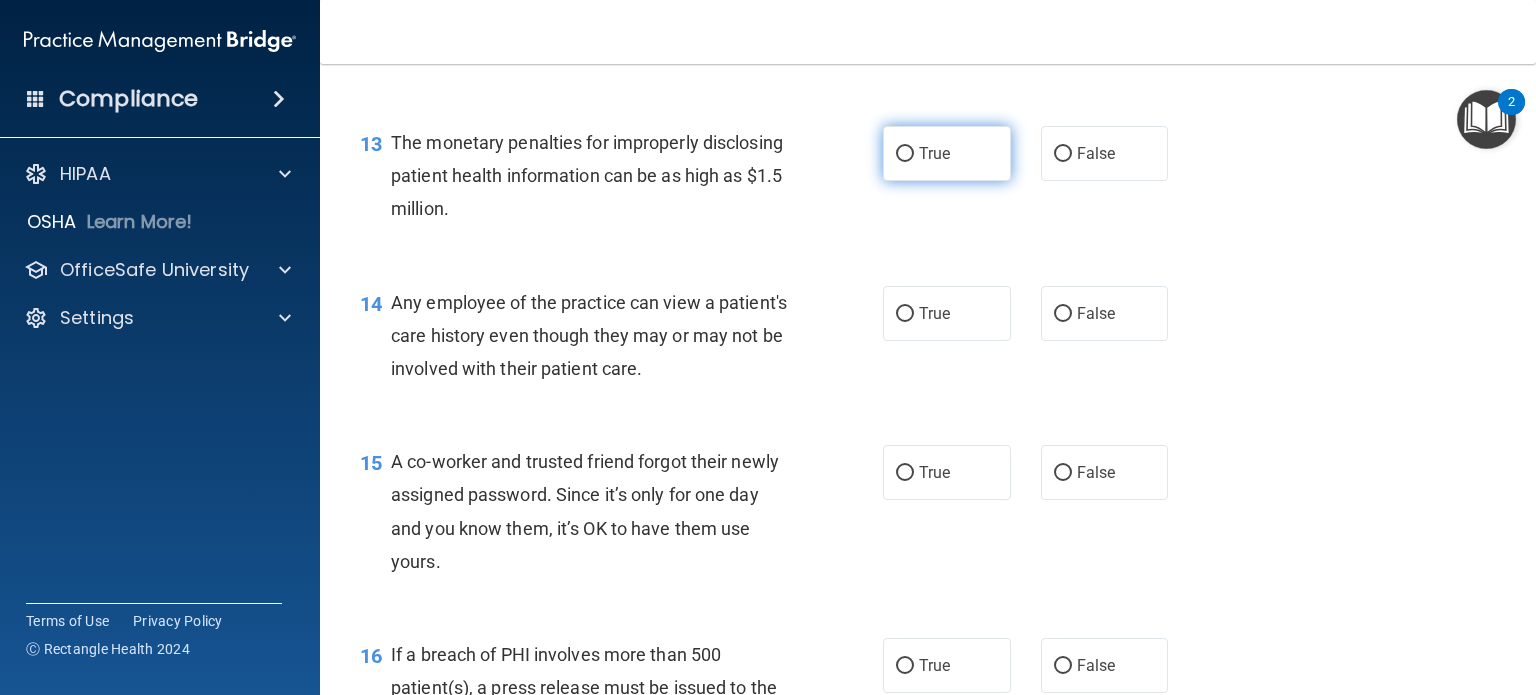 click on "True" at bounding box center [947, 153] 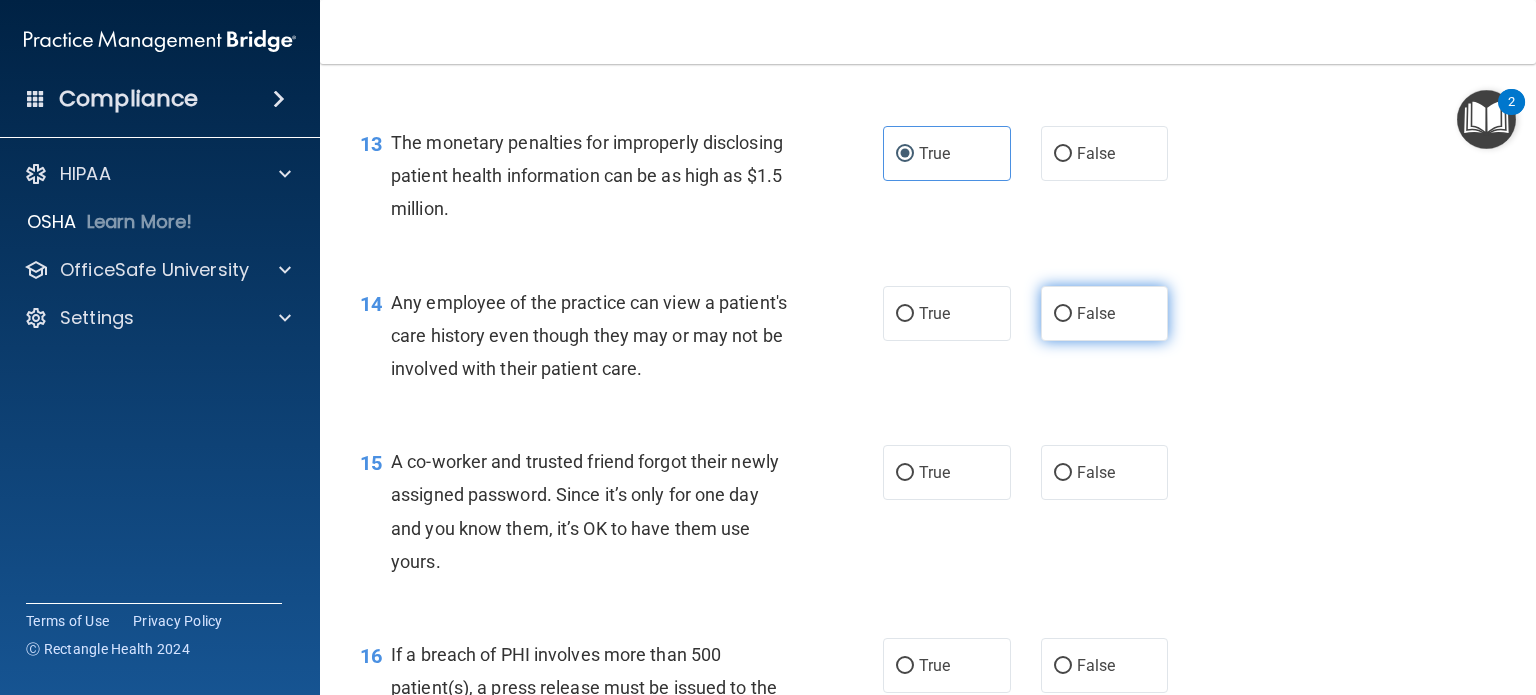 click on "False" at bounding box center (1063, 314) 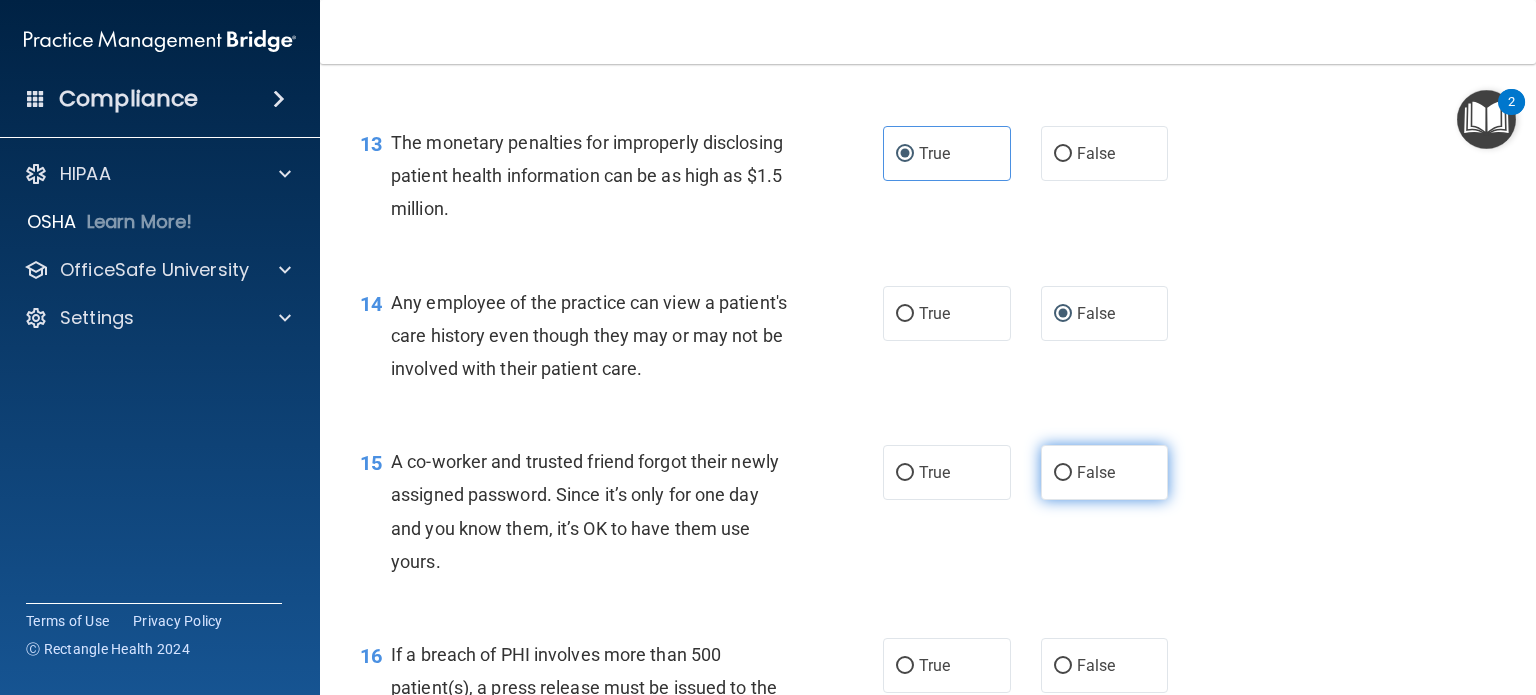 click on "False" at bounding box center (1105, 472) 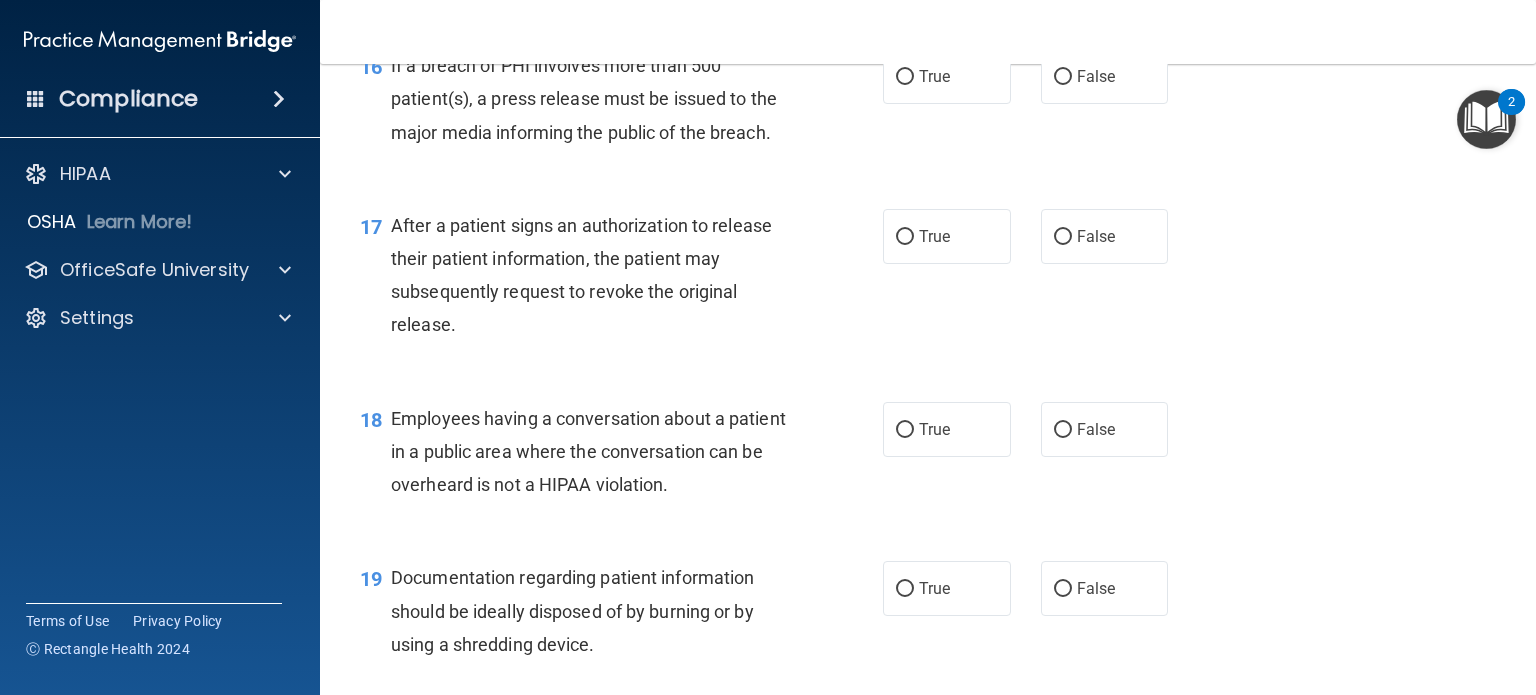 scroll, scrollTop: 2652, scrollLeft: 0, axis: vertical 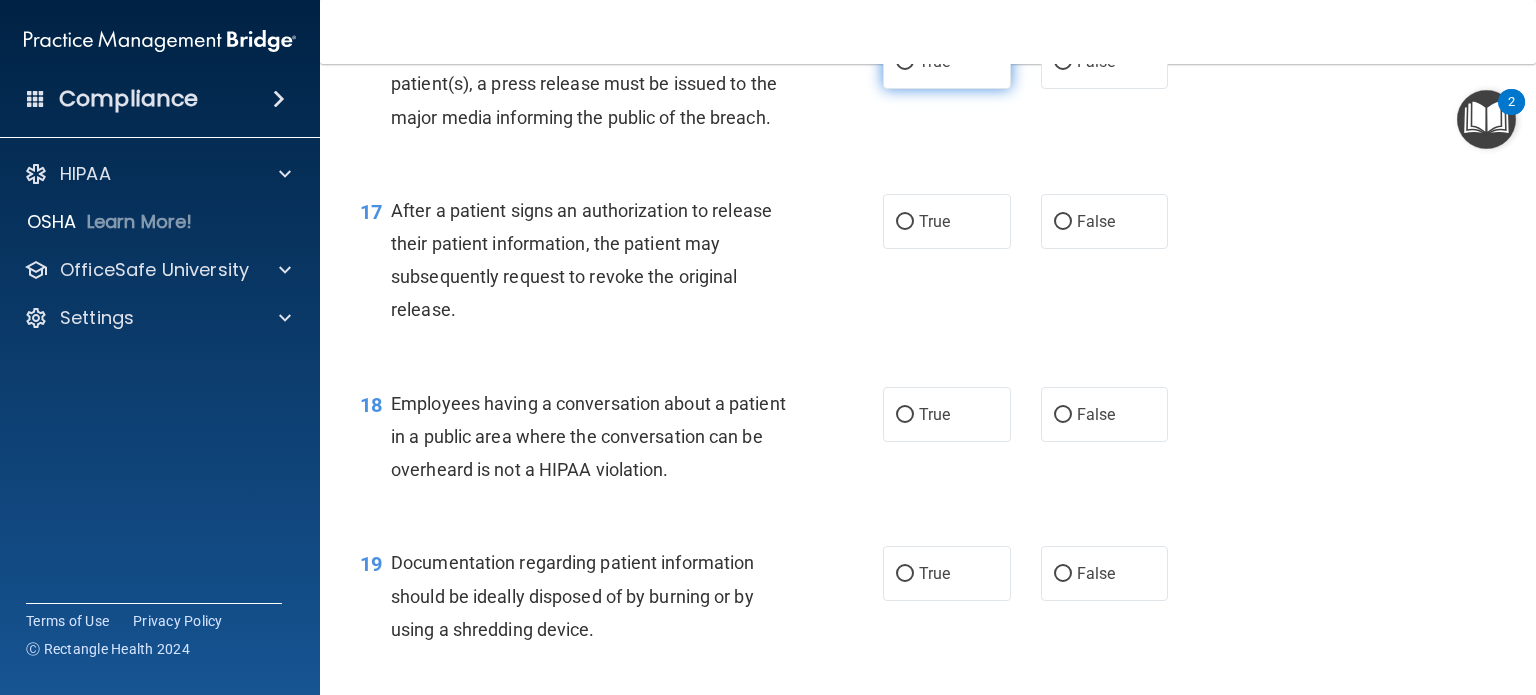 click on "True" at bounding box center [905, 62] 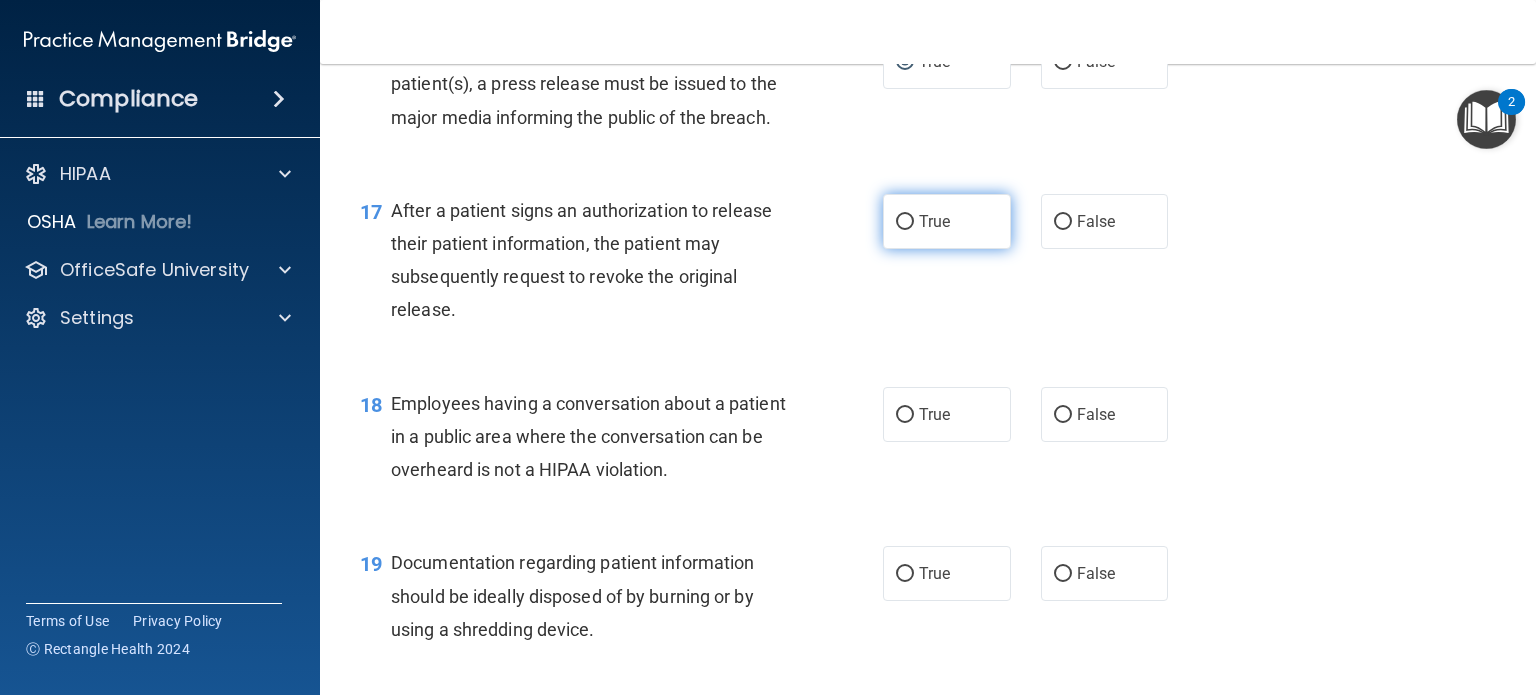 click on "True" at bounding box center (905, 222) 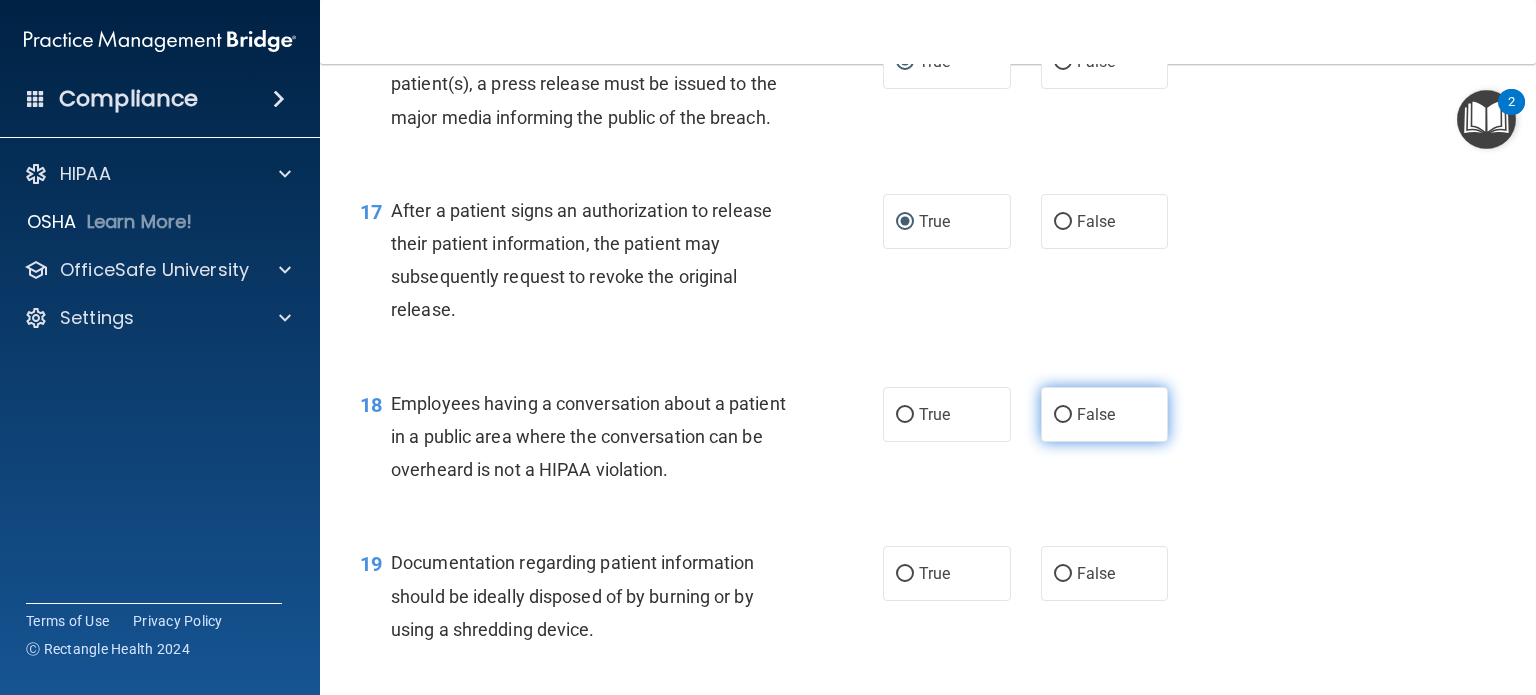 click on "False" at bounding box center (1063, 415) 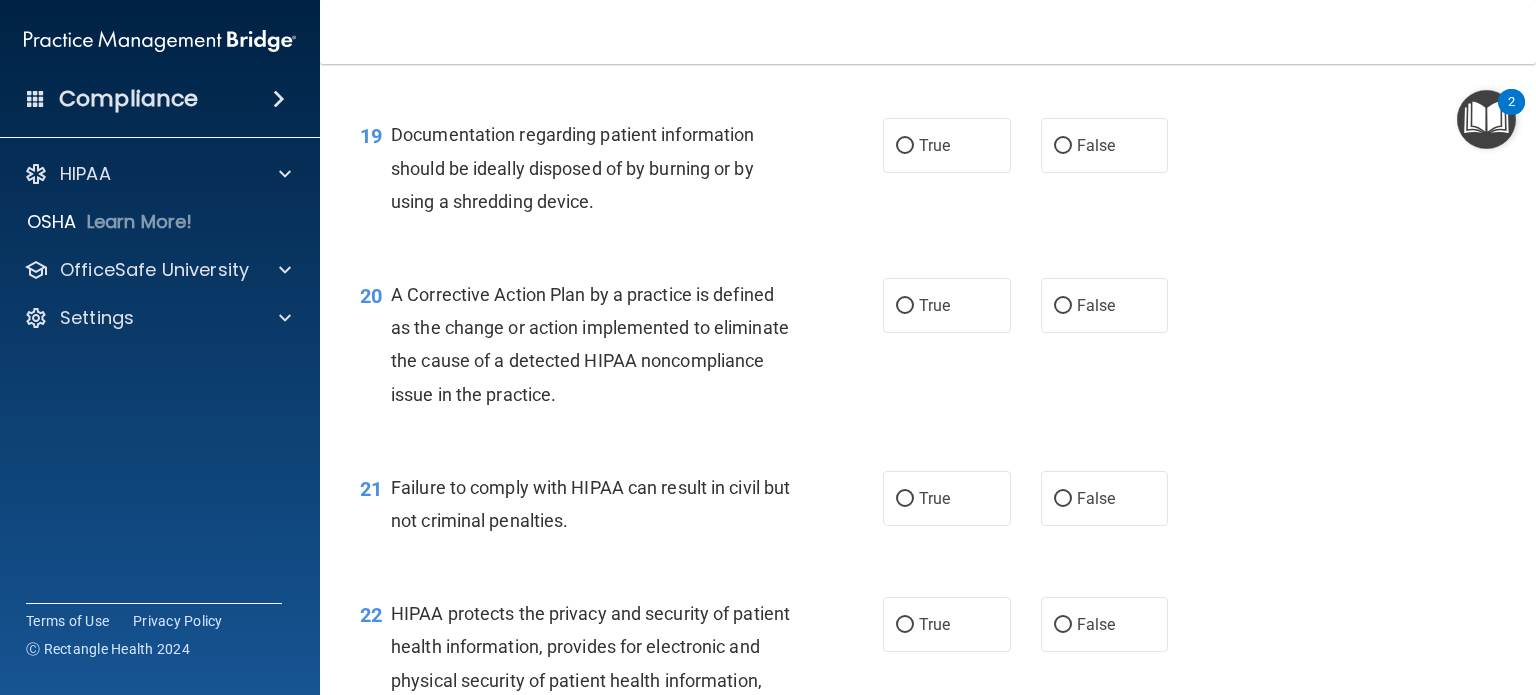 scroll, scrollTop: 3087, scrollLeft: 0, axis: vertical 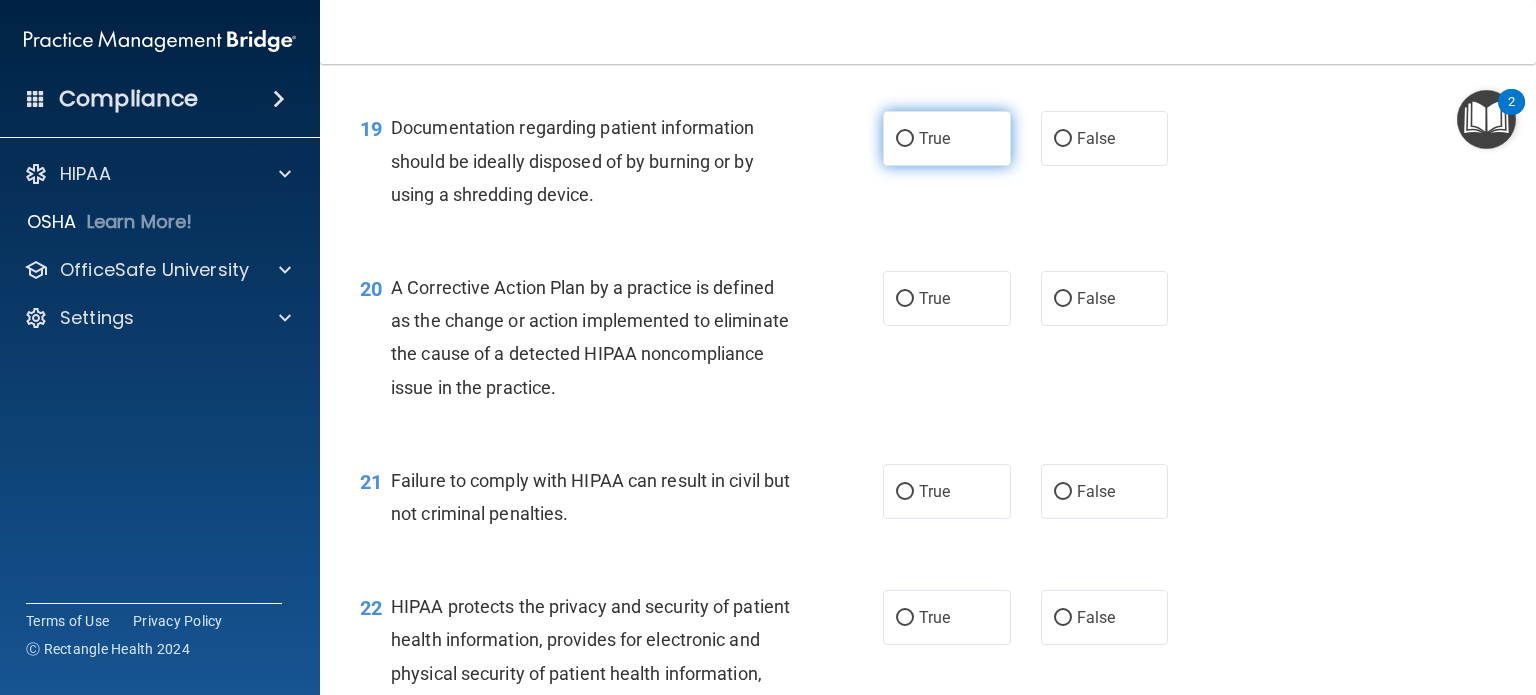 click on "True" at bounding box center (934, 138) 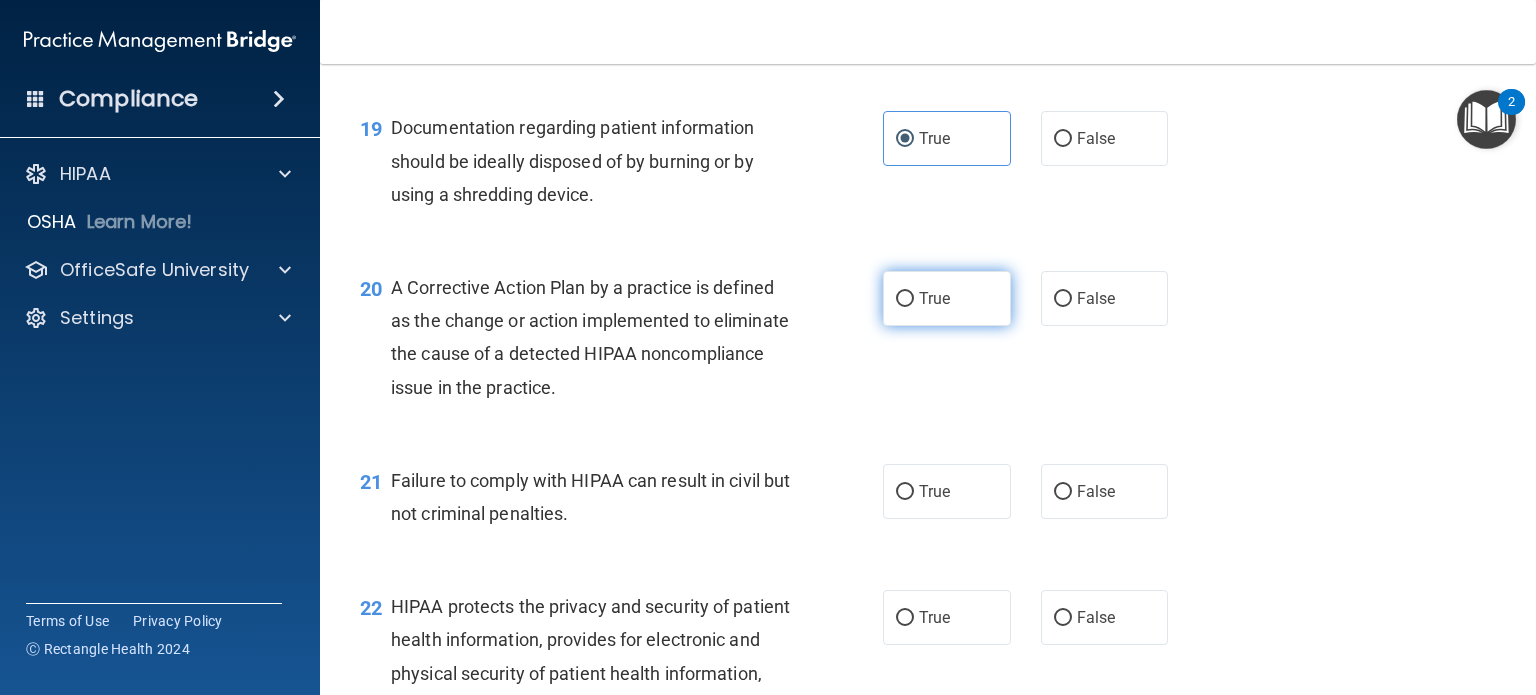 click on "True" at bounding box center [905, 299] 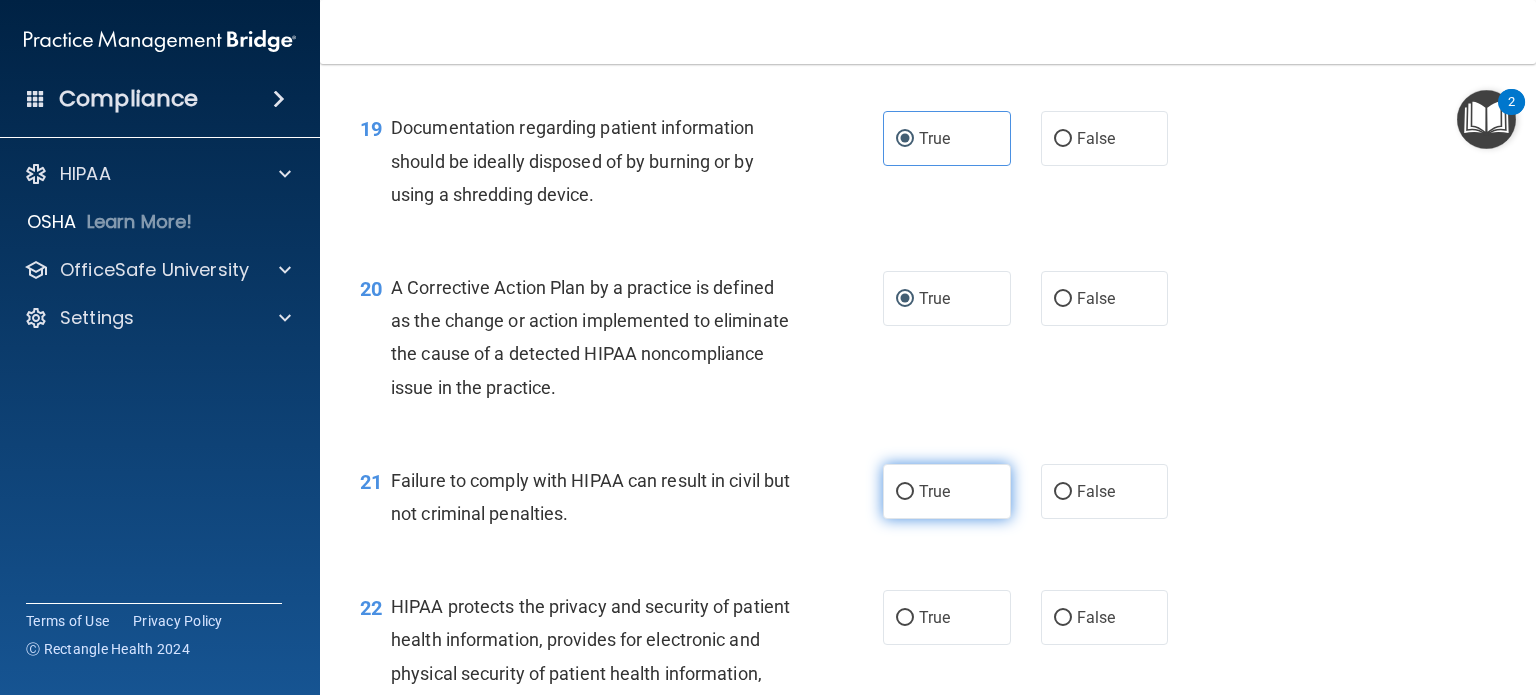 click on "True" at bounding box center [905, 492] 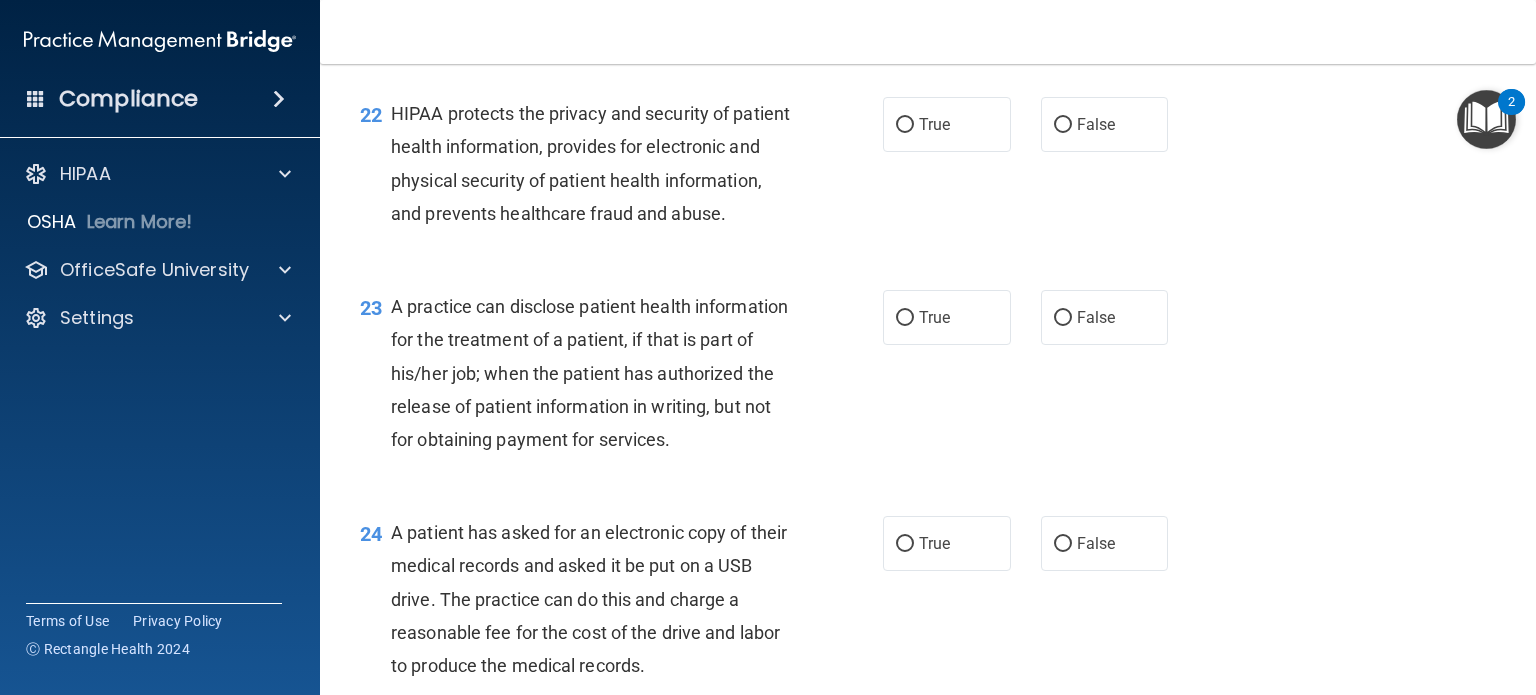 scroll, scrollTop: 3610, scrollLeft: 0, axis: vertical 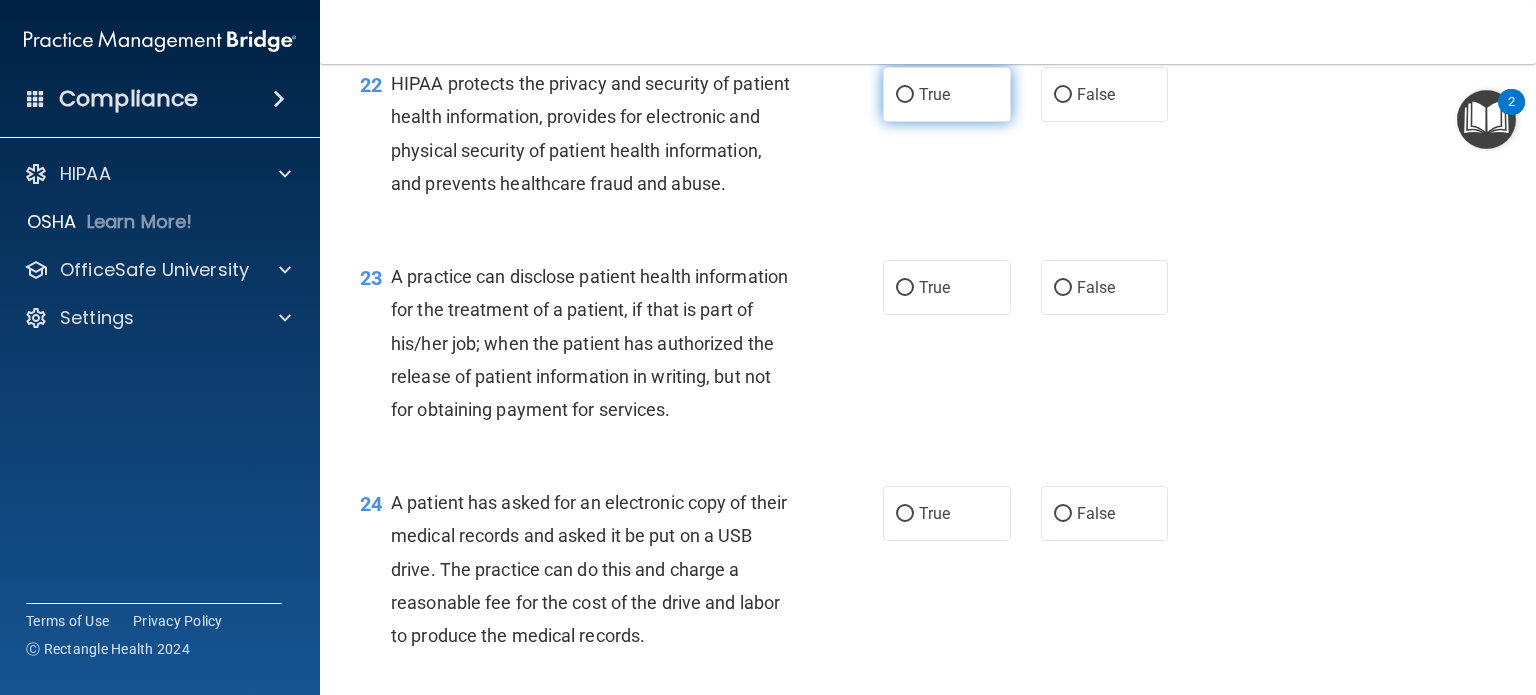 click on "True" at bounding box center (947, 94) 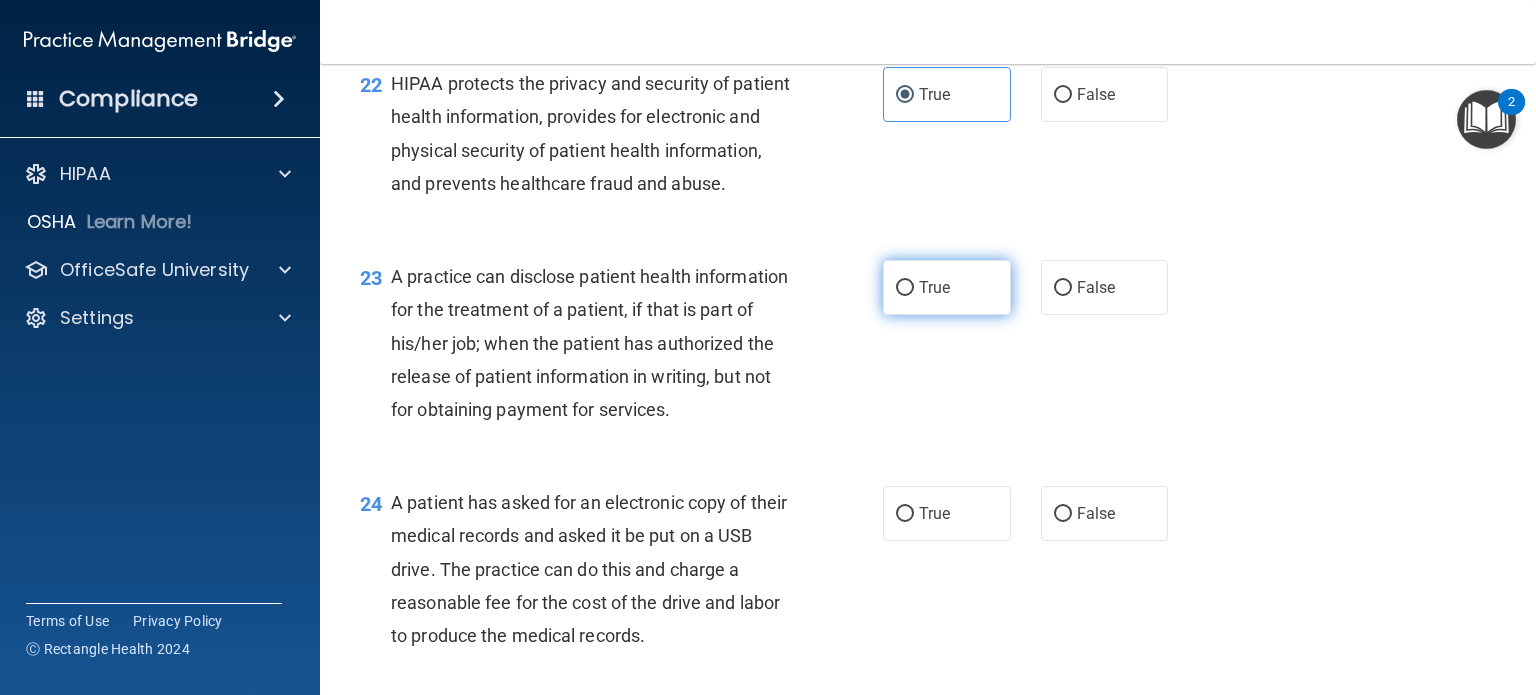 click on "True" at bounding box center (947, 287) 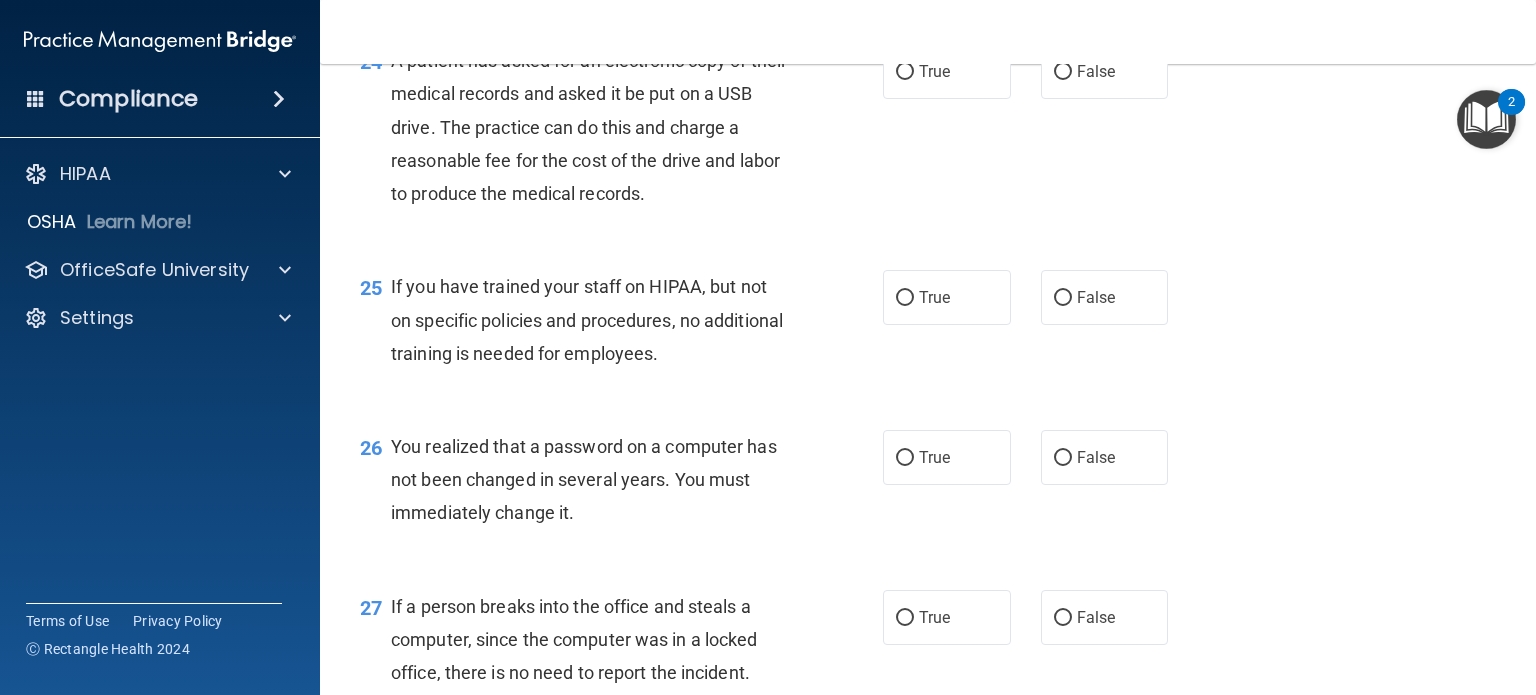 scroll, scrollTop: 4096, scrollLeft: 0, axis: vertical 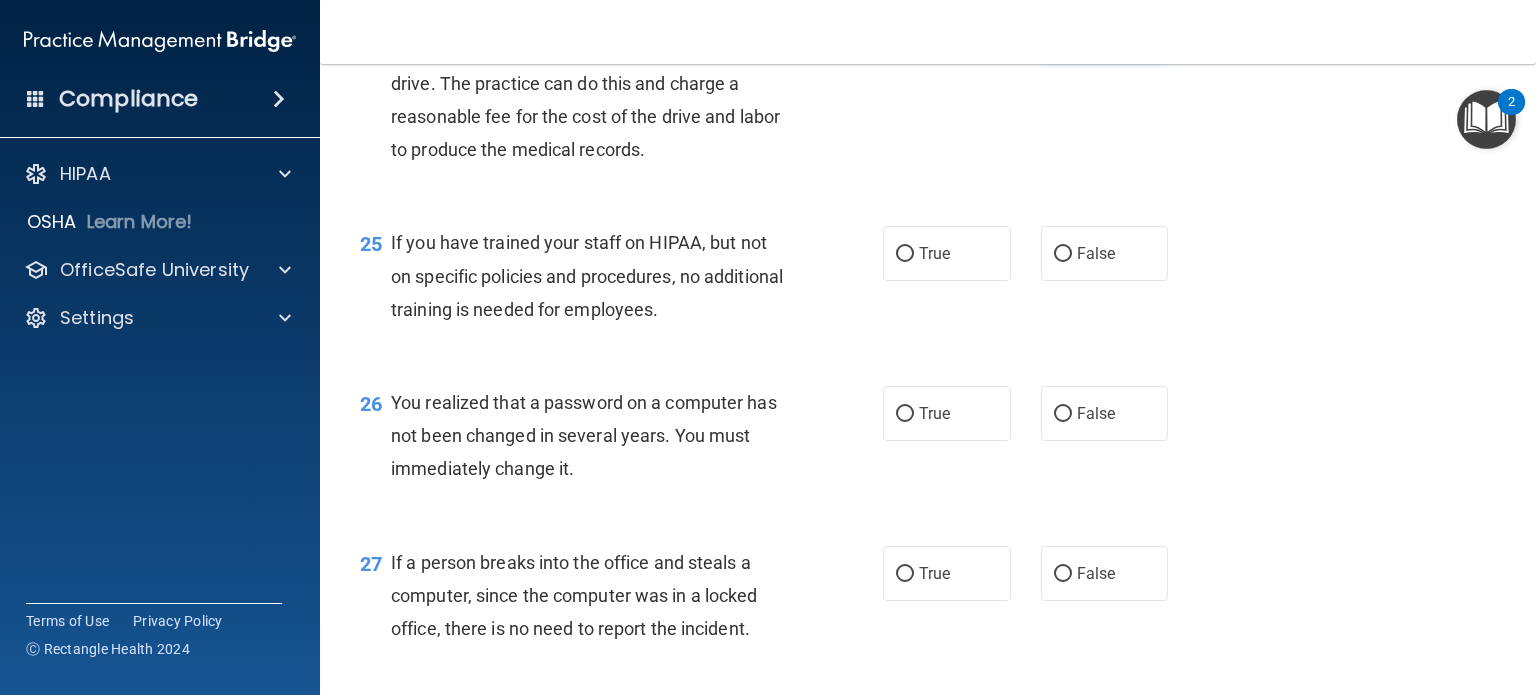 click on "False" at bounding box center (1063, 28) 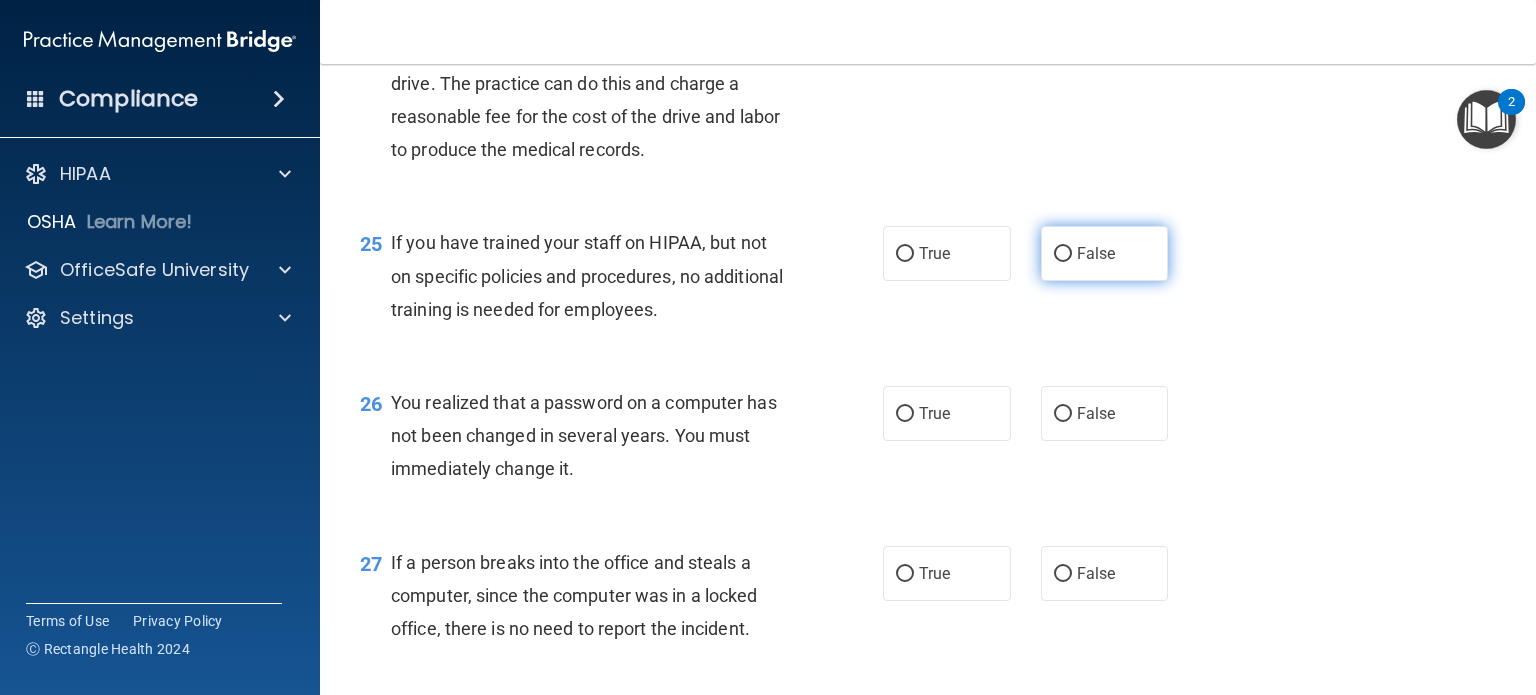 click on "False" at bounding box center [1096, 253] 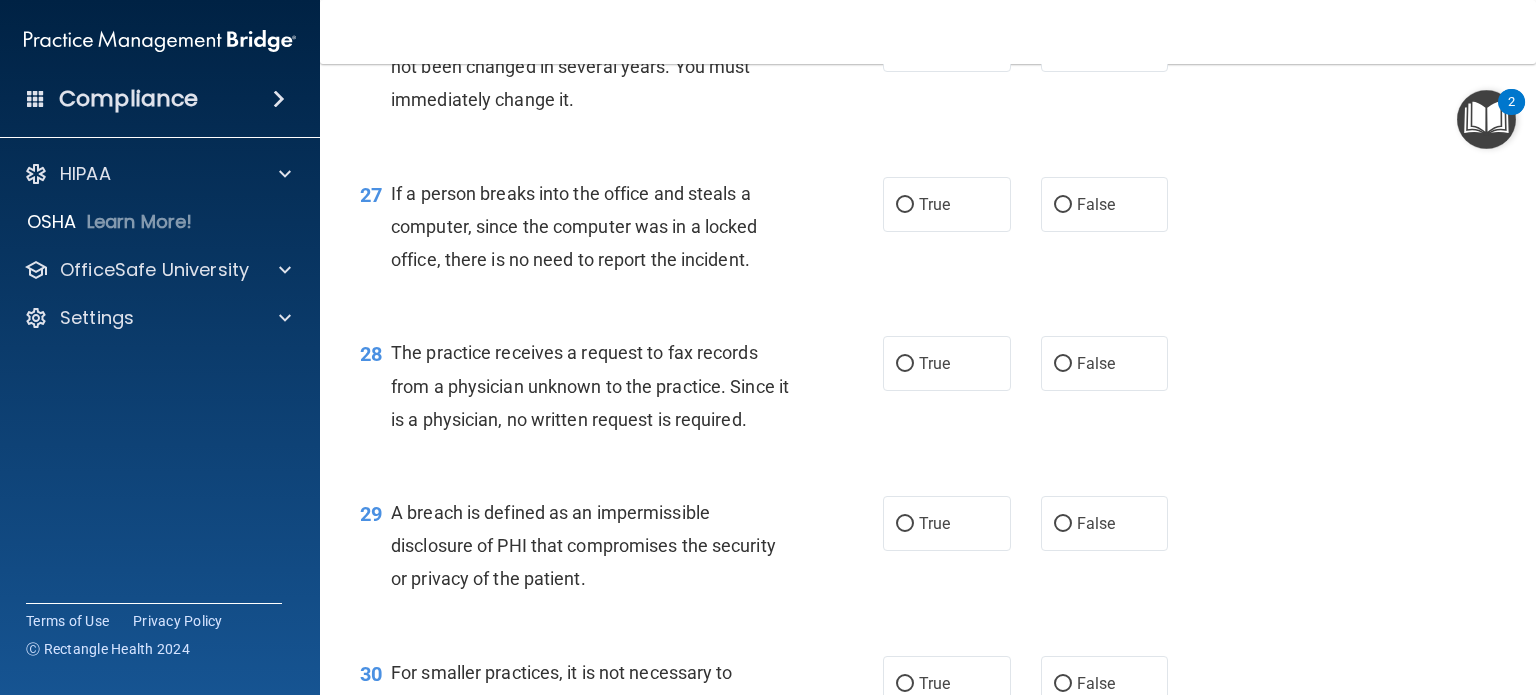 scroll, scrollTop: 4480, scrollLeft: 0, axis: vertical 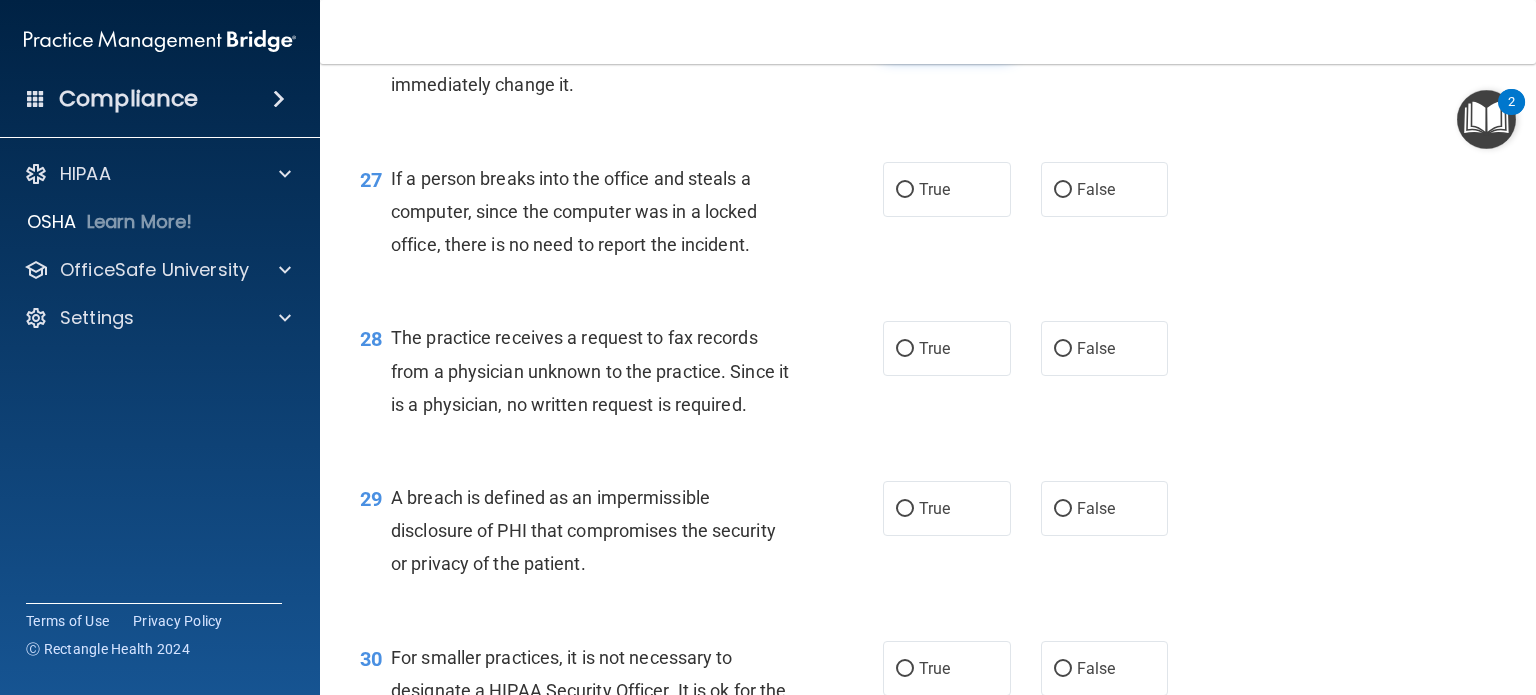 click on "True" at bounding box center (905, 30) 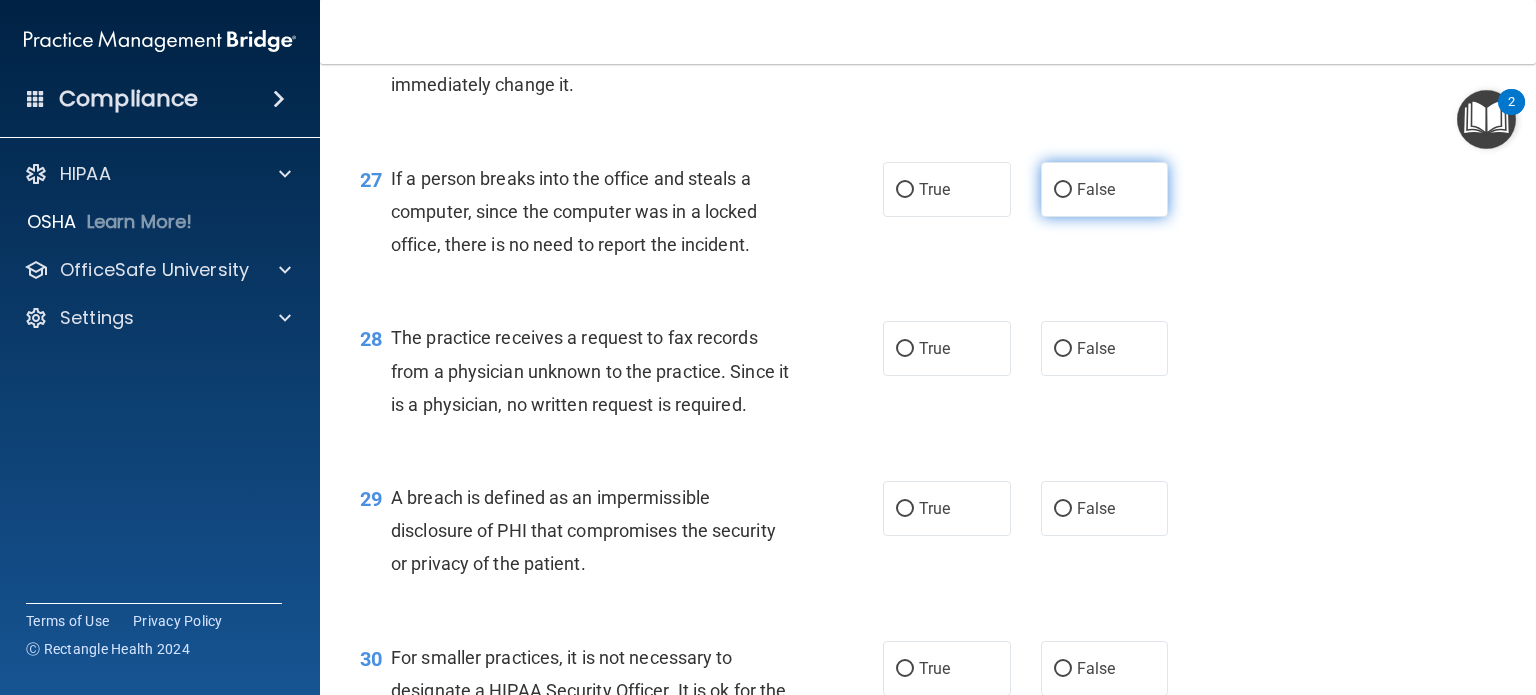 click on "False" at bounding box center [1063, 190] 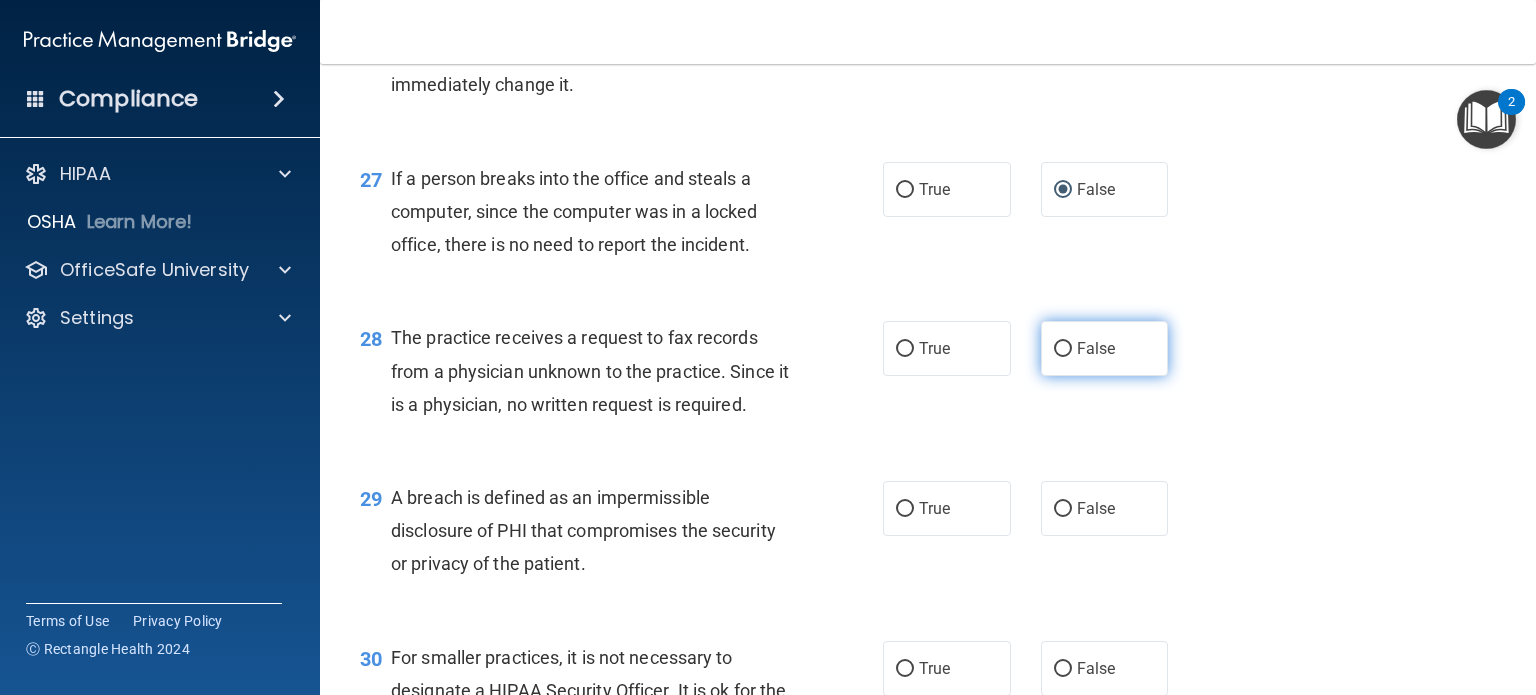 click on "False" at bounding box center [1063, 349] 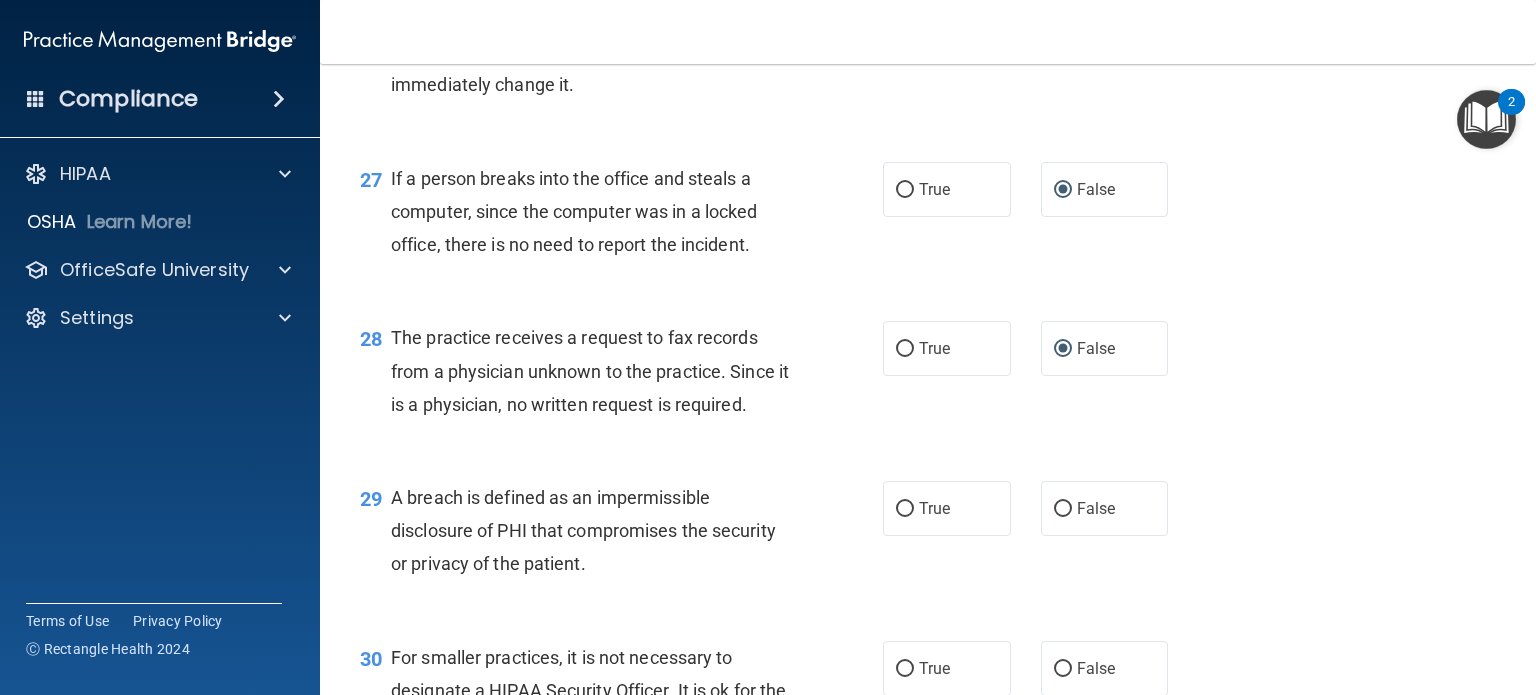 scroll, scrollTop: 4824, scrollLeft: 0, axis: vertical 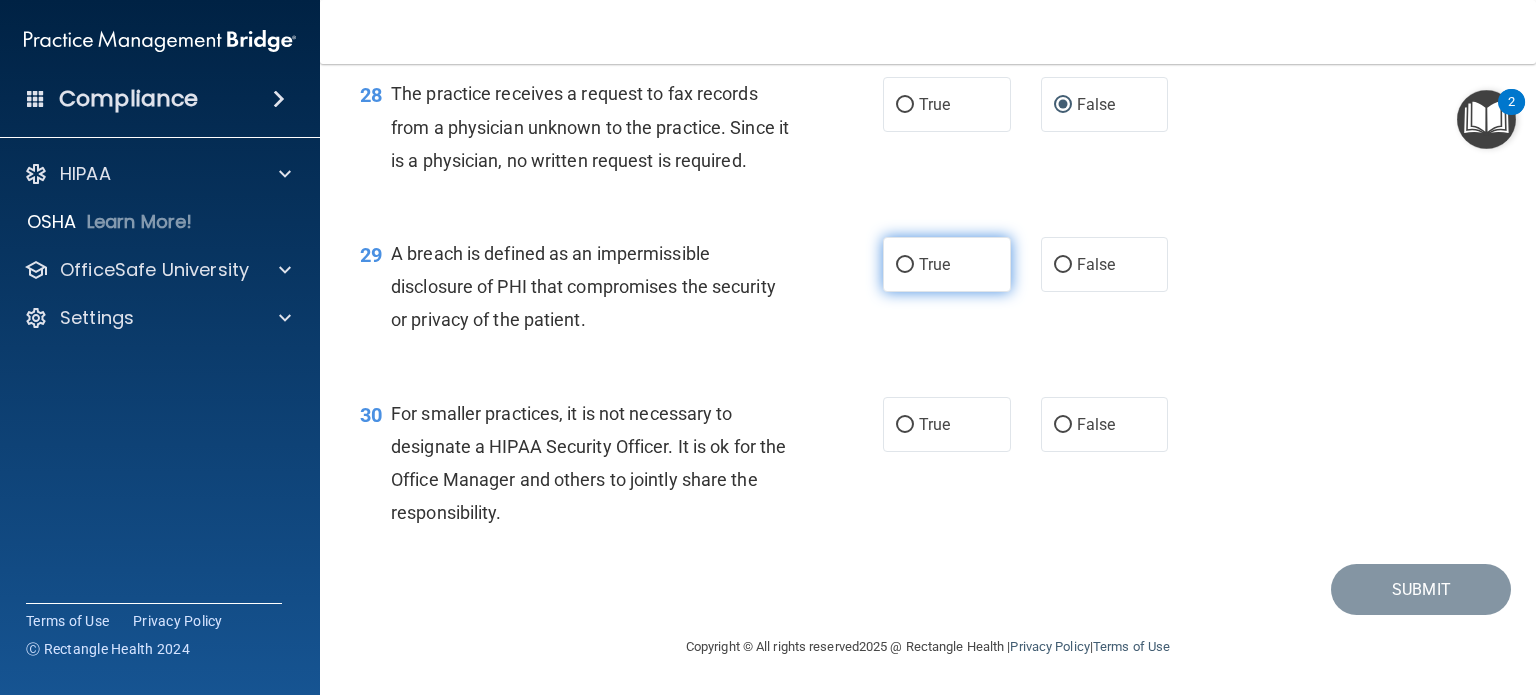 click on "True" at bounding box center [947, 264] 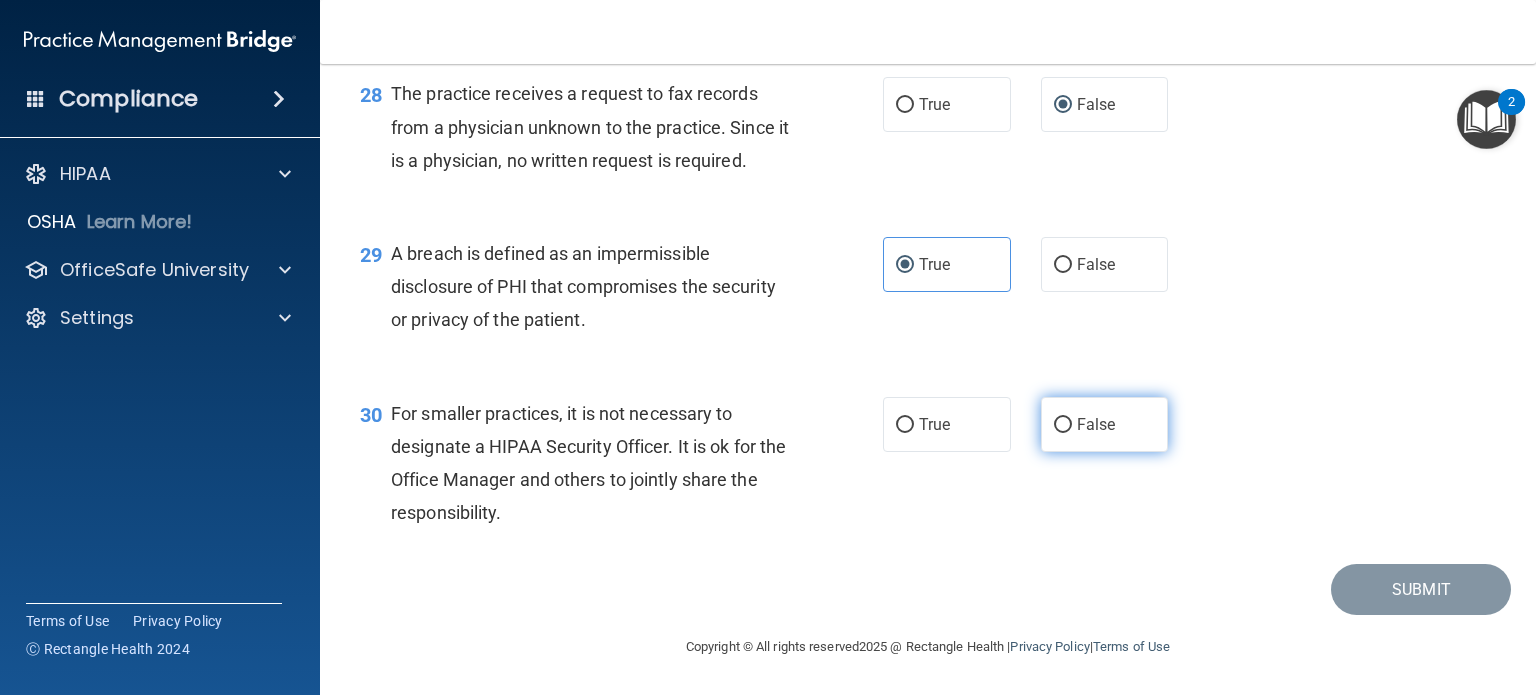 click on "False" at bounding box center (1105, 424) 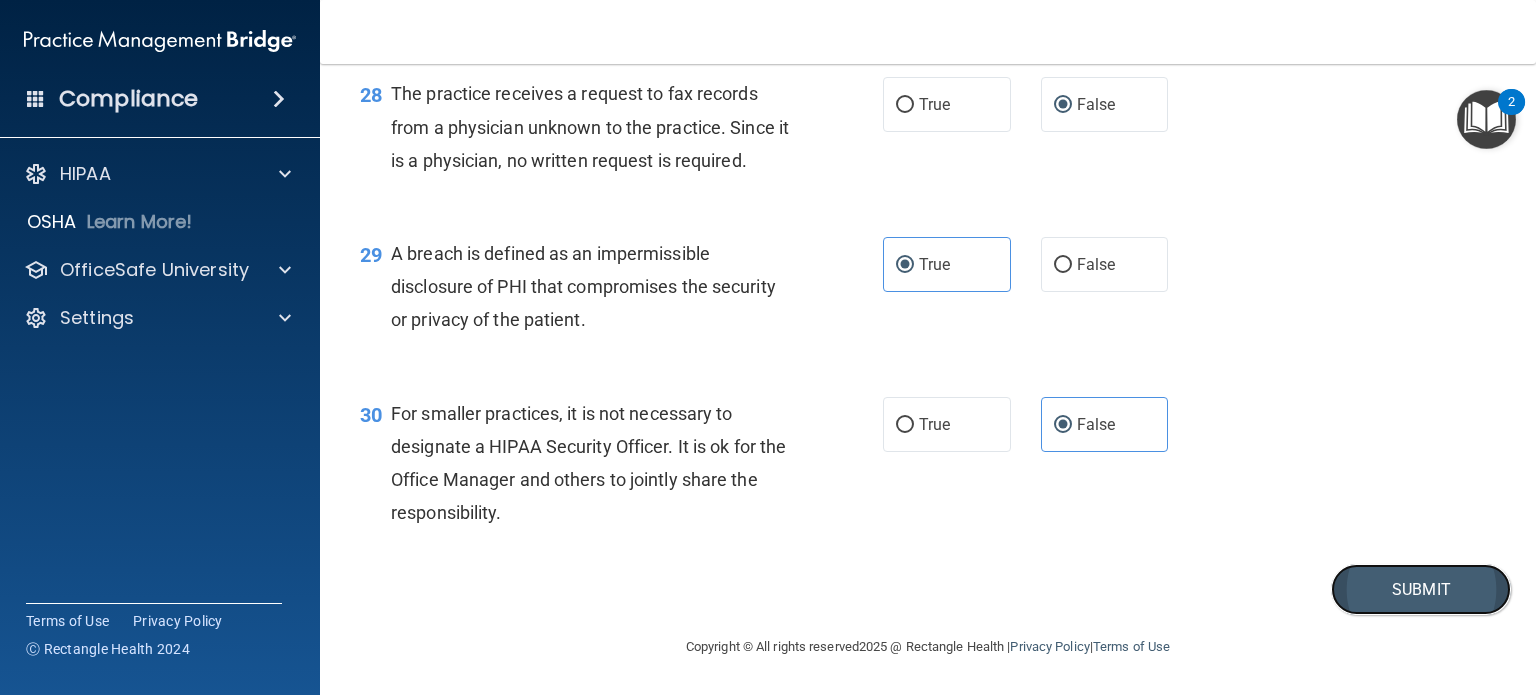 click on "Submit" at bounding box center [1421, 589] 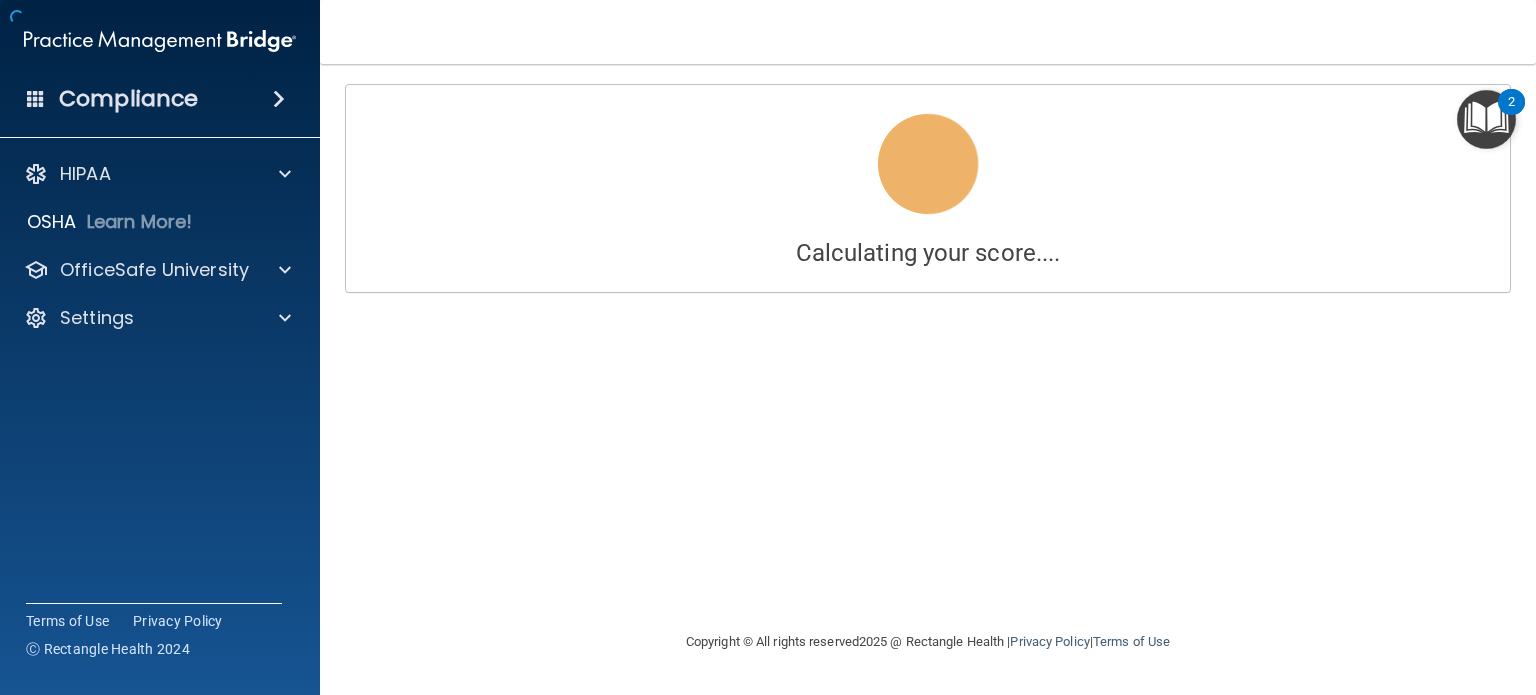scroll, scrollTop: 0, scrollLeft: 0, axis: both 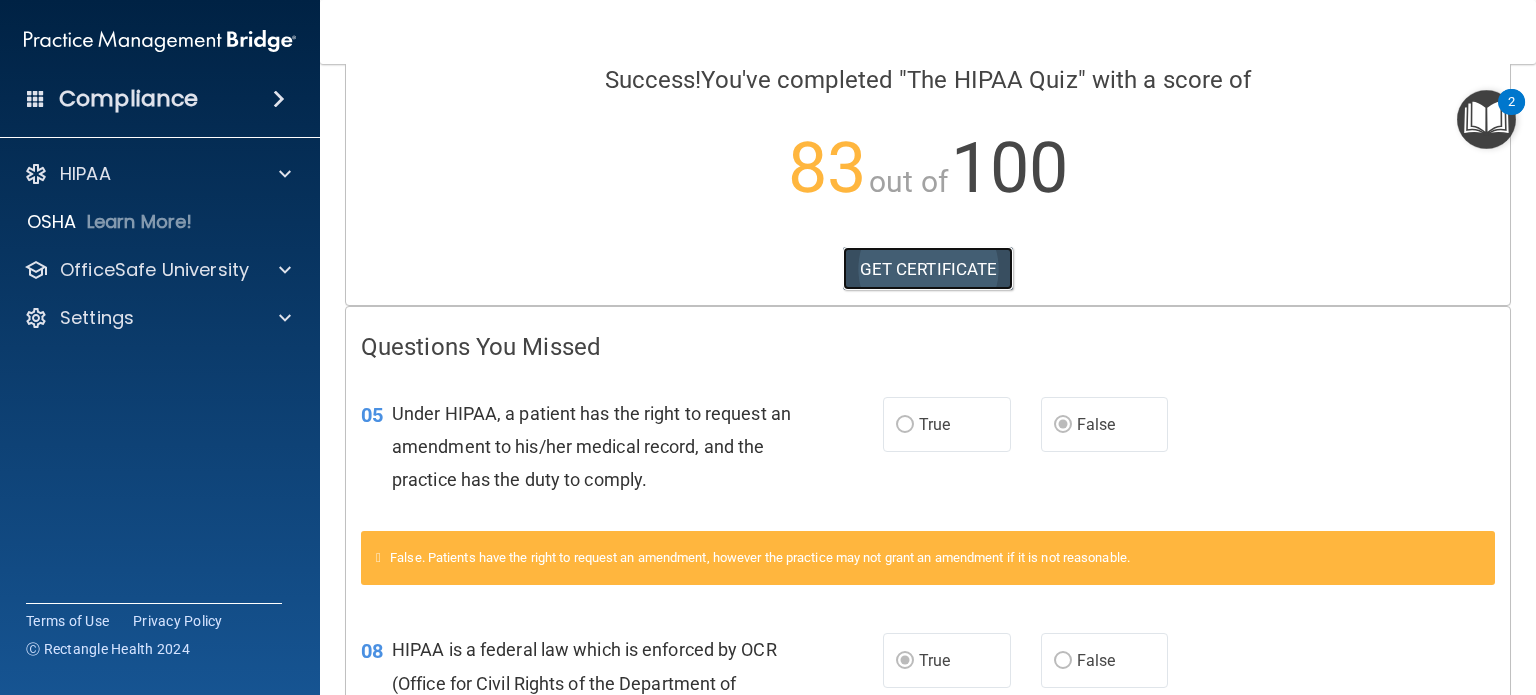 click on "GET CERTIFICATE" at bounding box center (928, 269) 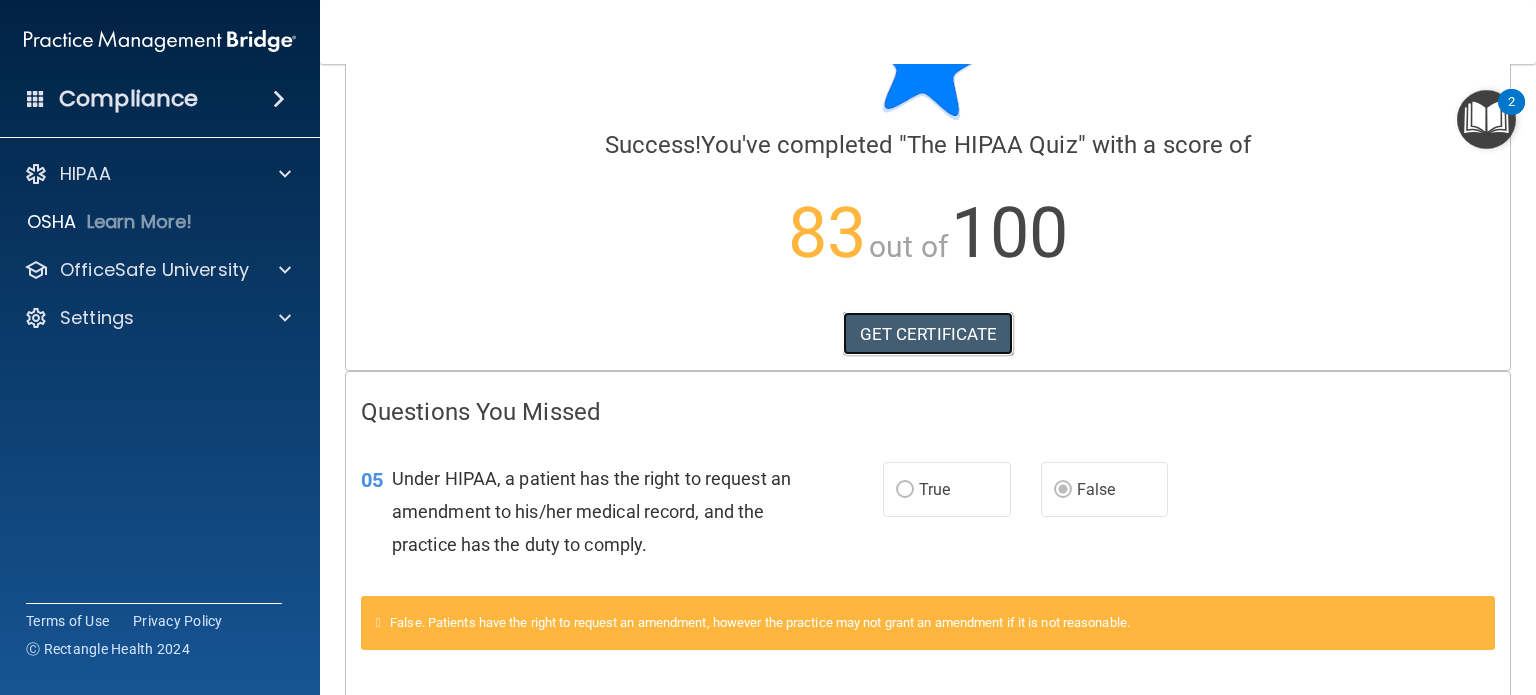 scroll, scrollTop: 0, scrollLeft: 0, axis: both 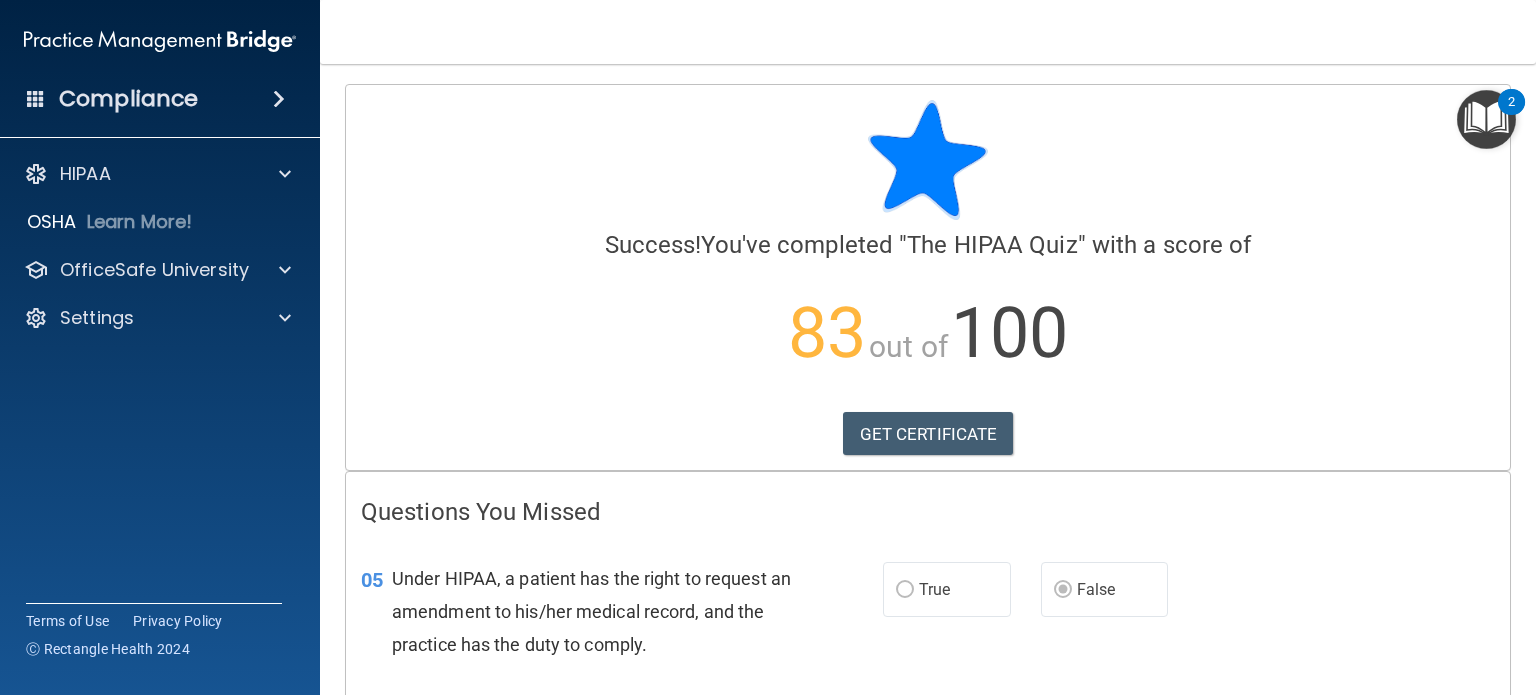 click at bounding box center [1486, 119] 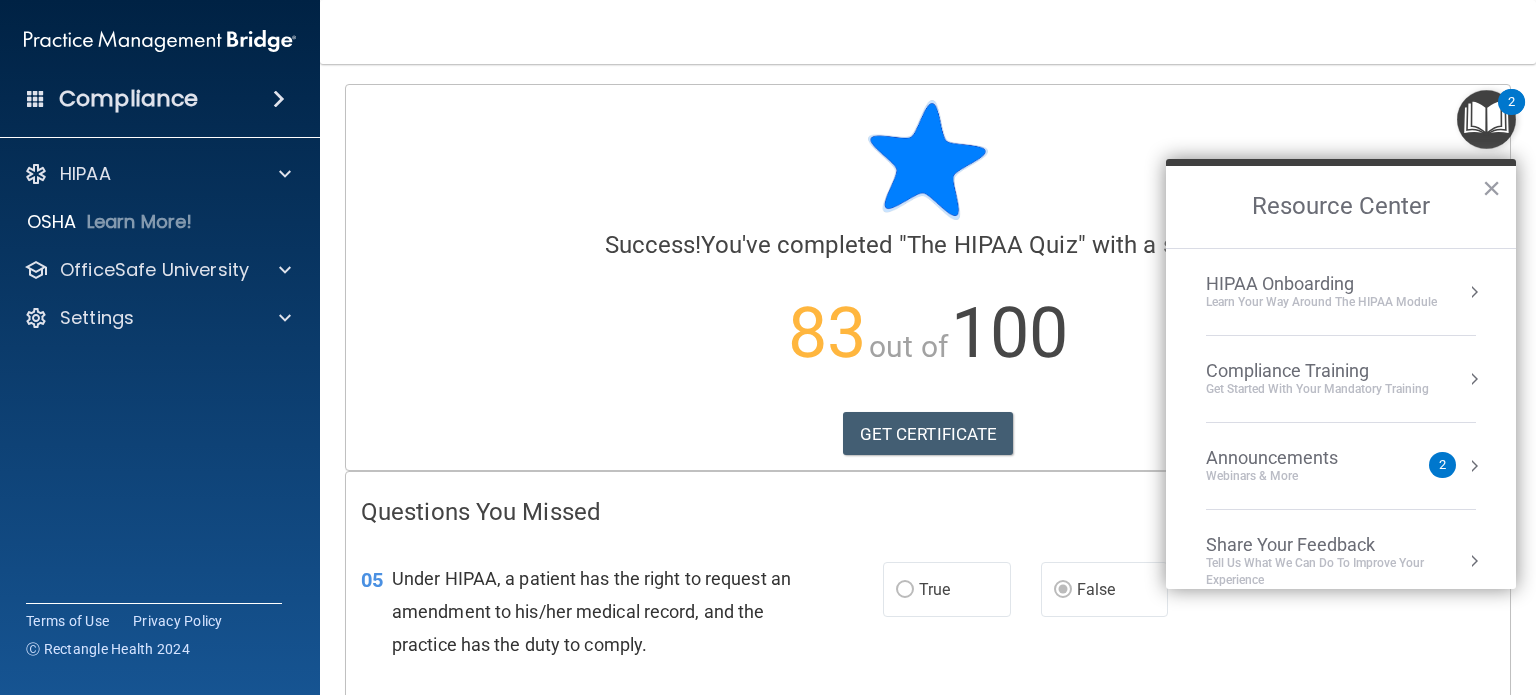 scroll, scrollTop: 22, scrollLeft: 0, axis: vertical 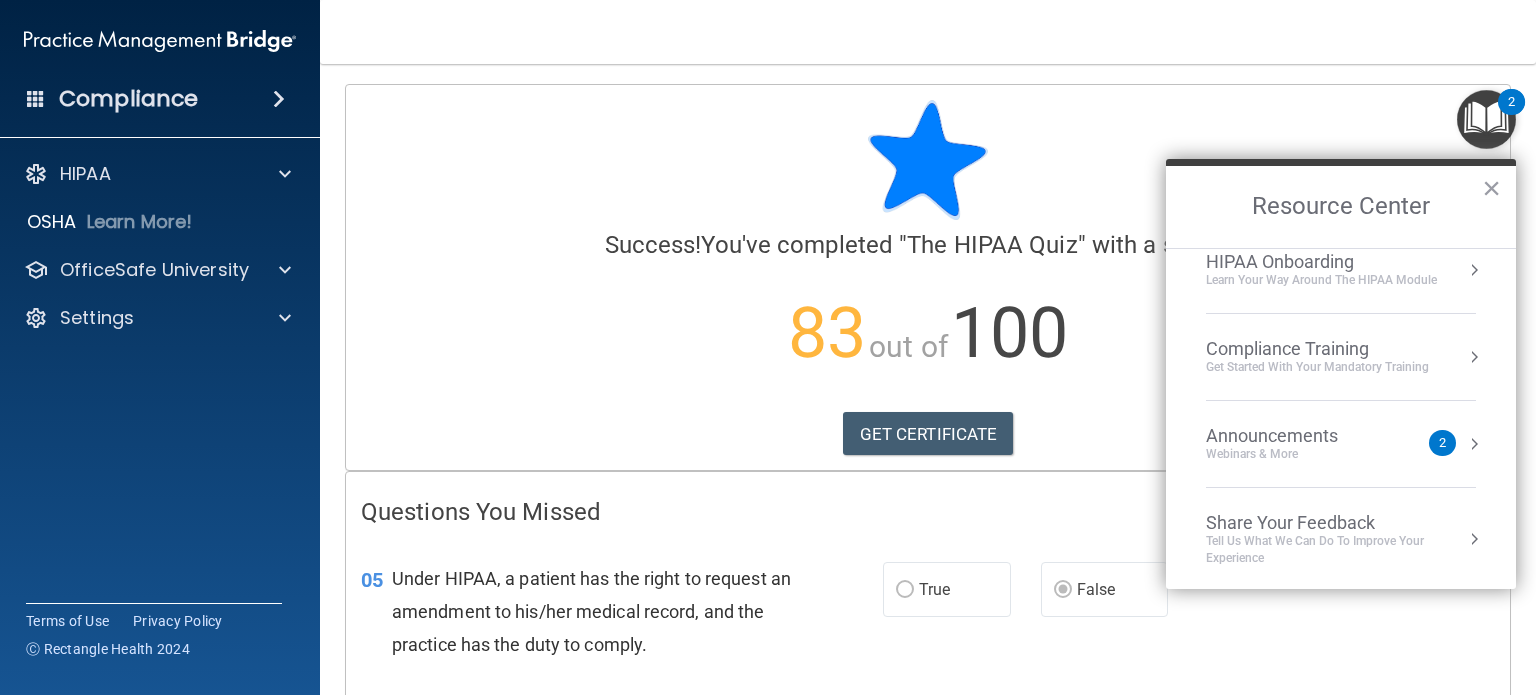 click on "Webinars & More" at bounding box center [1292, 454] 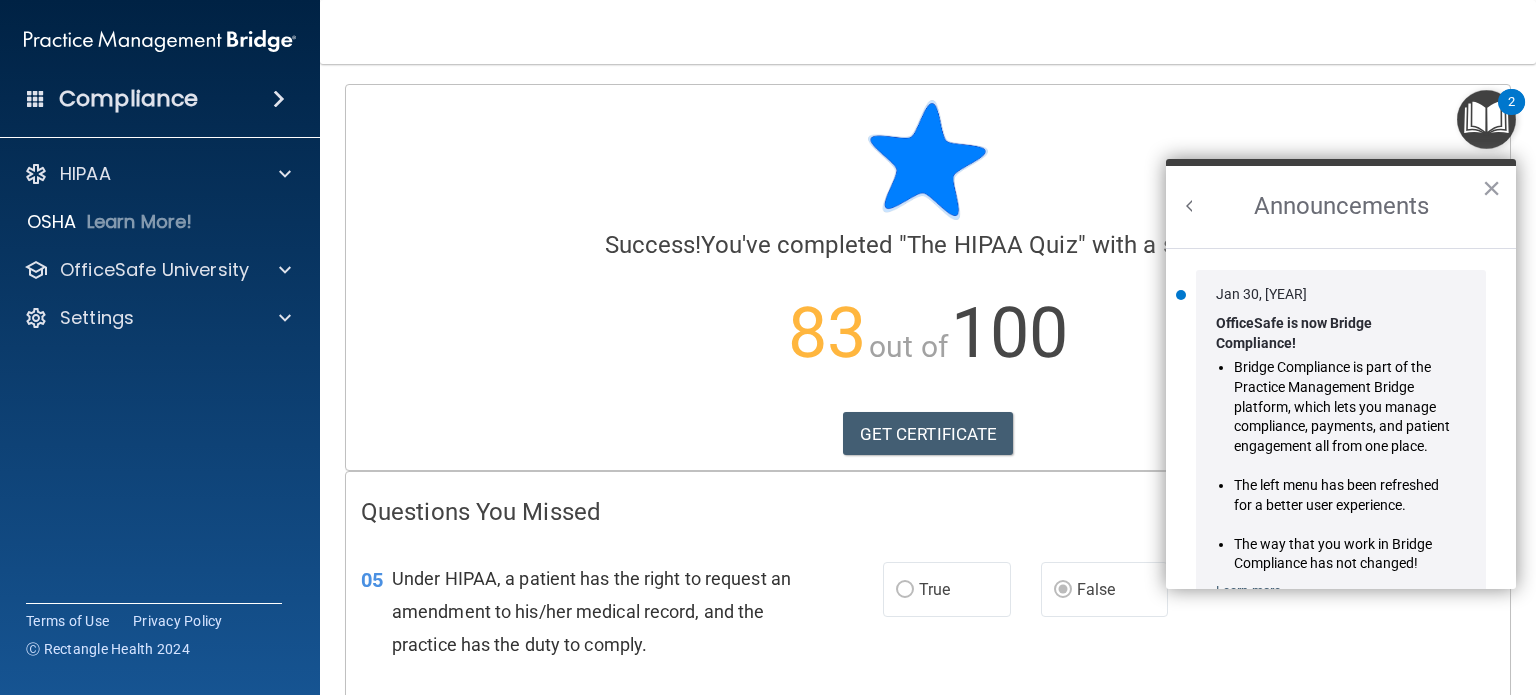 scroll, scrollTop: 0, scrollLeft: 0, axis: both 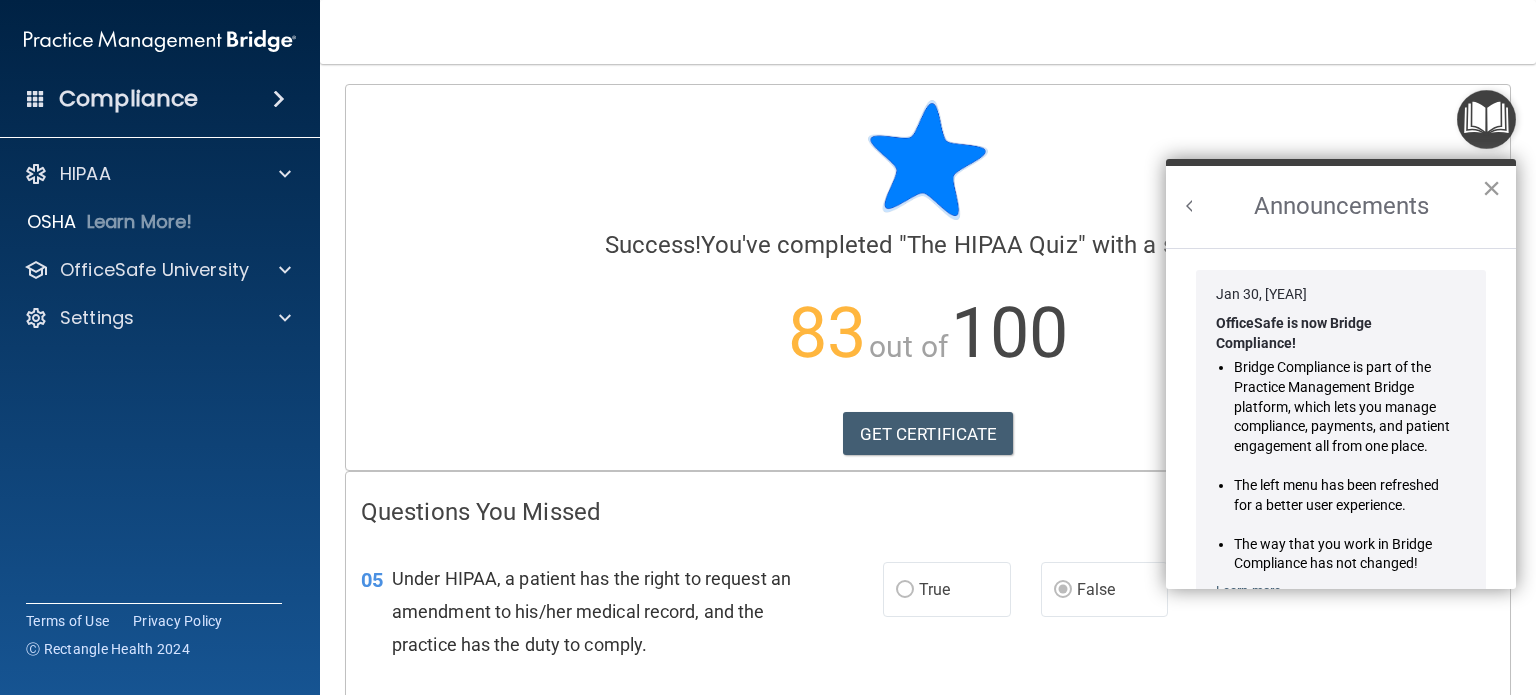 click on "×" at bounding box center (1491, 188) 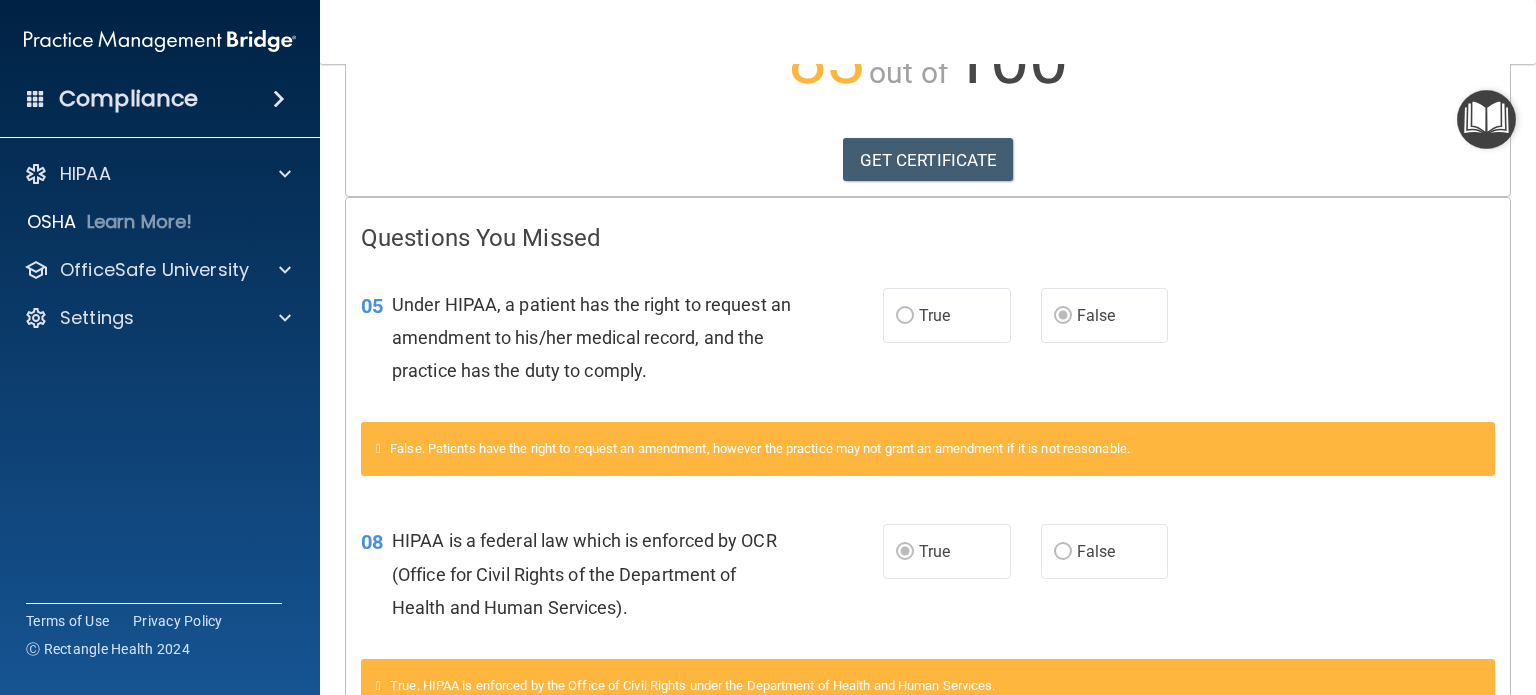 scroll, scrollTop: 0, scrollLeft: 0, axis: both 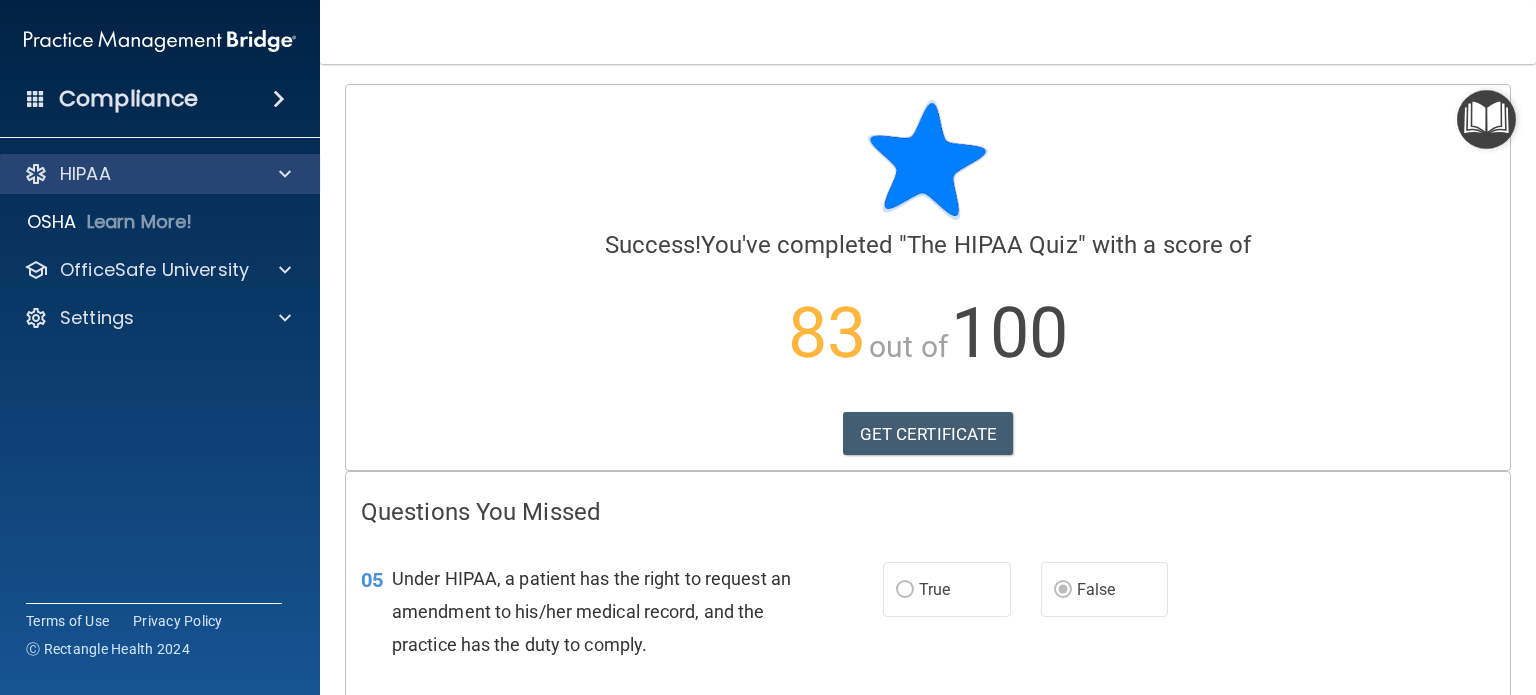 click on "HIPAA" at bounding box center (160, 174) 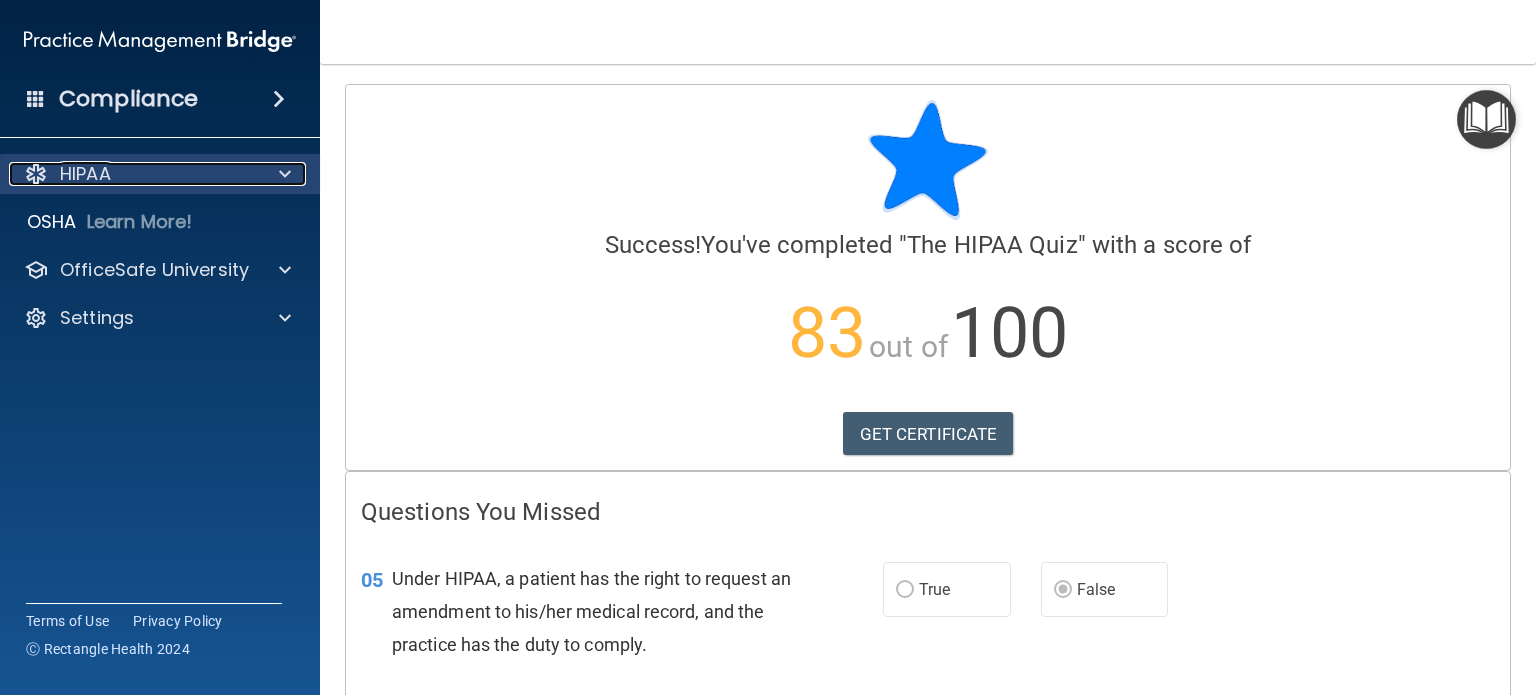 click at bounding box center [285, 174] 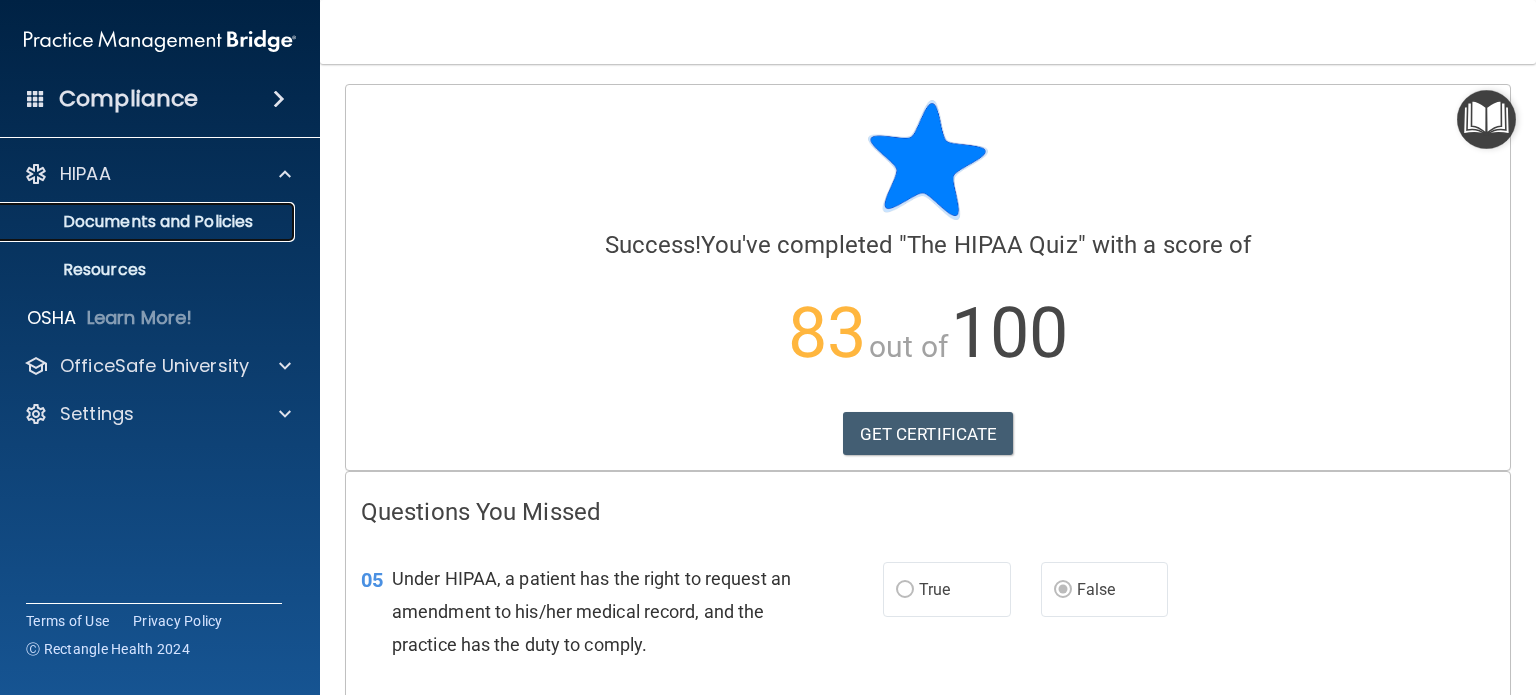 click on "Documents and Policies" at bounding box center (149, 222) 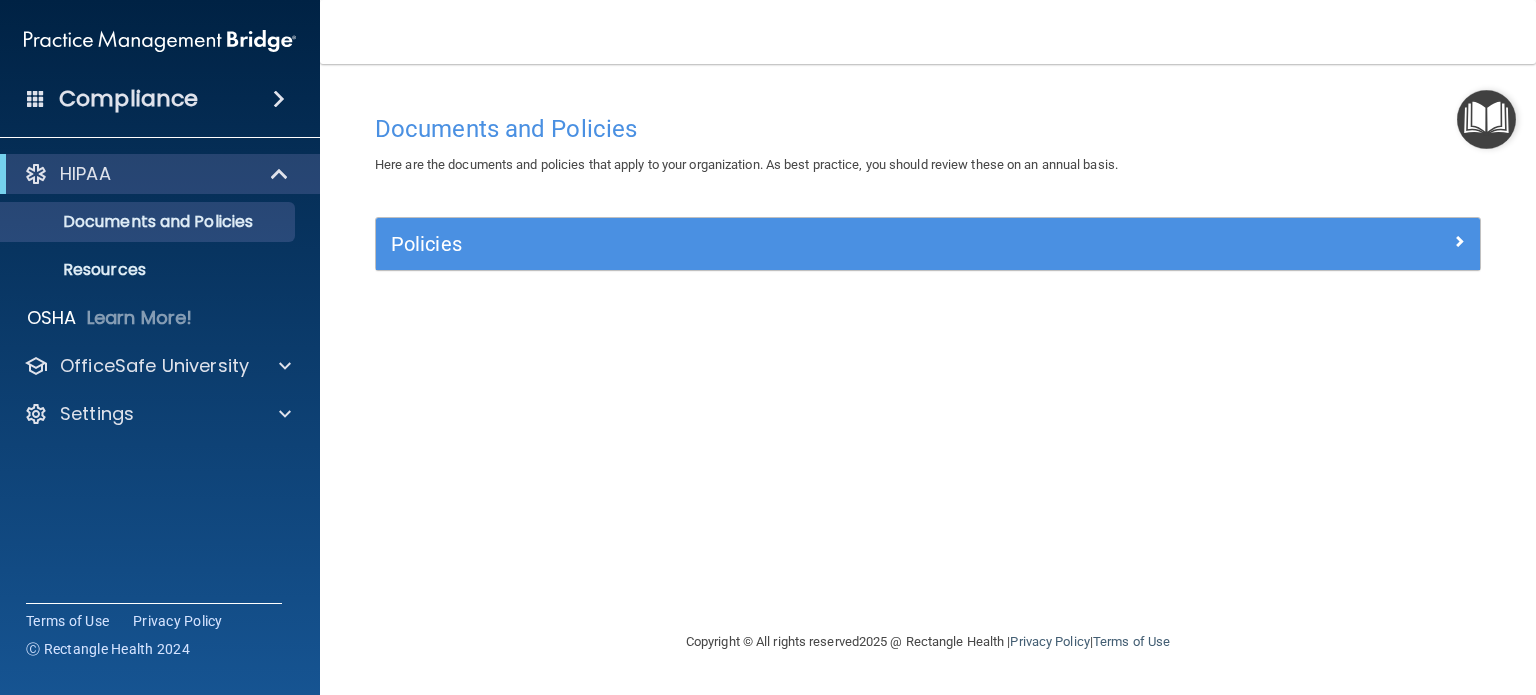 click at bounding box center [1486, 119] 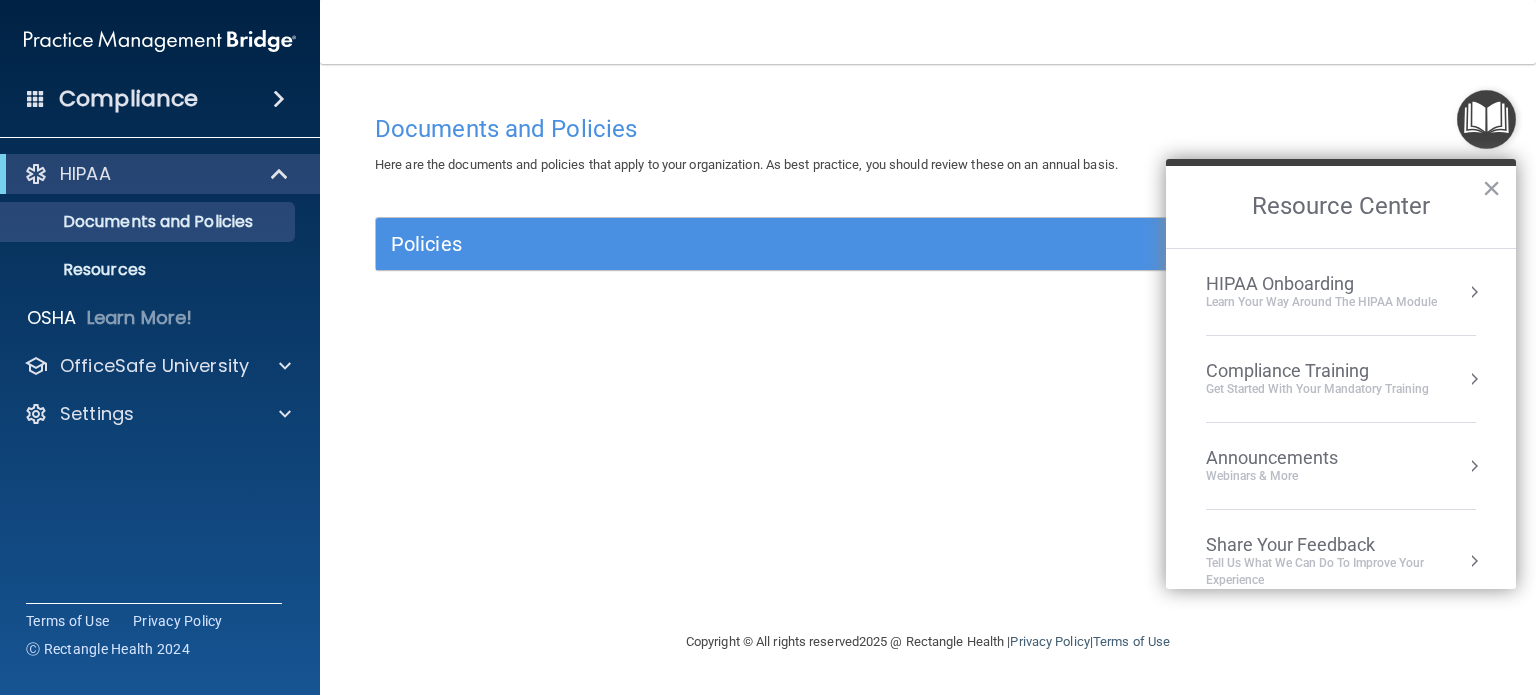 scroll, scrollTop: 22, scrollLeft: 0, axis: vertical 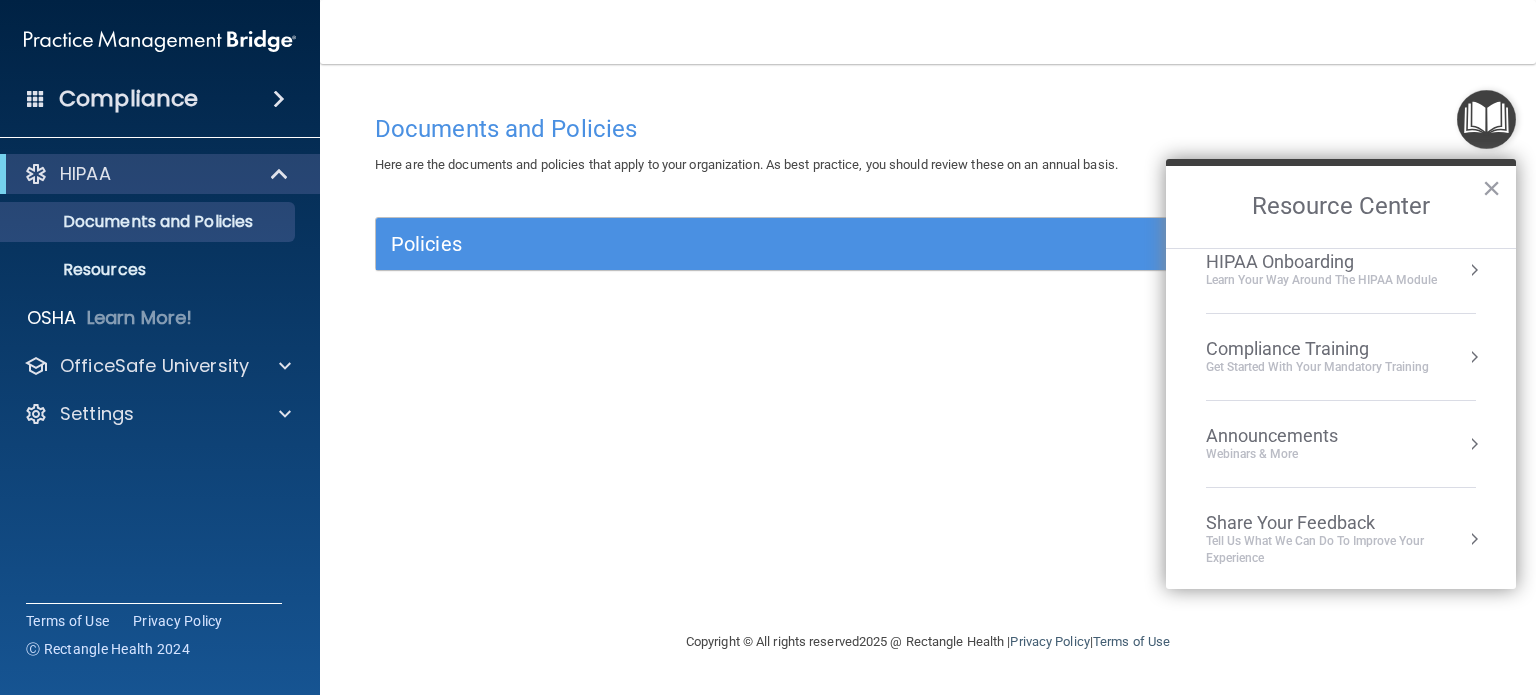 click on "Compliance Training" at bounding box center [1317, 349] 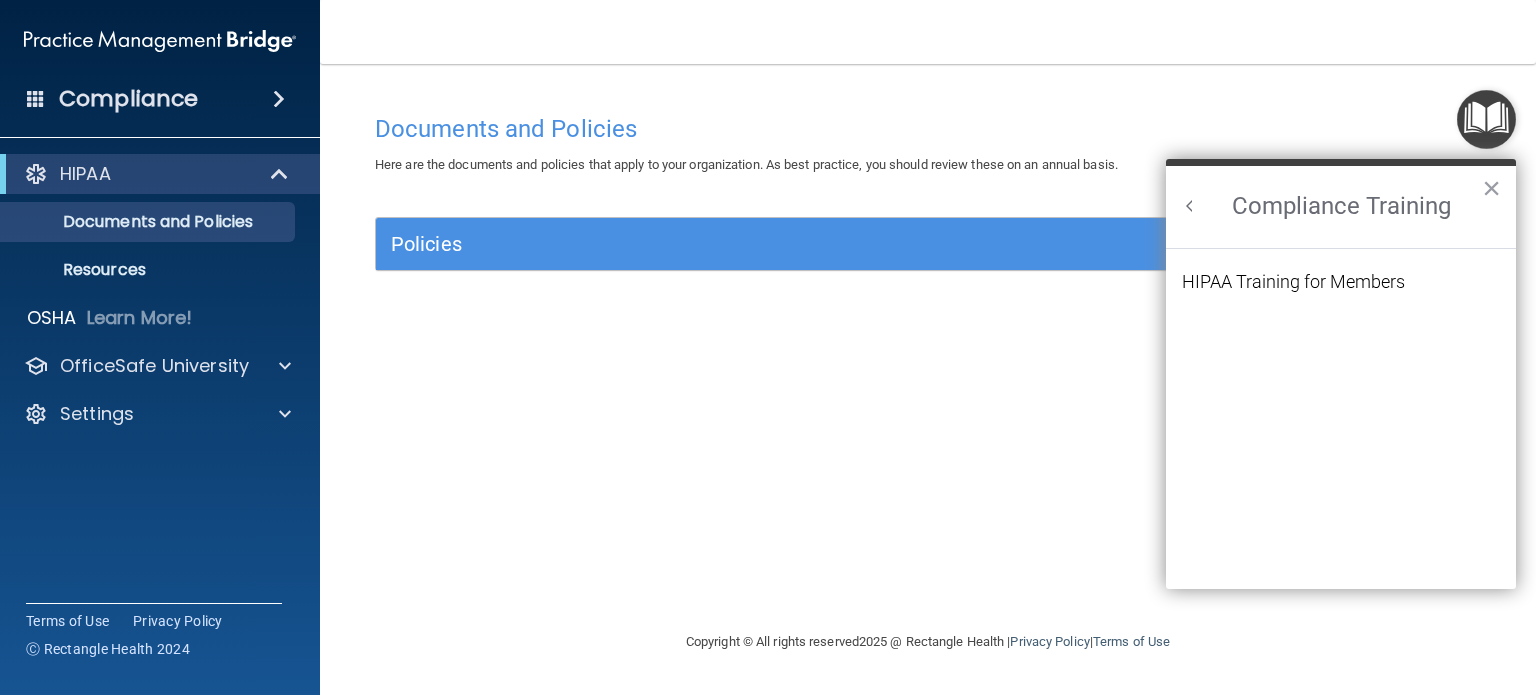 scroll, scrollTop: 0, scrollLeft: 0, axis: both 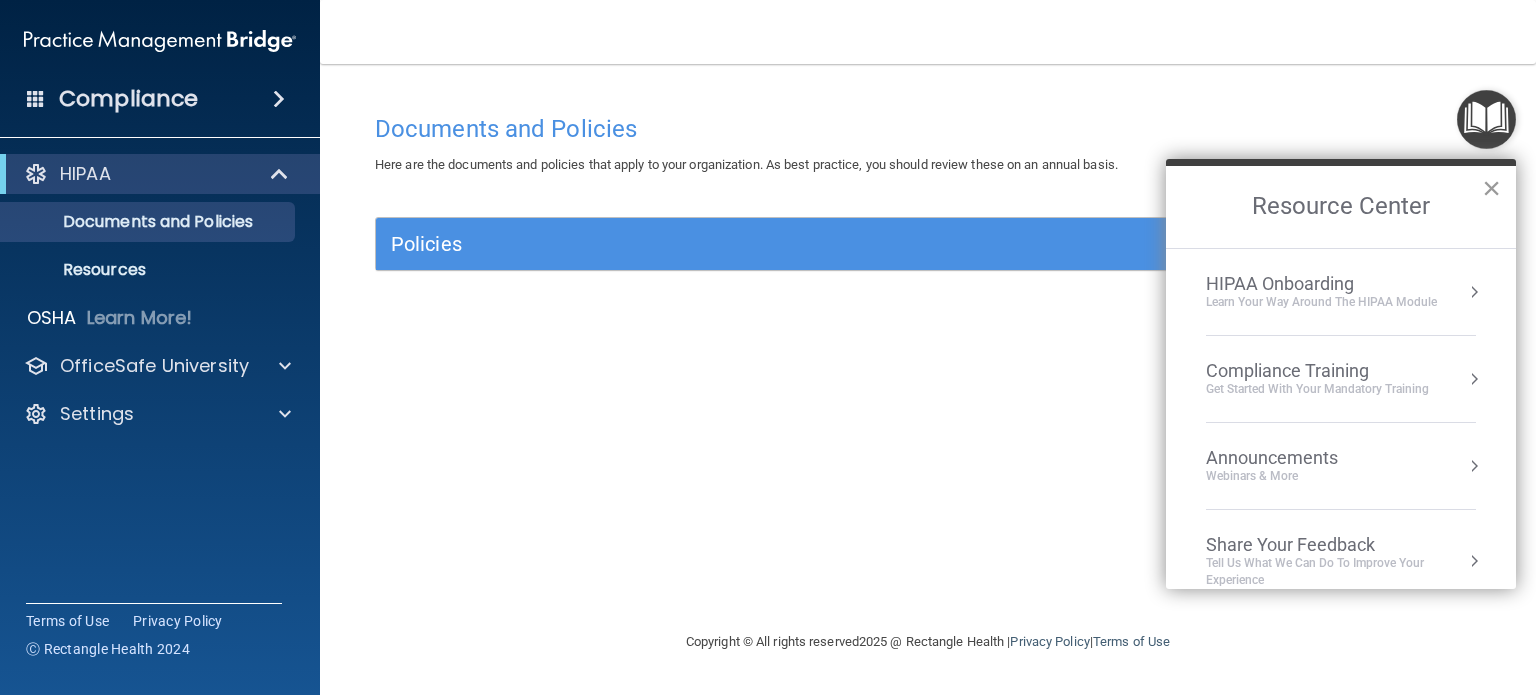 click on "×" at bounding box center (1491, 188) 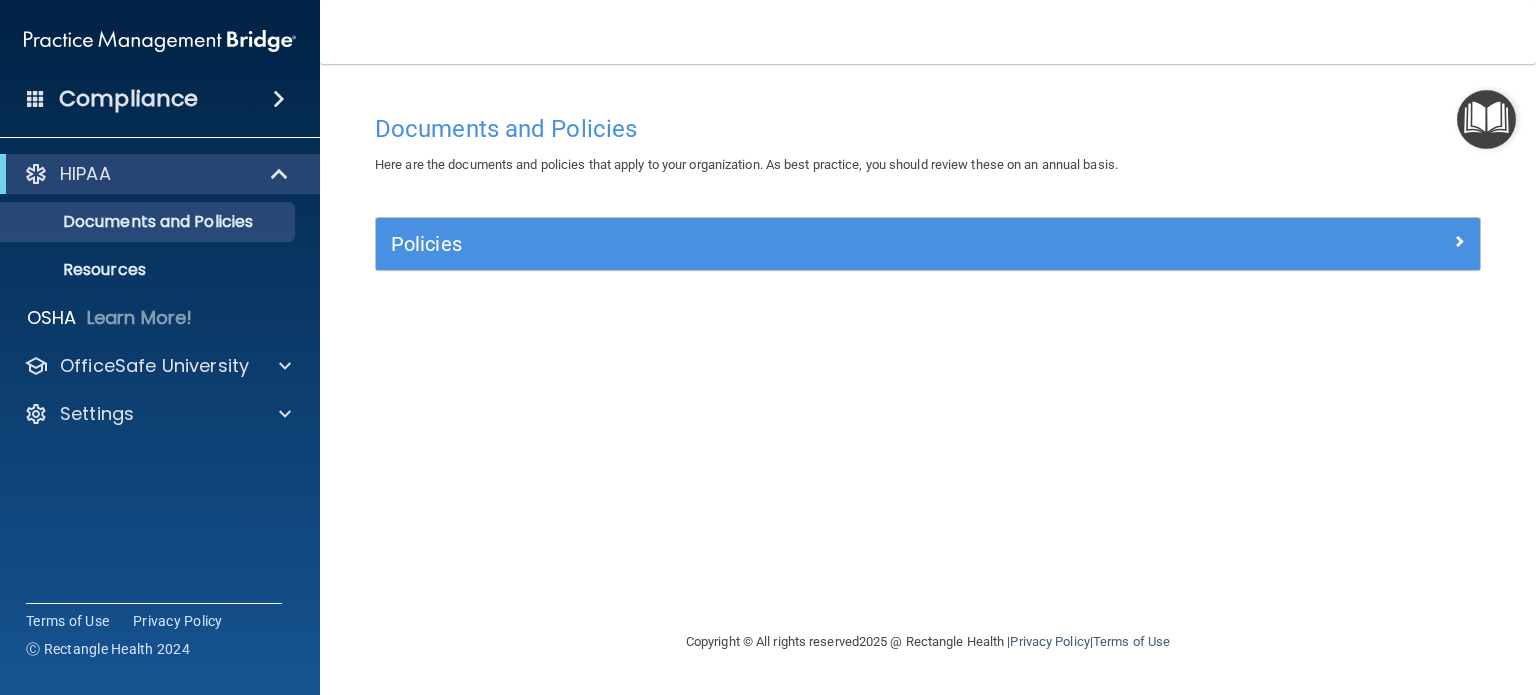 click on "Compliance" at bounding box center [160, 99] 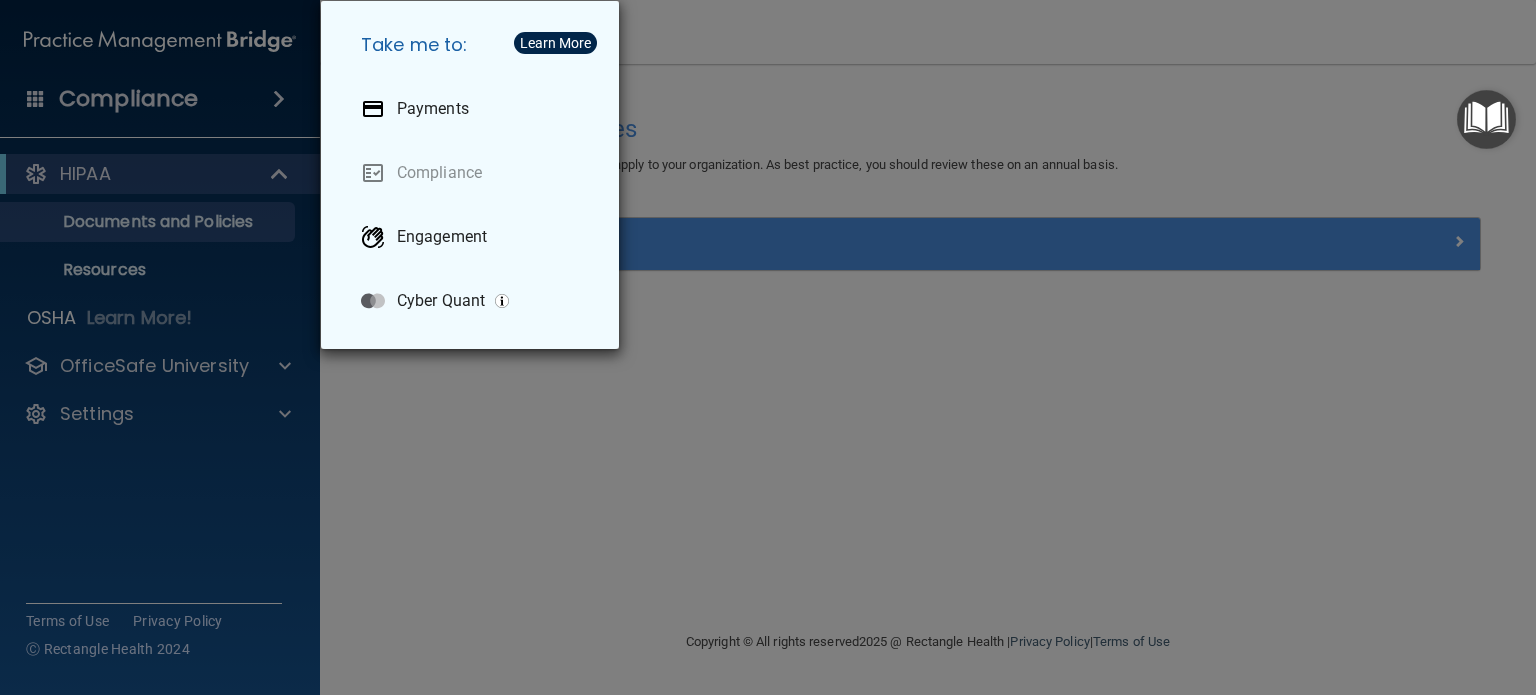 click on "Take me to:             Payments                   Compliance                     Engagement                     Cyber Quant" at bounding box center (768, 347) 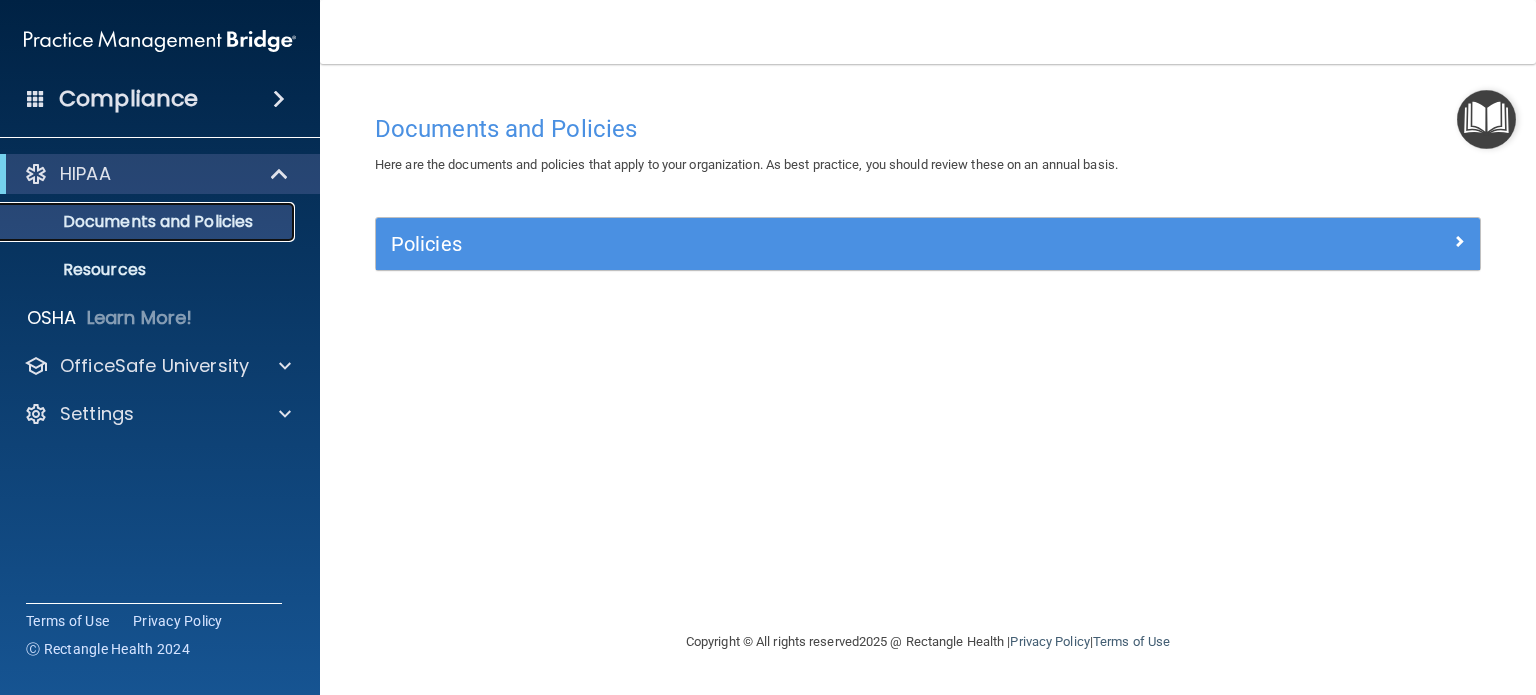 click on "Documents and Policies" at bounding box center [149, 222] 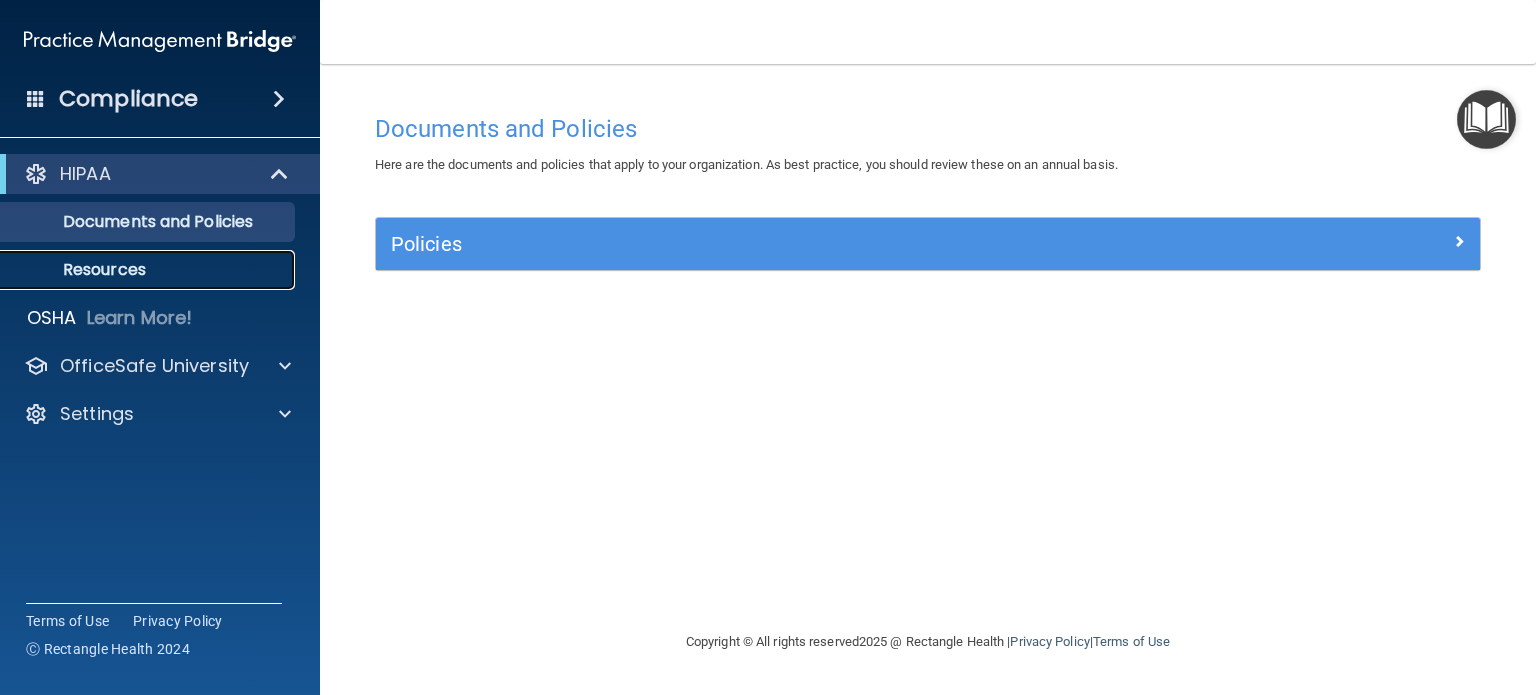 click on "Resources" at bounding box center (149, 270) 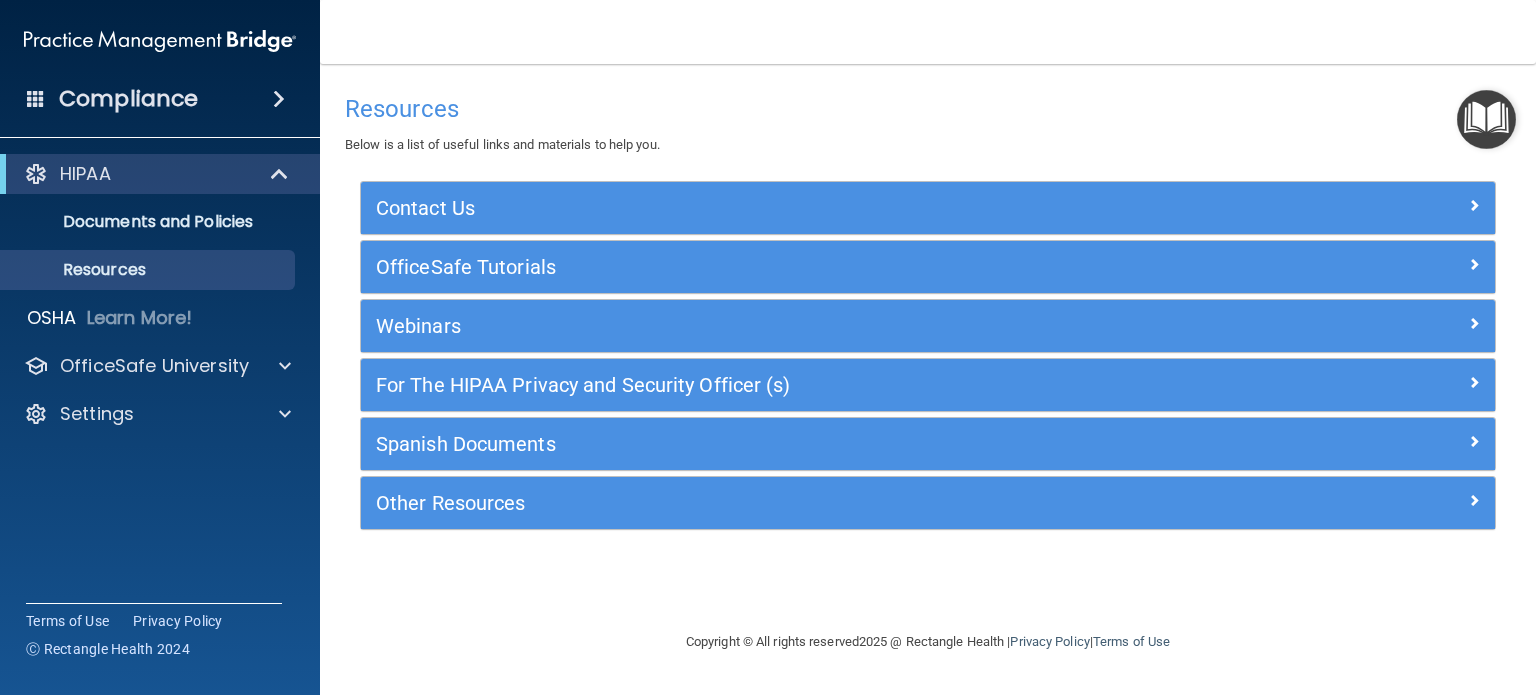 click at bounding box center [1486, 119] 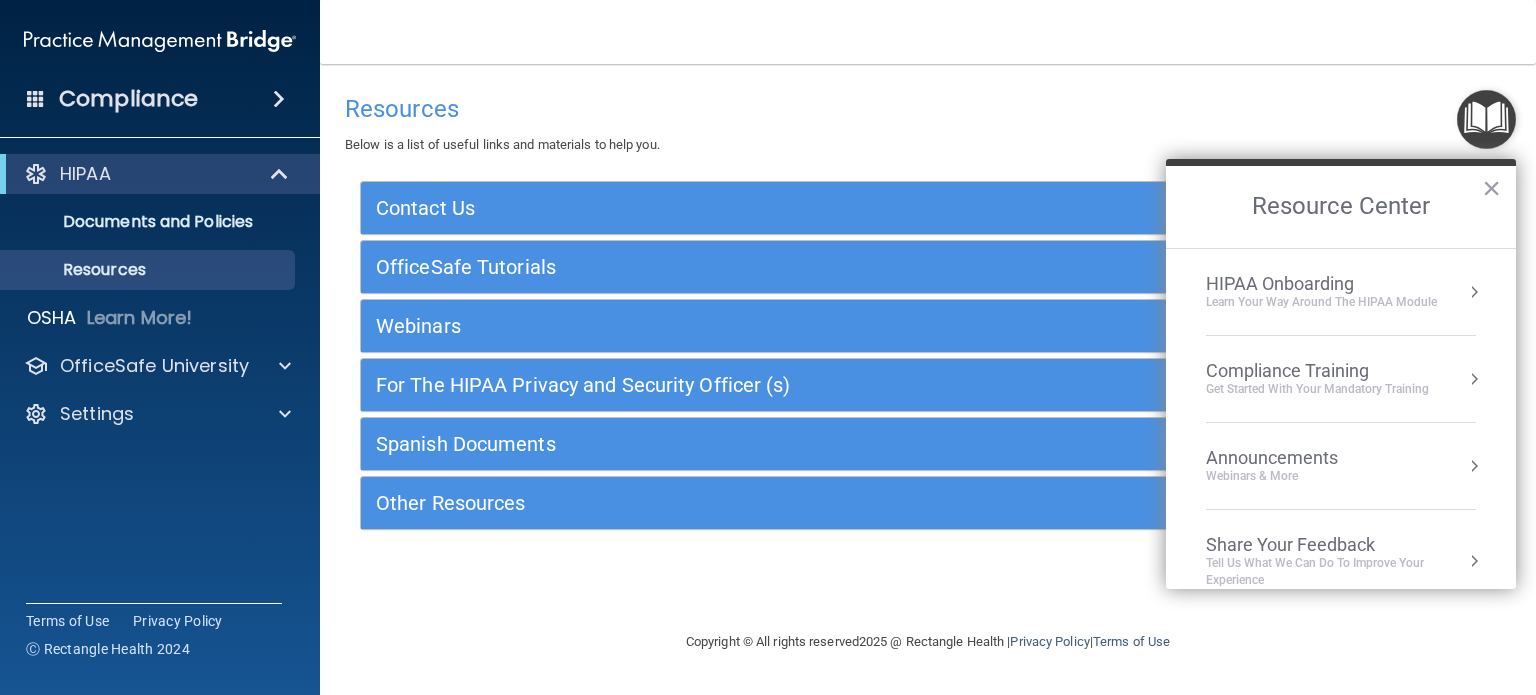 click on "Resource Center" at bounding box center (1341, 207) 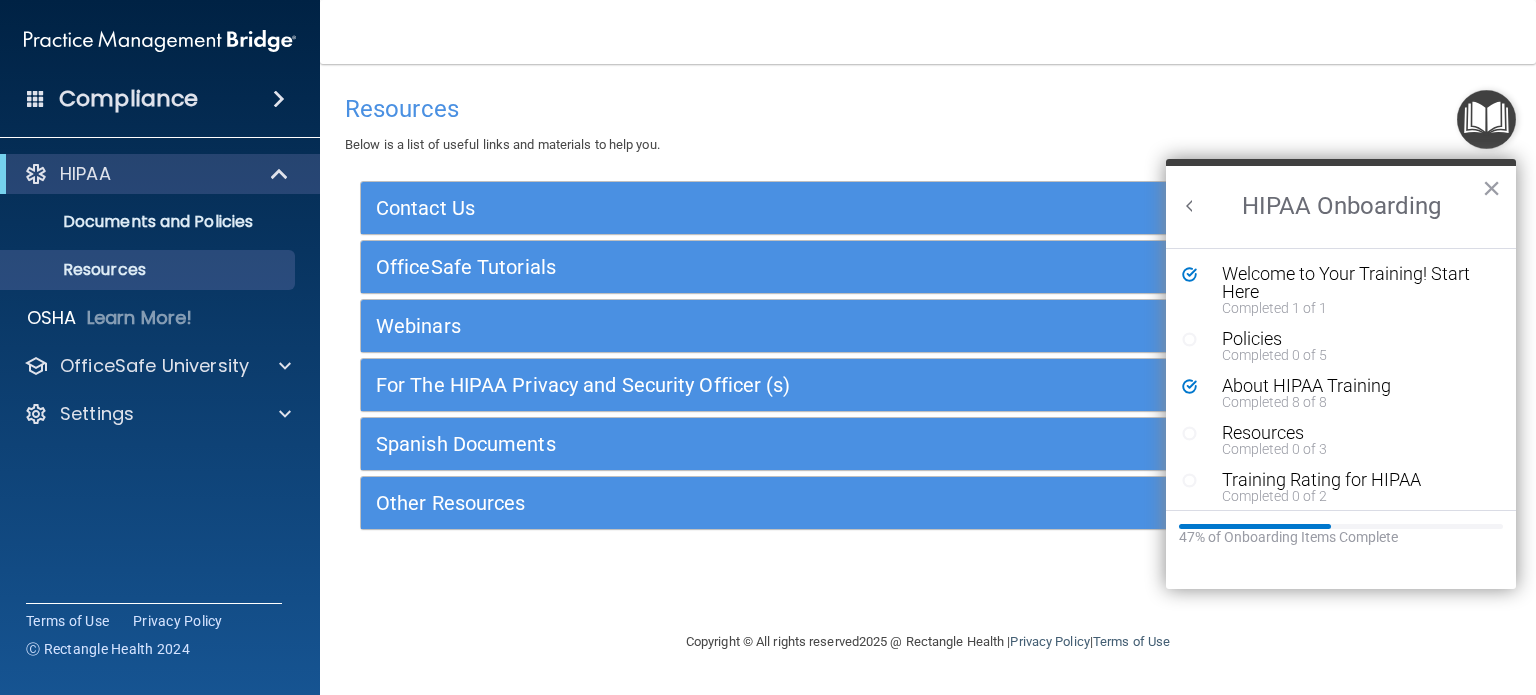 scroll, scrollTop: 0, scrollLeft: 0, axis: both 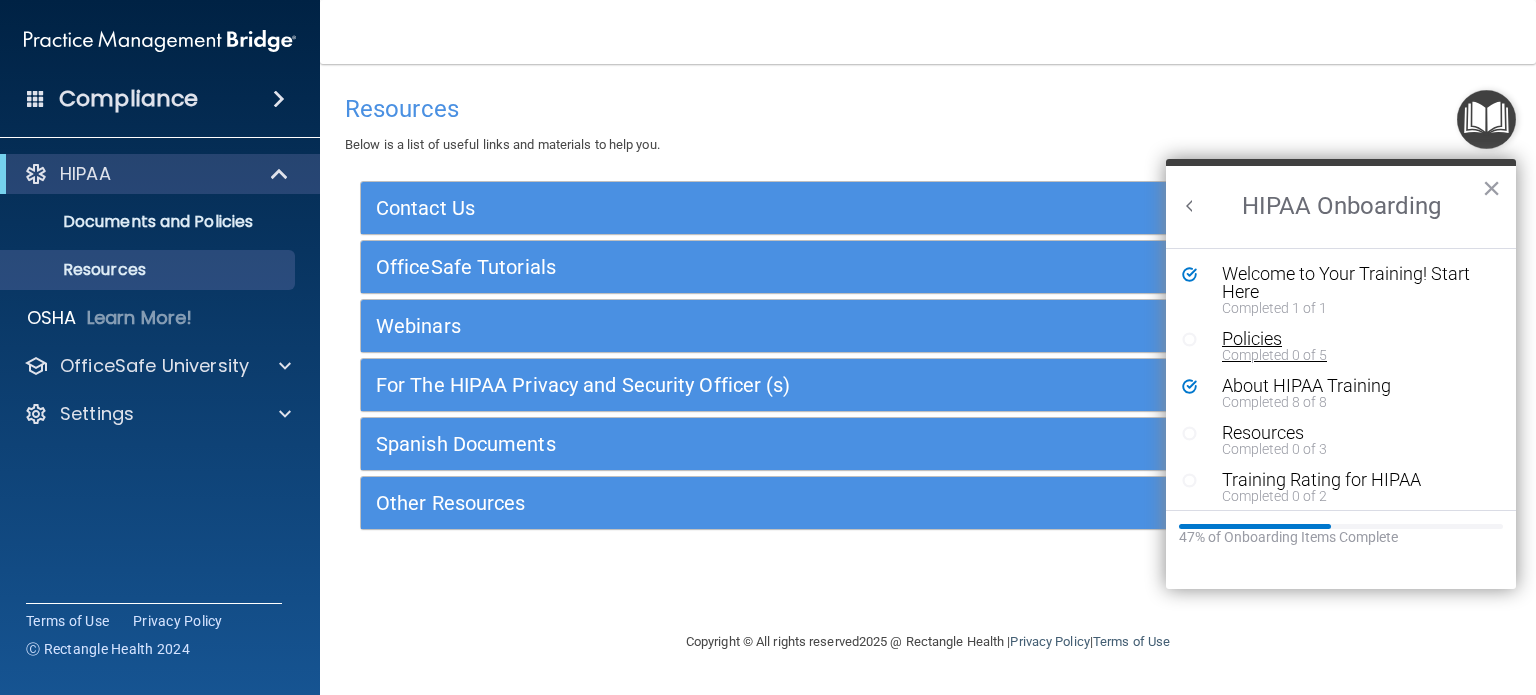 click on "Policies" at bounding box center [1348, 339] 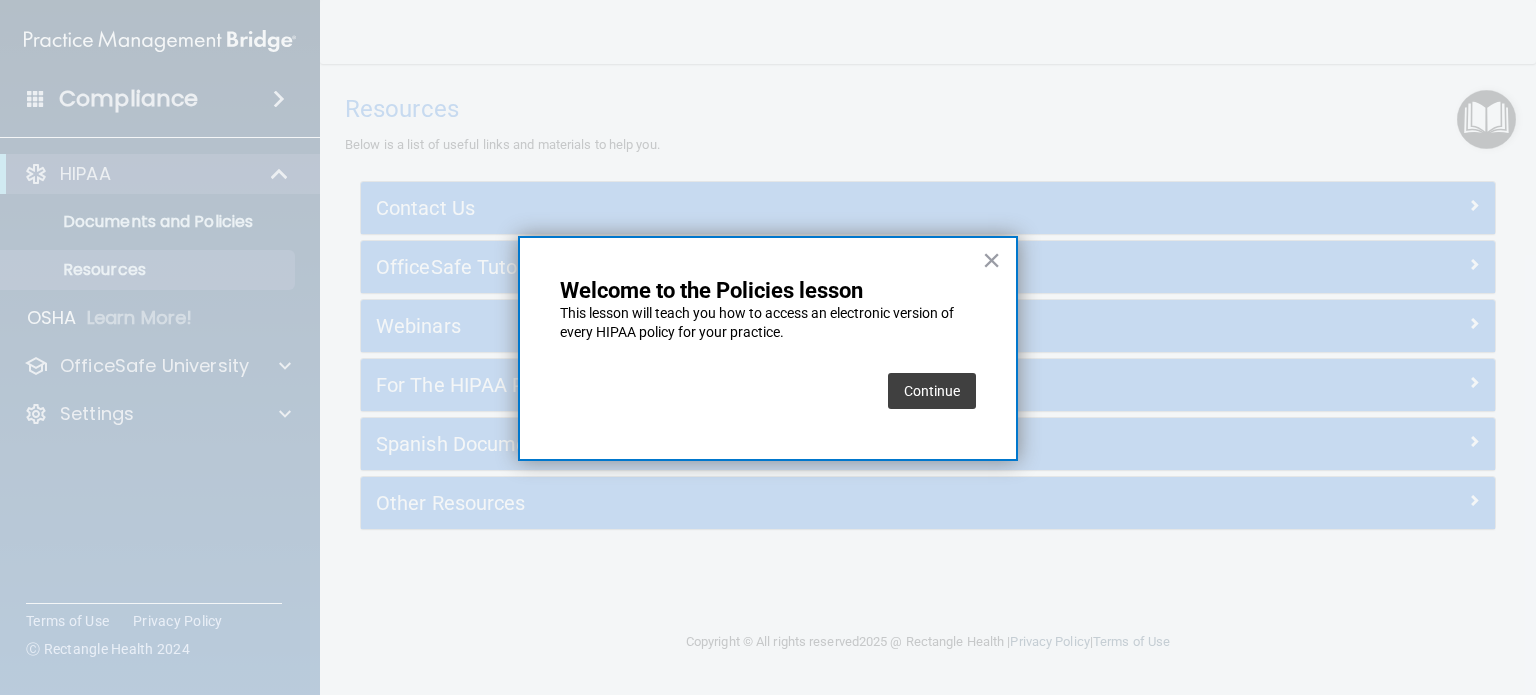 click on "Continue" at bounding box center (932, 391) 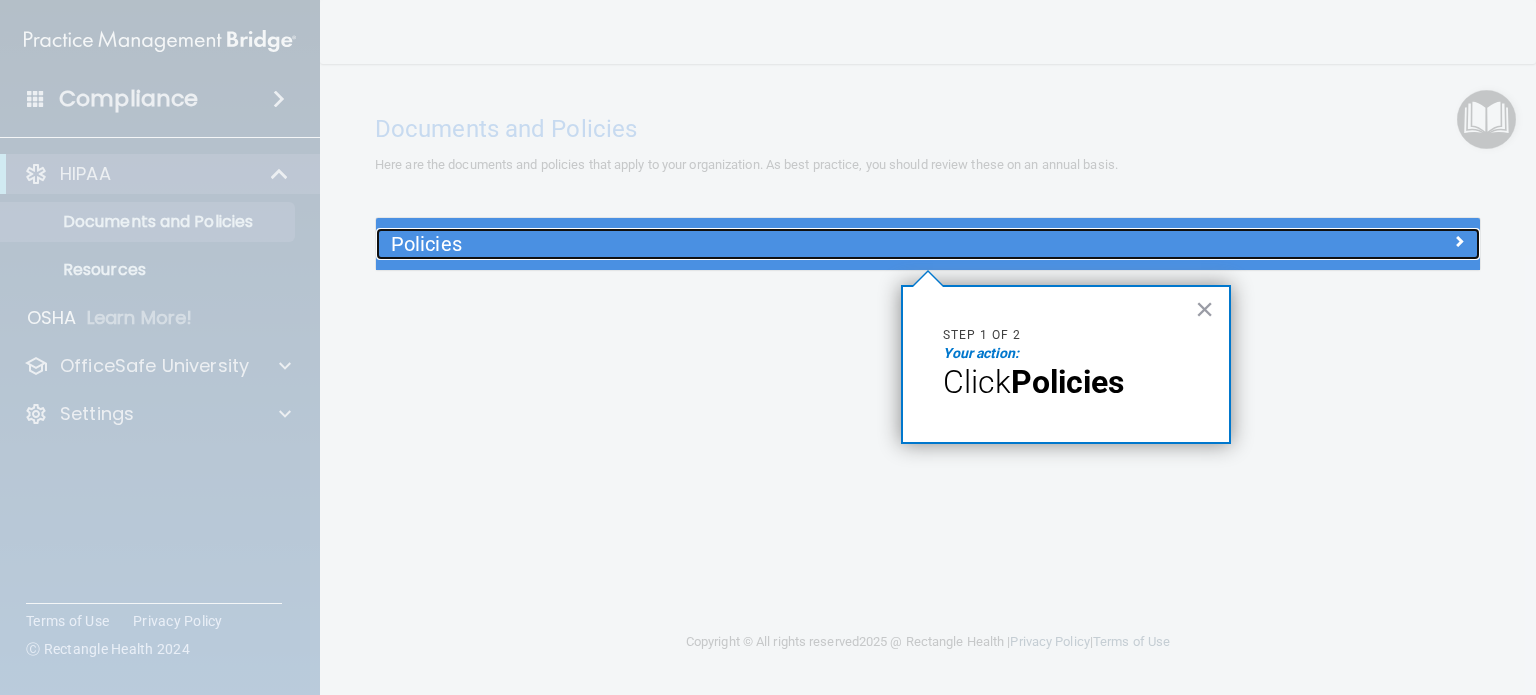 click on "Policies" at bounding box center (790, 244) 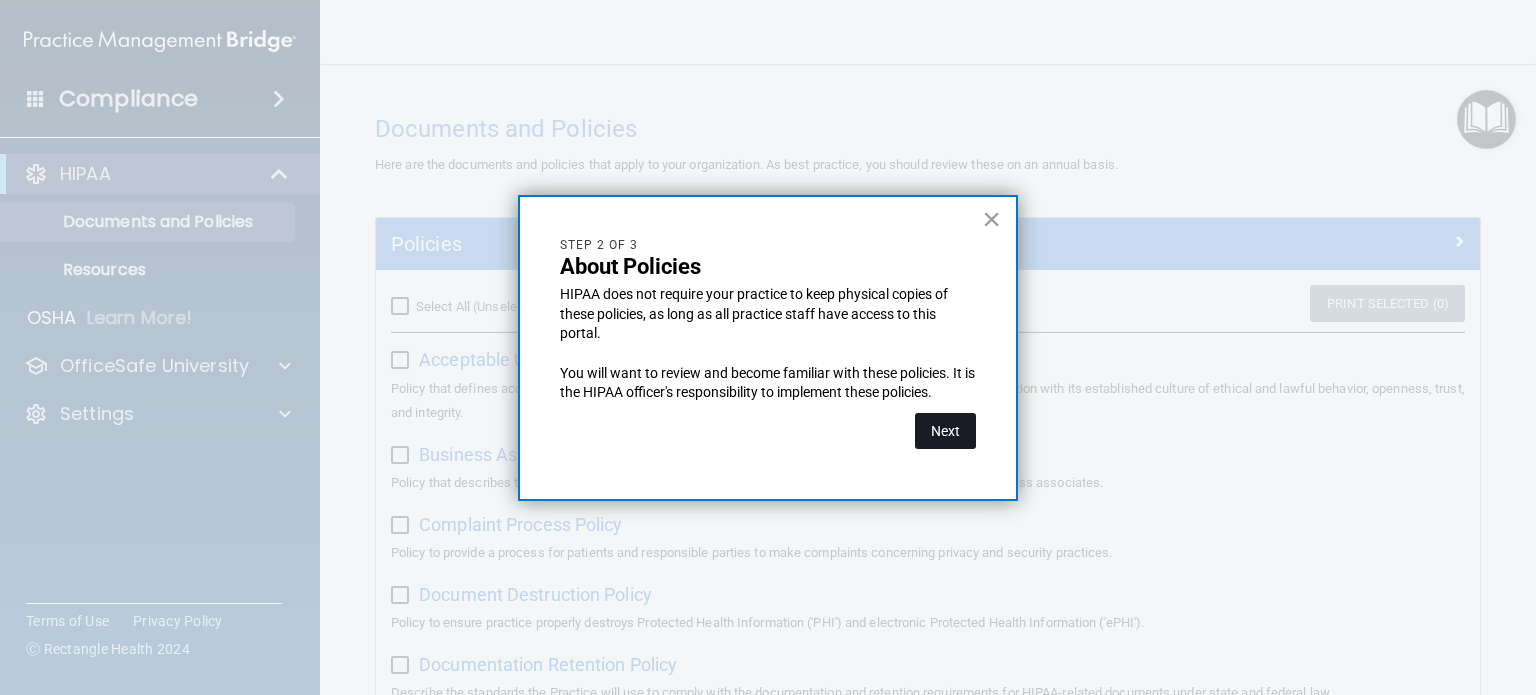 click on "Next" at bounding box center [945, 431] 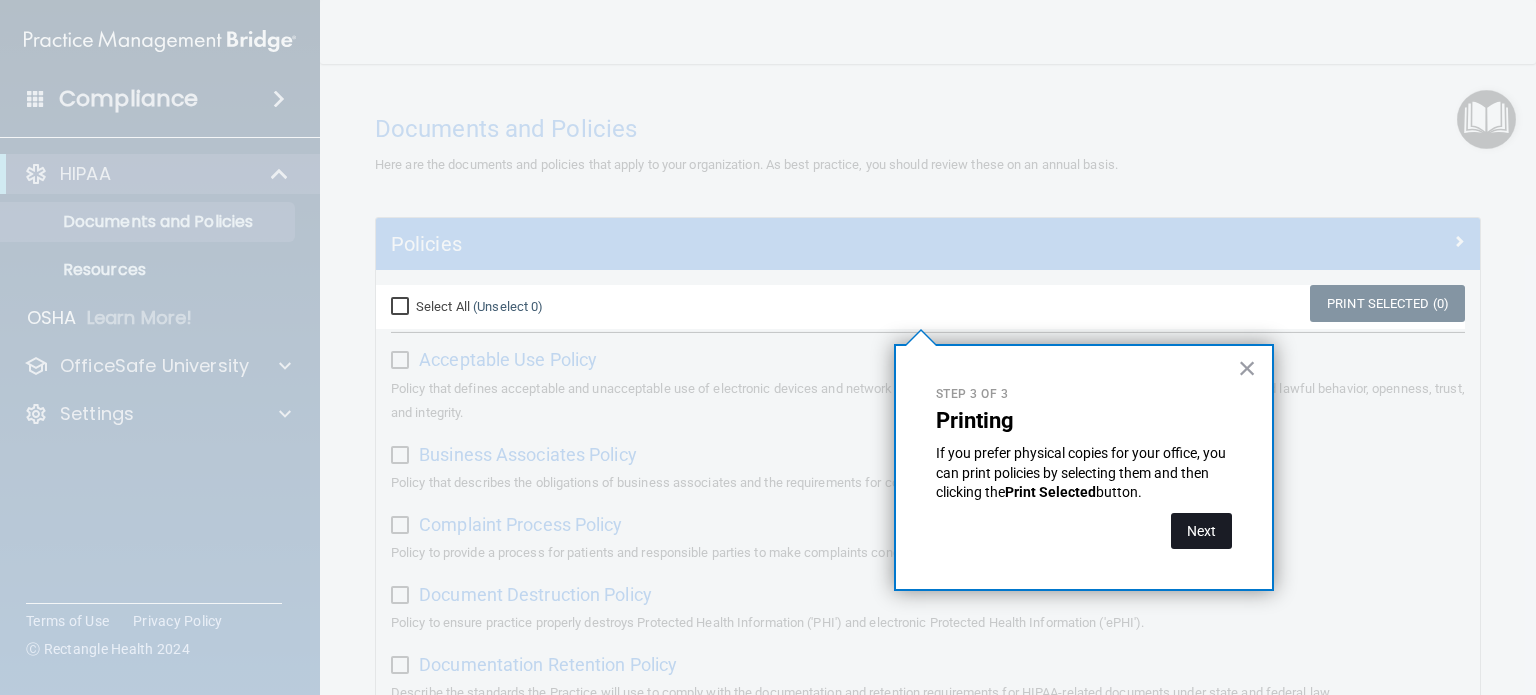 click on "Next" at bounding box center (1201, 531) 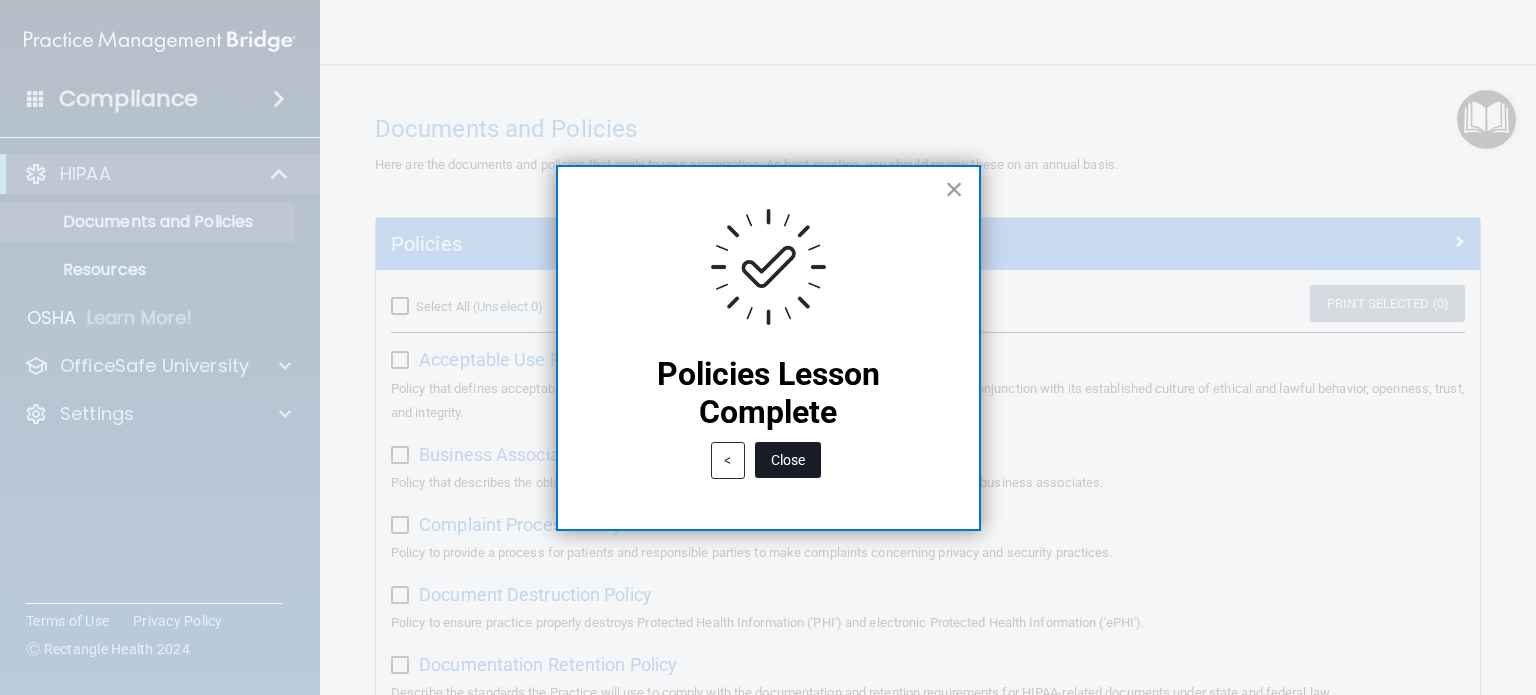 click on "Close" at bounding box center (788, 460) 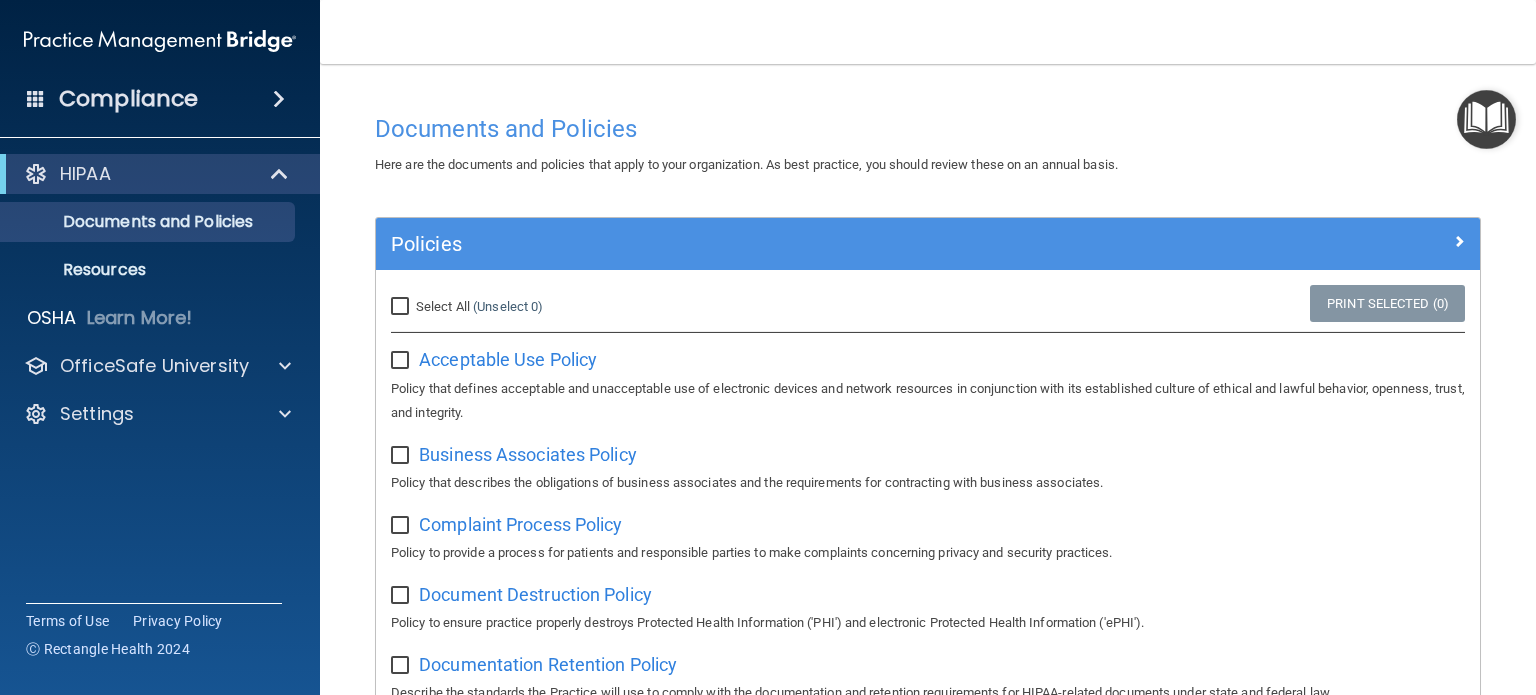 click at bounding box center [1486, 119] 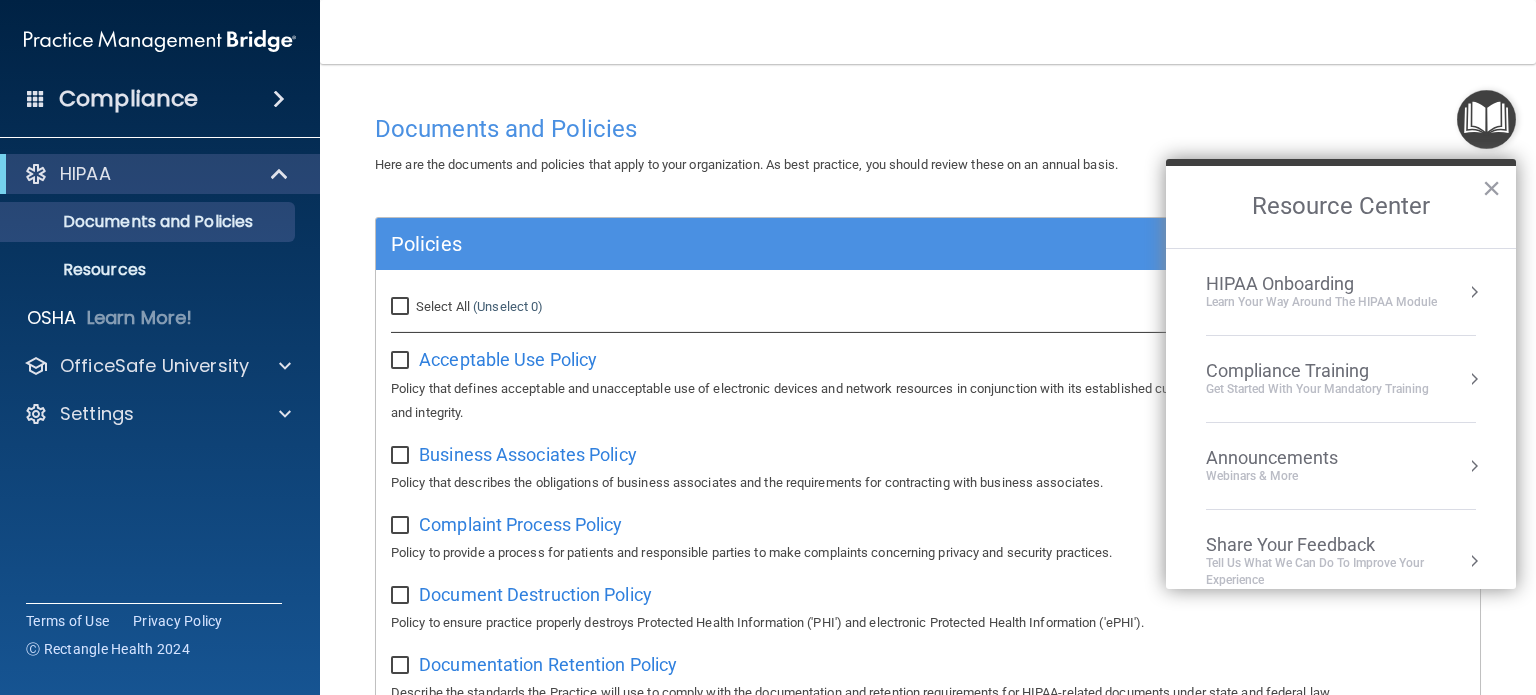 click on "Compliance Training" at bounding box center [1317, 371] 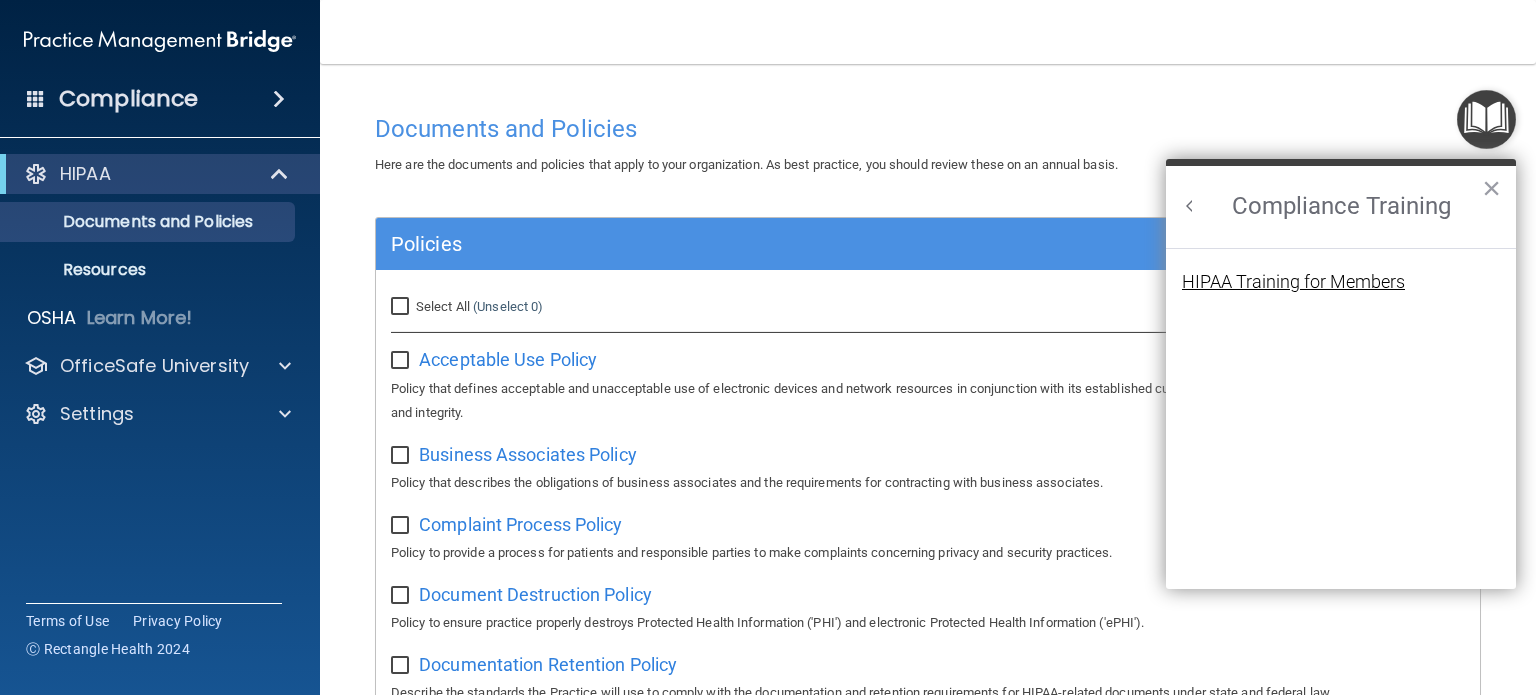 click on "HIPAA Training for Members" at bounding box center [1293, 282] 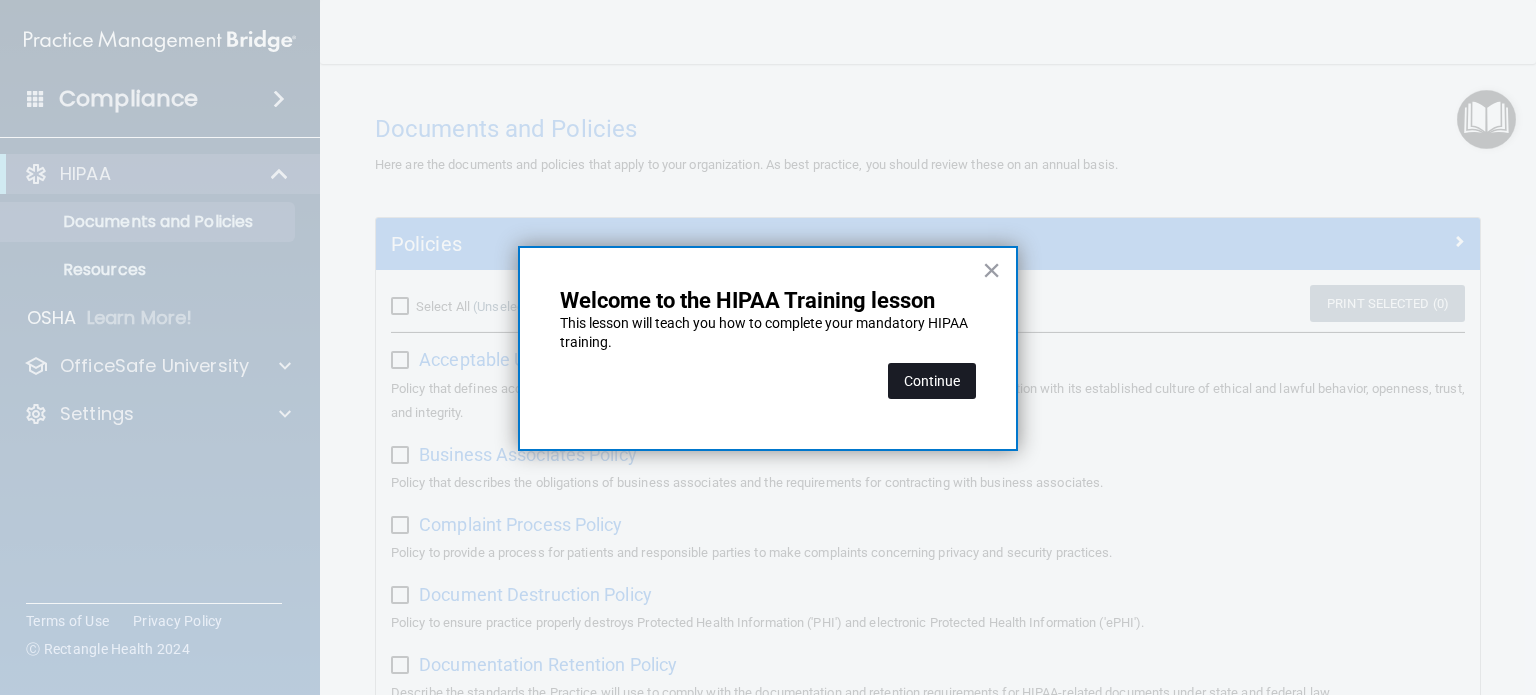 click on "Continue" at bounding box center [932, 381] 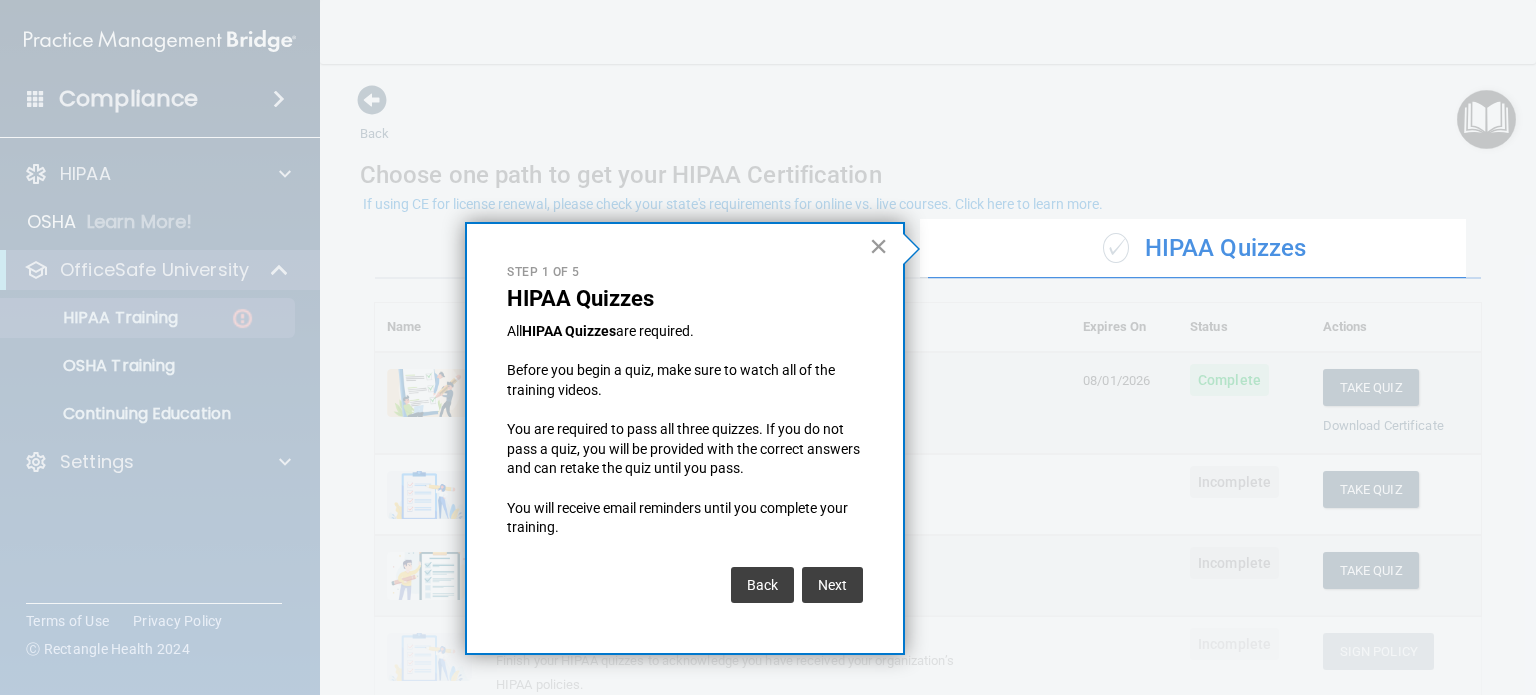 click on "×" at bounding box center [878, 246] 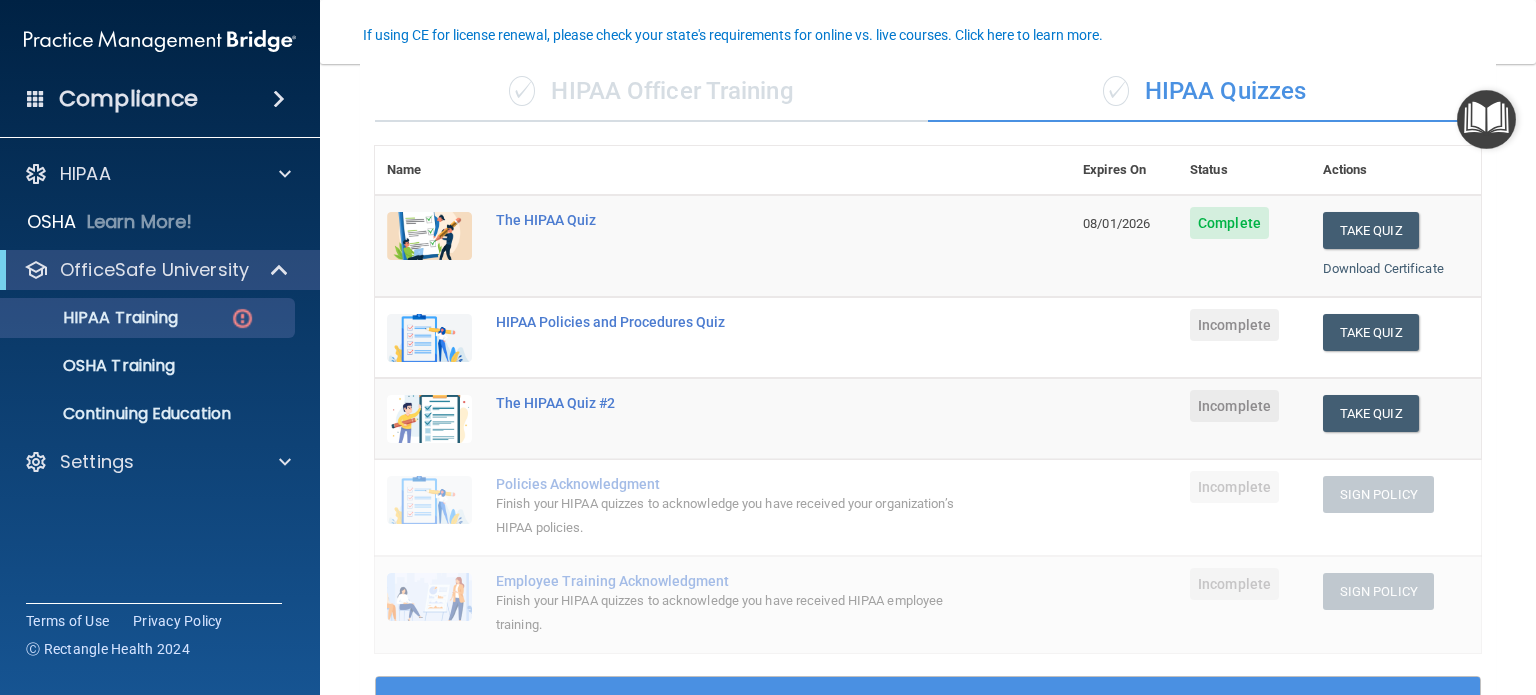 scroll, scrollTop: 168, scrollLeft: 0, axis: vertical 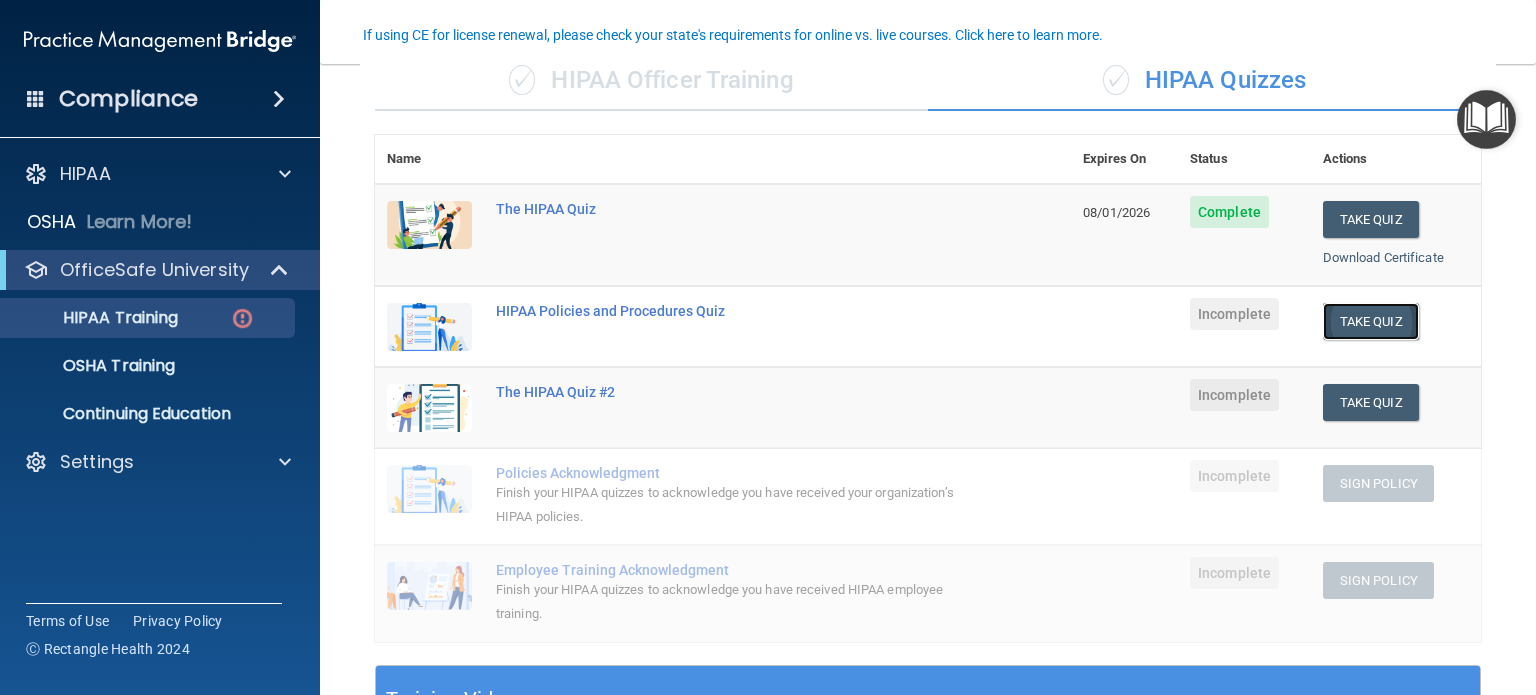 click on "Take Quiz" at bounding box center (1371, 321) 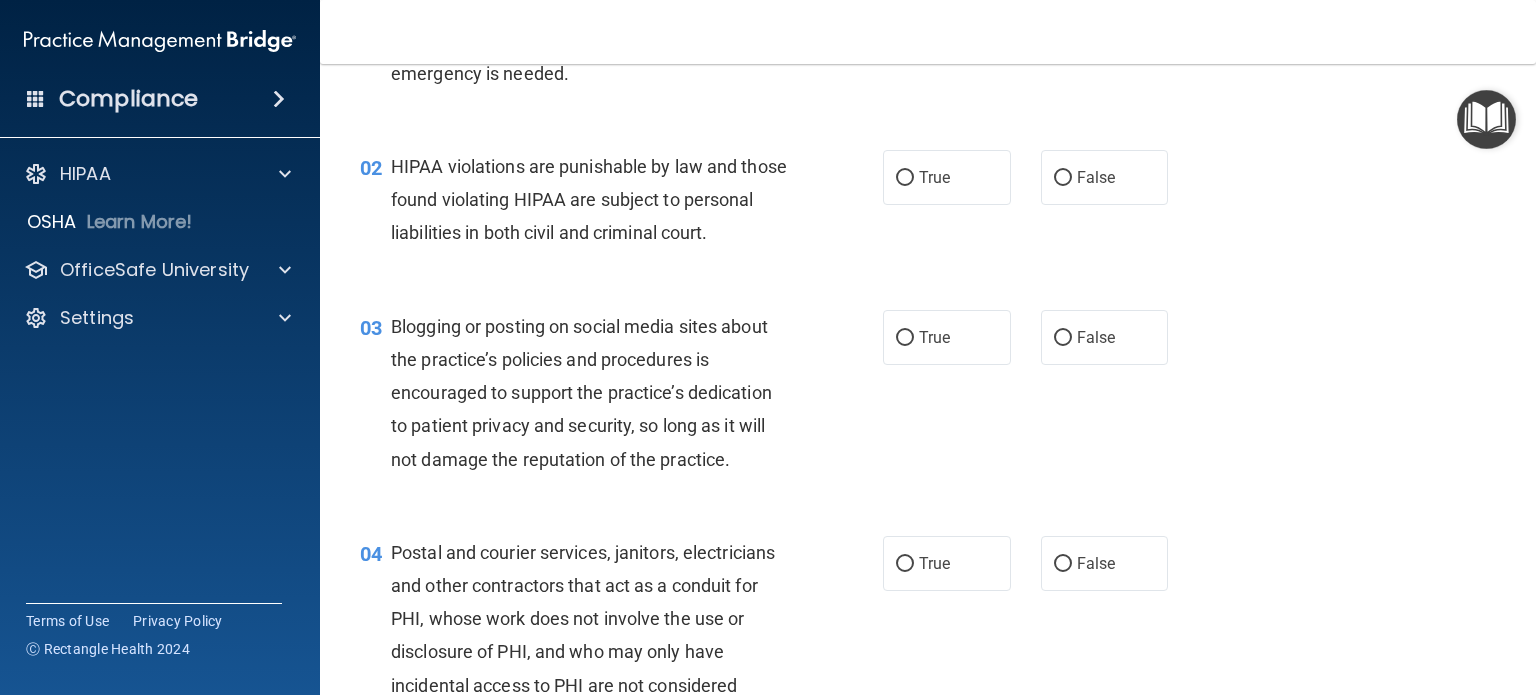 scroll, scrollTop: 0, scrollLeft: 0, axis: both 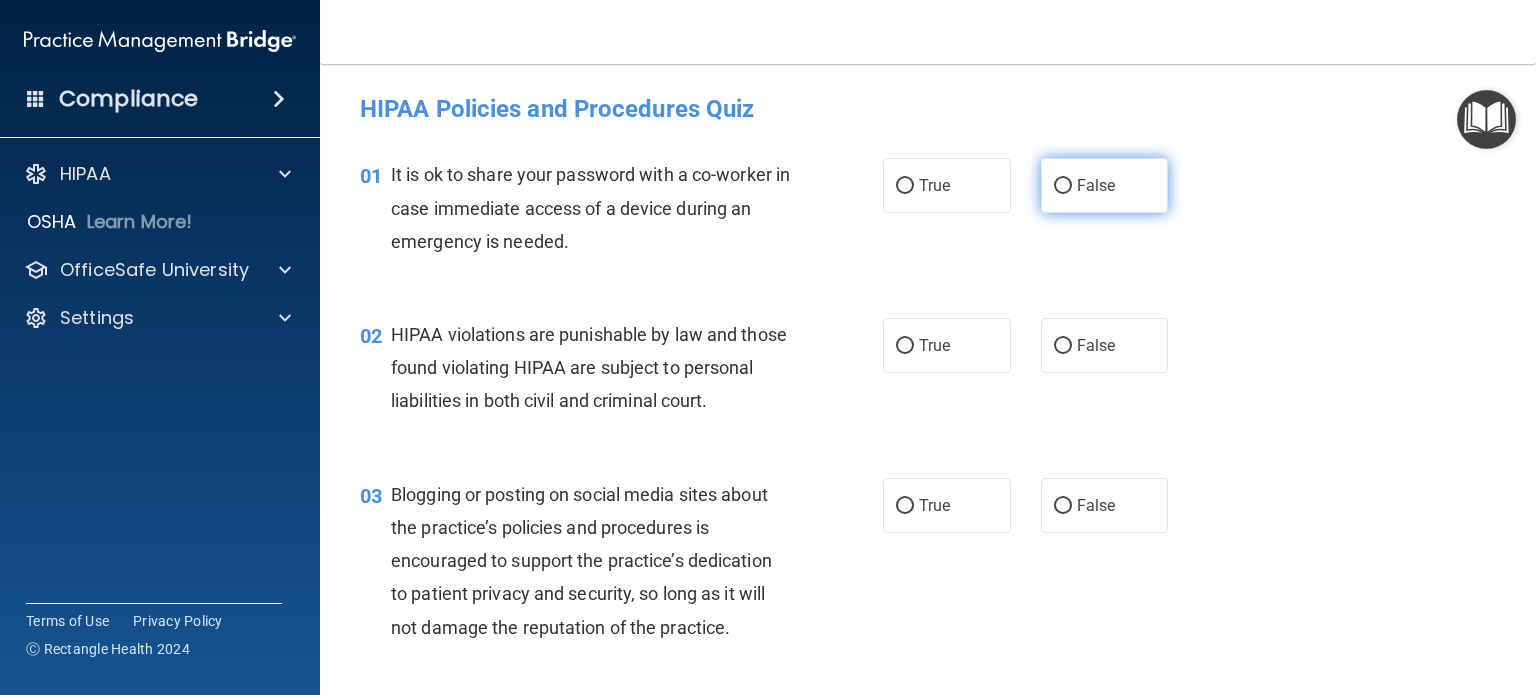 click on "False" at bounding box center [1105, 185] 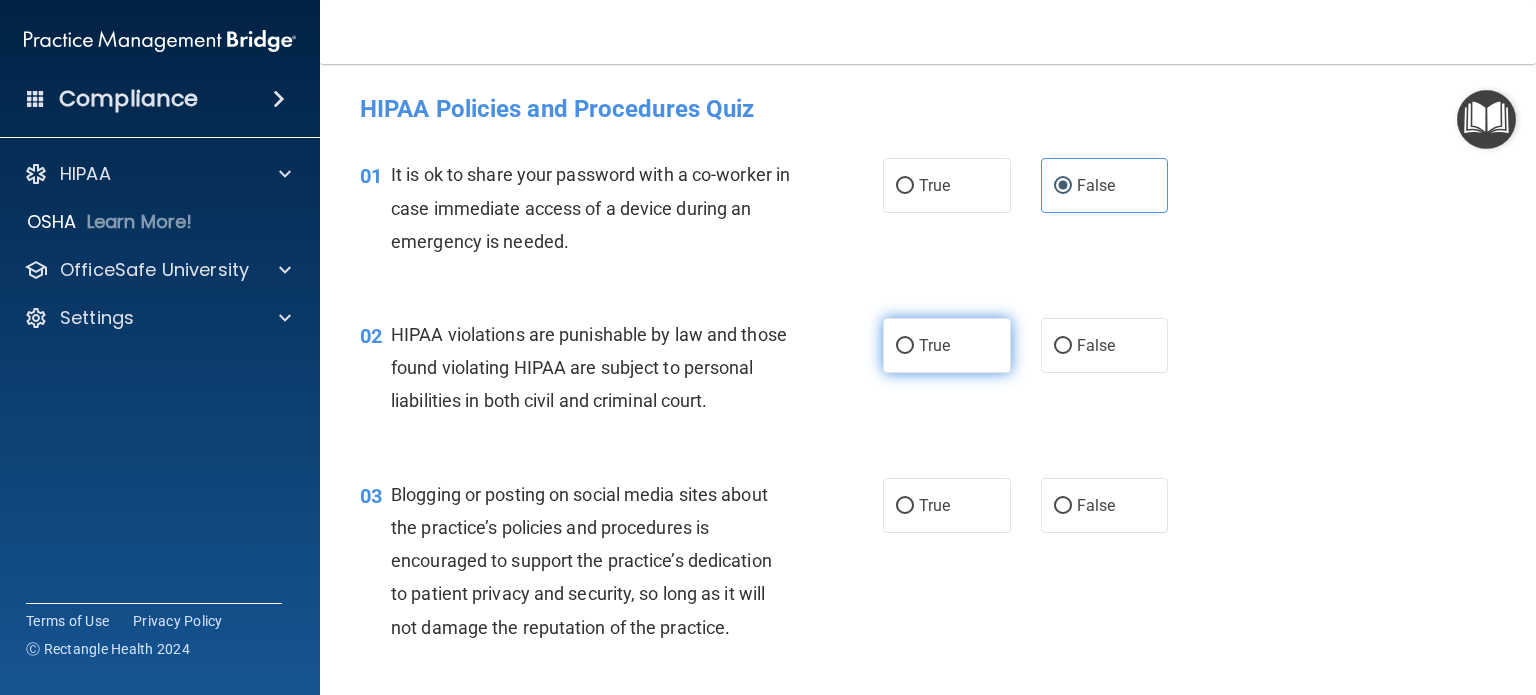 click on "True" at bounding box center [934, 345] 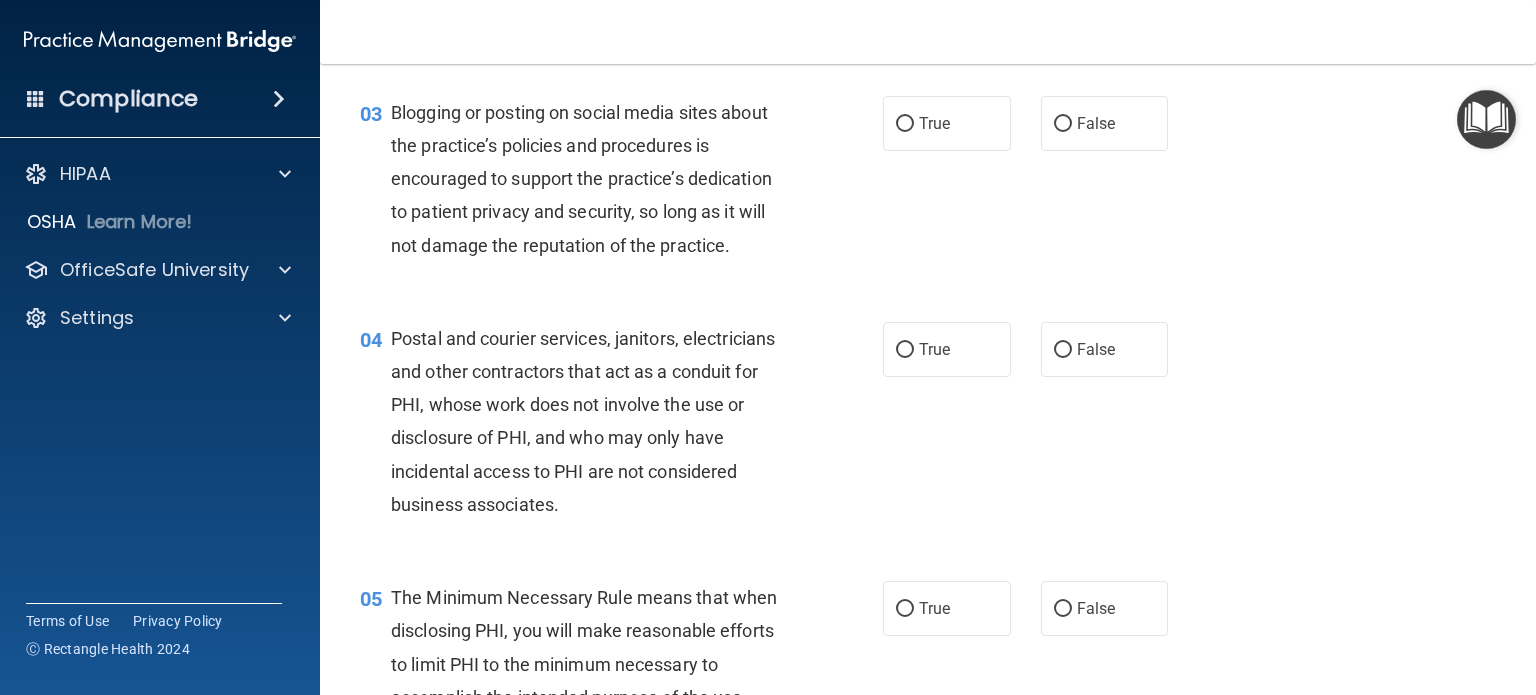 scroll, scrollTop: 398, scrollLeft: 0, axis: vertical 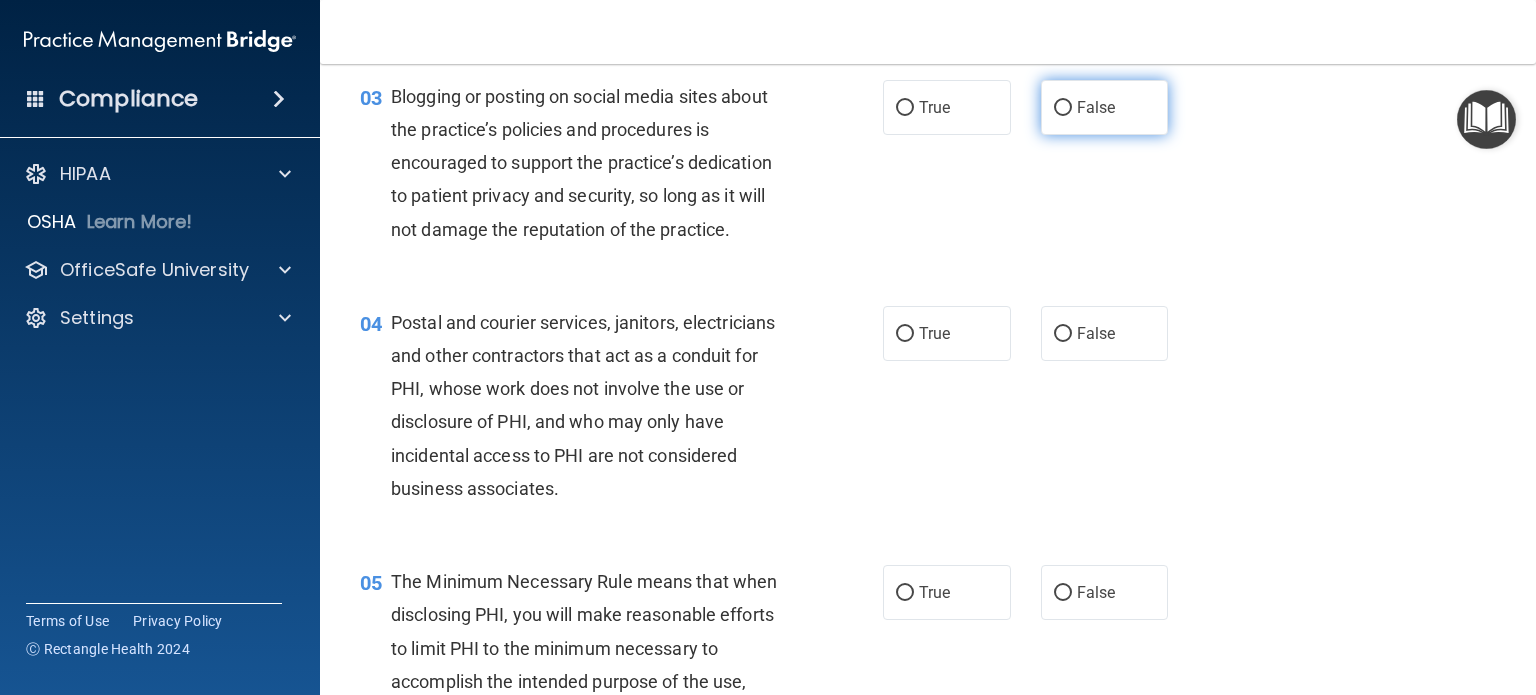 click on "False" at bounding box center (1096, 107) 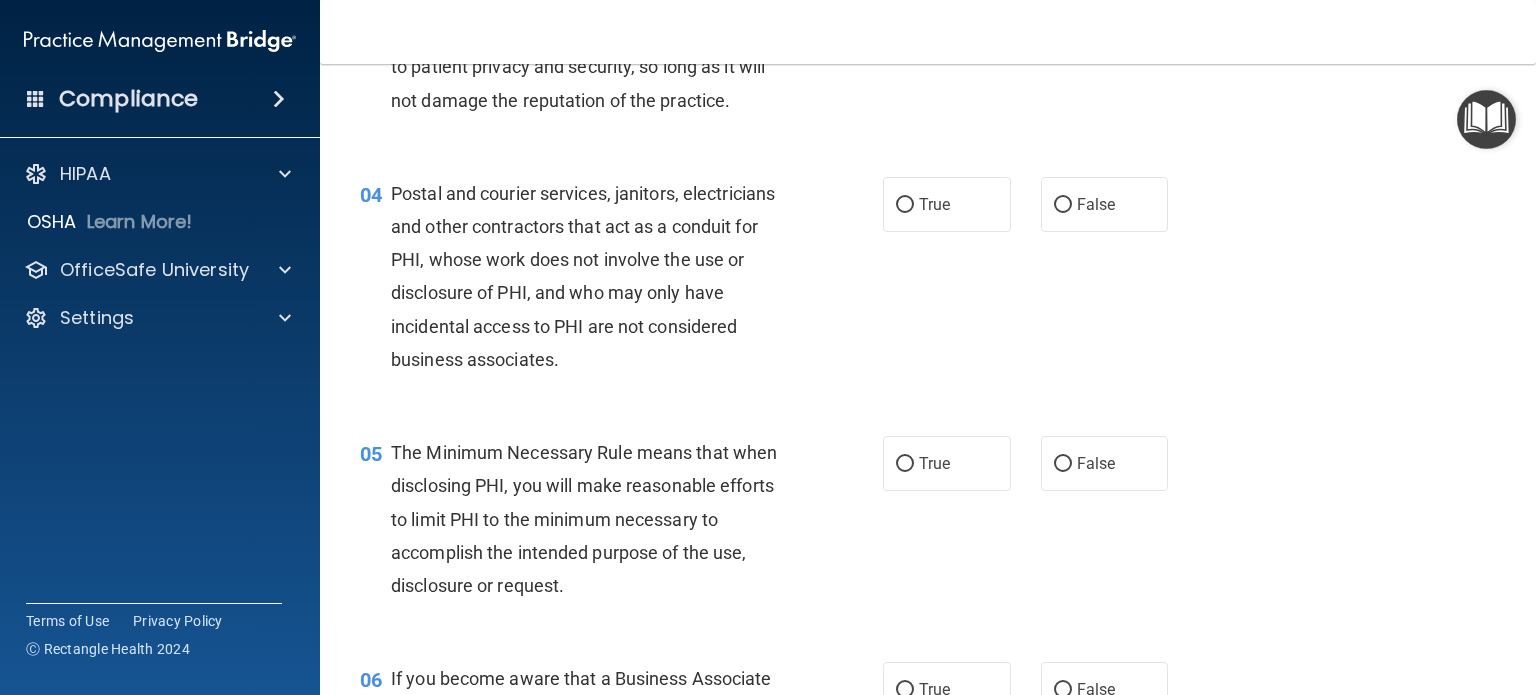scroll, scrollTop: 543, scrollLeft: 0, axis: vertical 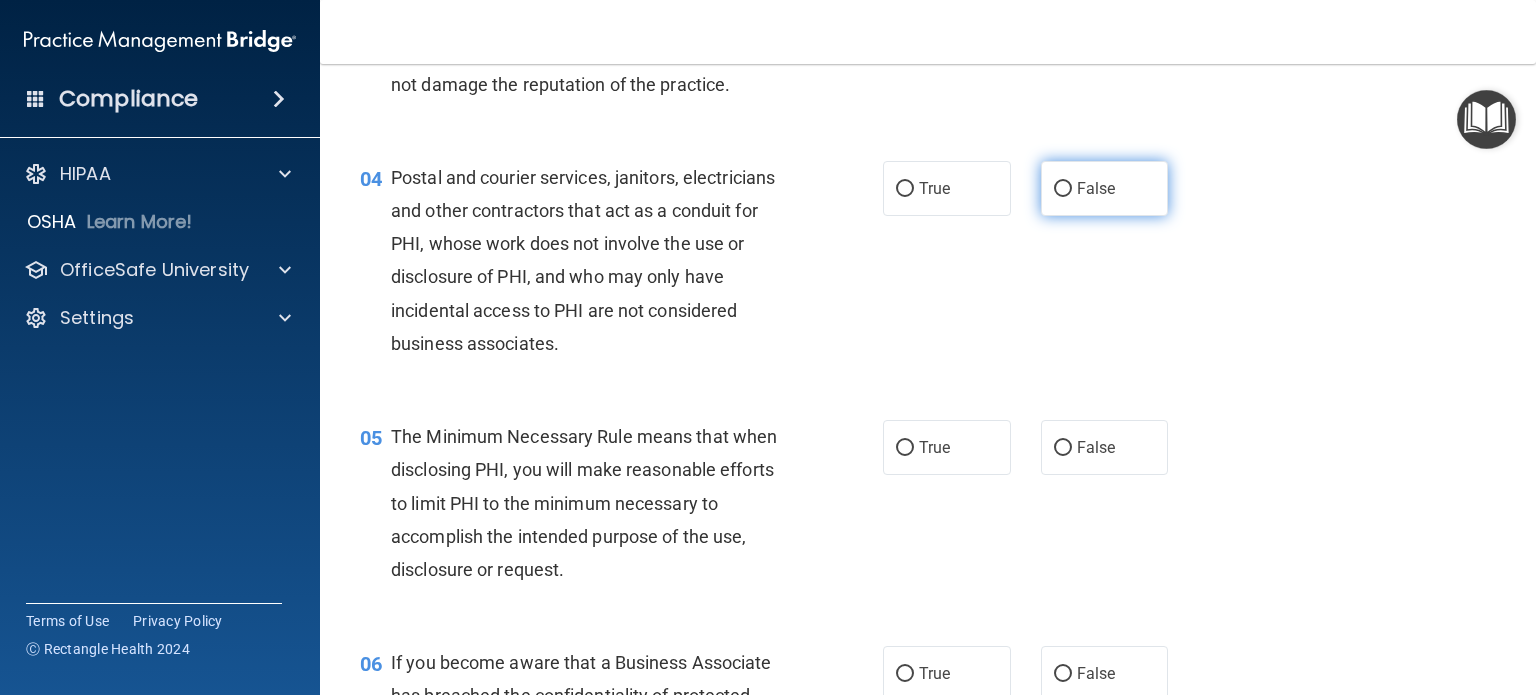 click on "False" at bounding box center [1105, 188] 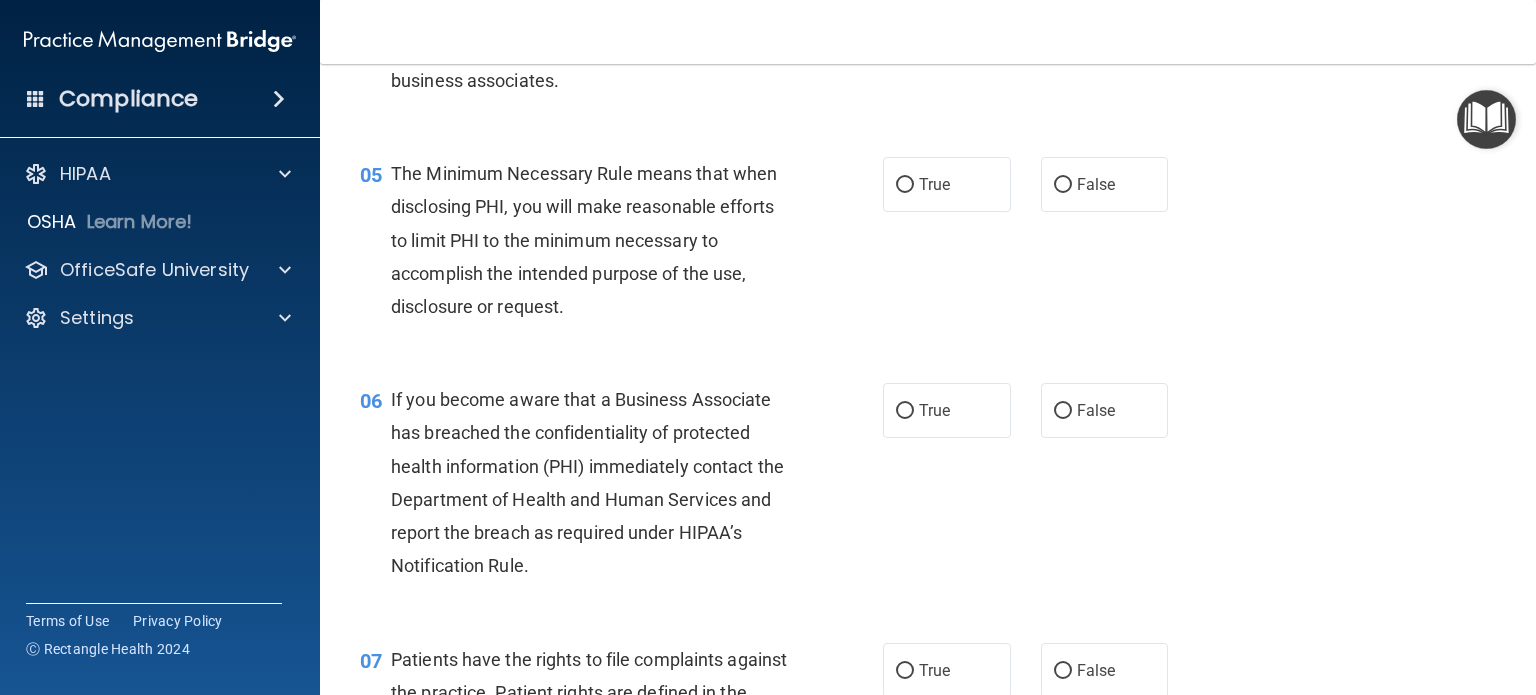 scroll, scrollTop: 814, scrollLeft: 0, axis: vertical 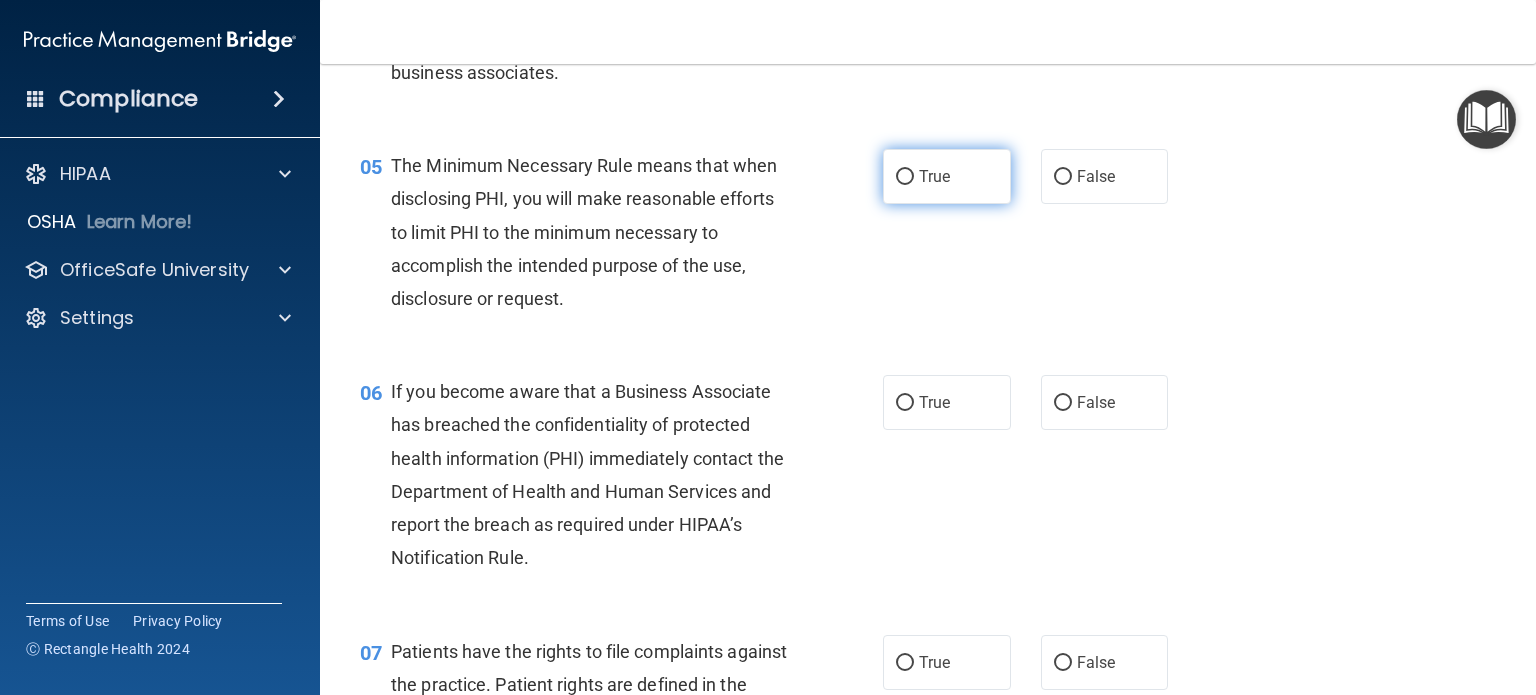 click on "True" at bounding box center (934, 176) 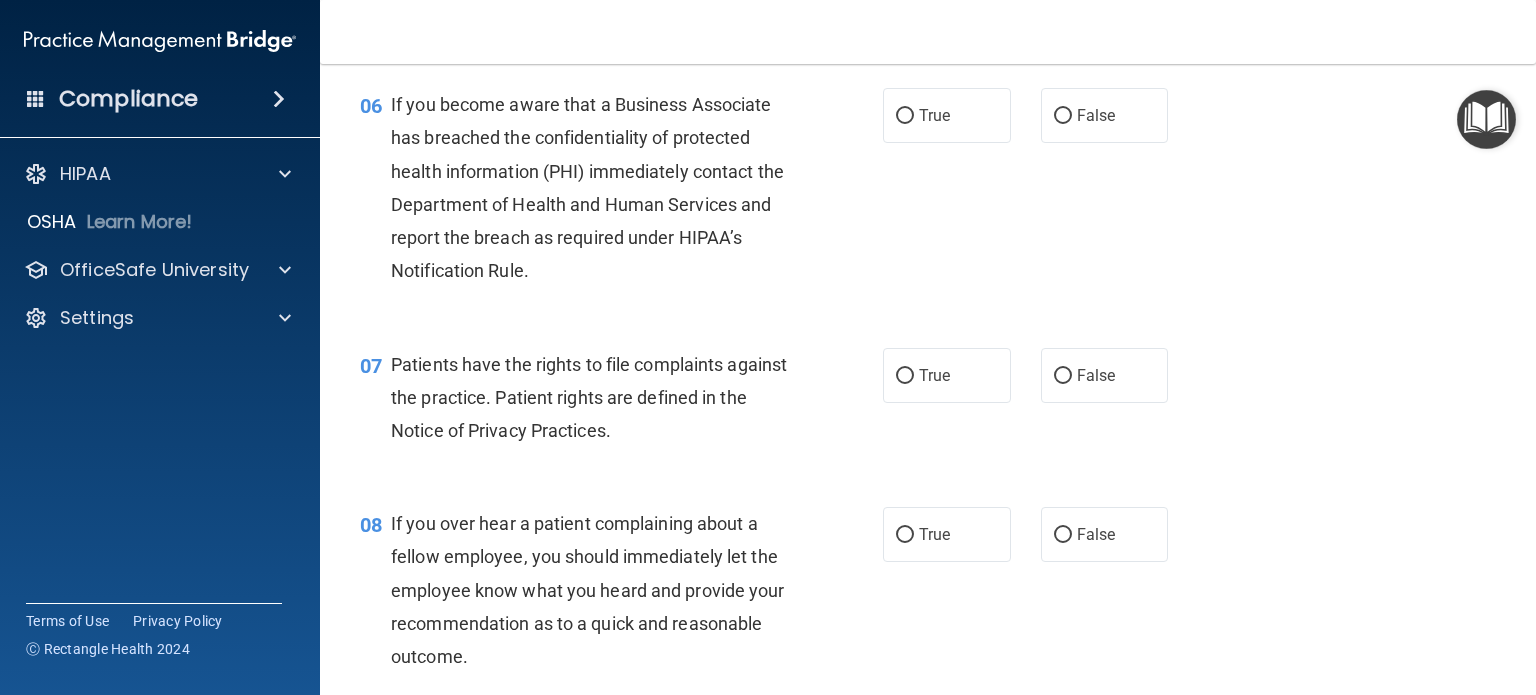 scroll, scrollTop: 1109, scrollLeft: 0, axis: vertical 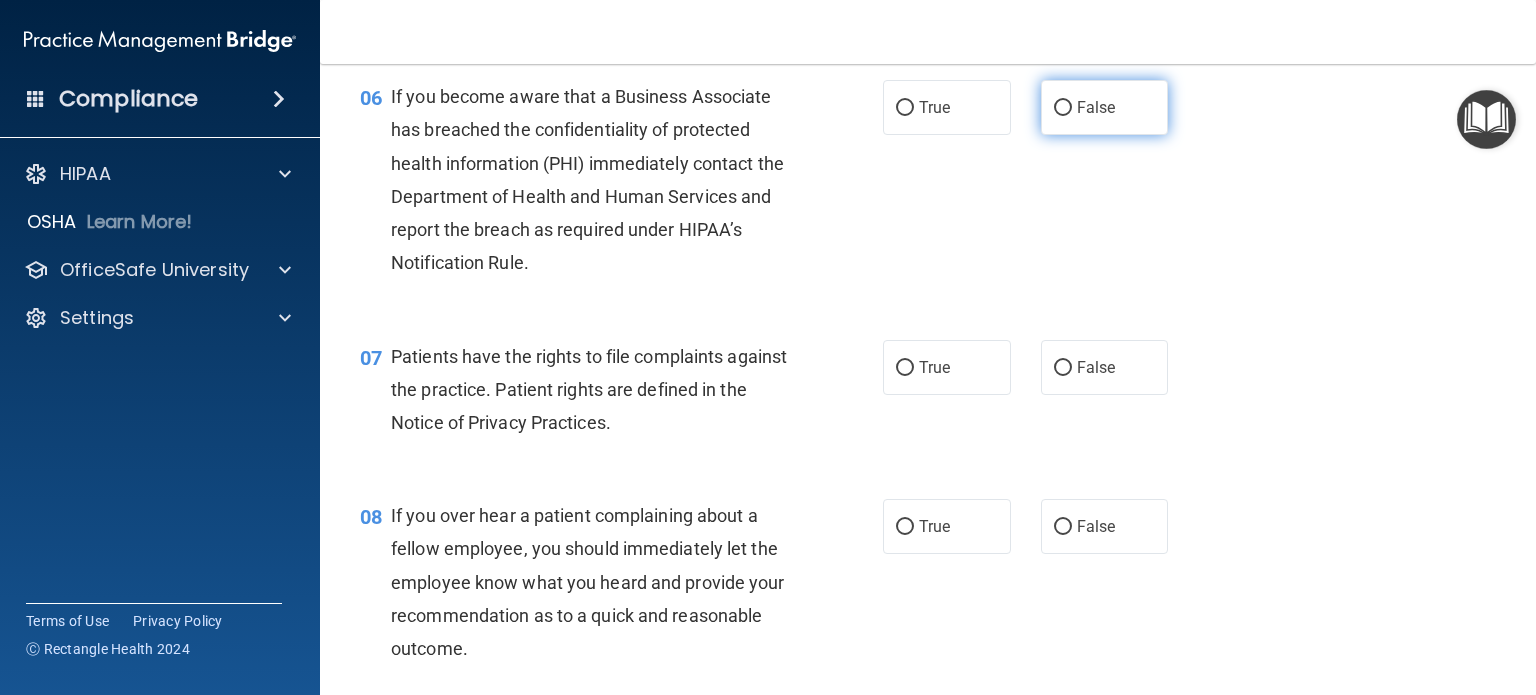 click on "False" at bounding box center (1063, 108) 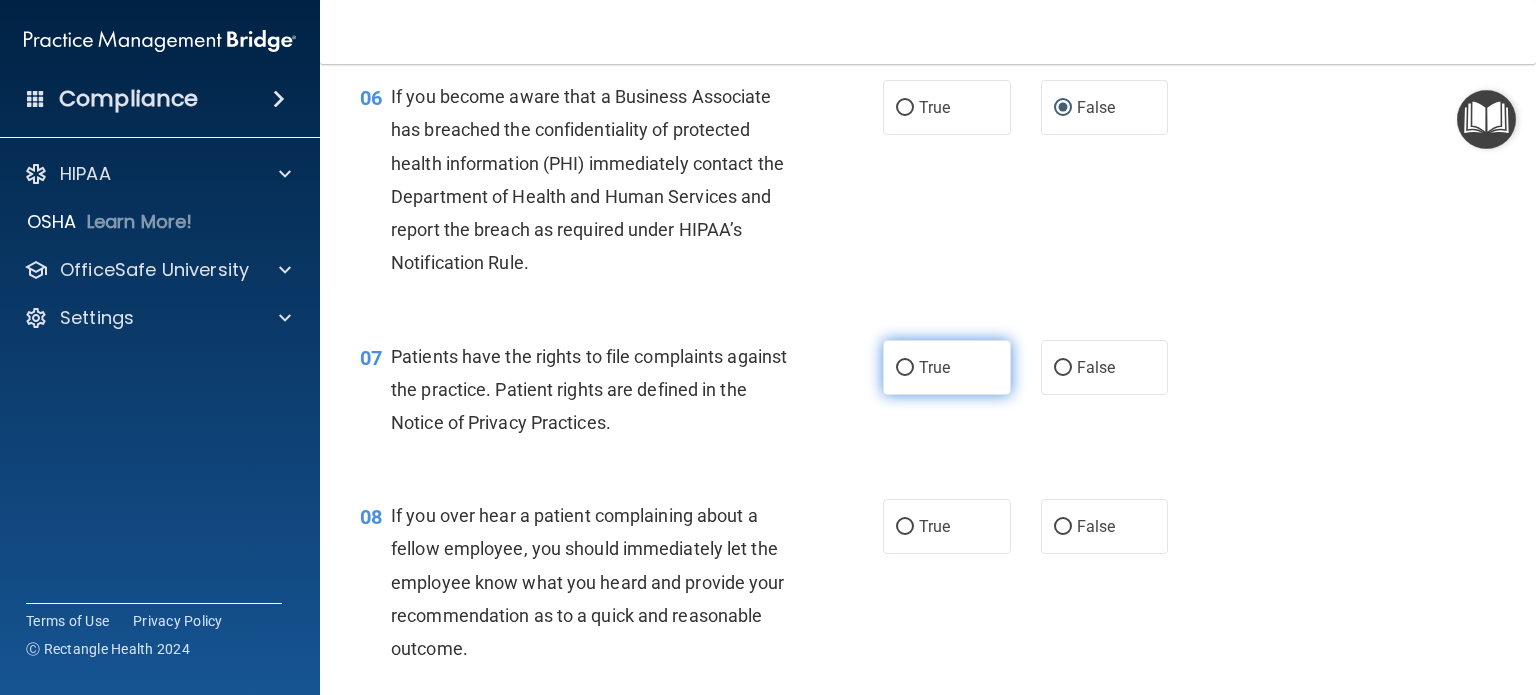 click on "True" at bounding box center [947, 367] 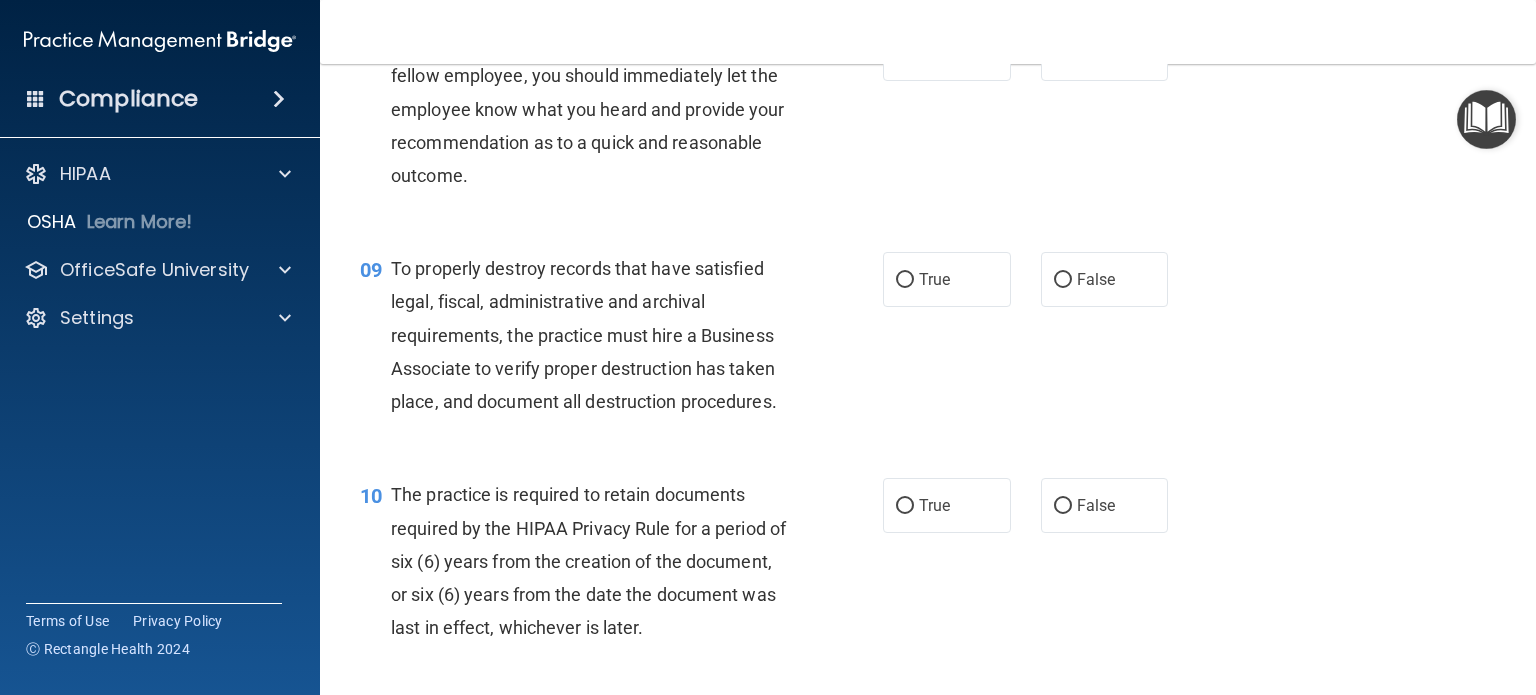 scroll, scrollTop: 1589, scrollLeft: 0, axis: vertical 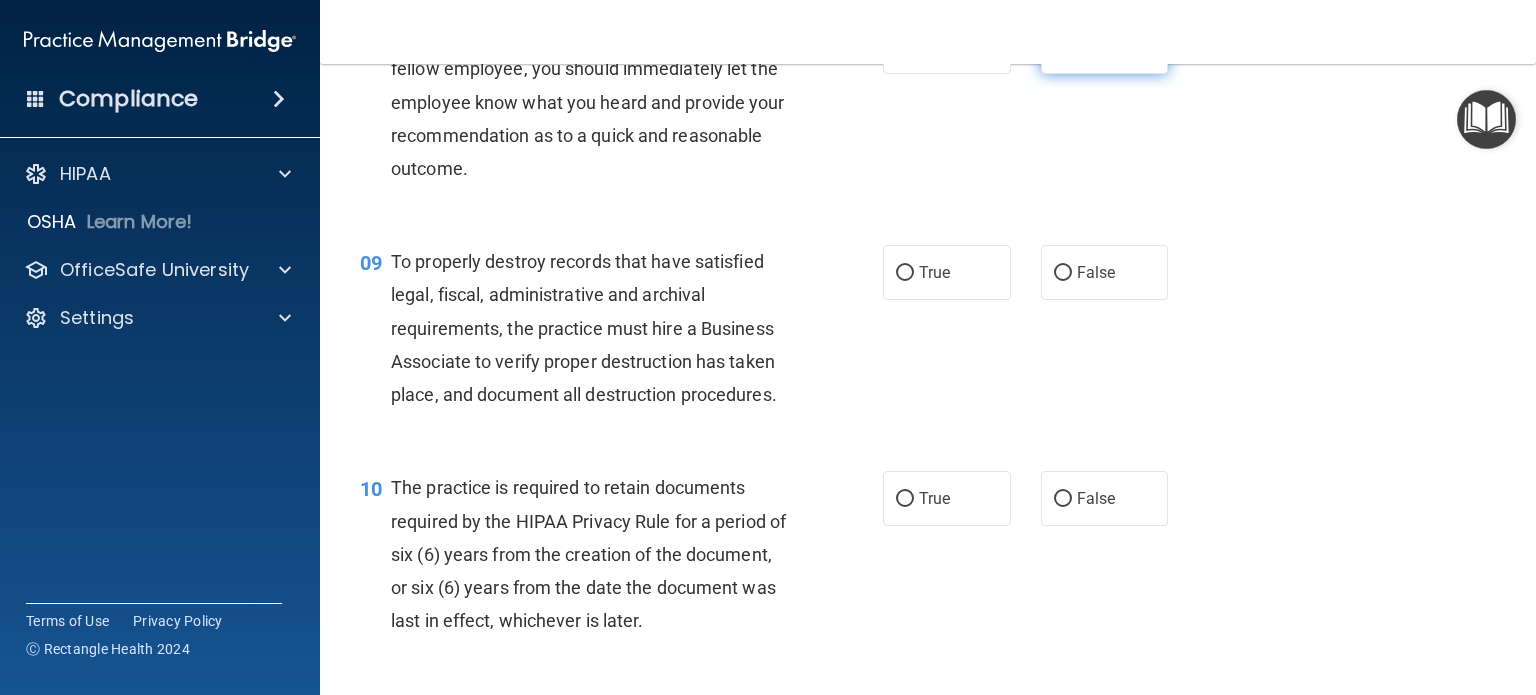 click on "False" at bounding box center [1063, 47] 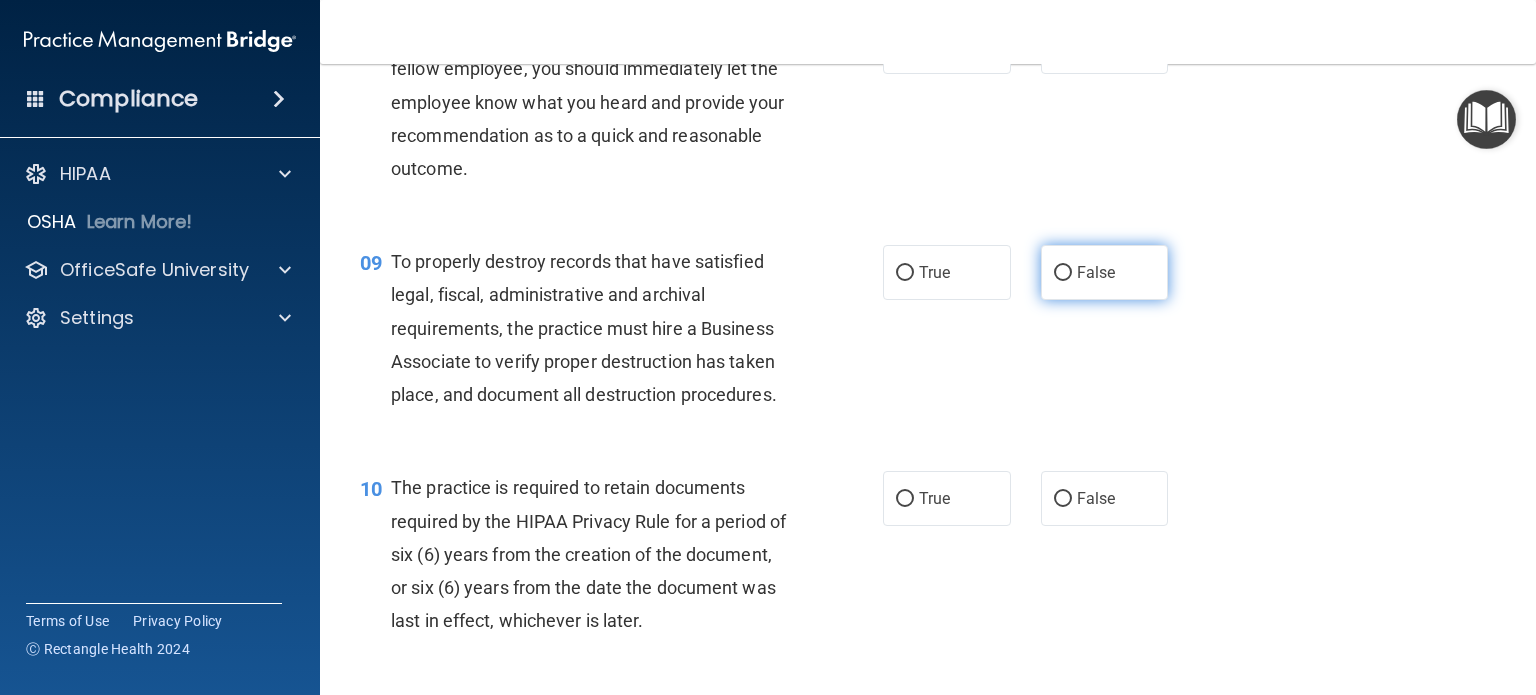 click on "False" at bounding box center [1063, 273] 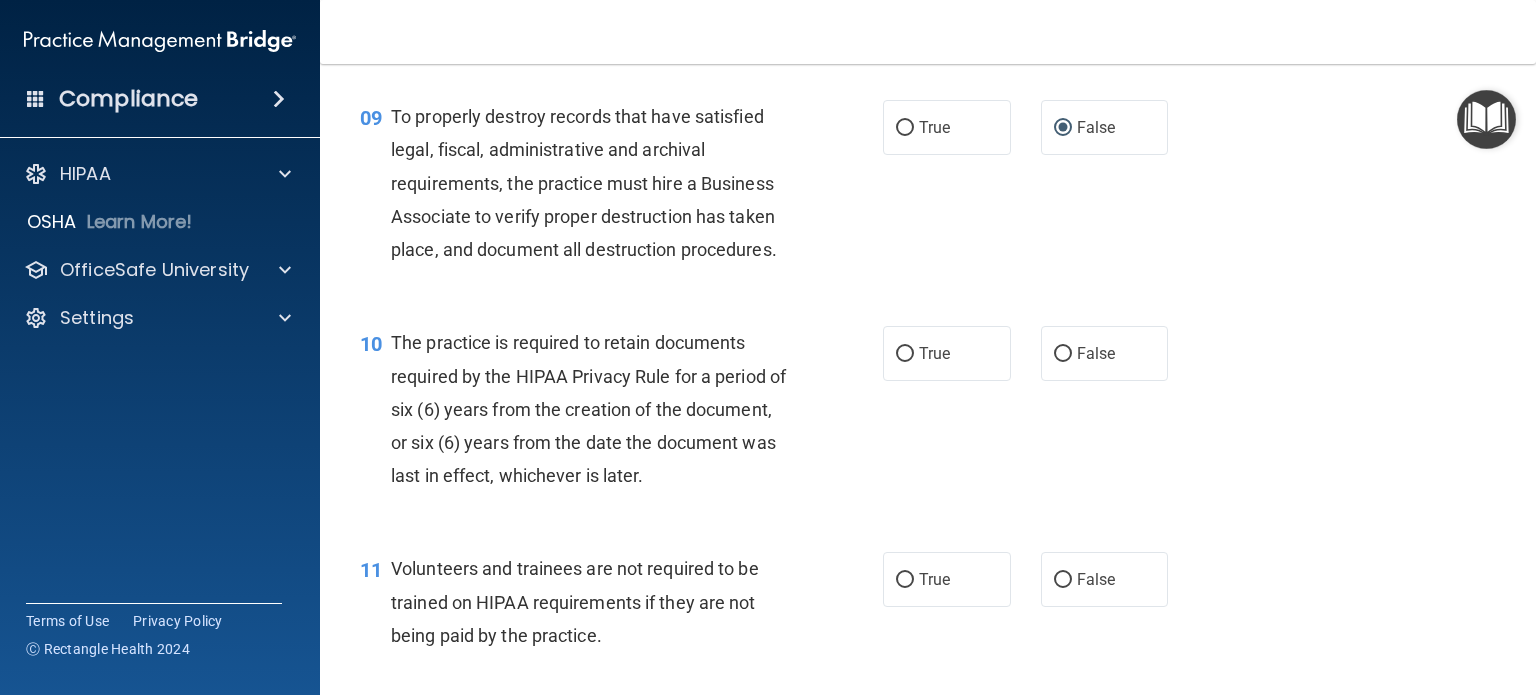 scroll, scrollTop: 1750, scrollLeft: 0, axis: vertical 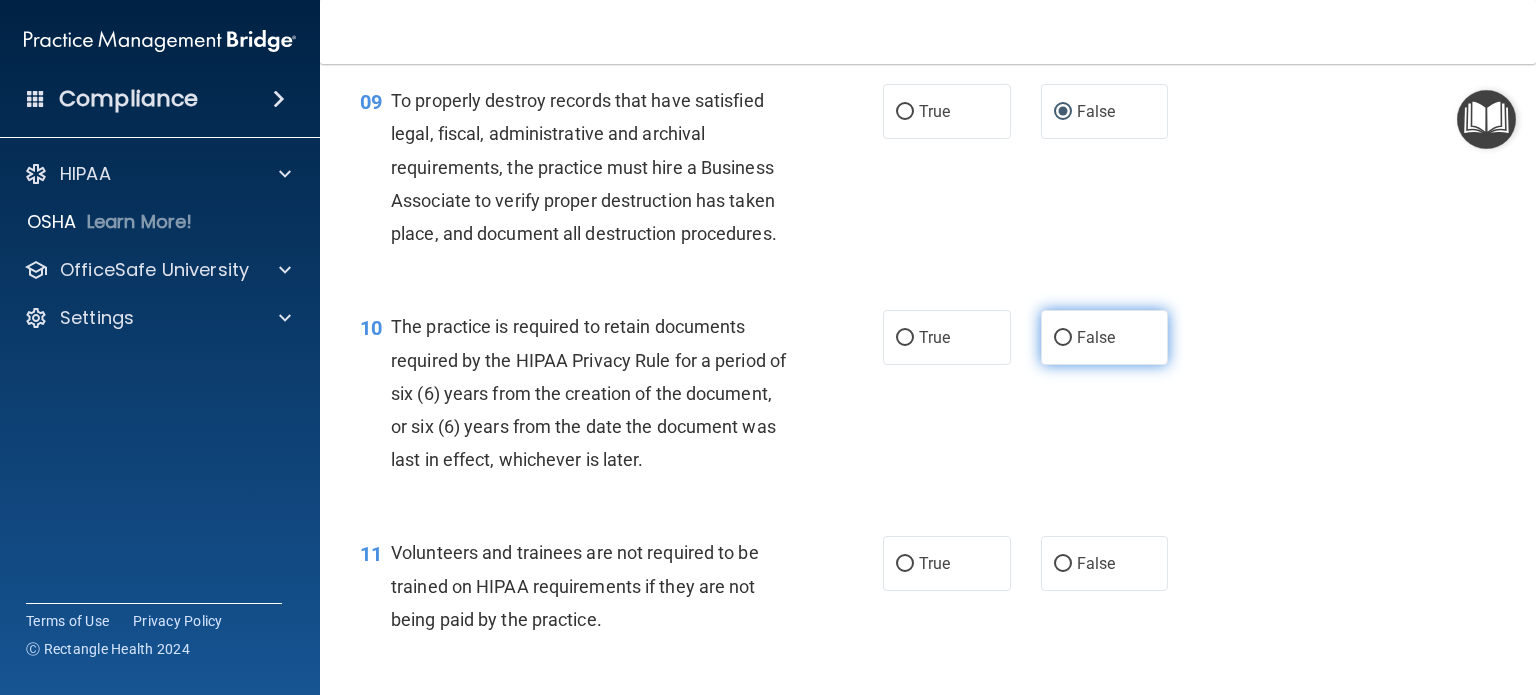 click on "False" at bounding box center (1063, 338) 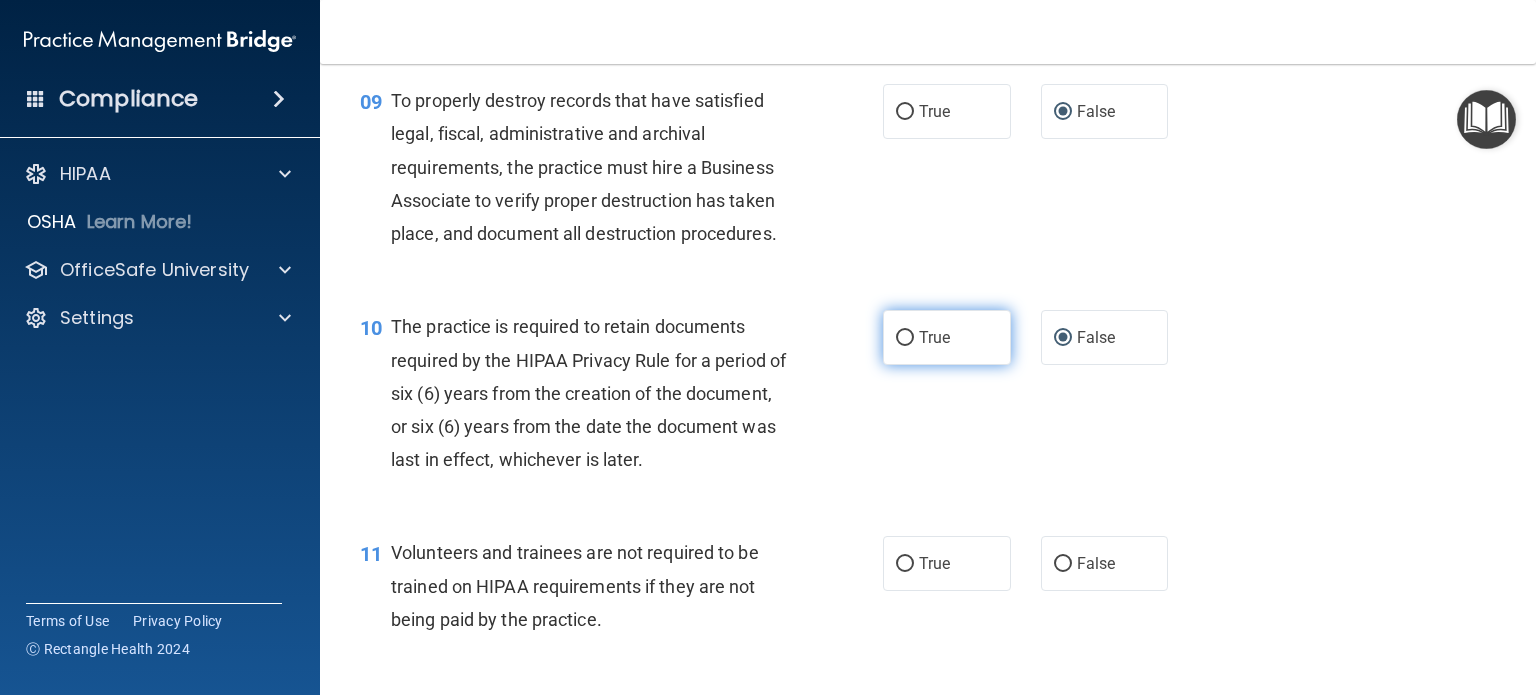 click on "True" at bounding box center [905, 338] 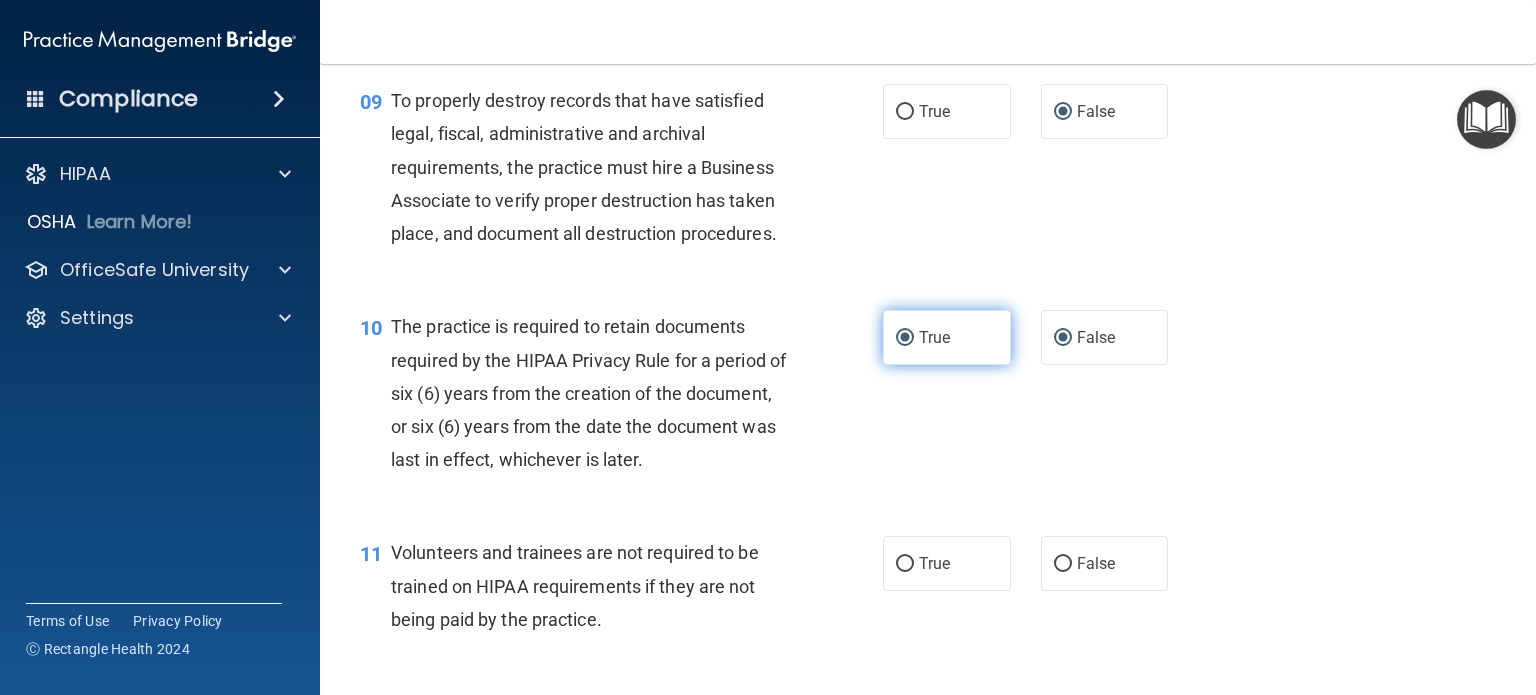 radio on "false" 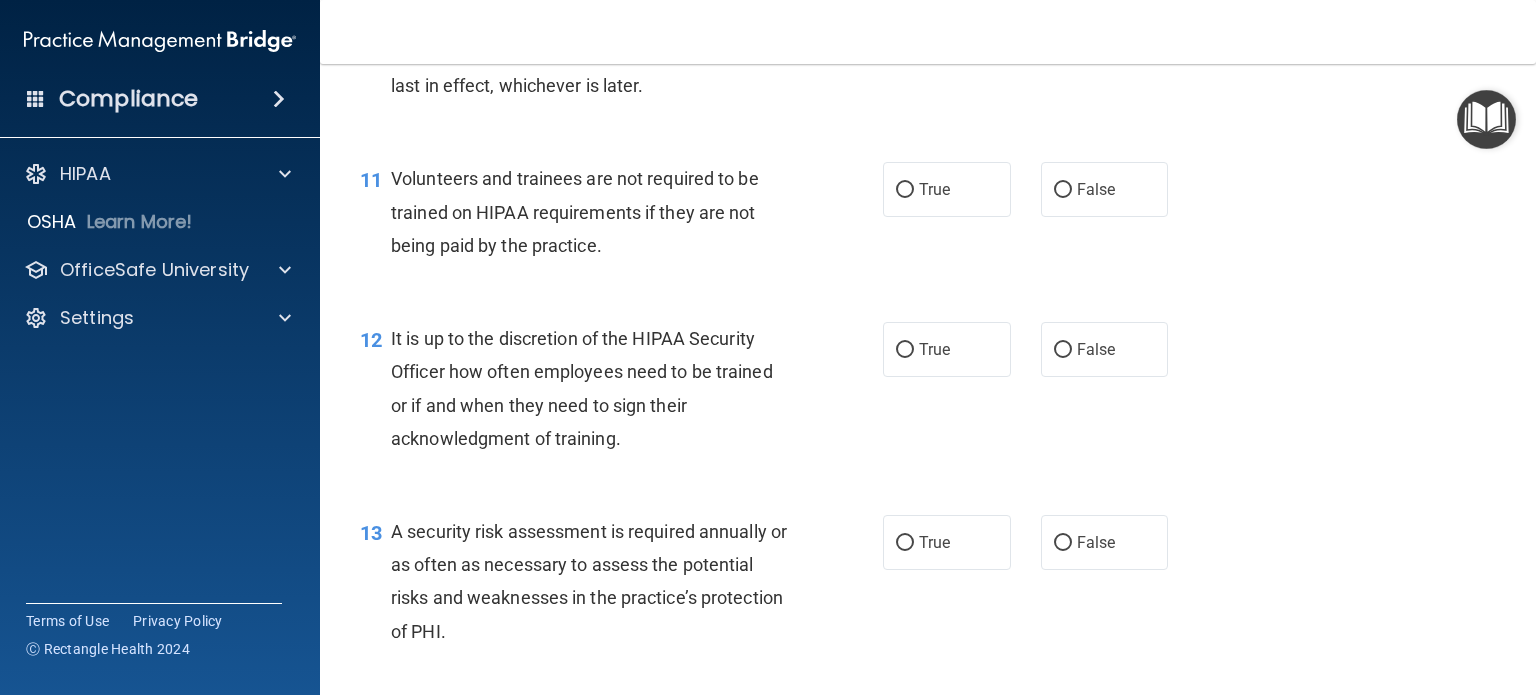 scroll, scrollTop: 2172, scrollLeft: 0, axis: vertical 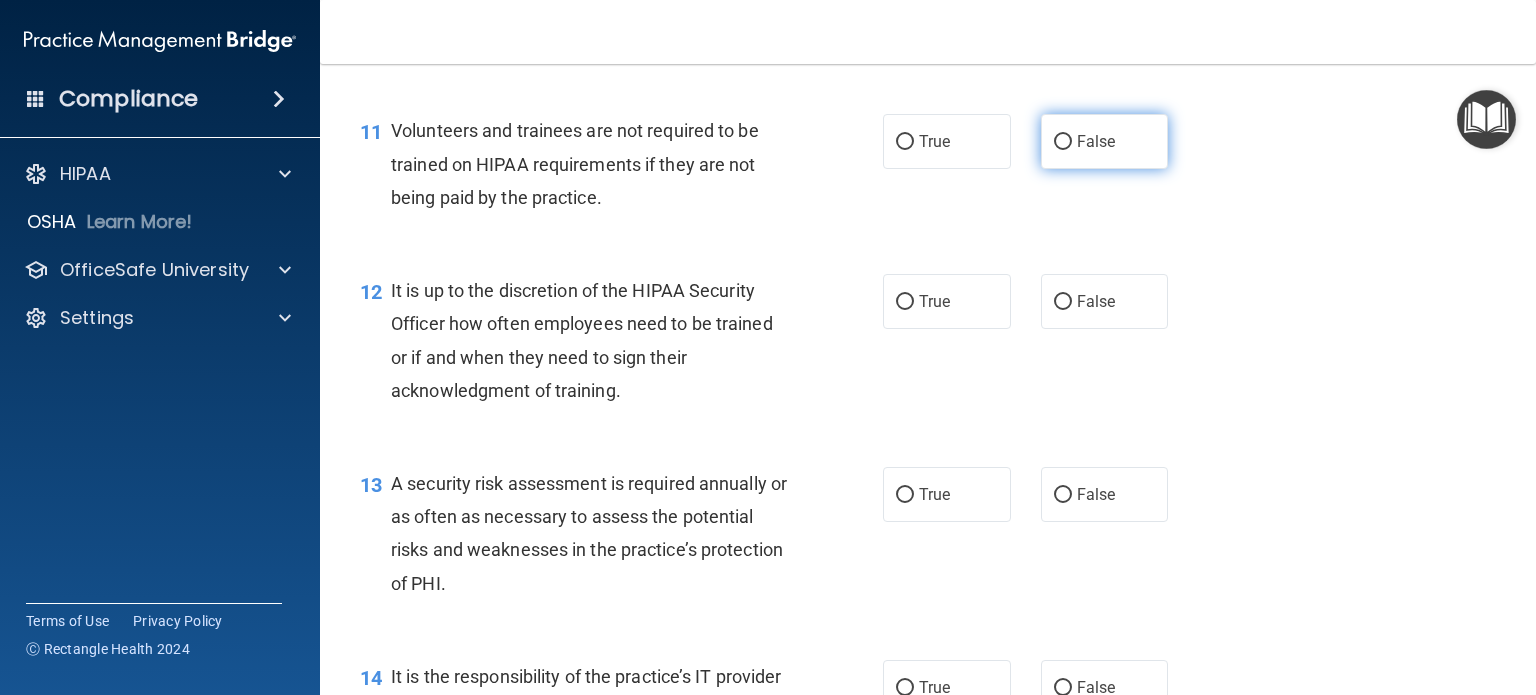 click on "False" at bounding box center (1096, 141) 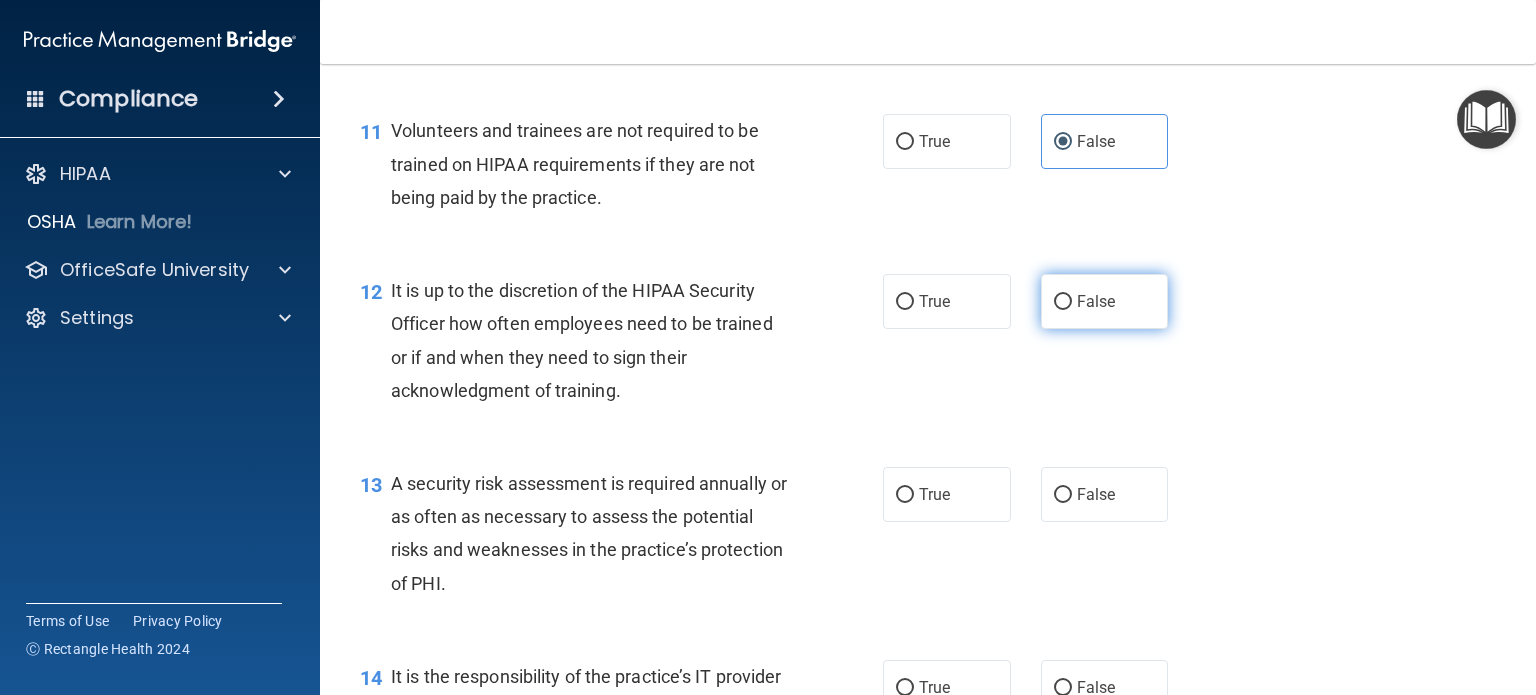 click on "False" at bounding box center (1105, 301) 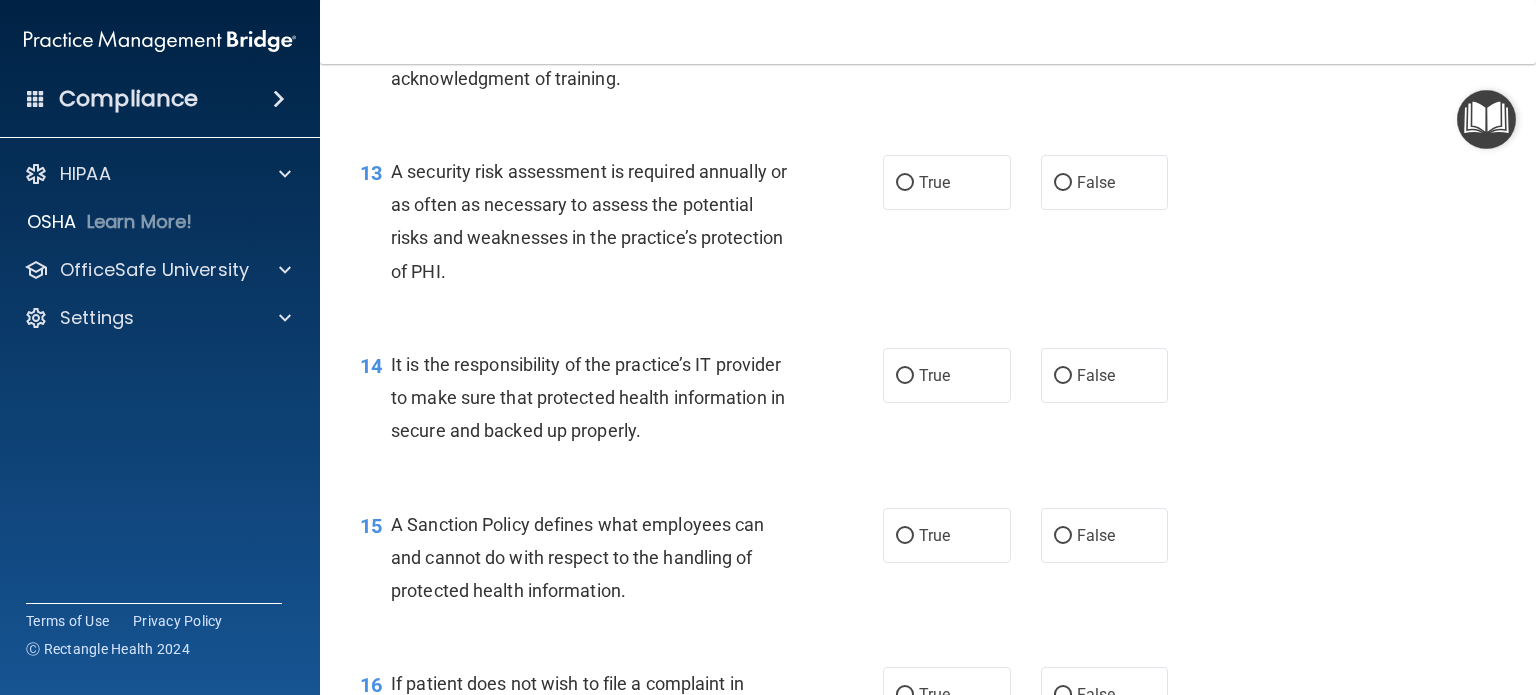 scroll, scrollTop: 2531, scrollLeft: 0, axis: vertical 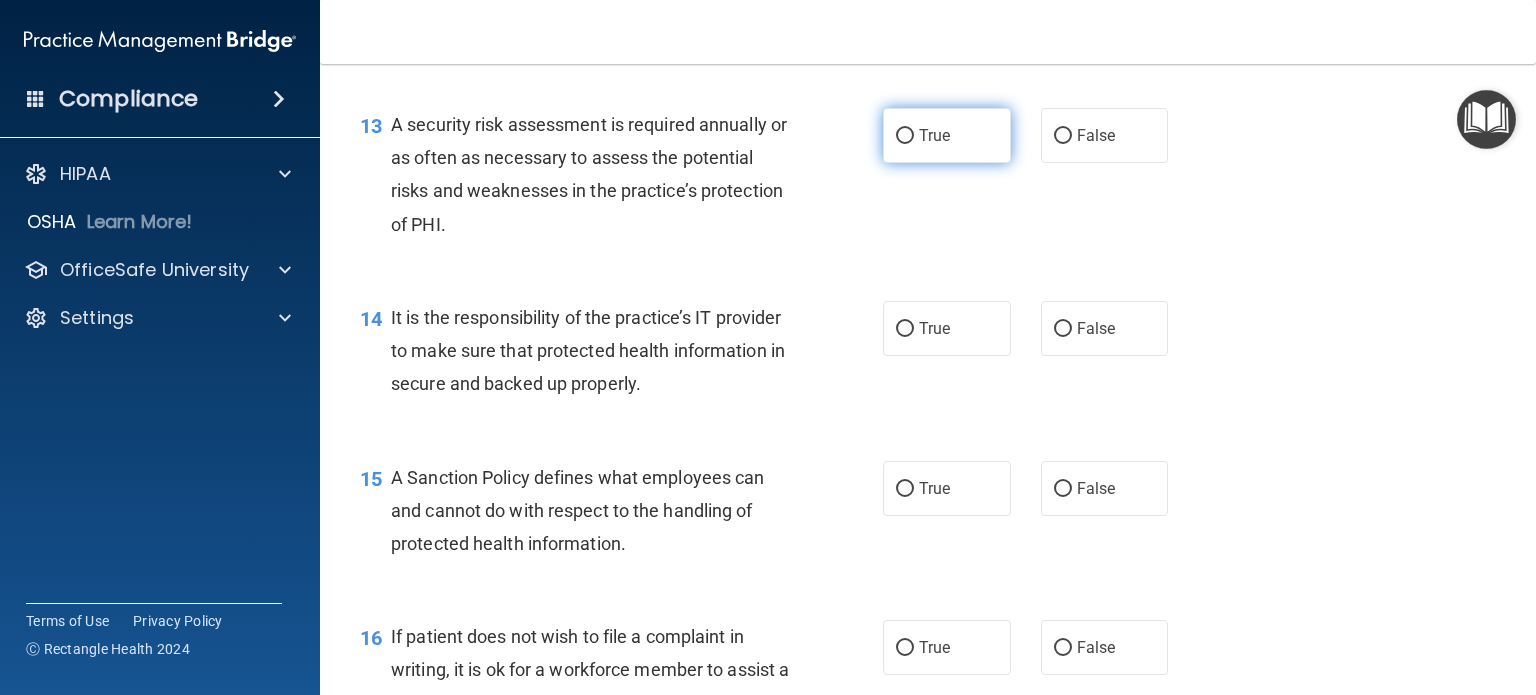 click on "True" at bounding box center [947, 135] 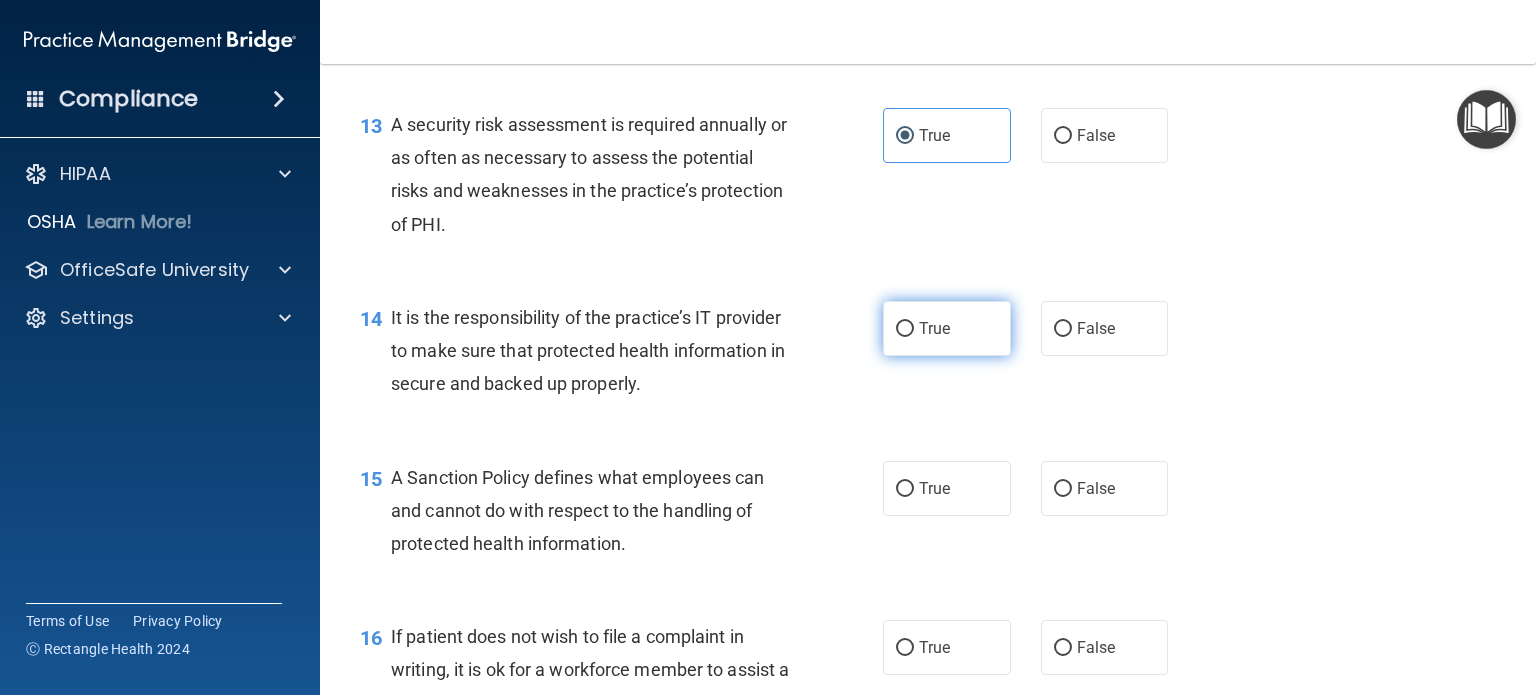 click on "True" at bounding box center (947, 328) 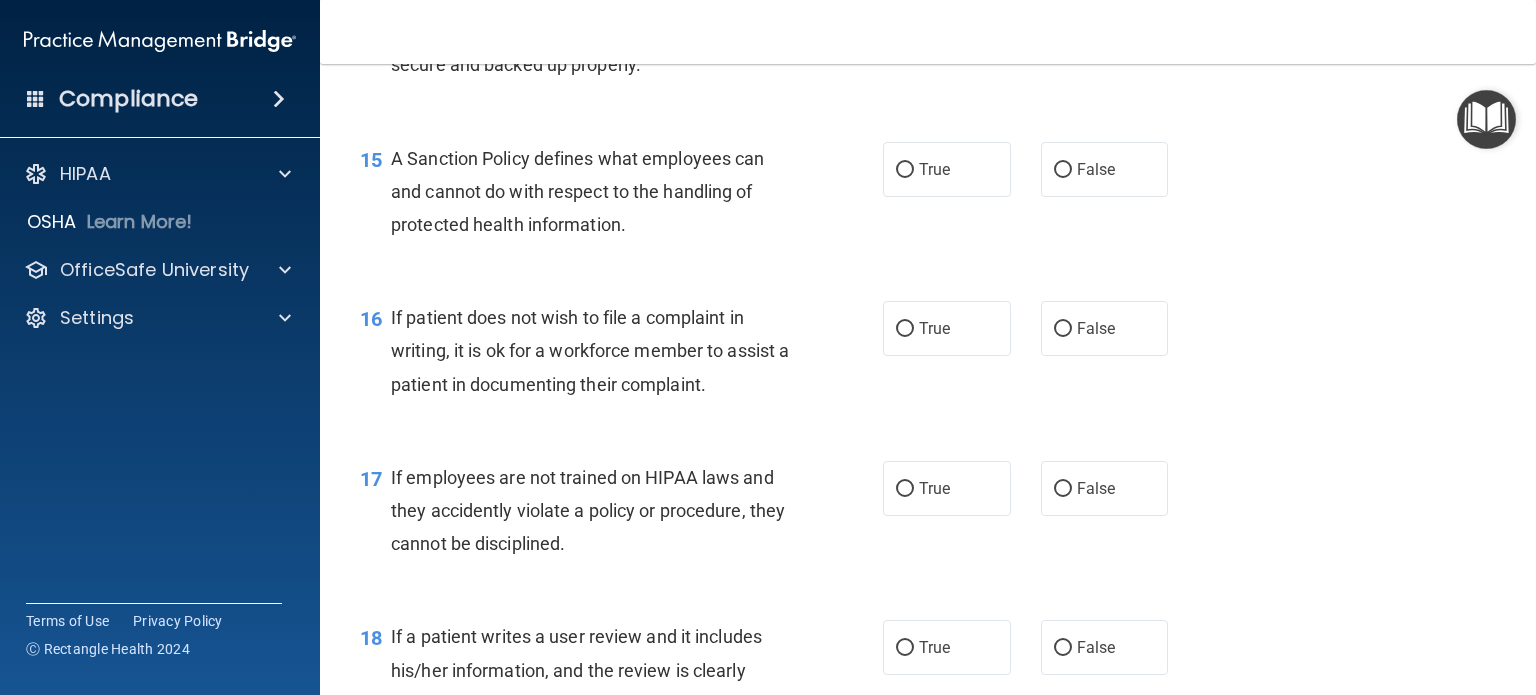 scroll, scrollTop: 2858, scrollLeft: 0, axis: vertical 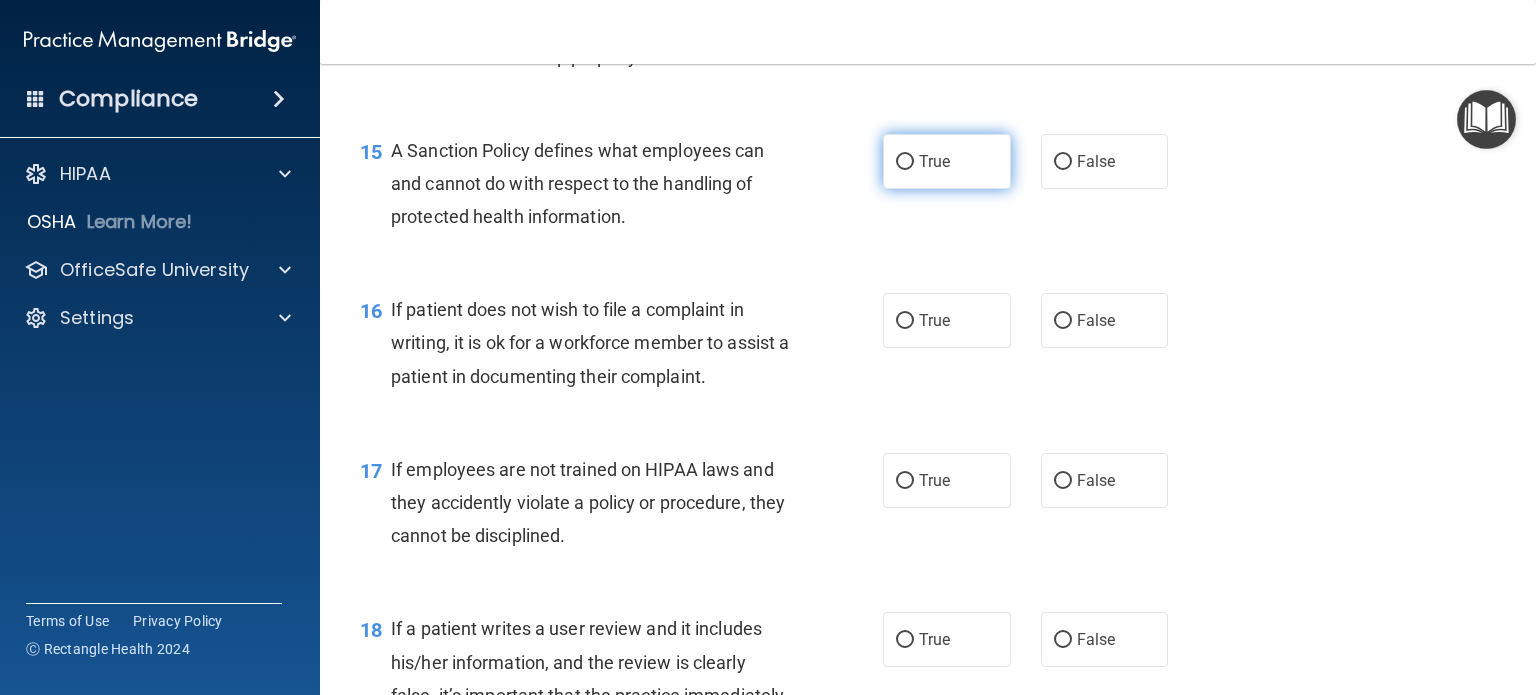 click on "True" at bounding box center [947, 161] 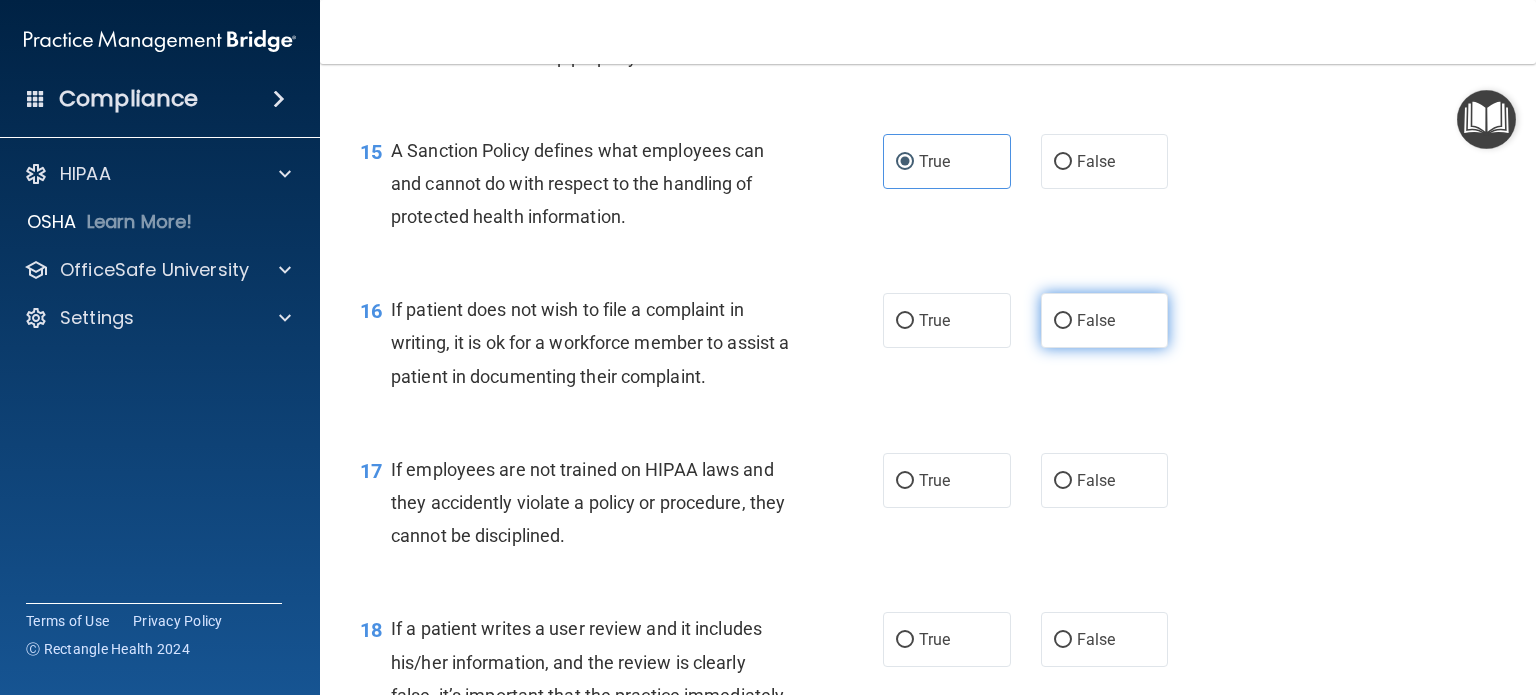 click on "False" at bounding box center [1063, 321] 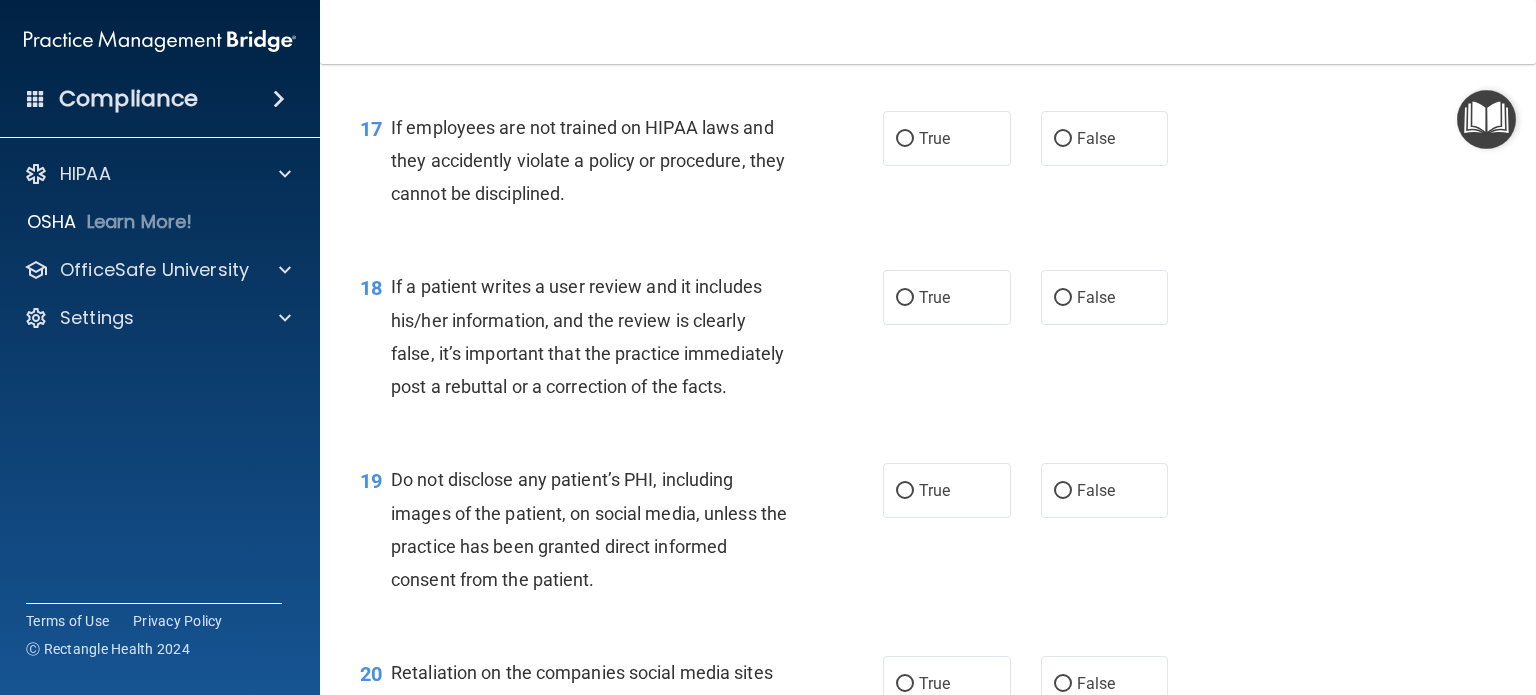 scroll, scrollTop: 3208, scrollLeft: 0, axis: vertical 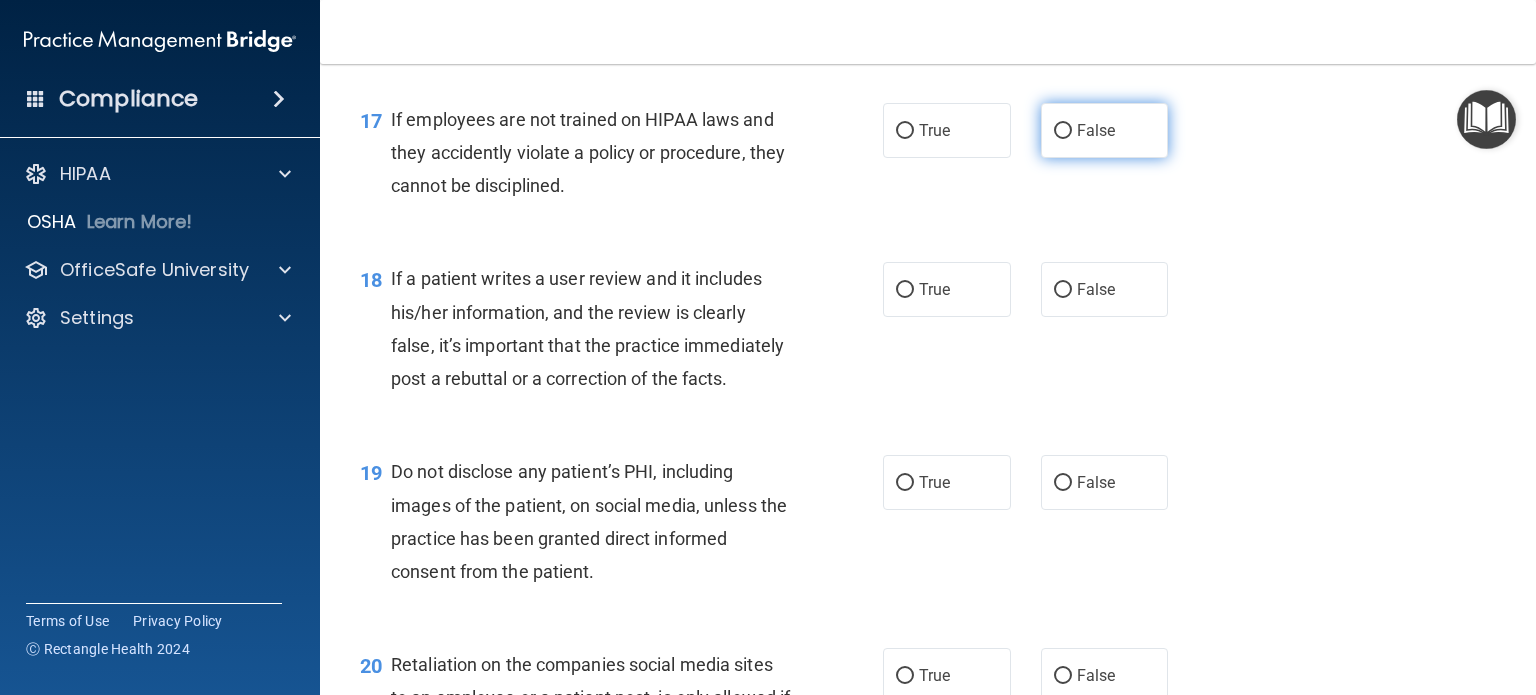 click on "False" at bounding box center (1063, 131) 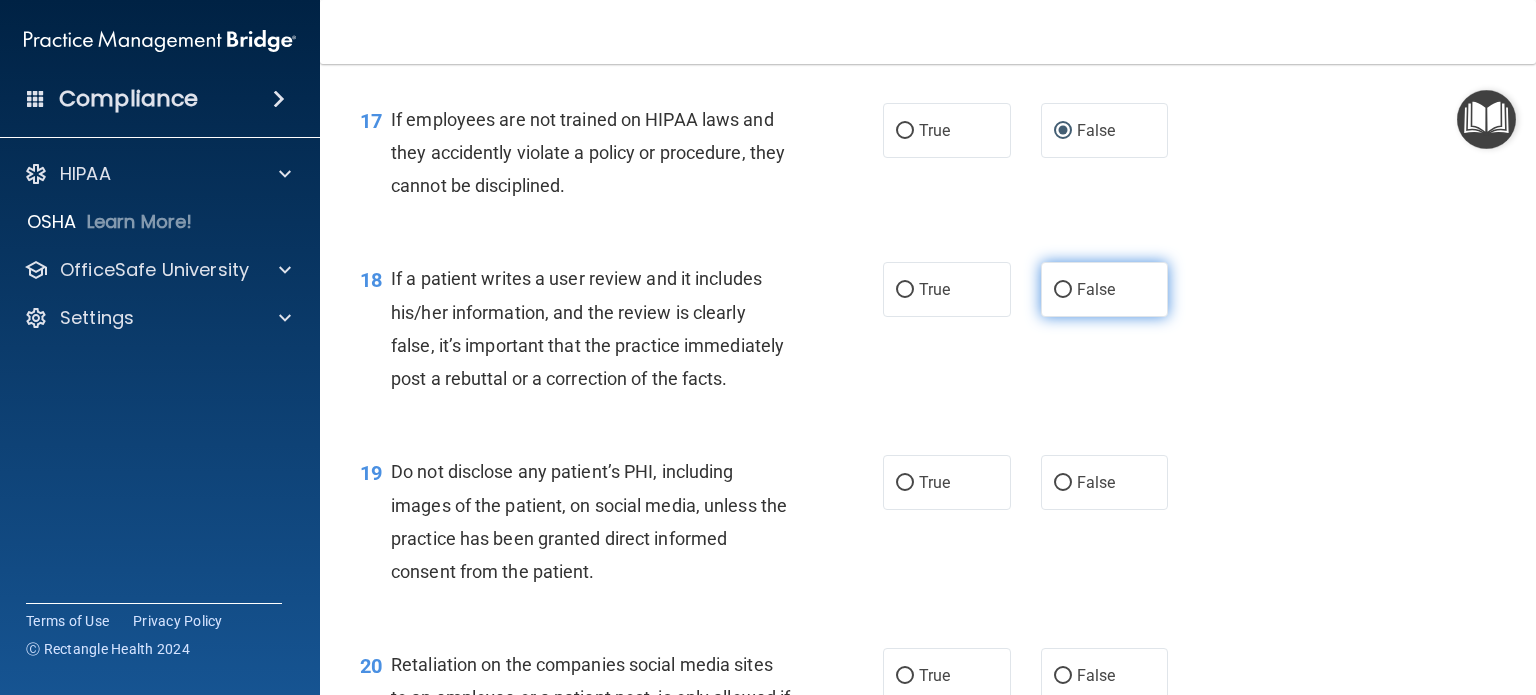 click on "False" at bounding box center (1105, 289) 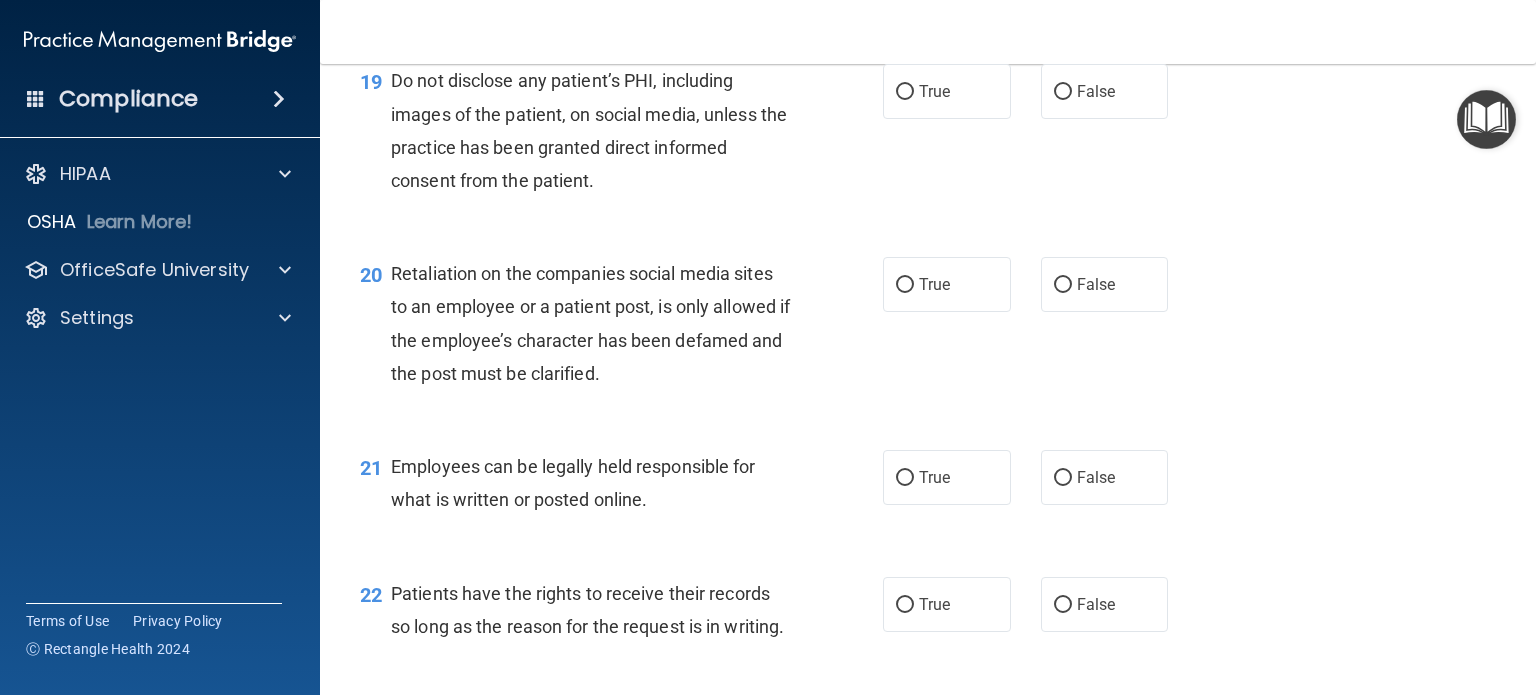 scroll, scrollTop: 3607, scrollLeft: 0, axis: vertical 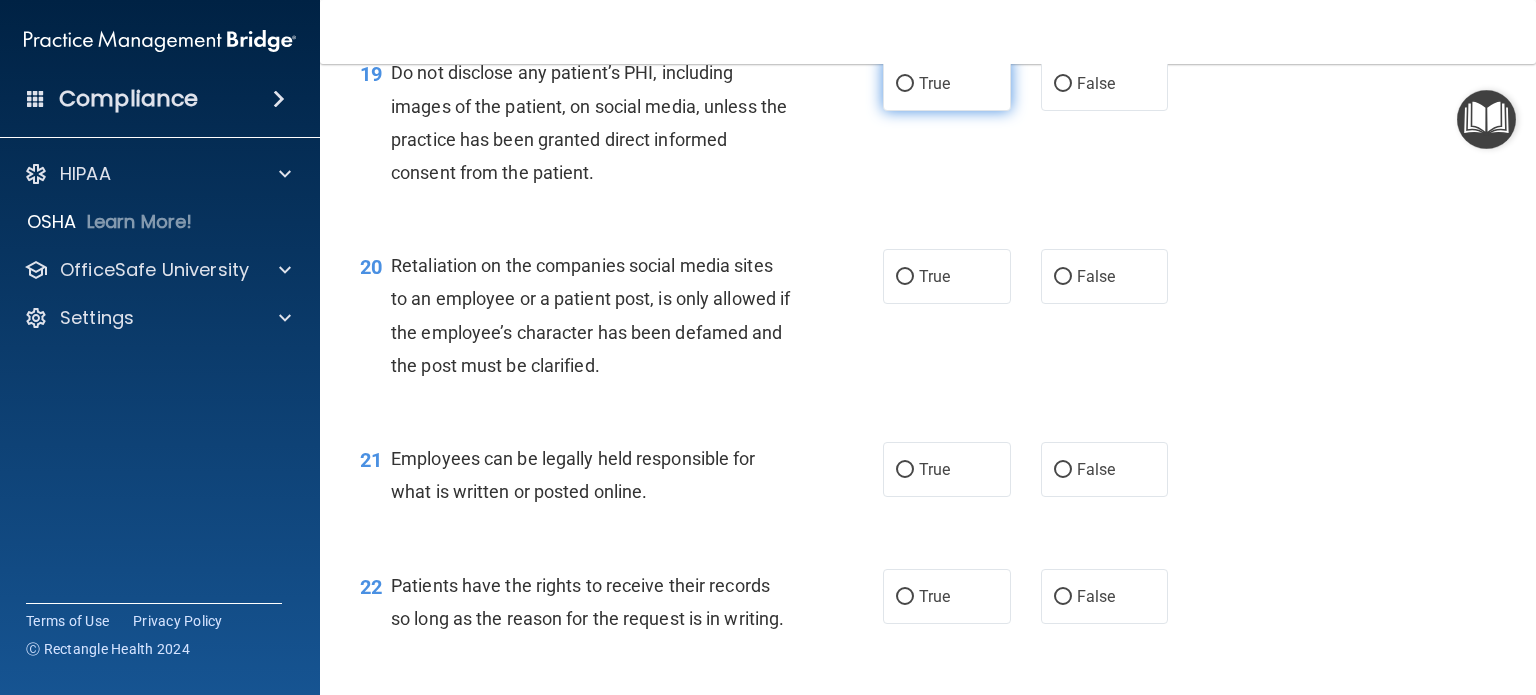 click on "True" at bounding box center (934, 83) 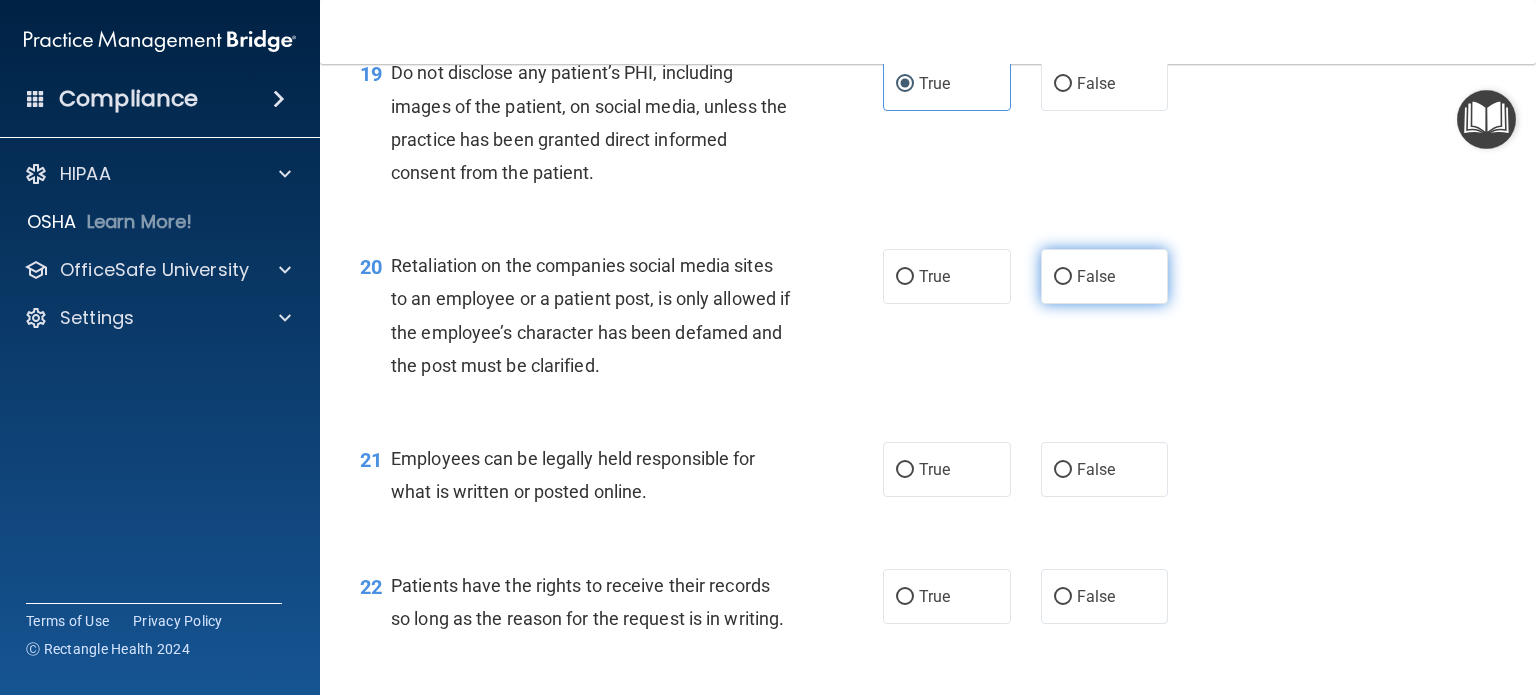click on "False" at bounding box center [1105, 276] 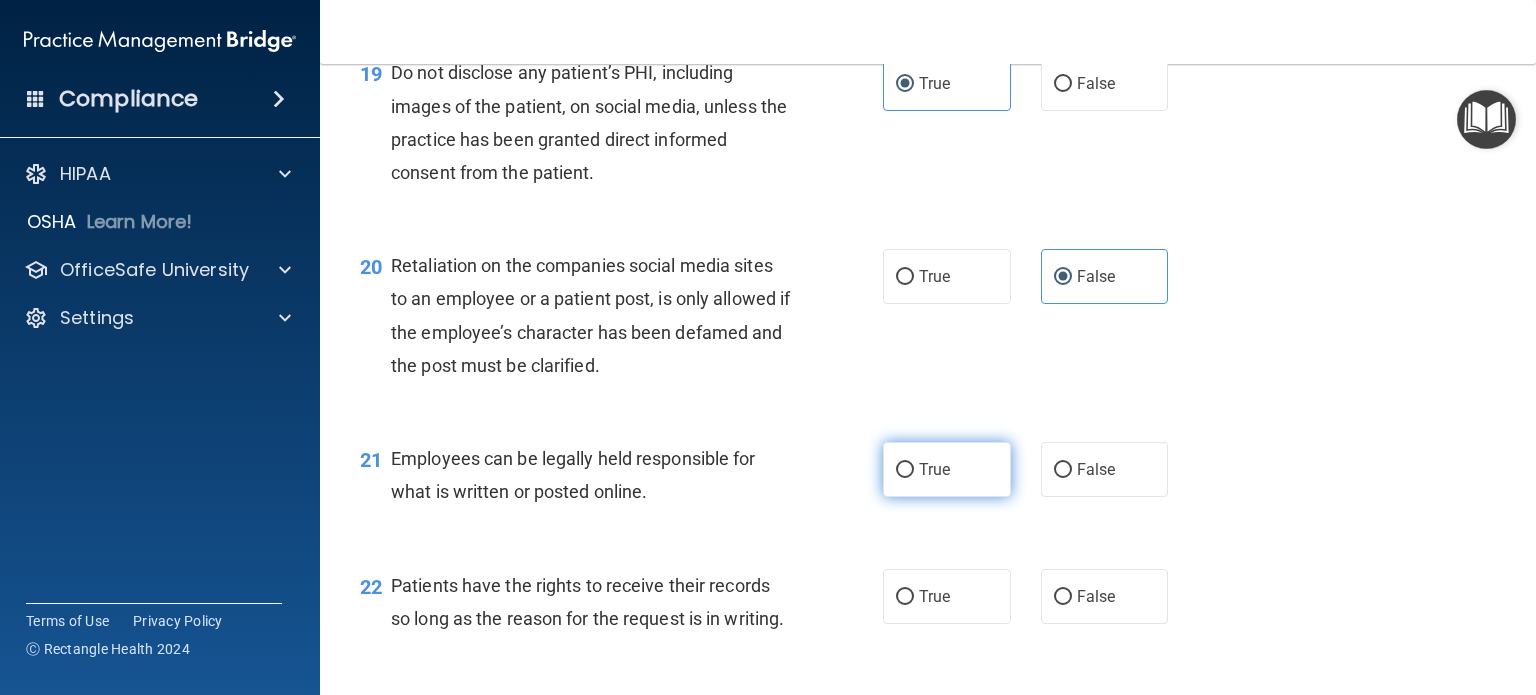 click on "True" at bounding box center [947, 469] 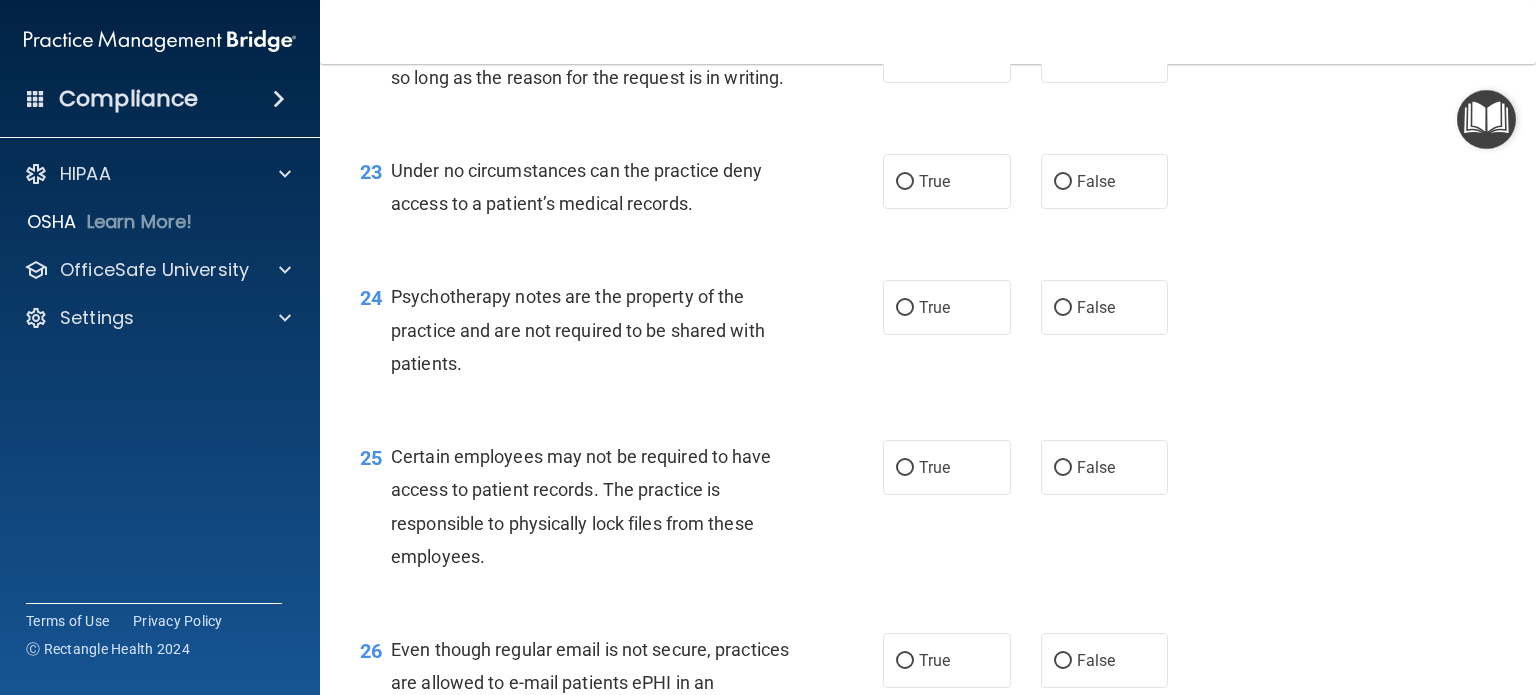 scroll, scrollTop: 4140, scrollLeft: 0, axis: vertical 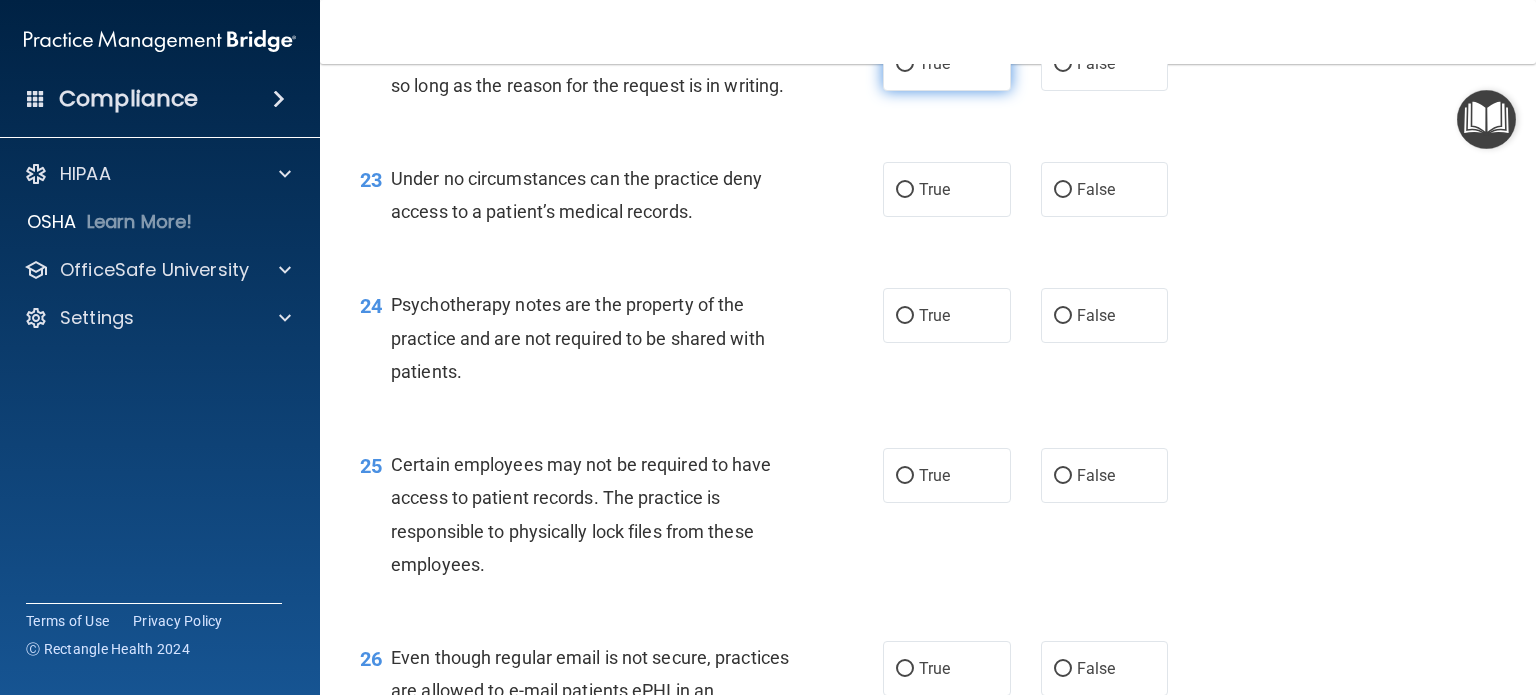 click on "True" at bounding box center [934, 63] 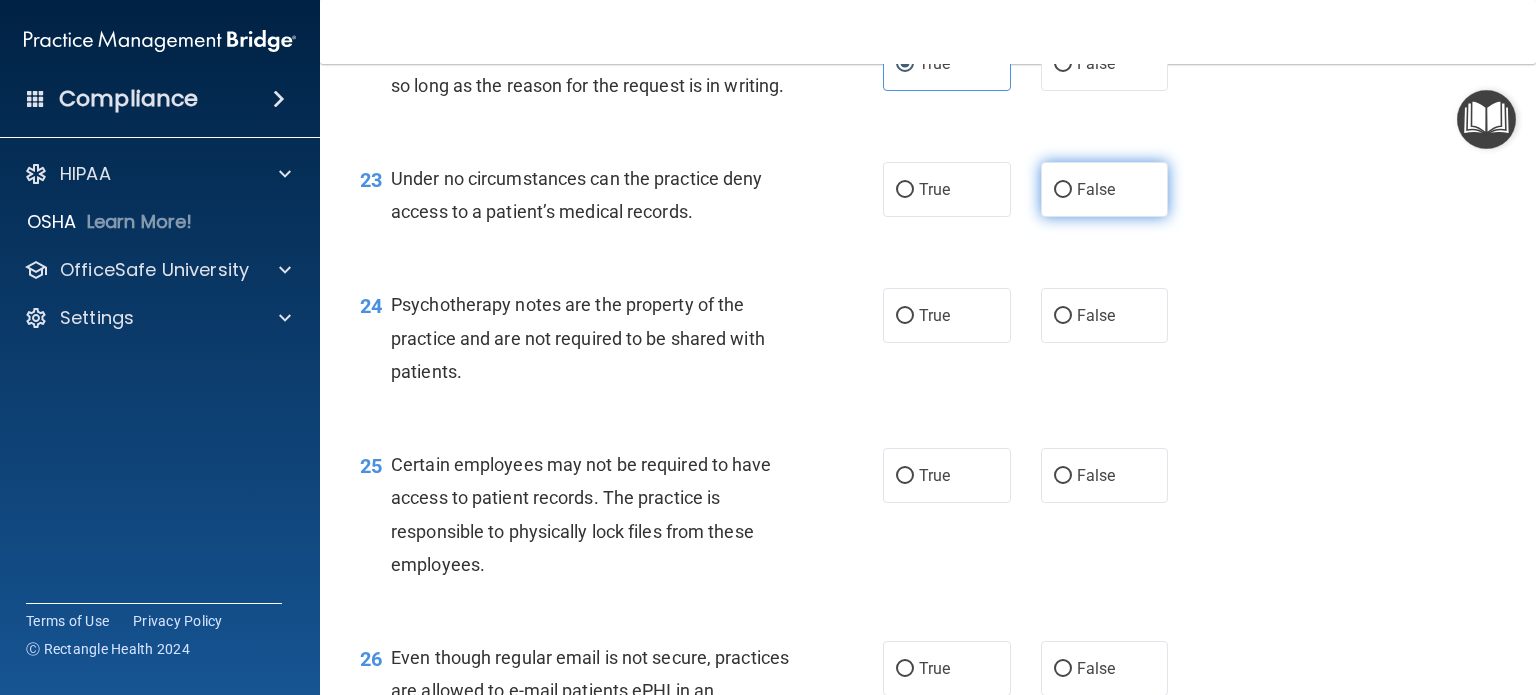 click on "False" at bounding box center (1096, 189) 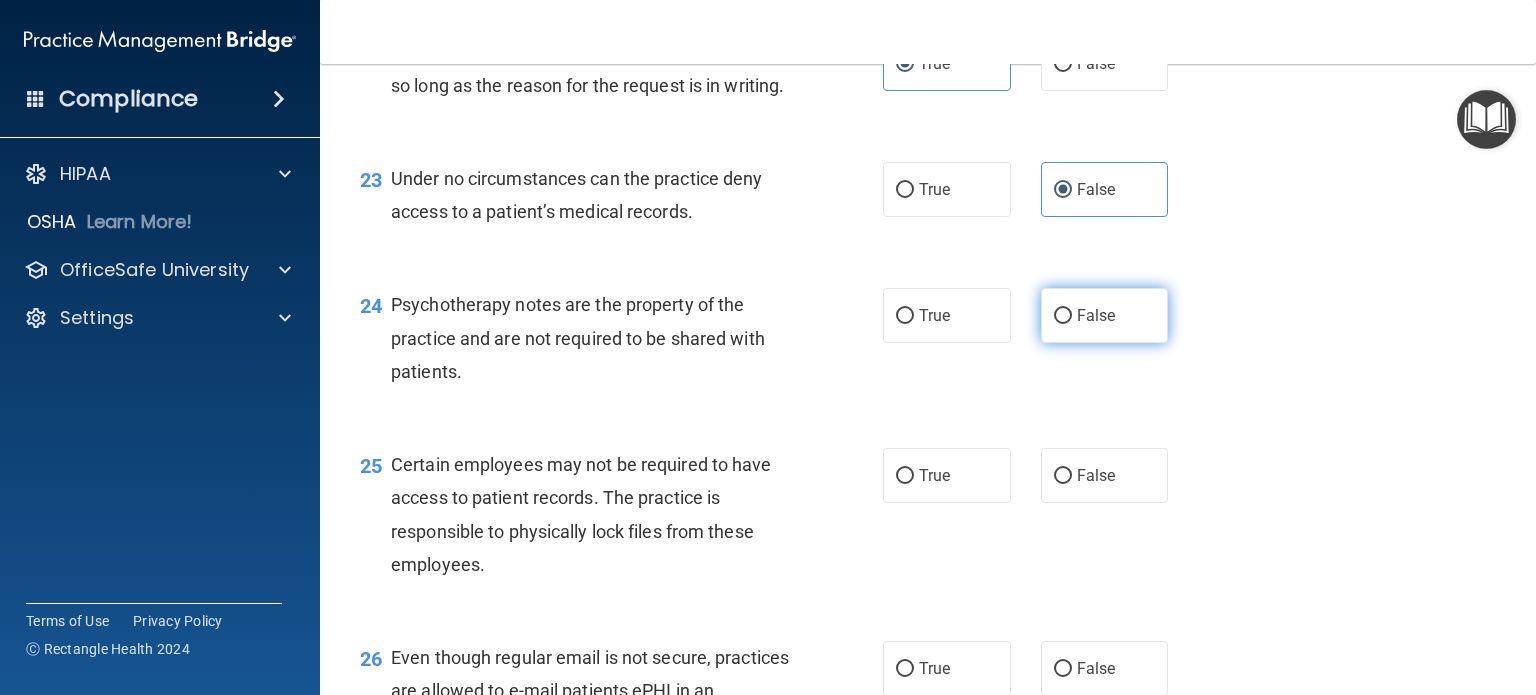 click on "False" at bounding box center (1063, 316) 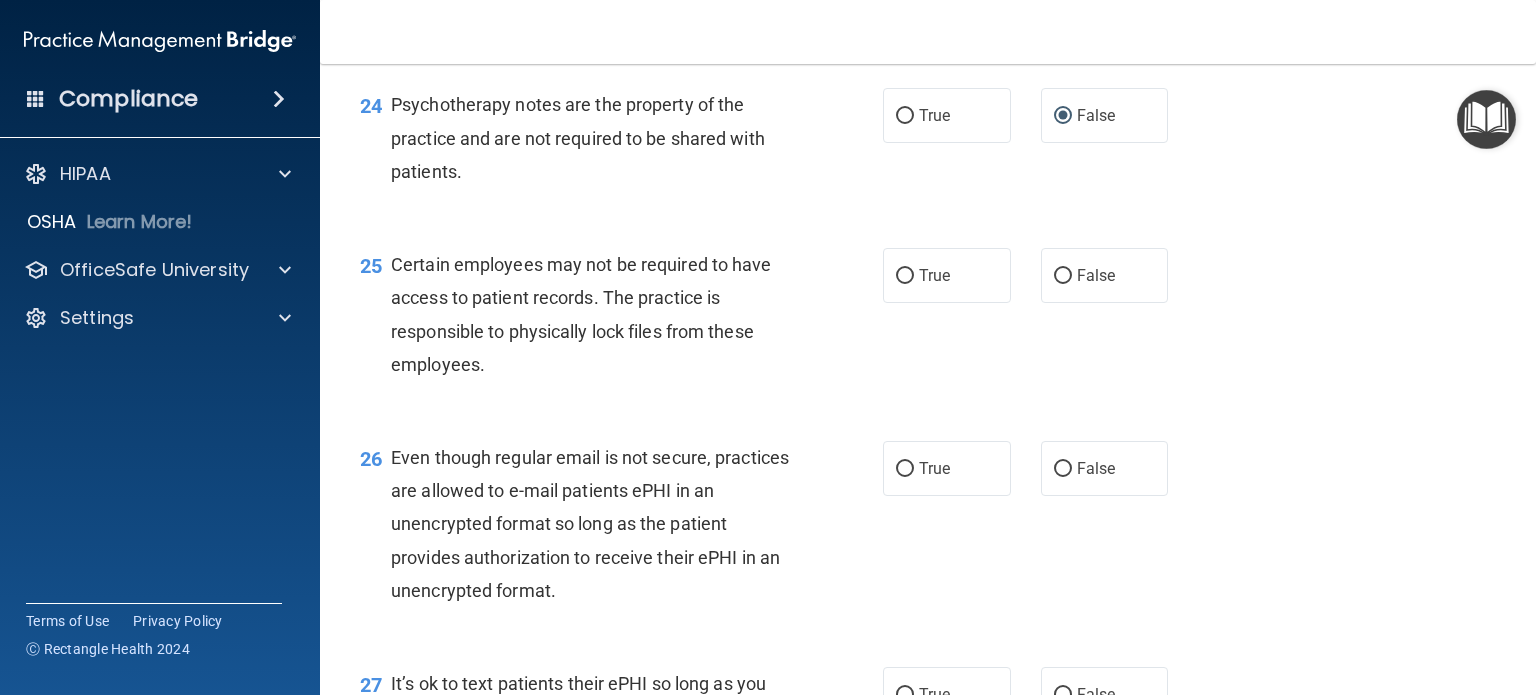 scroll, scrollTop: 4372, scrollLeft: 0, axis: vertical 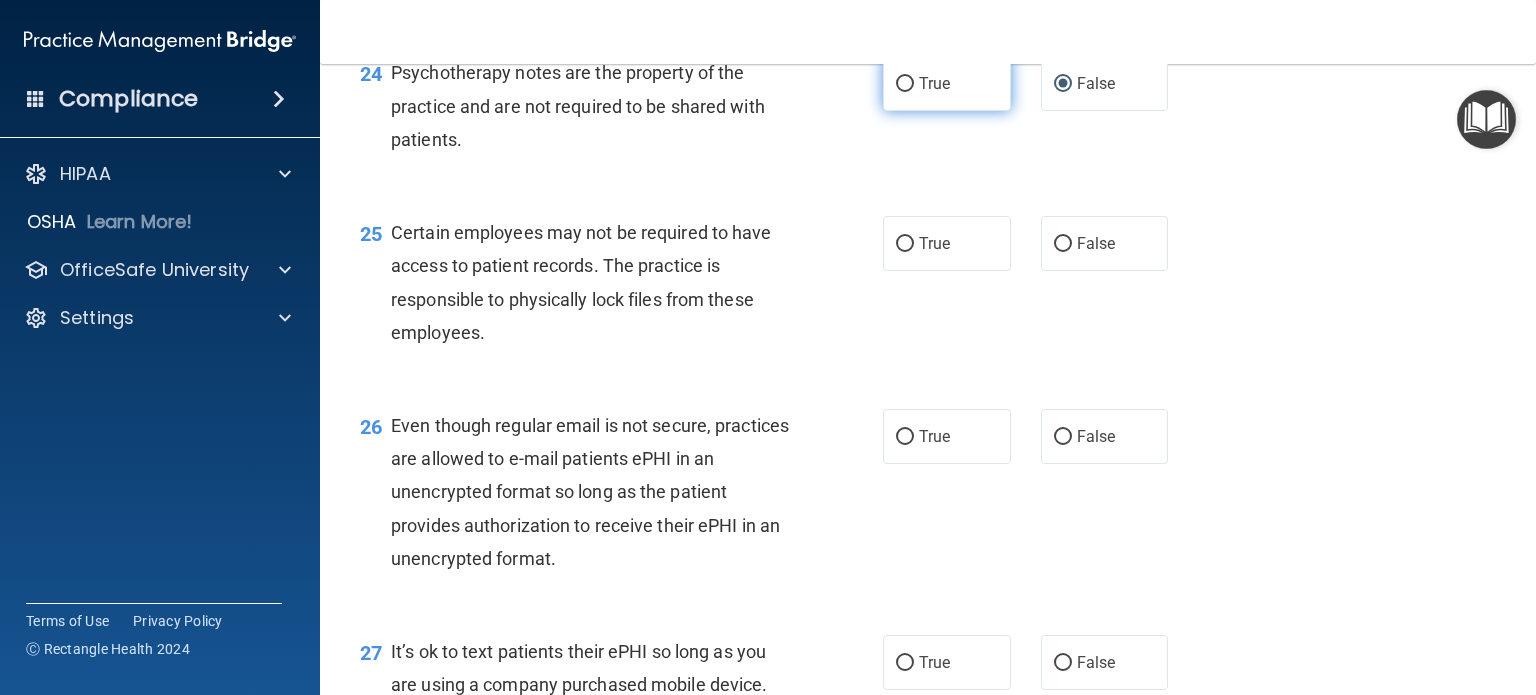 click on "True" at bounding box center [934, 83] 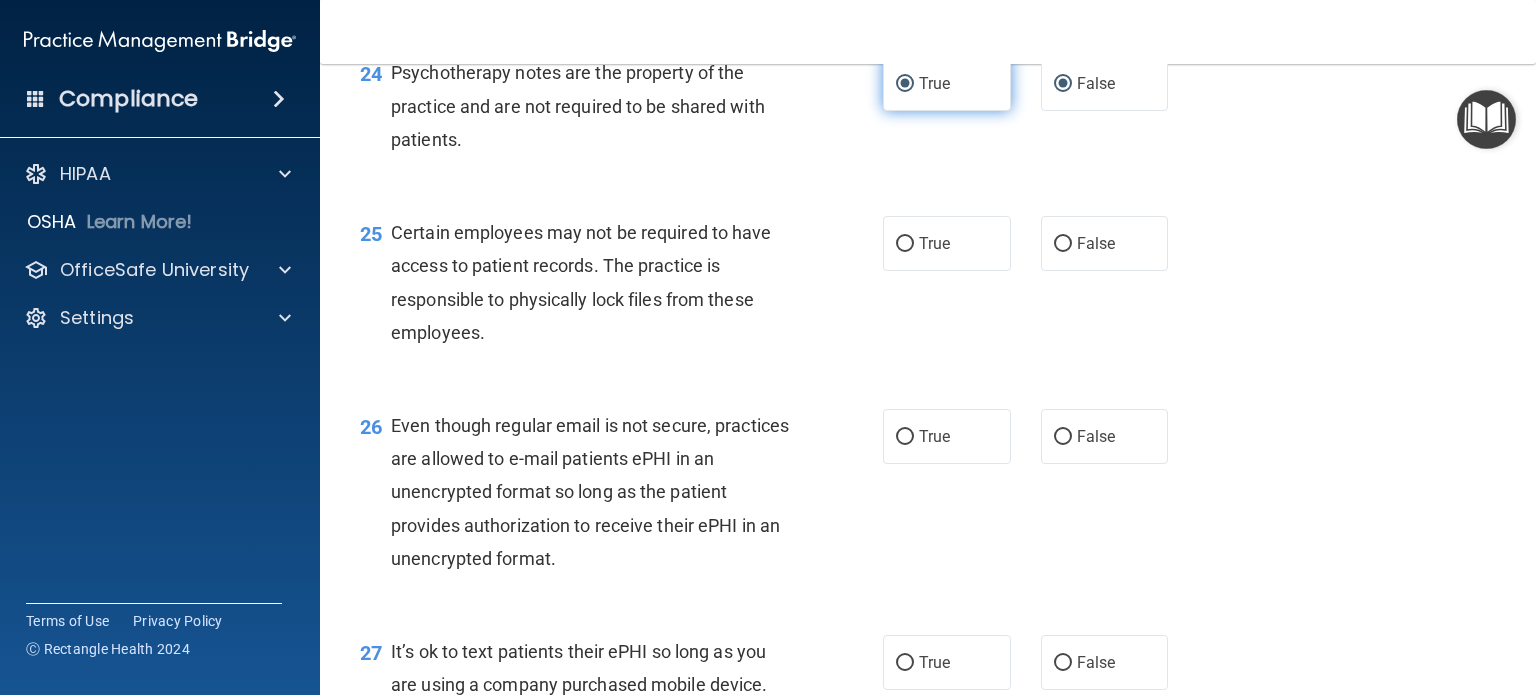 radio on "false" 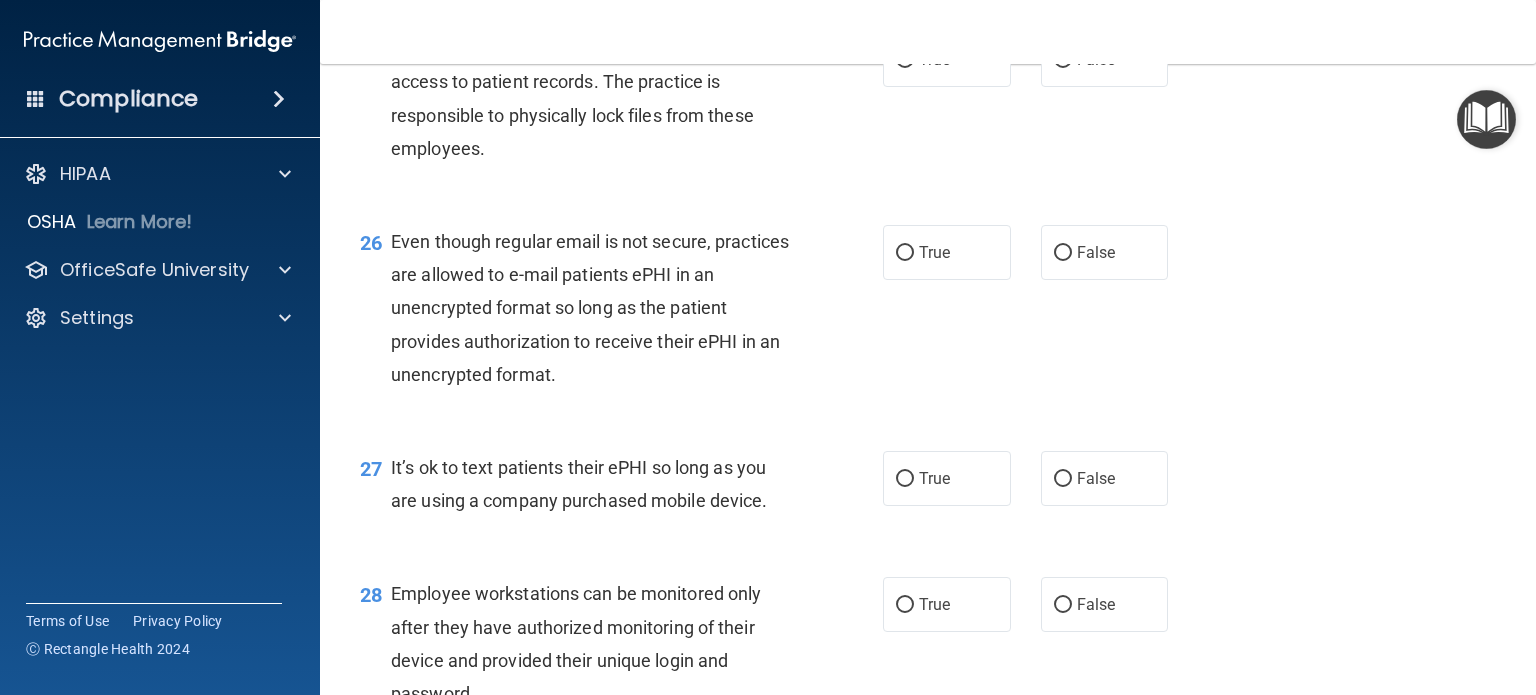 scroll, scrollTop: 4588, scrollLeft: 0, axis: vertical 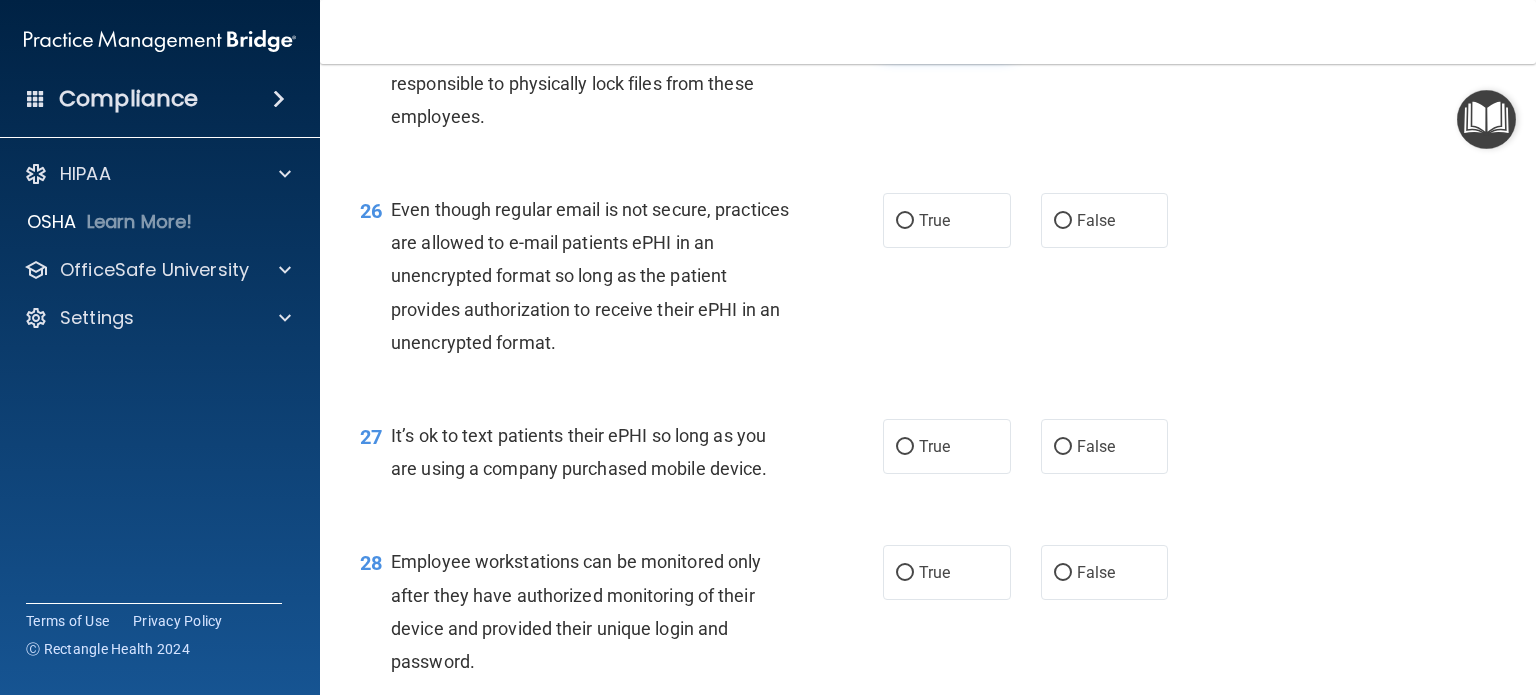 click on "True" at bounding box center [934, 27] 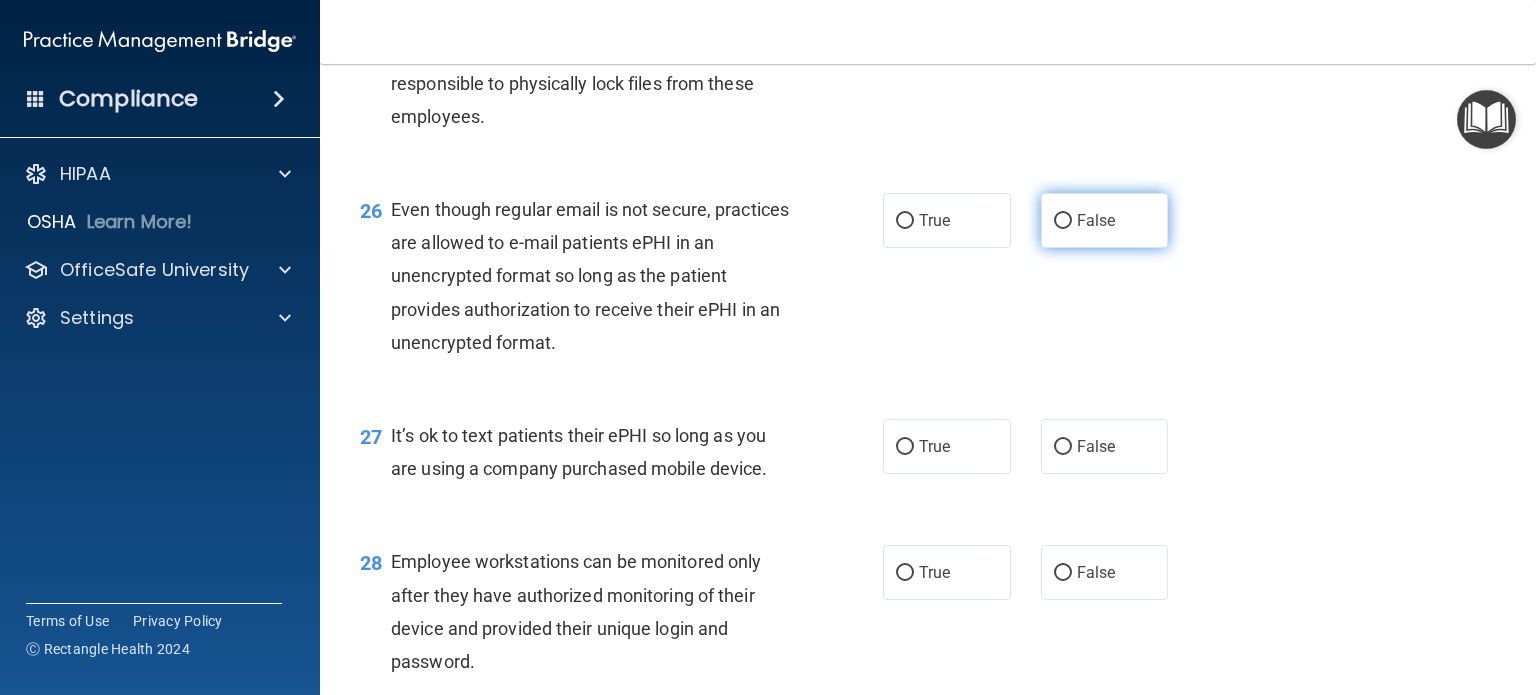 click on "False" at bounding box center (1063, 221) 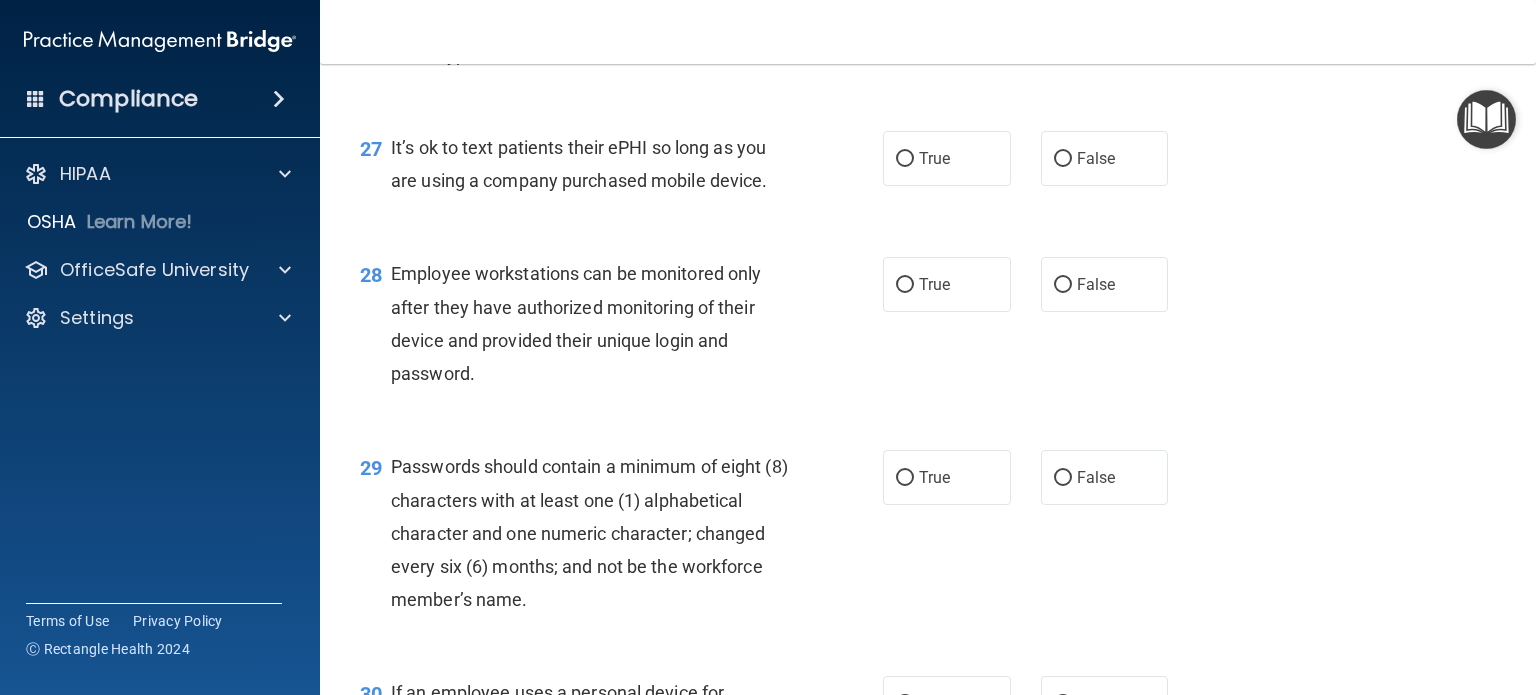scroll, scrollTop: 4955, scrollLeft: 0, axis: vertical 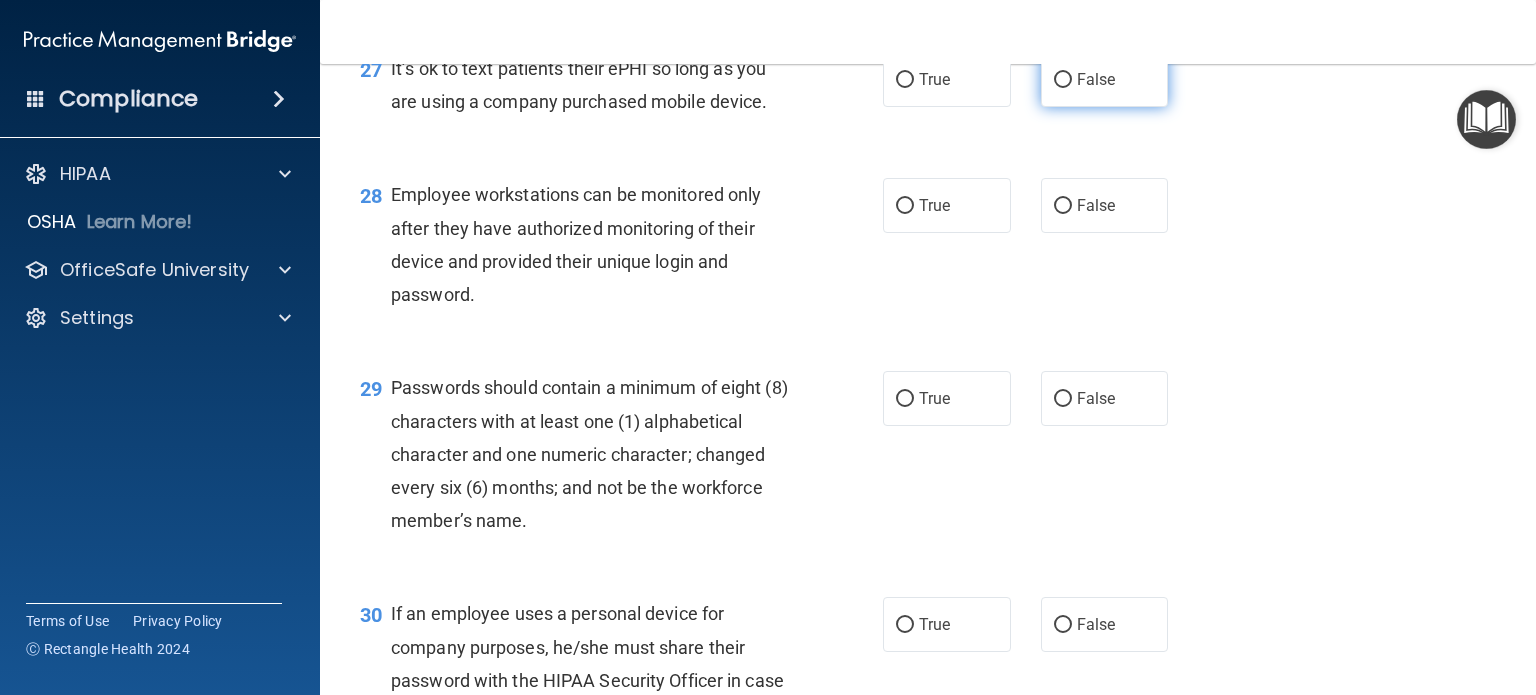 click on "False" at bounding box center [1063, 80] 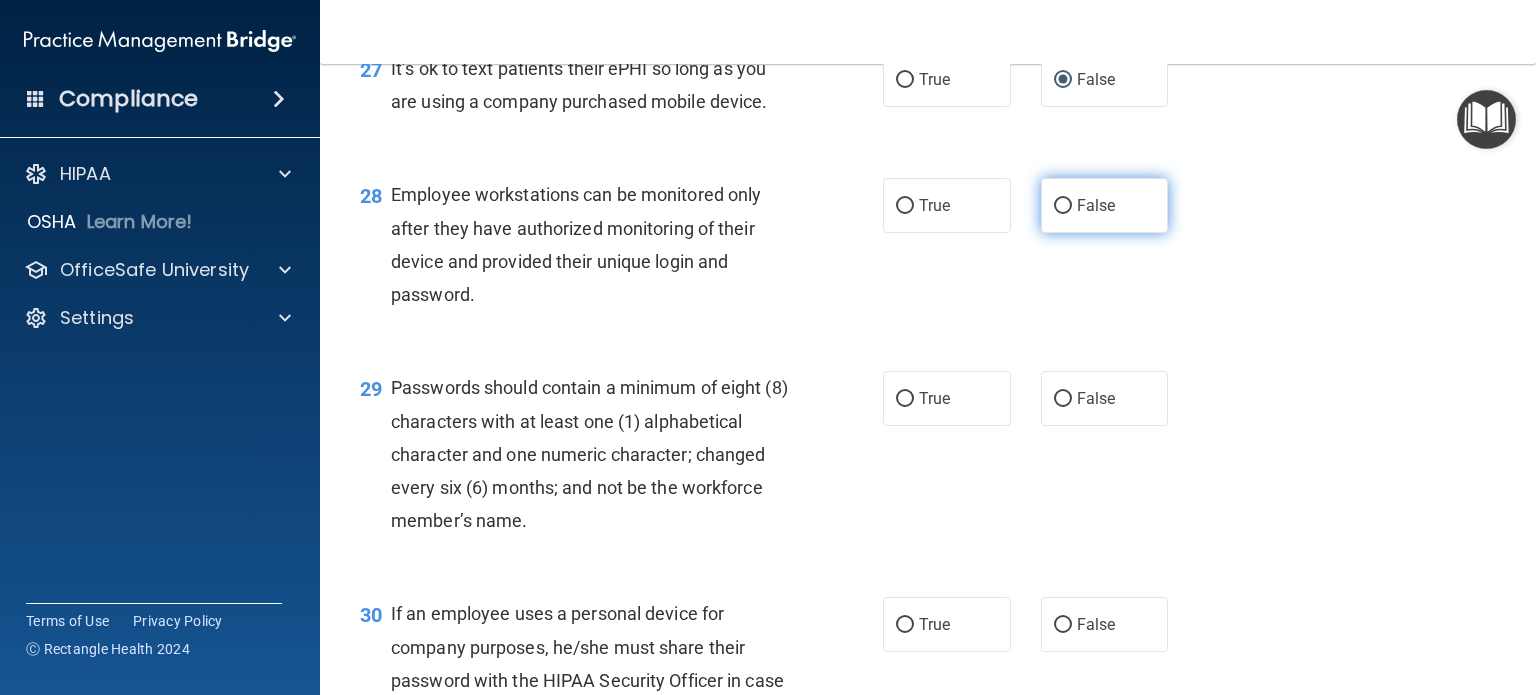 click on "False" at bounding box center [1063, 206] 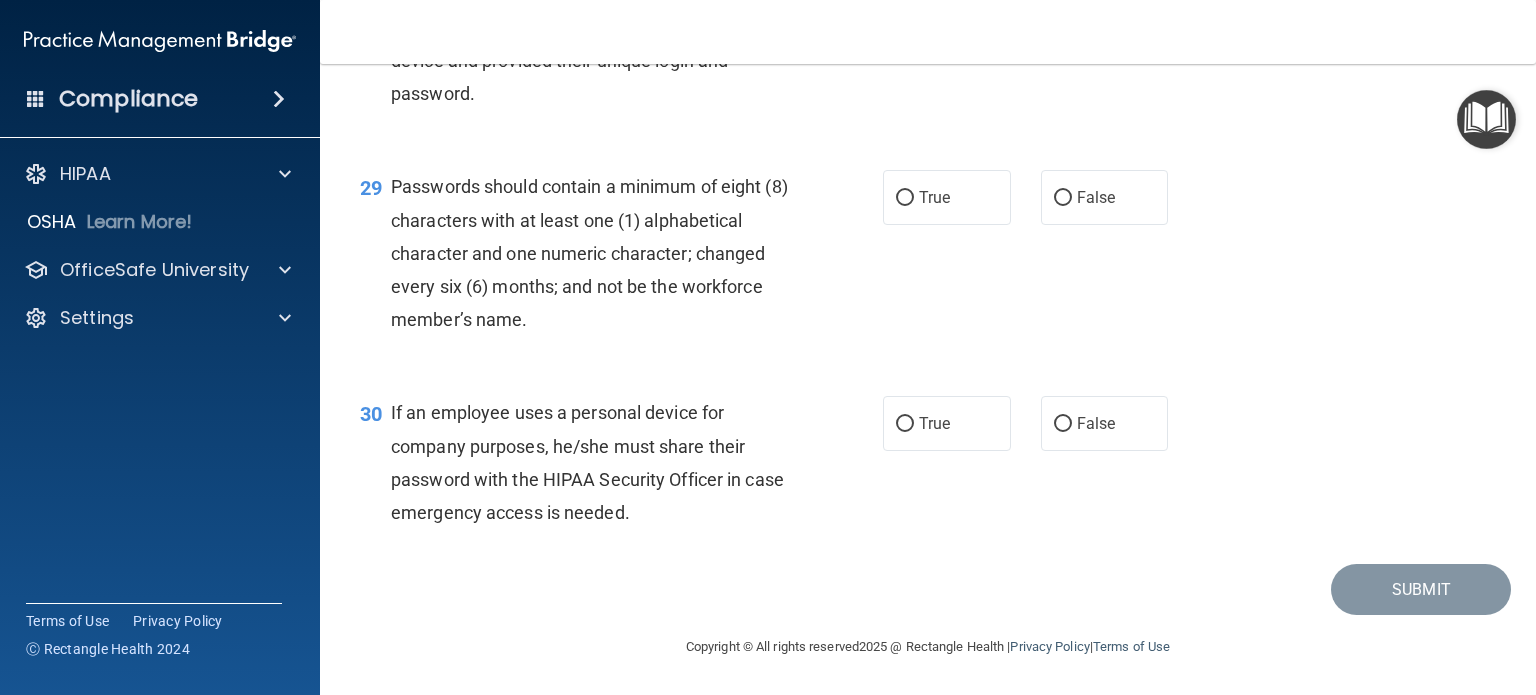 scroll, scrollTop: 5256, scrollLeft: 0, axis: vertical 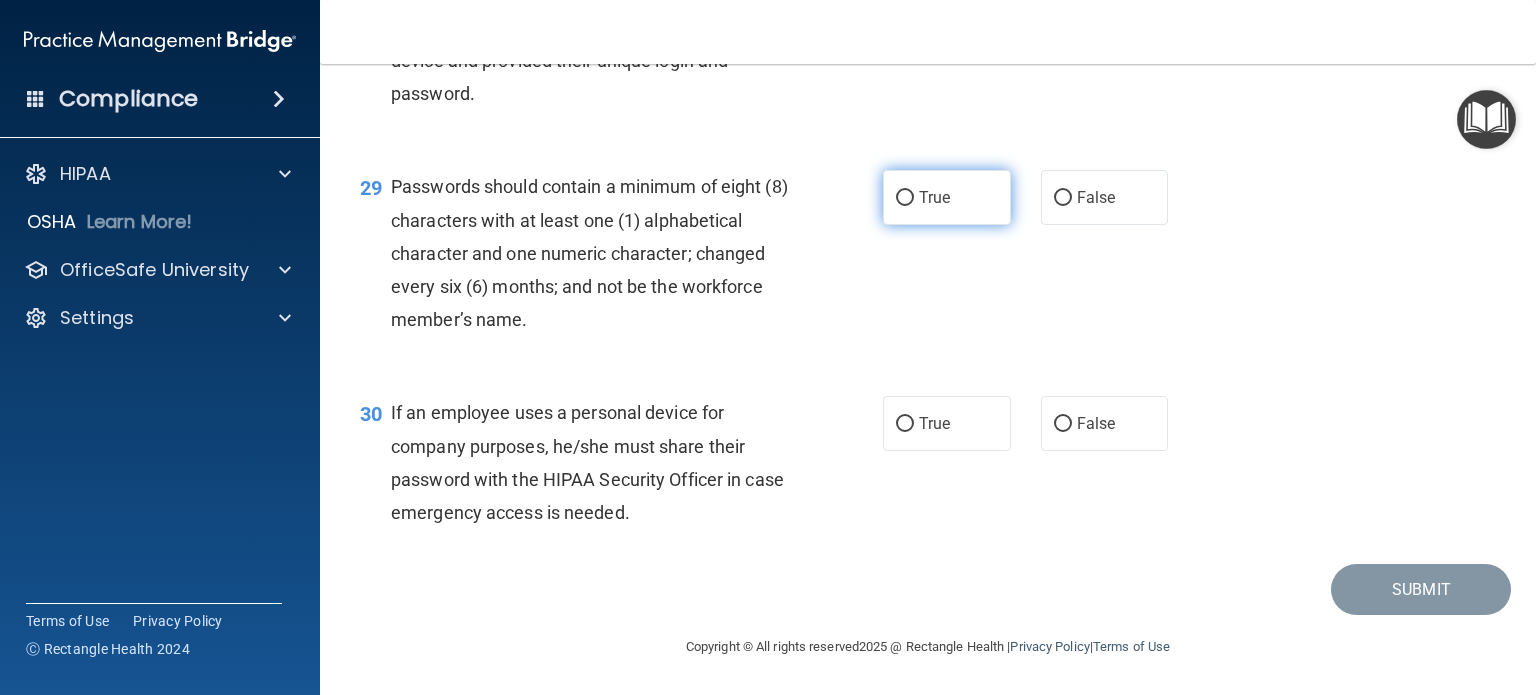 click on "True" at bounding box center [947, 197] 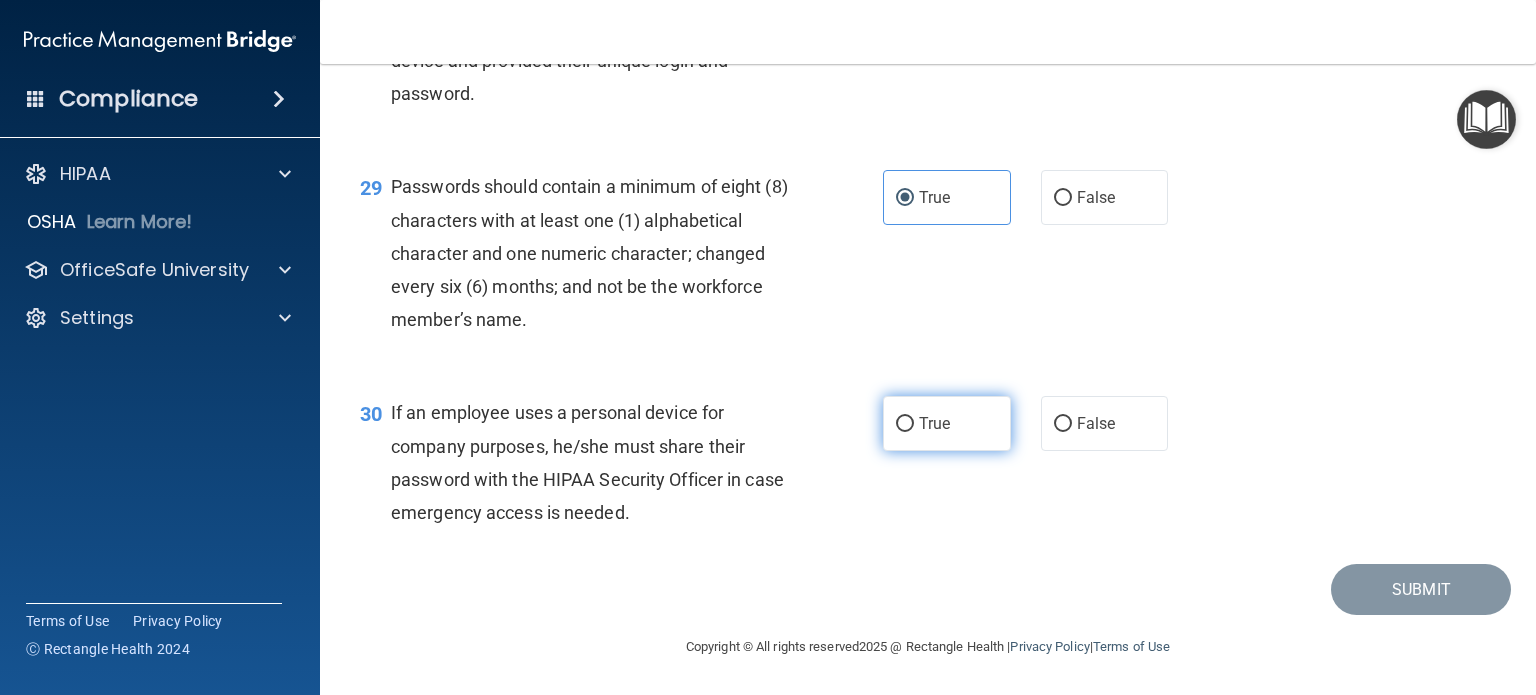 click on "True" at bounding box center (905, 424) 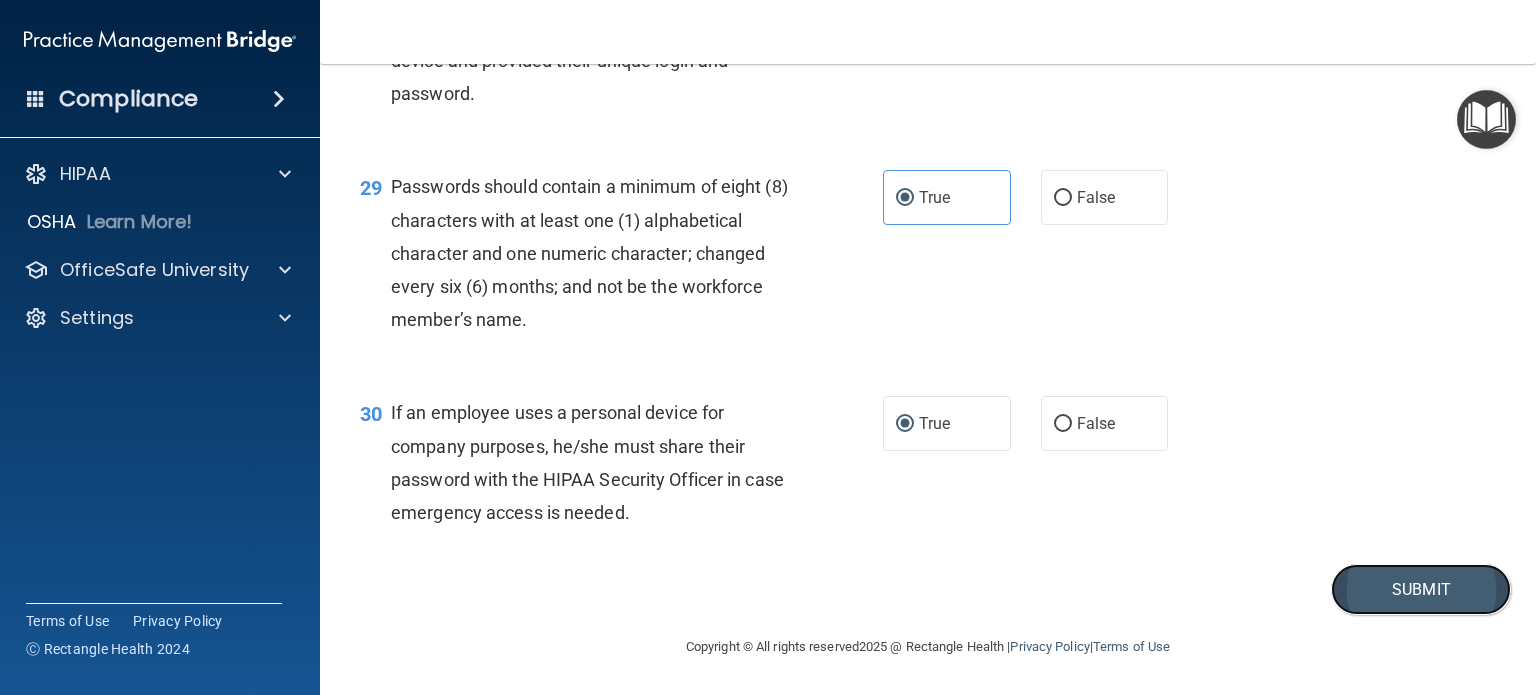 click on "Submit" at bounding box center (1421, 589) 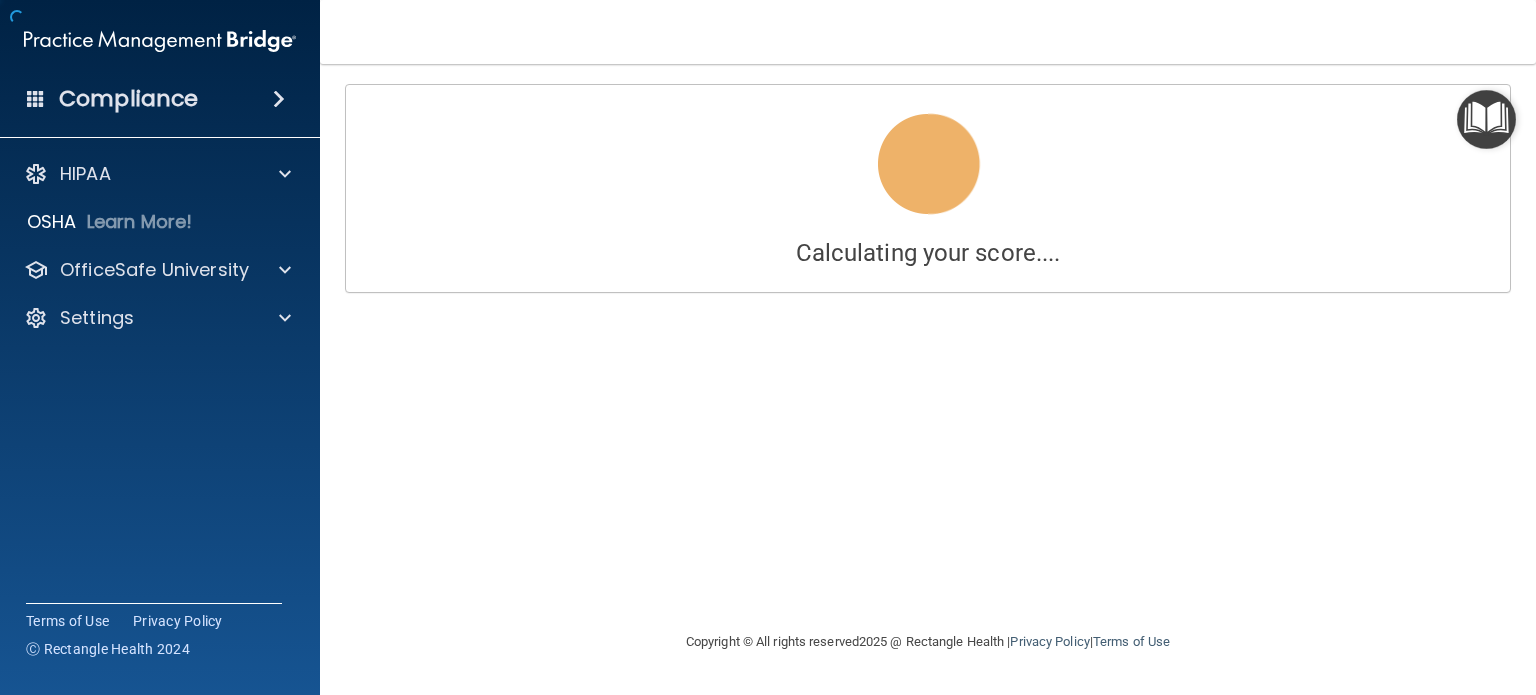 scroll, scrollTop: 0, scrollLeft: 0, axis: both 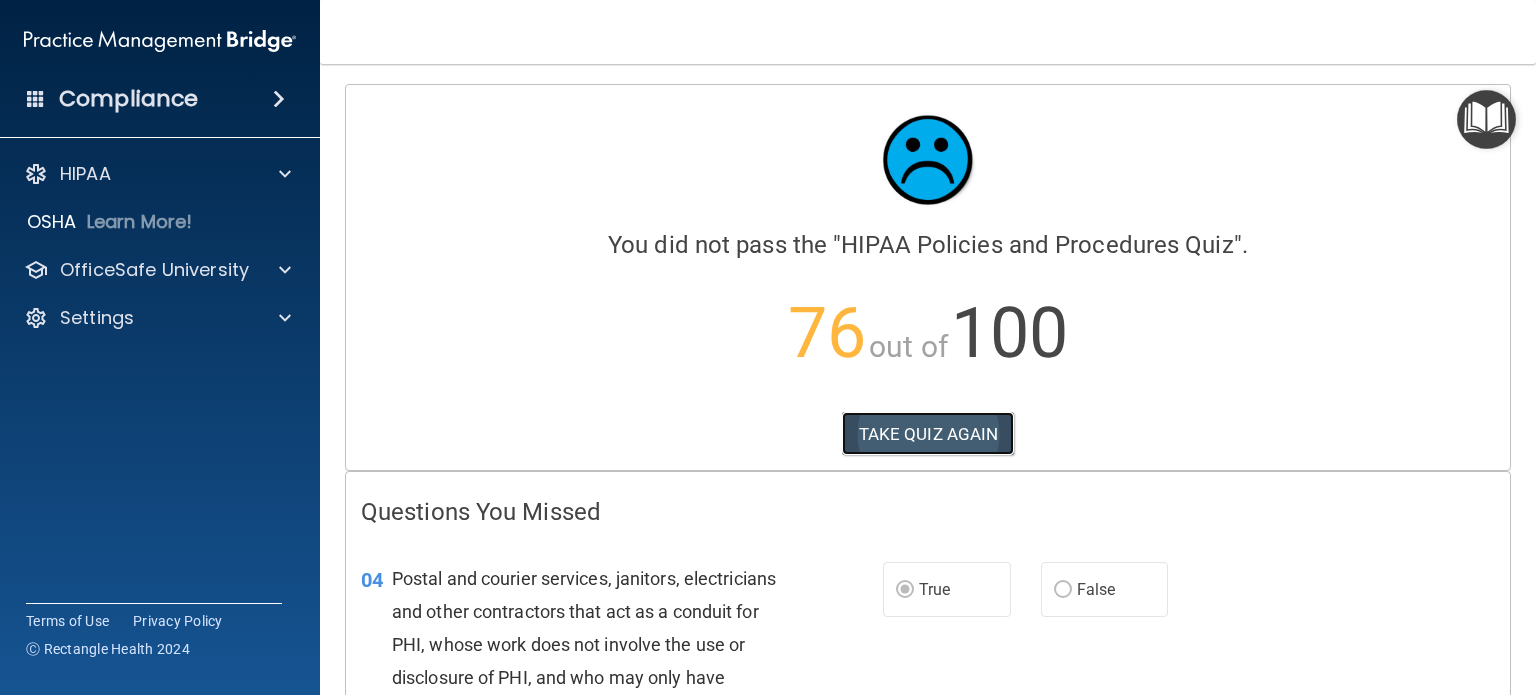 click on "TAKE QUIZ AGAIN" at bounding box center (928, 434) 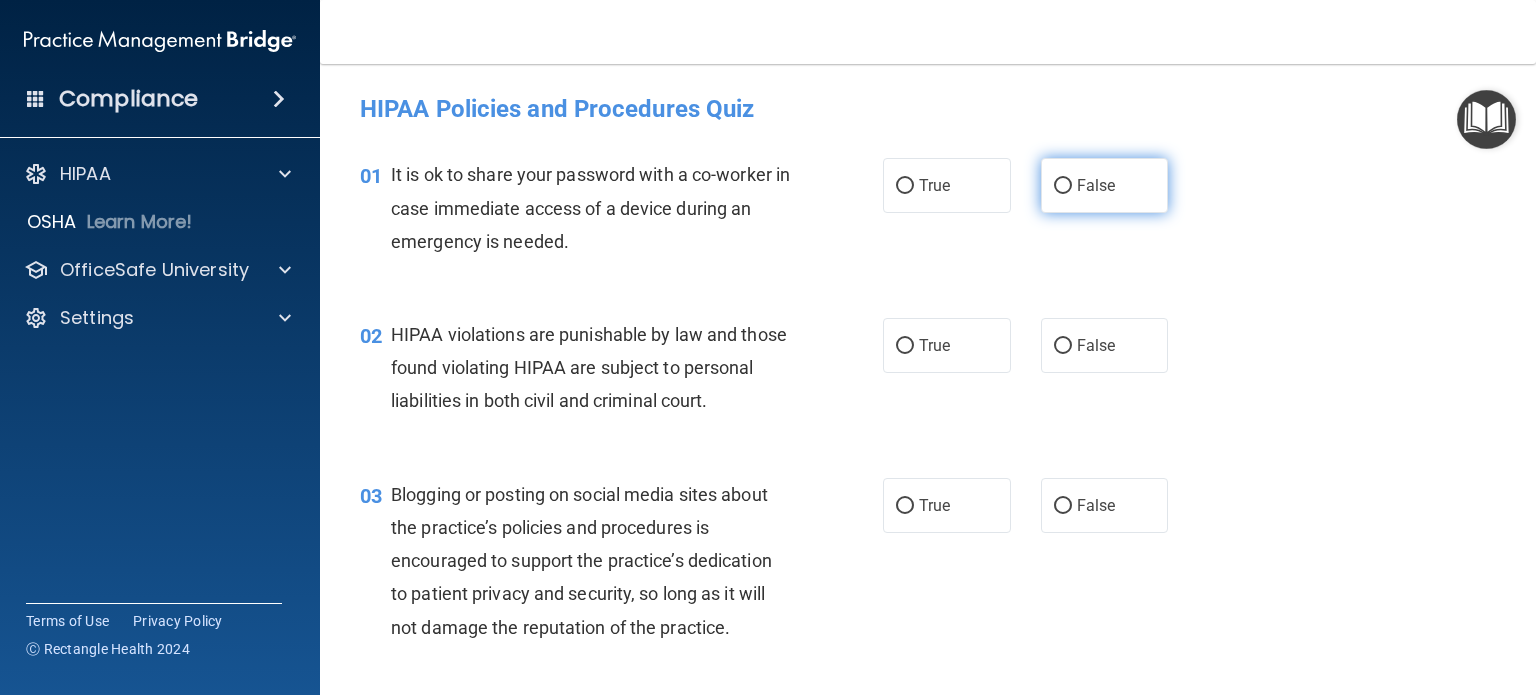 click on "False" at bounding box center [1063, 186] 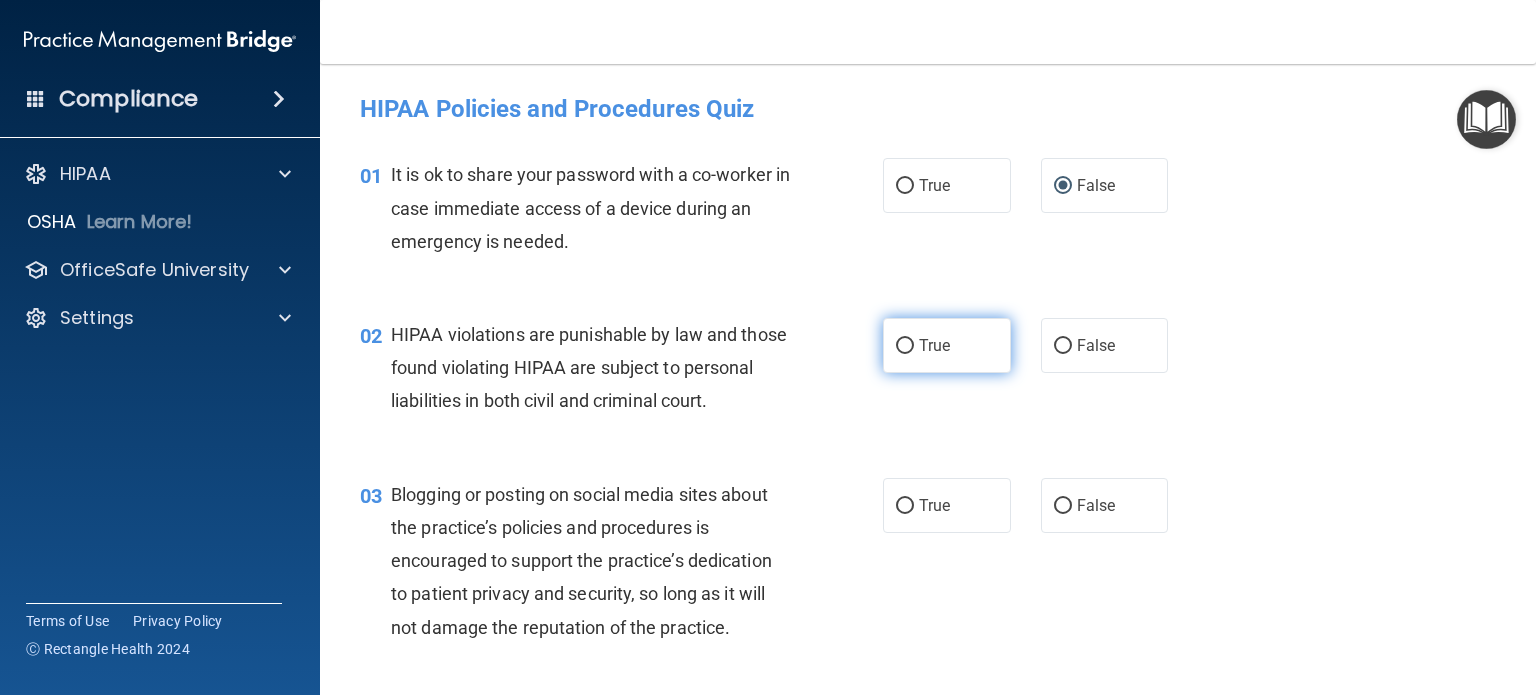 click on "True" at bounding box center [905, 346] 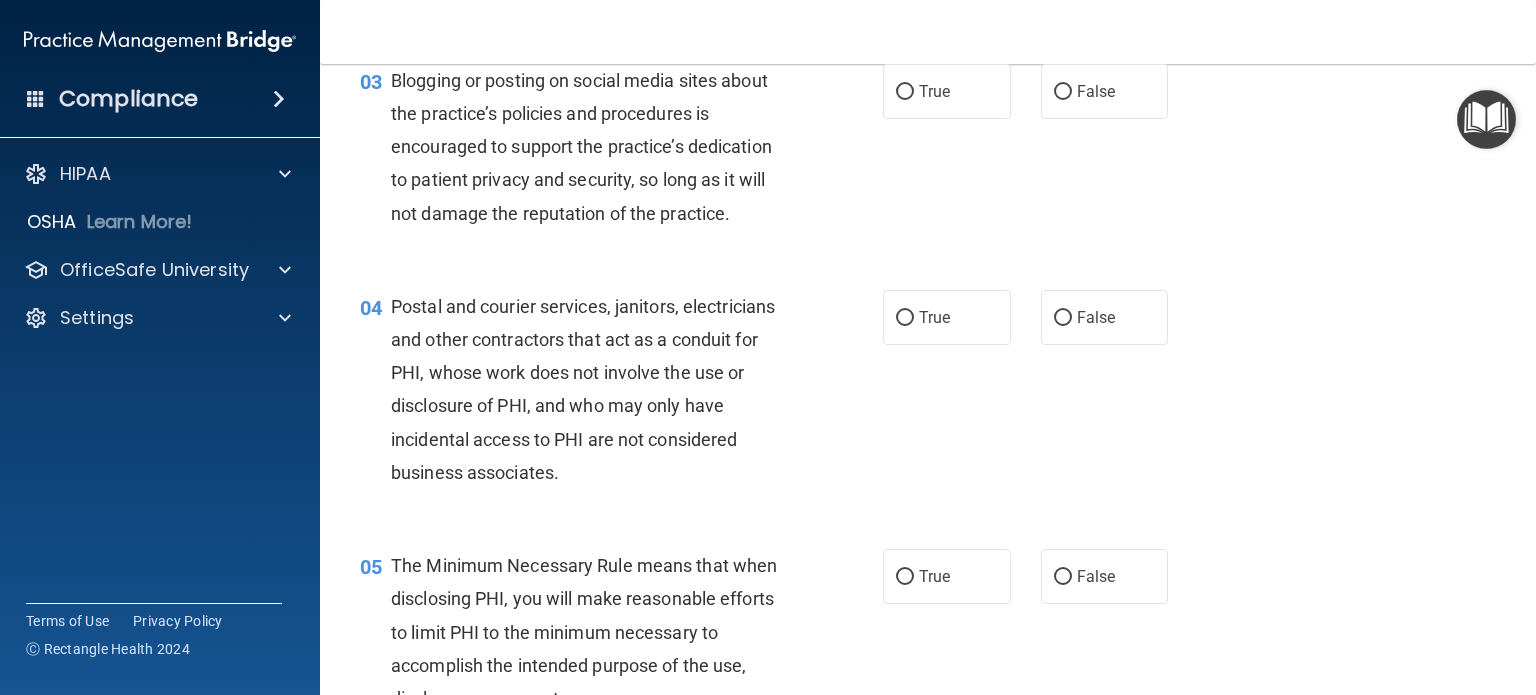scroll, scrollTop: 422, scrollLeft: 0, axis: vertical 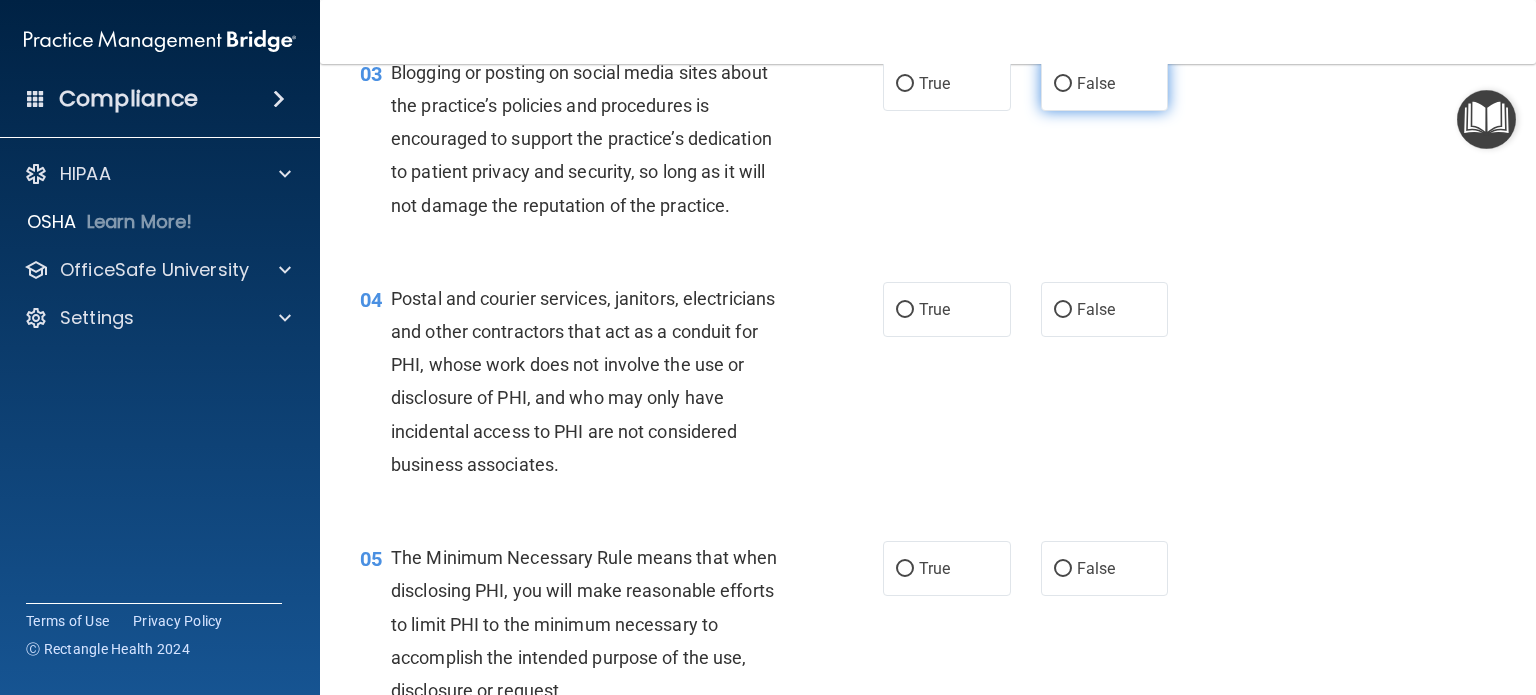 click on "False" at bounding box center (1096, 83) 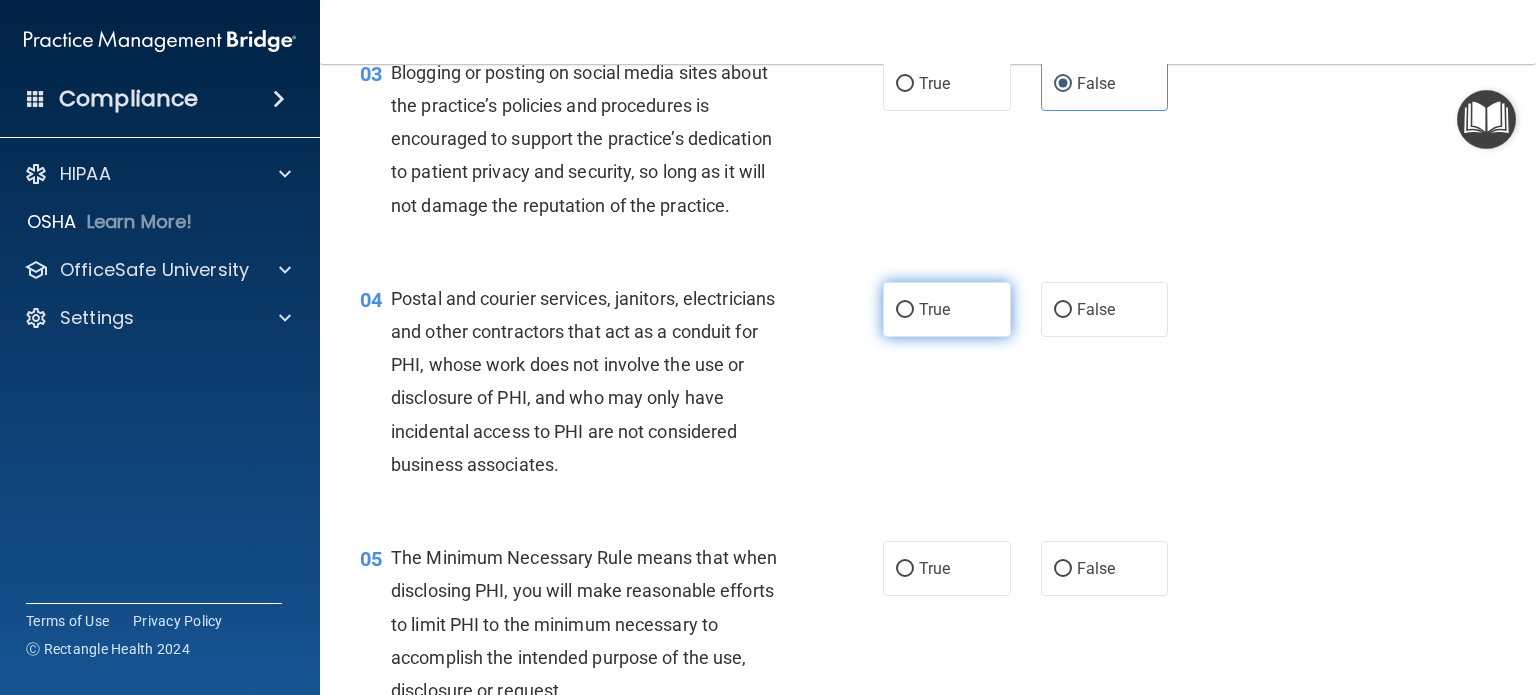 click on "True" at bounding box center [934, 309] 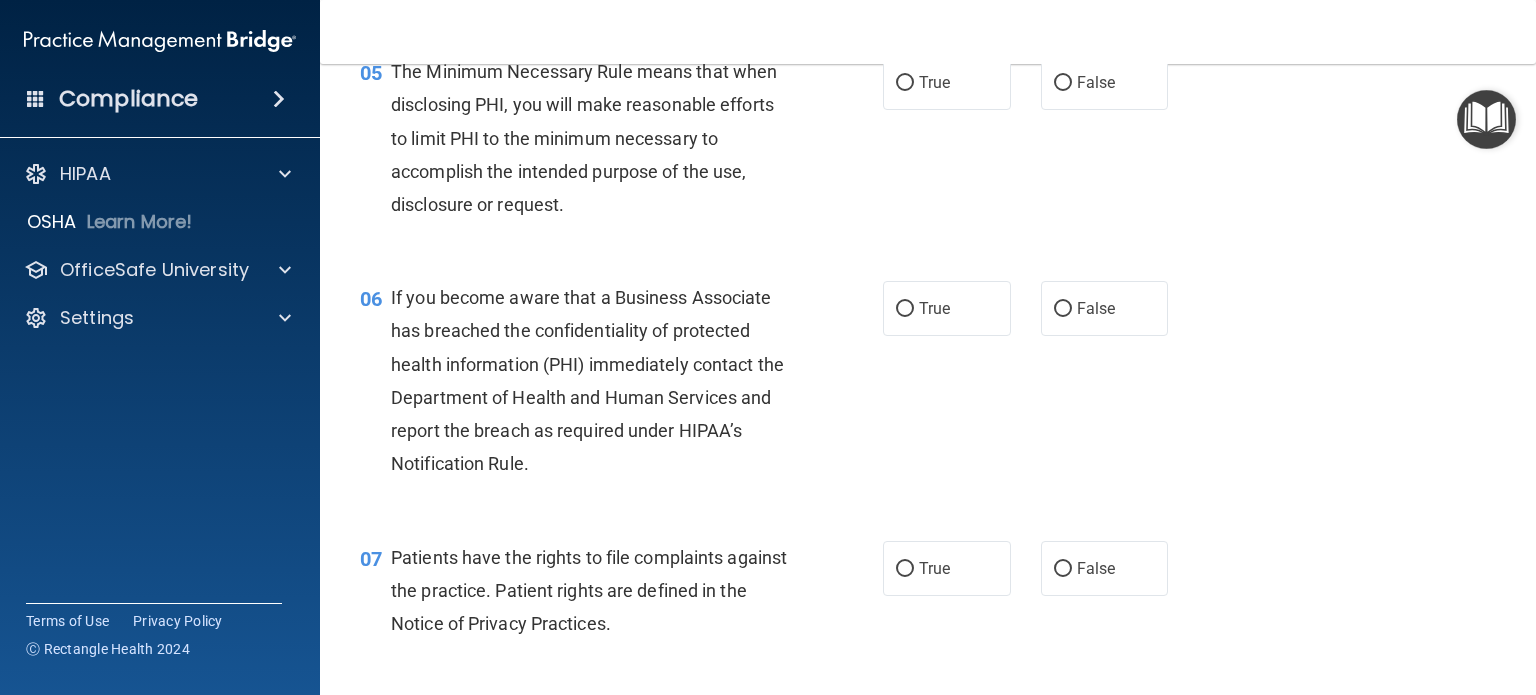 scroll, scrollTop: 916, scrollLeft: 0, axis: vertical 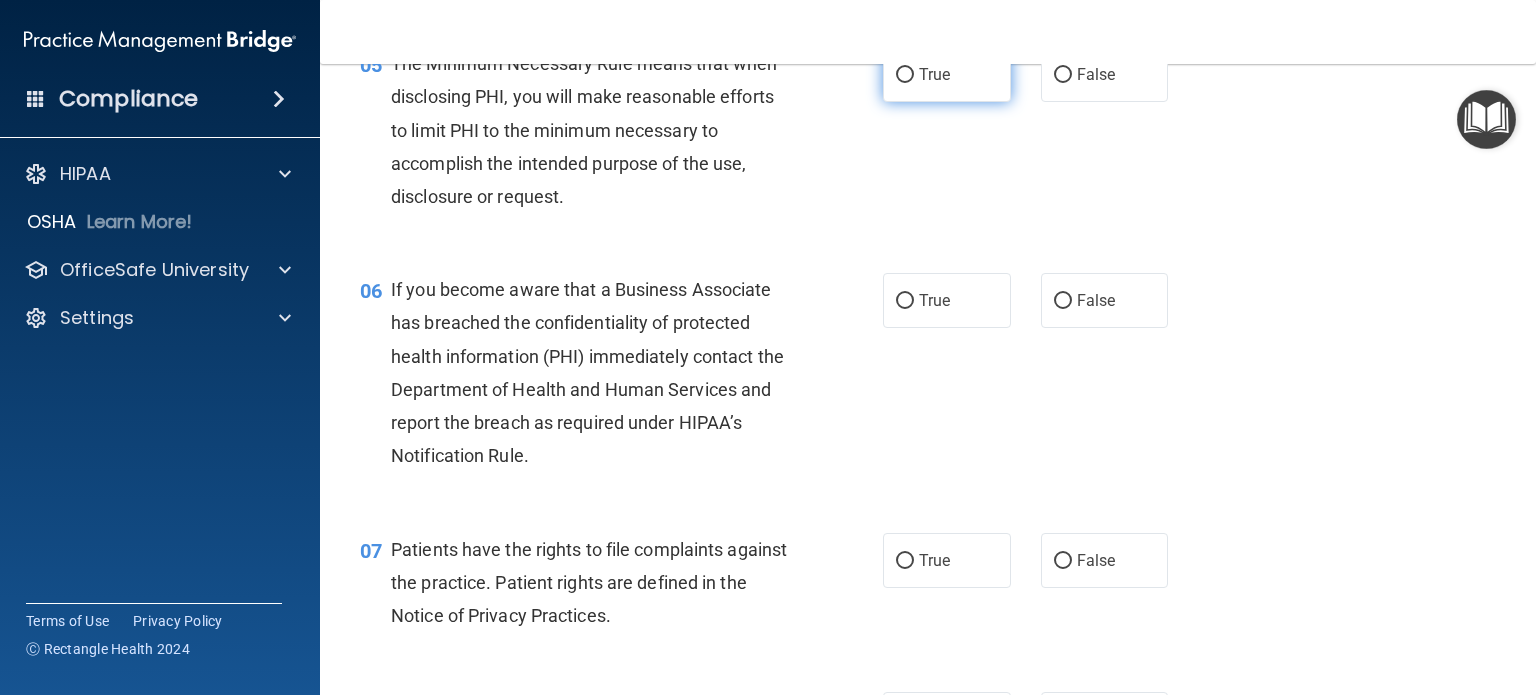 click on "True" at bounding box center (947, 74) 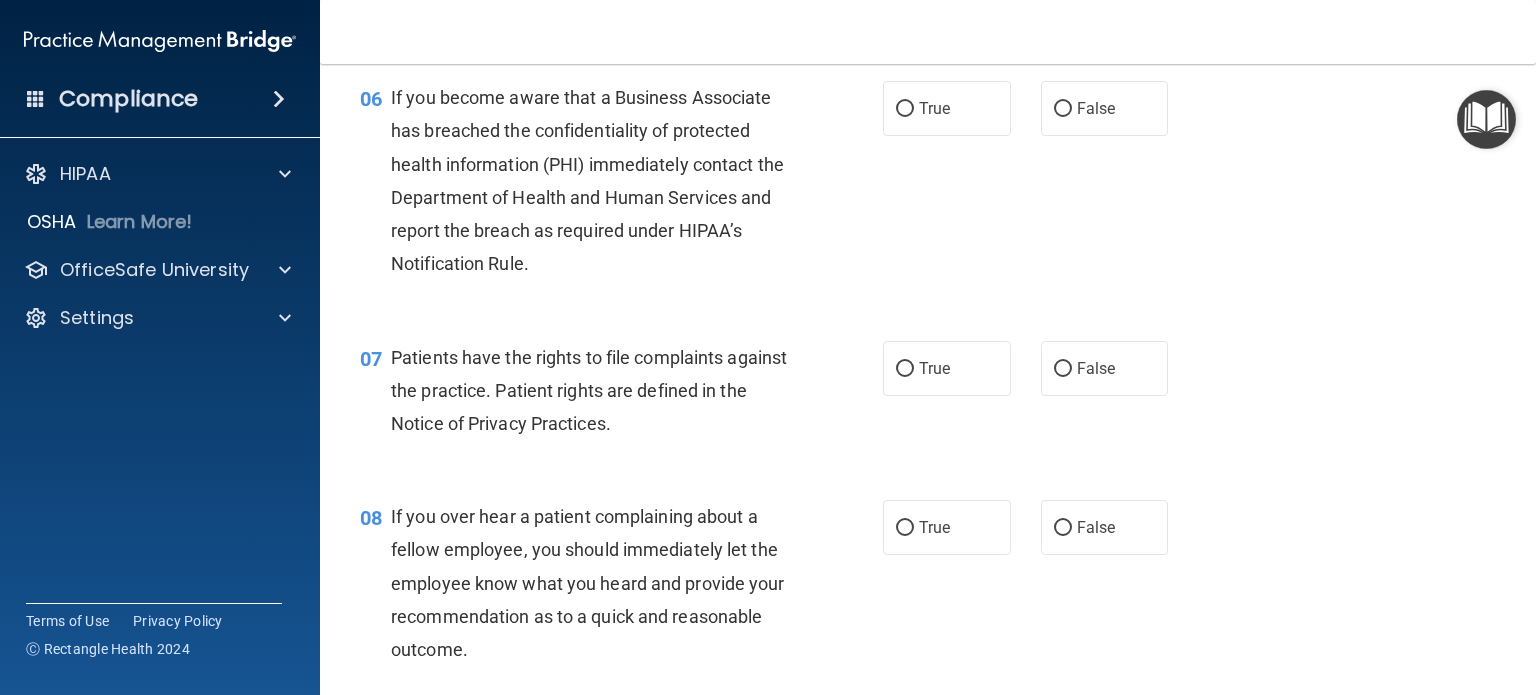 scroll, scrollTop: 1155, scrollLeft: 0, axis: vertical 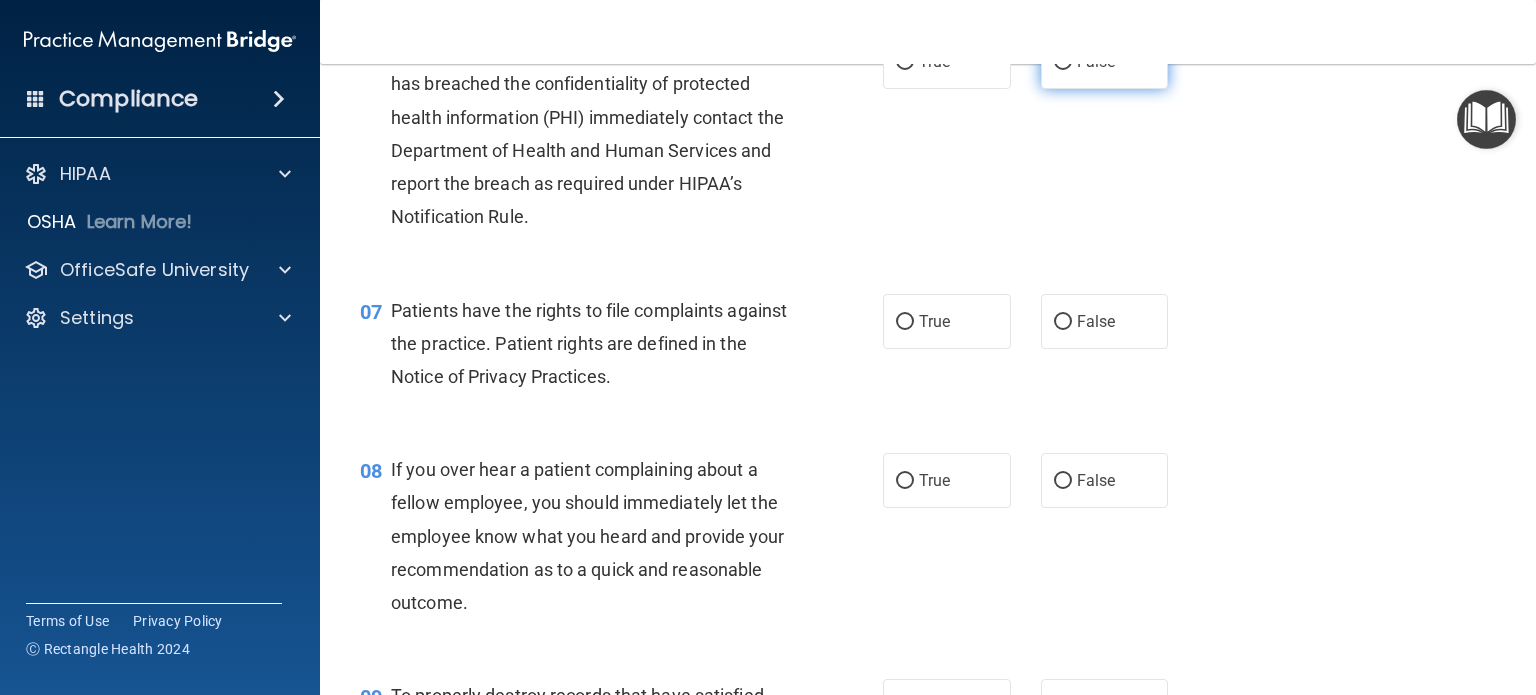 click on "False" at bounding box center (1063, 62) 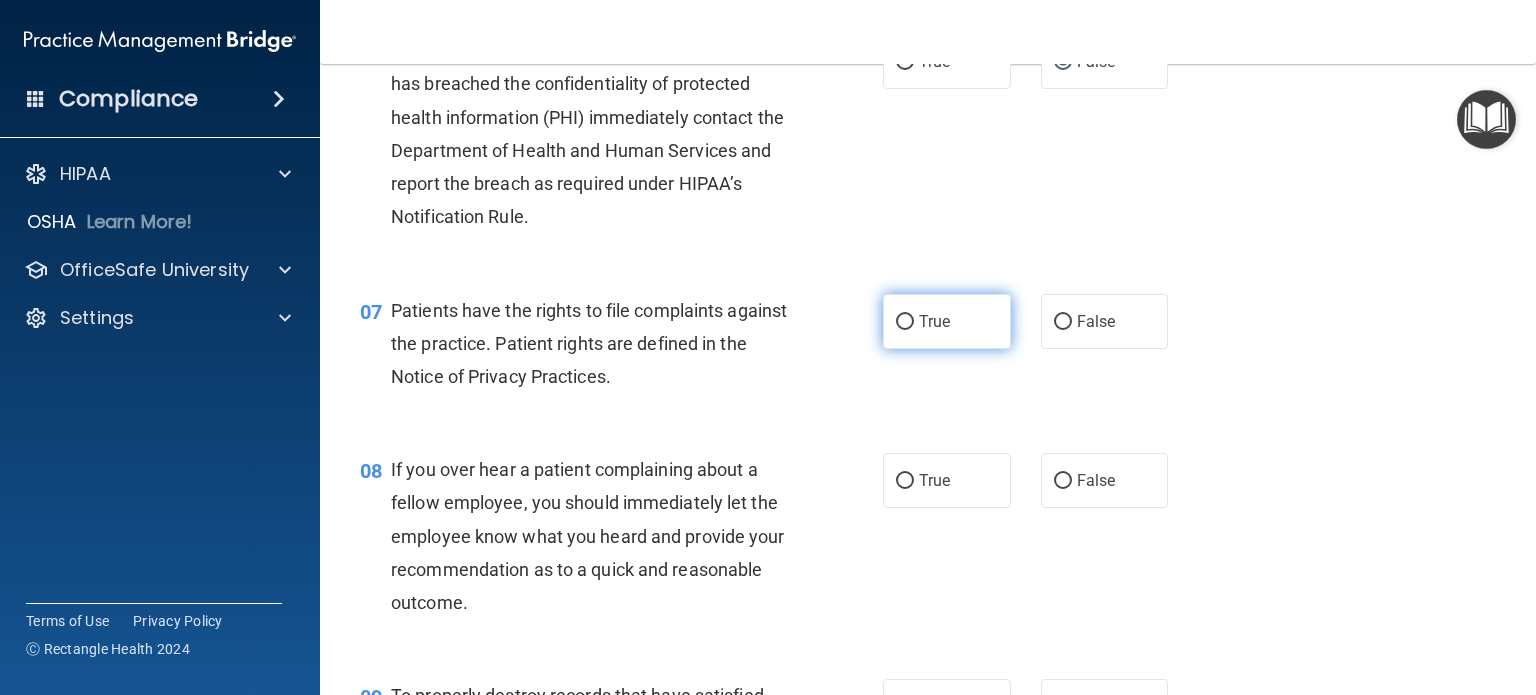 click on "True" at bounding box center (905, 322) 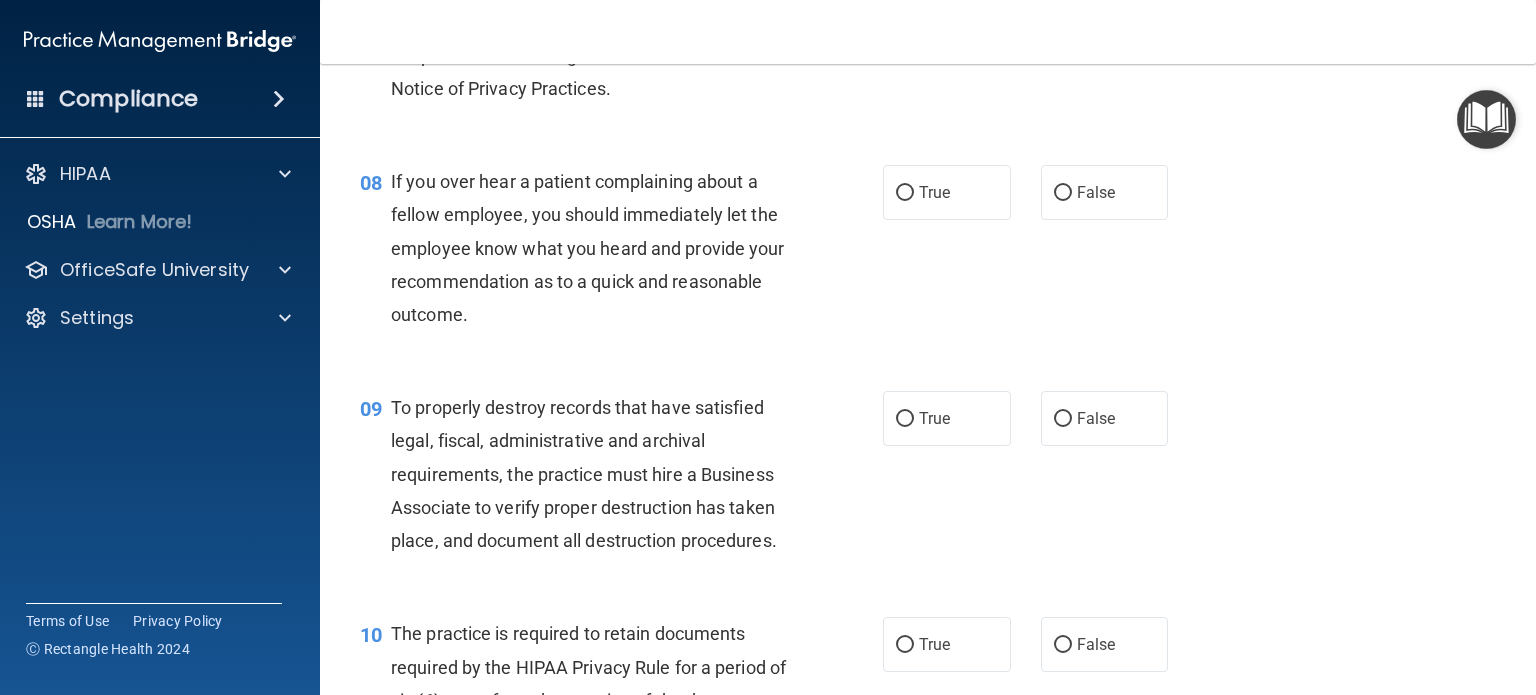 scroll, scrollTop: 1474, scrollLeft: 0, axis: vertical 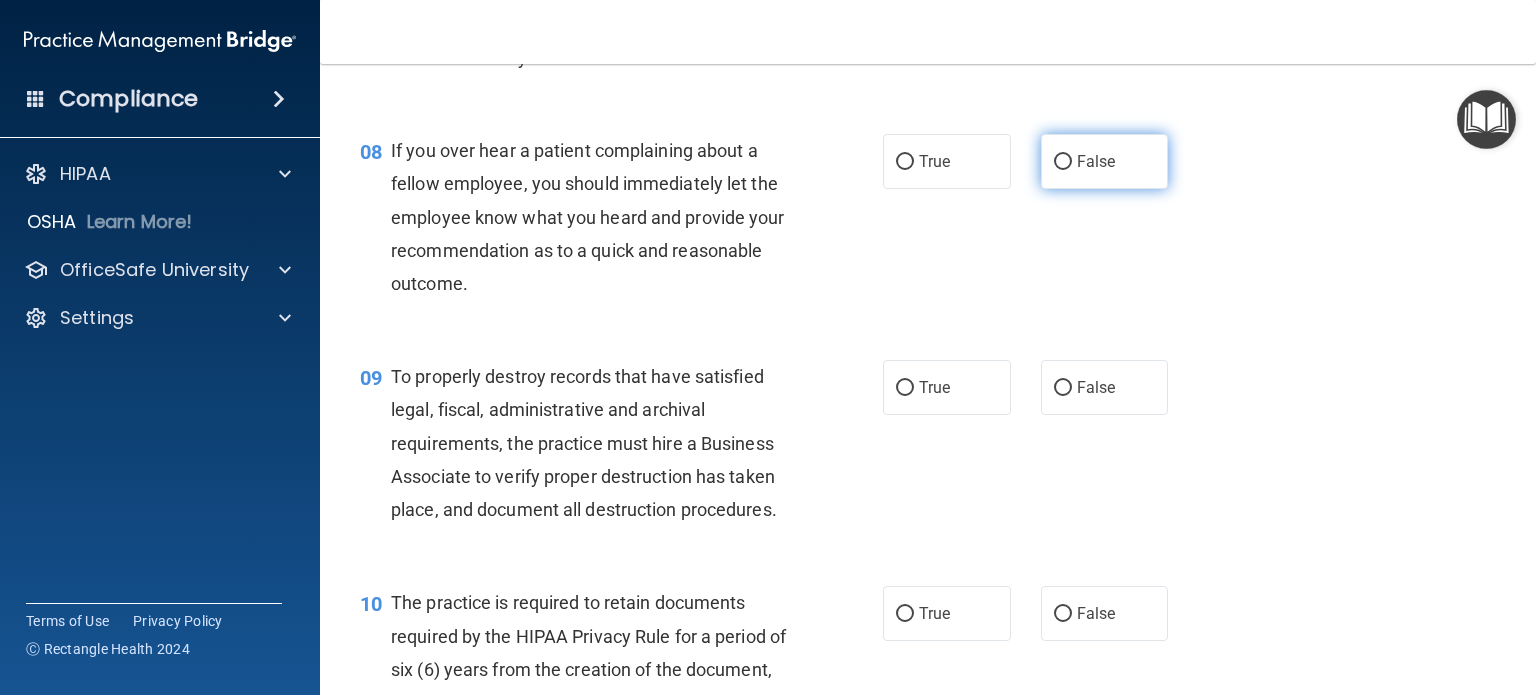 click on "False" at bounding box center [1096, 161] 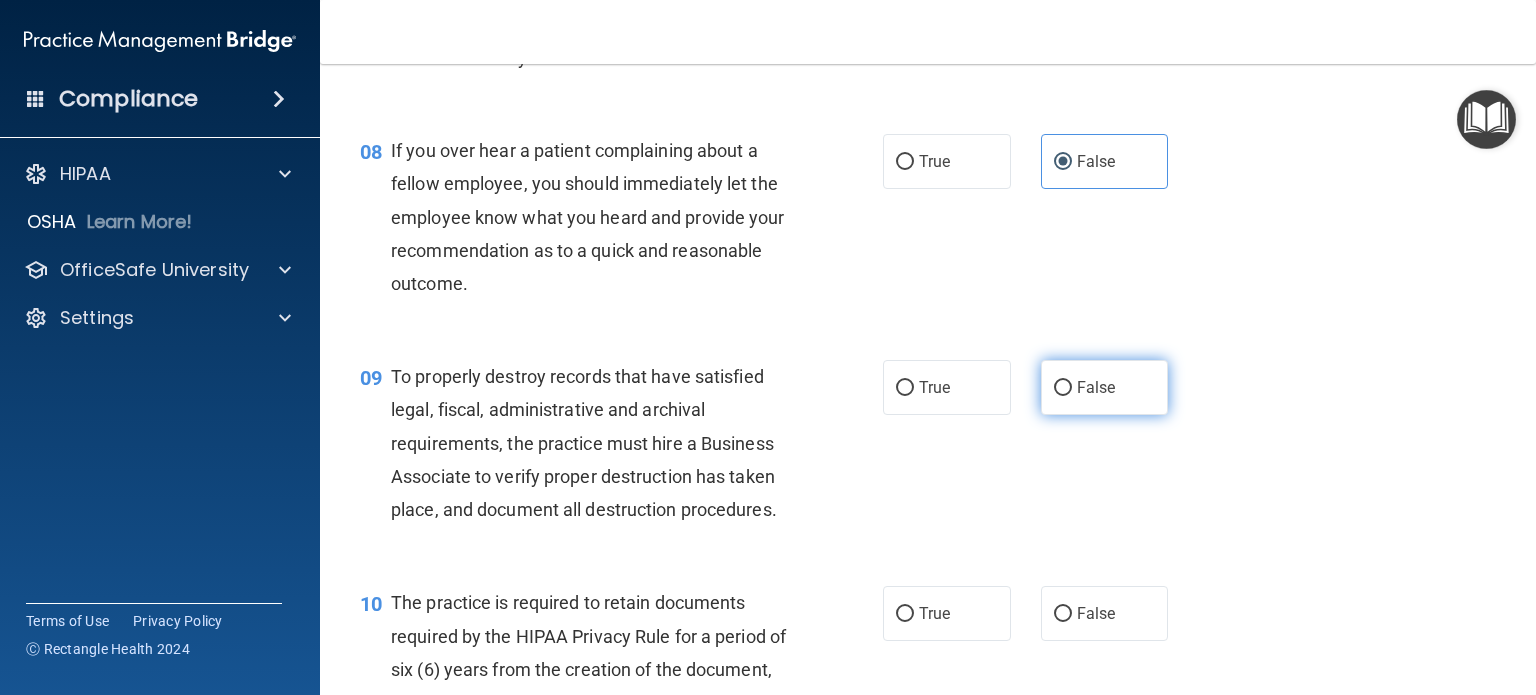click on "False" at bounding box center [1105, 387] 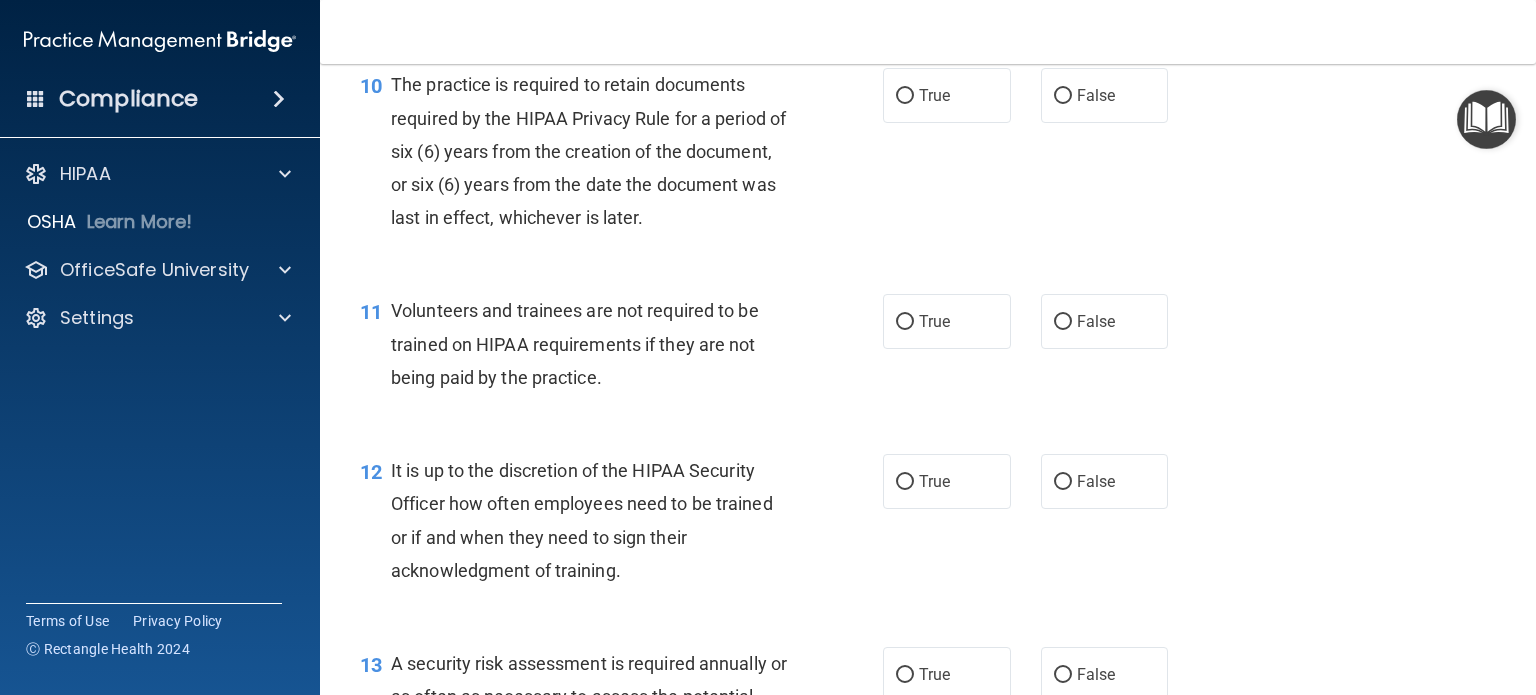 scroll, scrollTop: 2000, scrollLeft: 0, axis: vertical 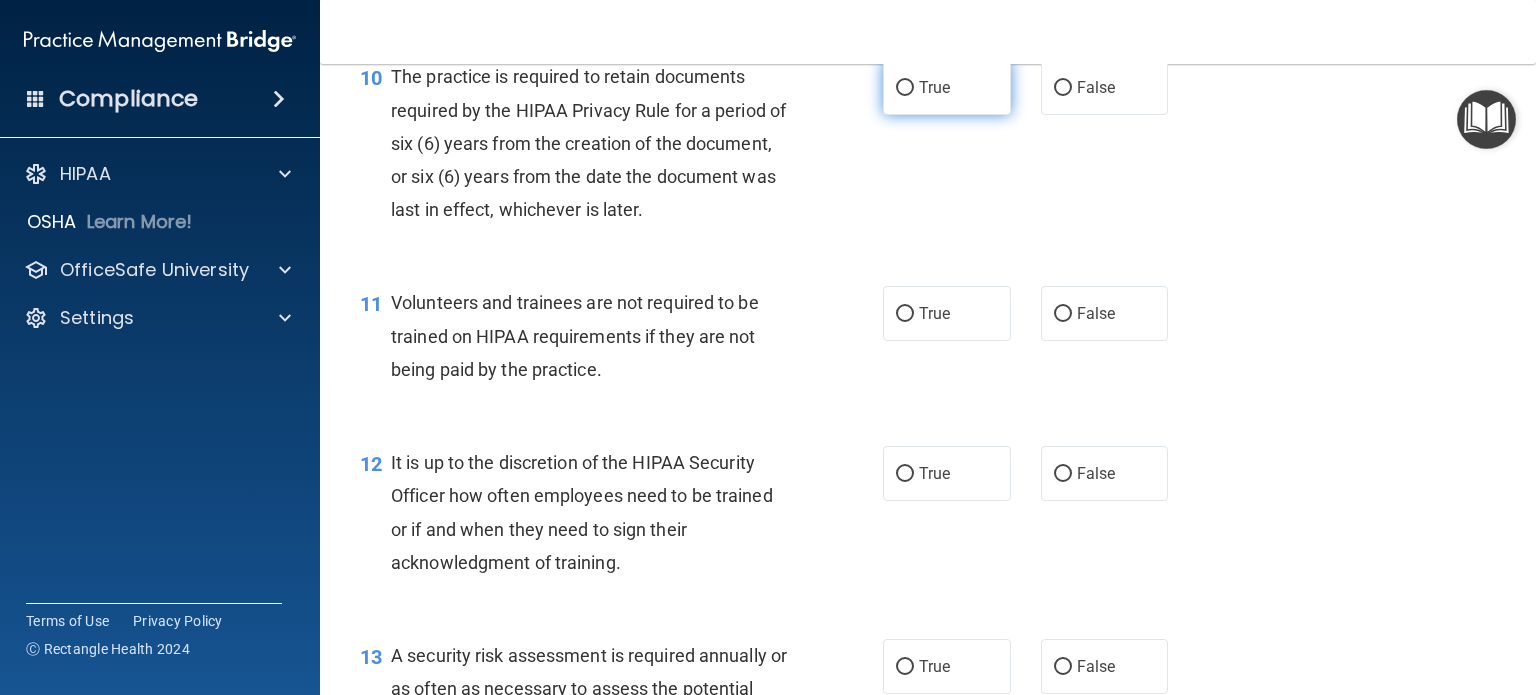 click on "True" at bounding box center [947, 87] 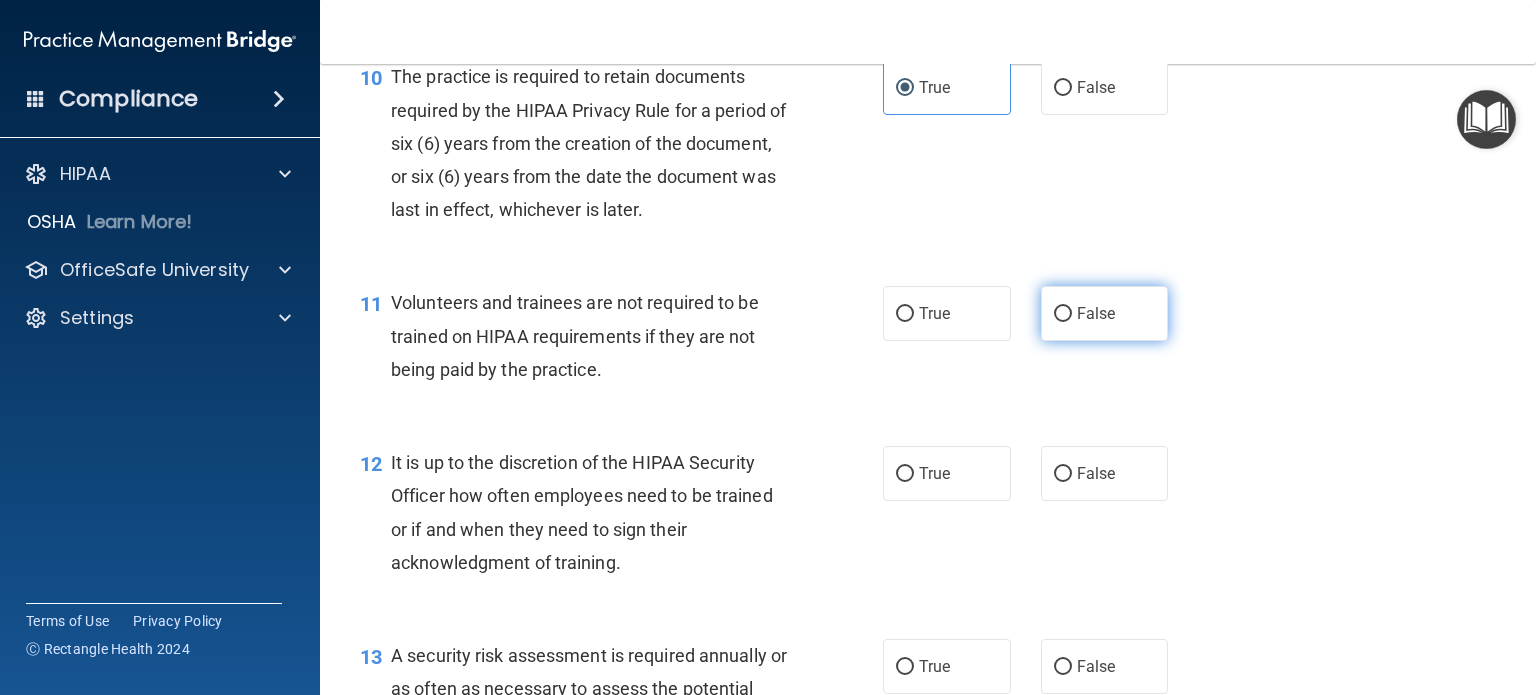 click on "False" at bounding box center (1096, 313) 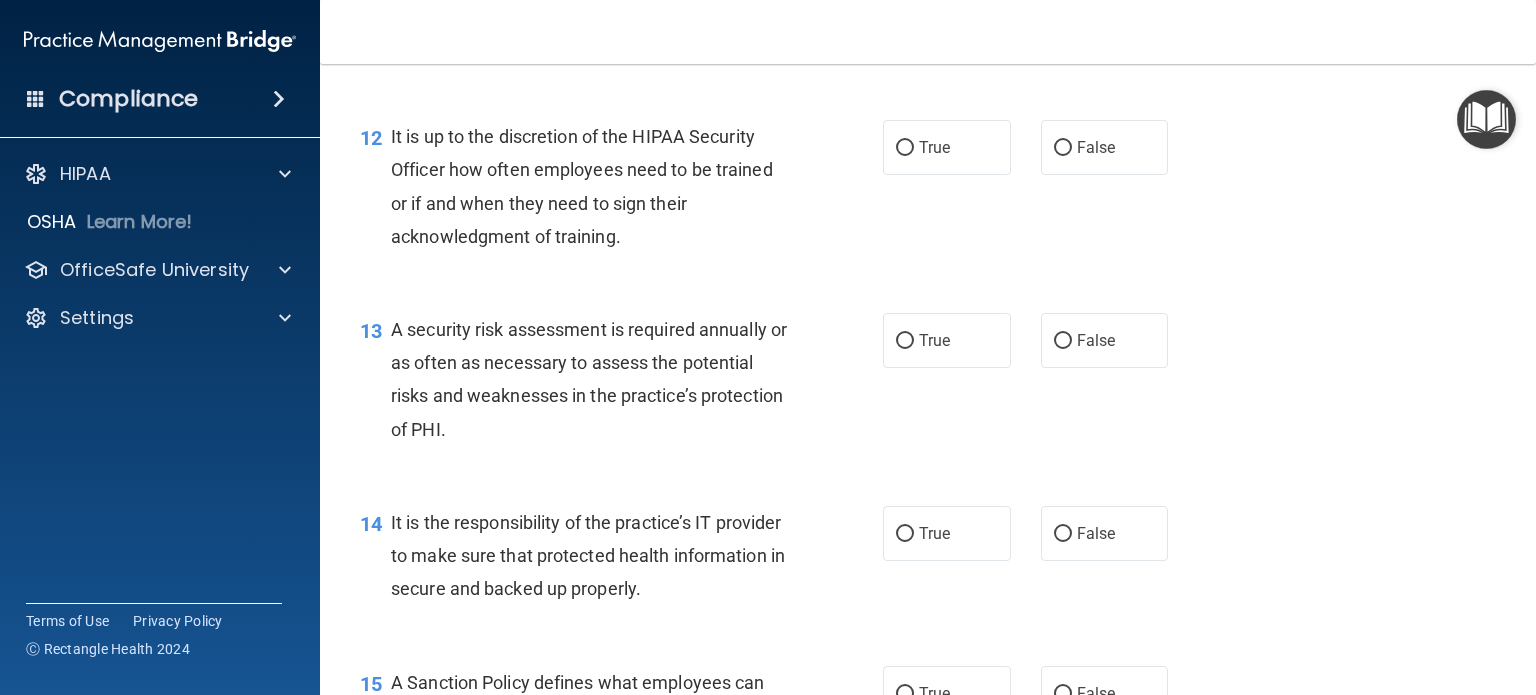 scroll, scrollTop: 2358, scrollLeft: 0, axis: vertical 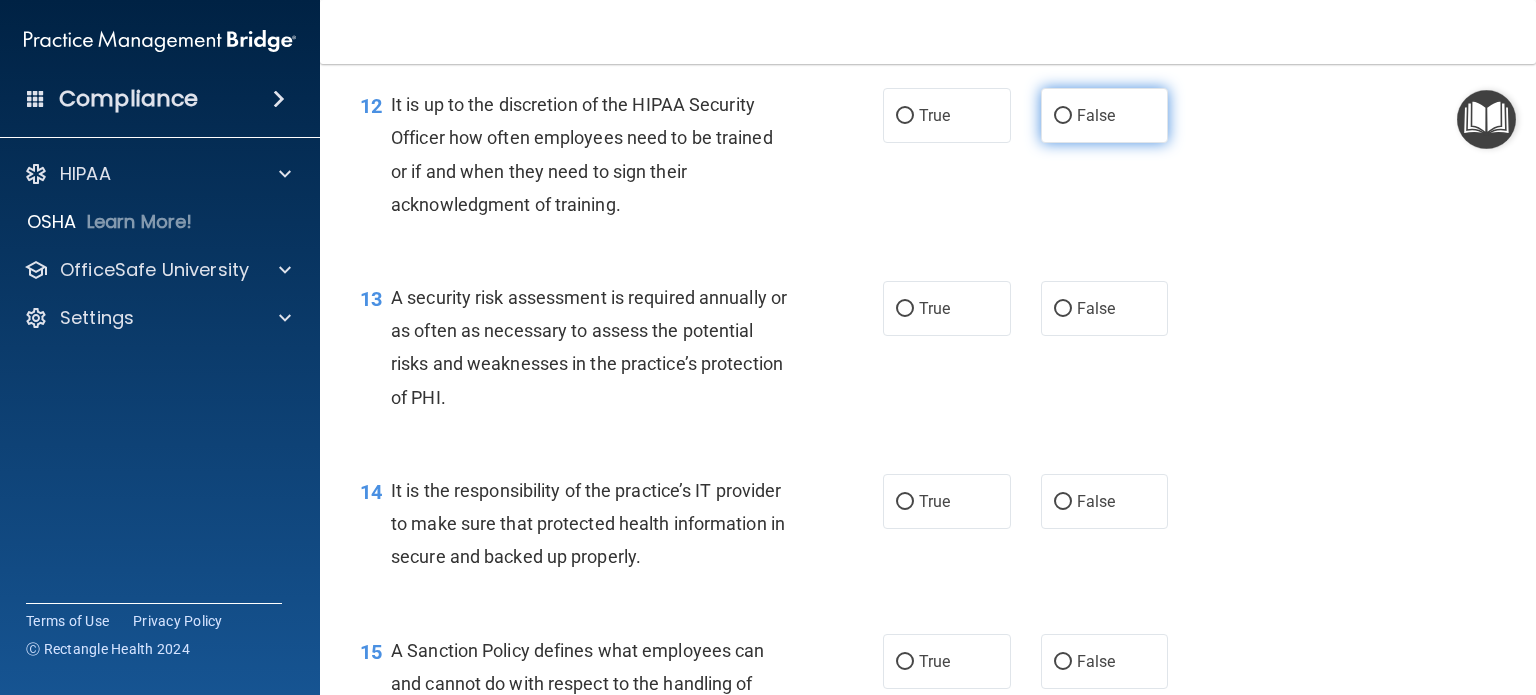 click on "False" at bounding box center [1096, 115] 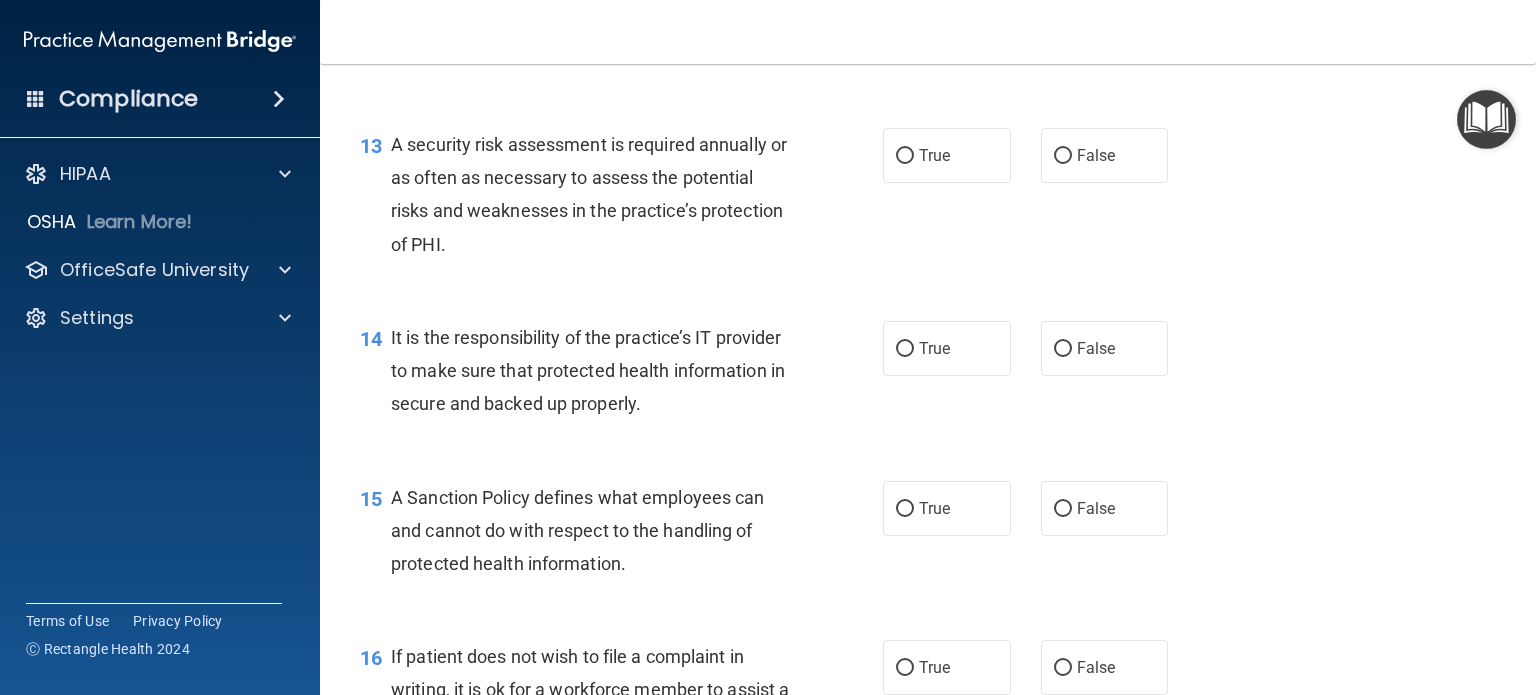 scroll, scrollTop: 2535, scrollLeft: 0, axis: vertical 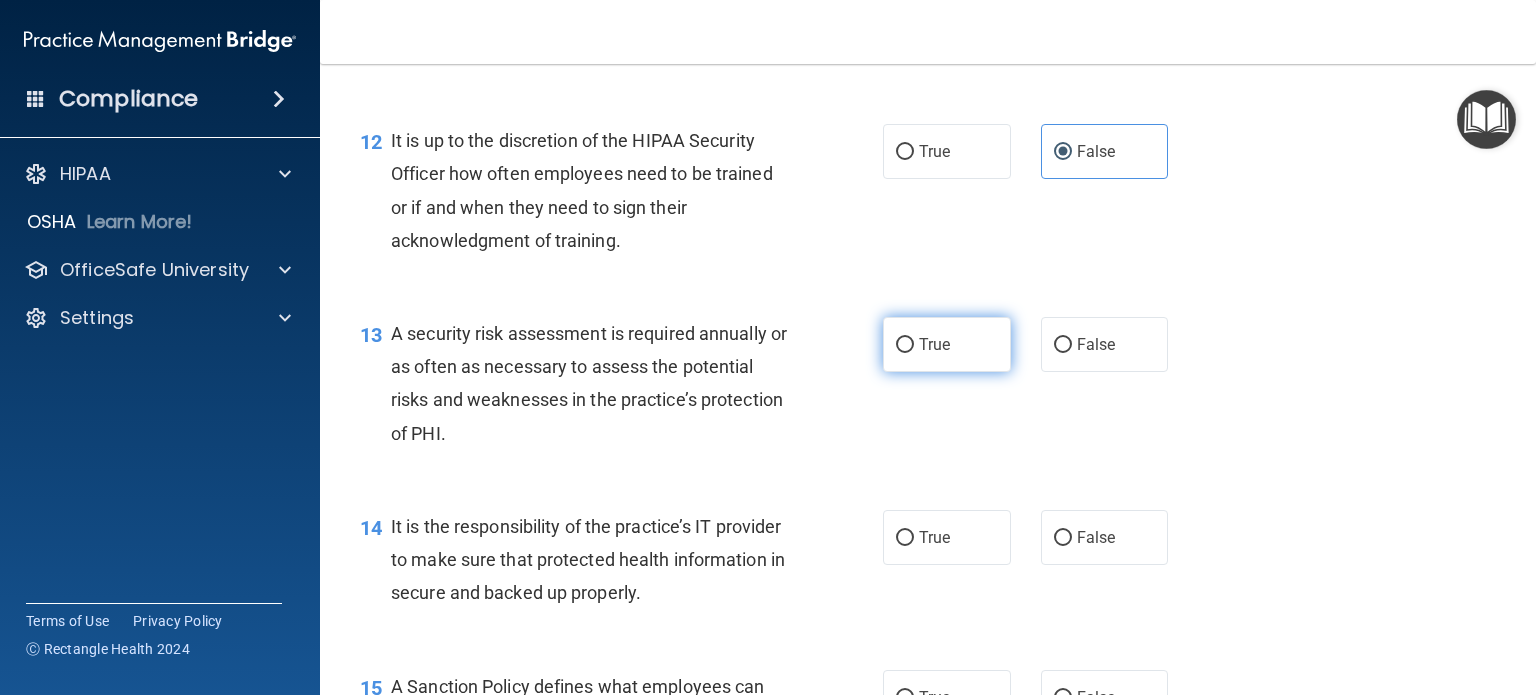 click on "True" at bounding box center (905, 345) 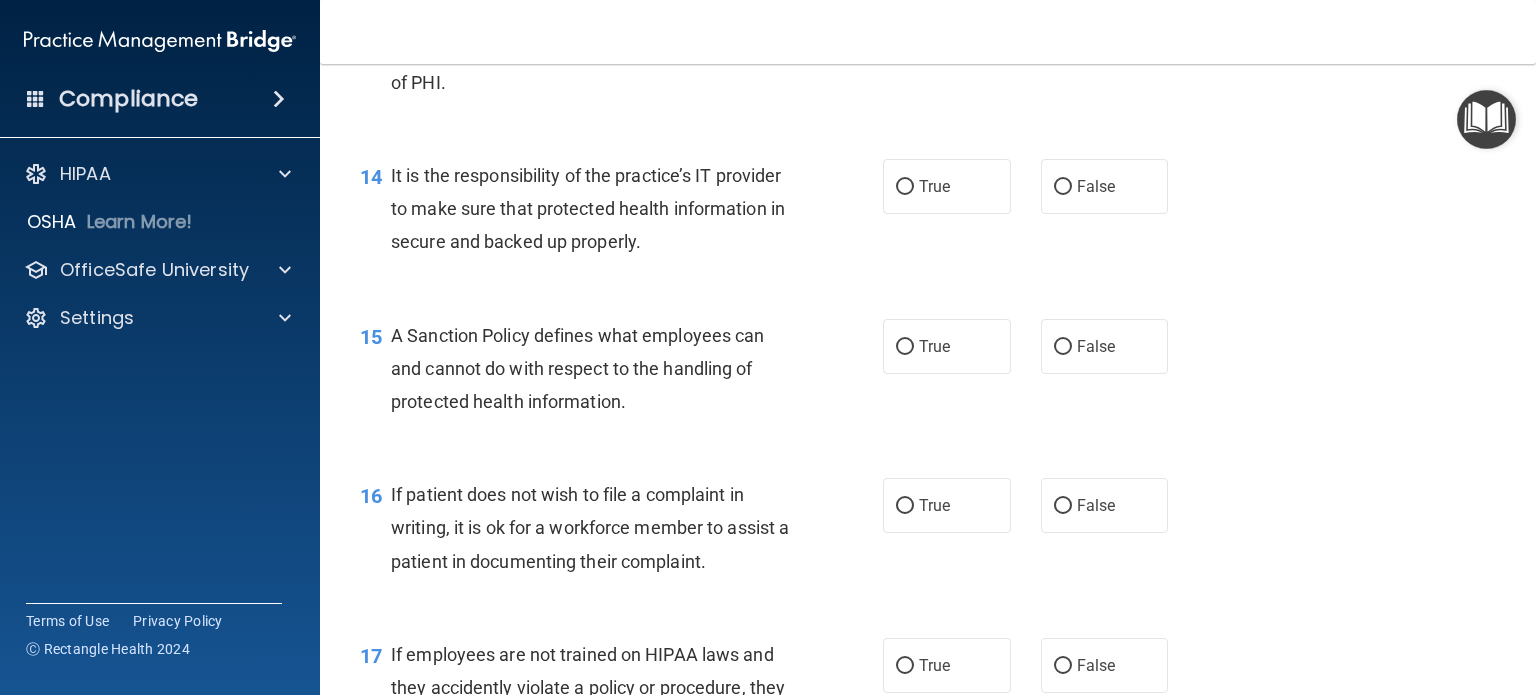 scroll, scrollTop: 2681, scrollLeft: 0, axis: vertical 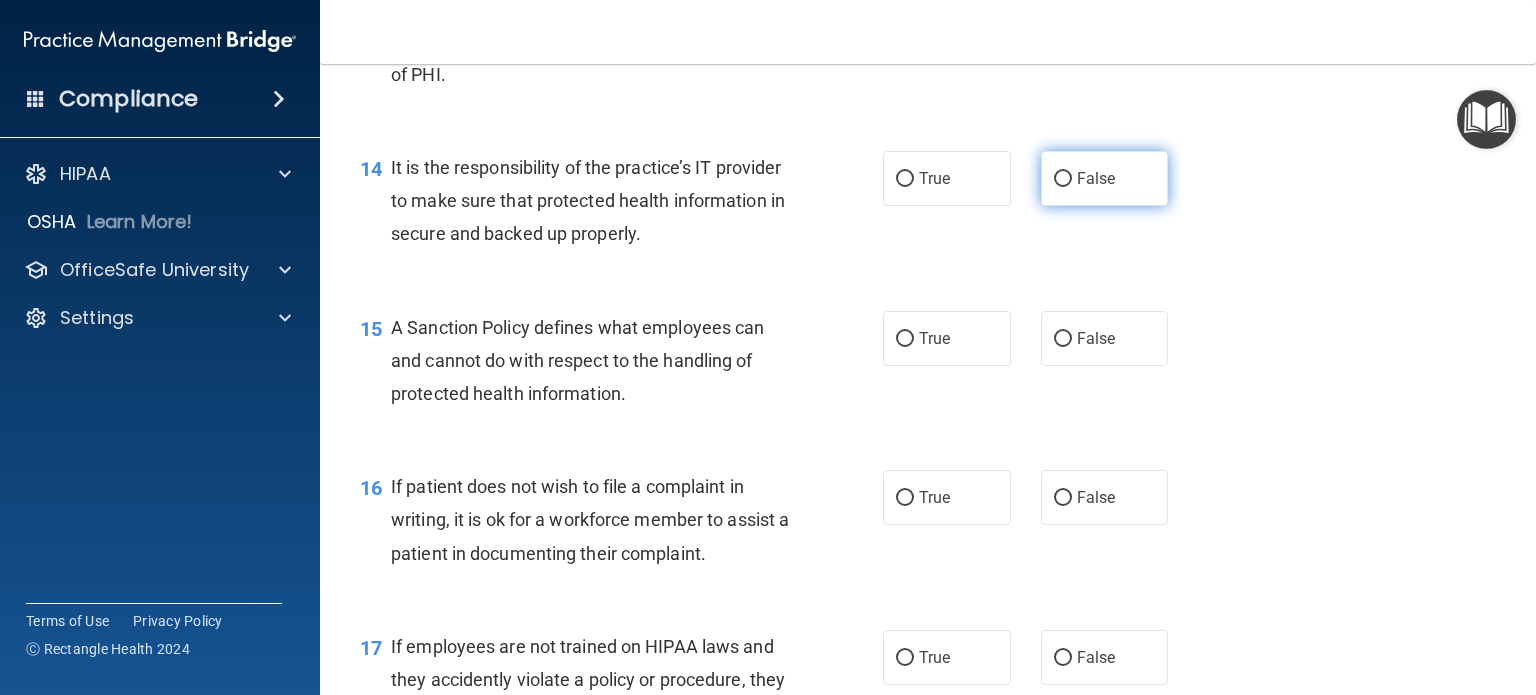 click on "False" at bounding box center [1063, 179] 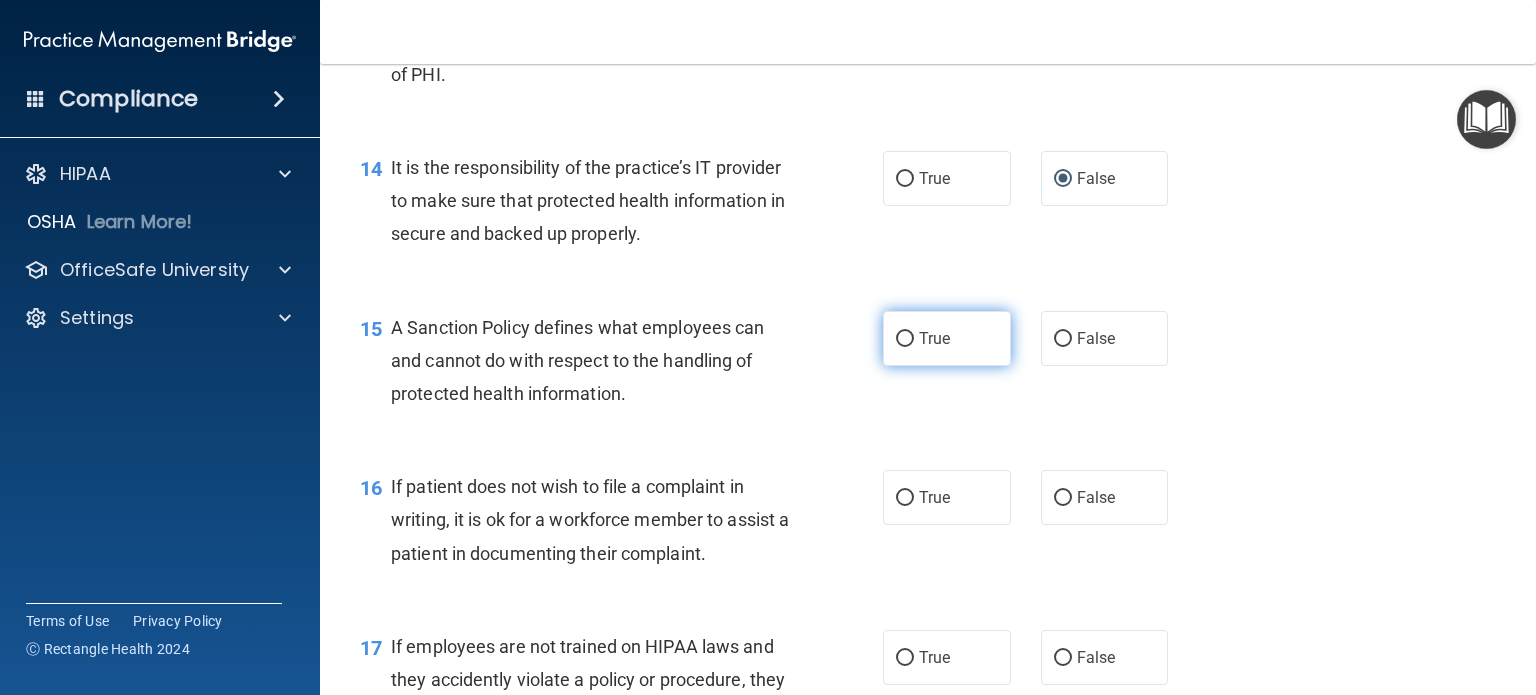 click on "True" at bounding box center [947, 338] 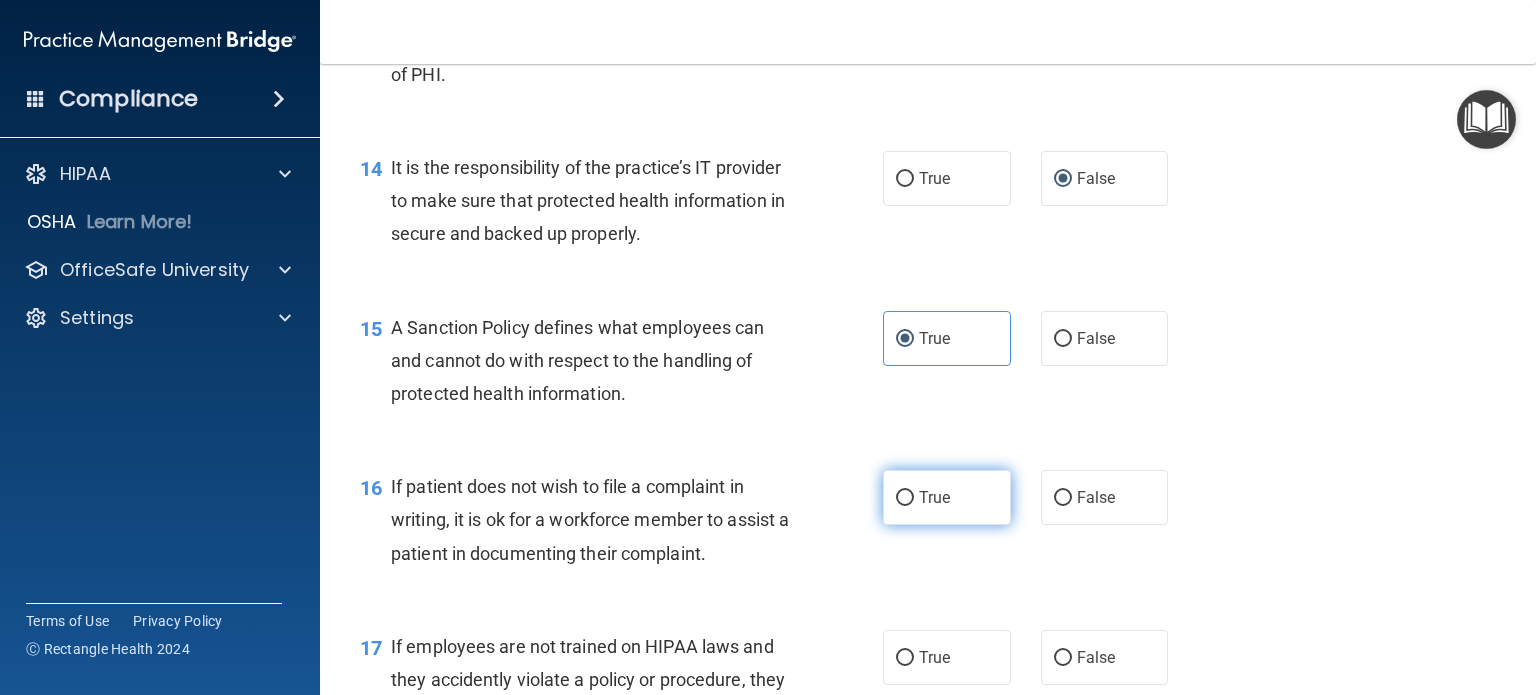 click on "True" at bounding box center (947, 497) 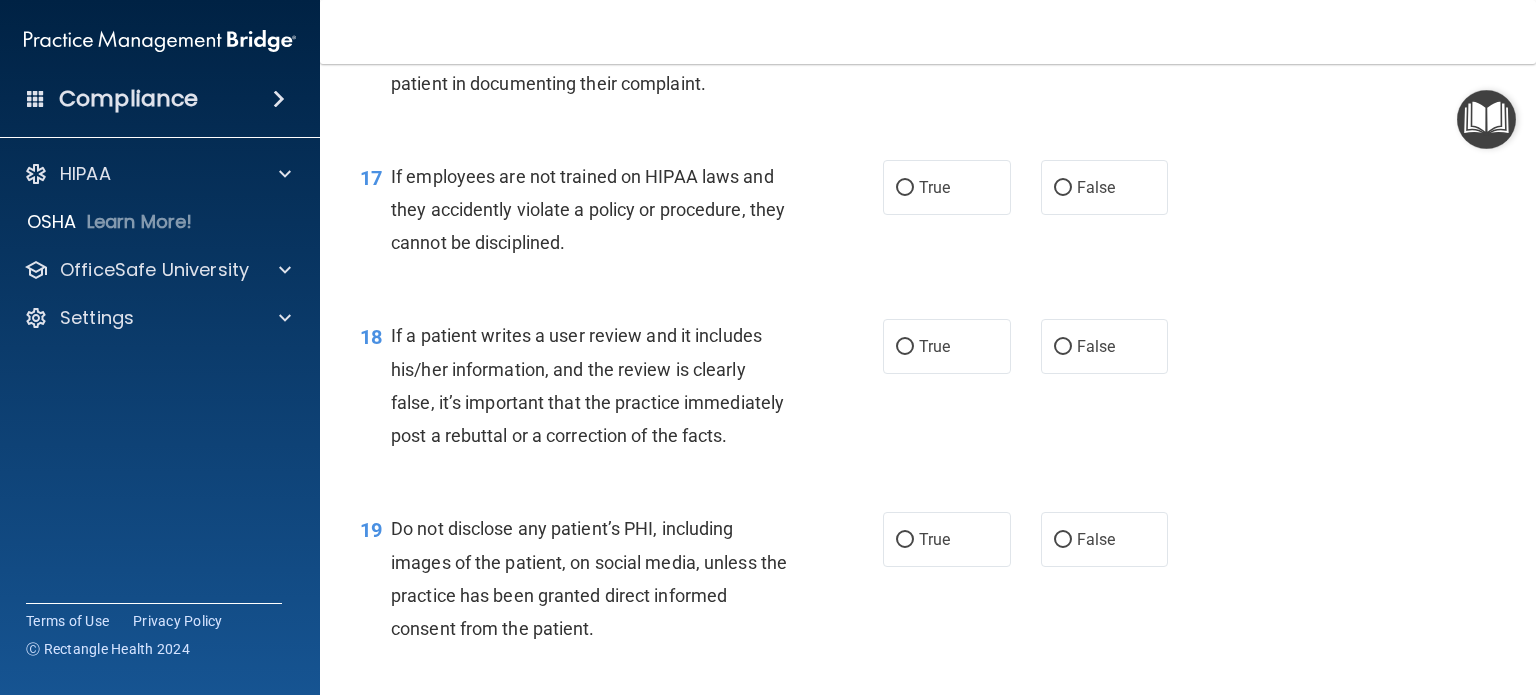 scroll, scrollTop: 3222, scrollLeft: 0, axis: vertical 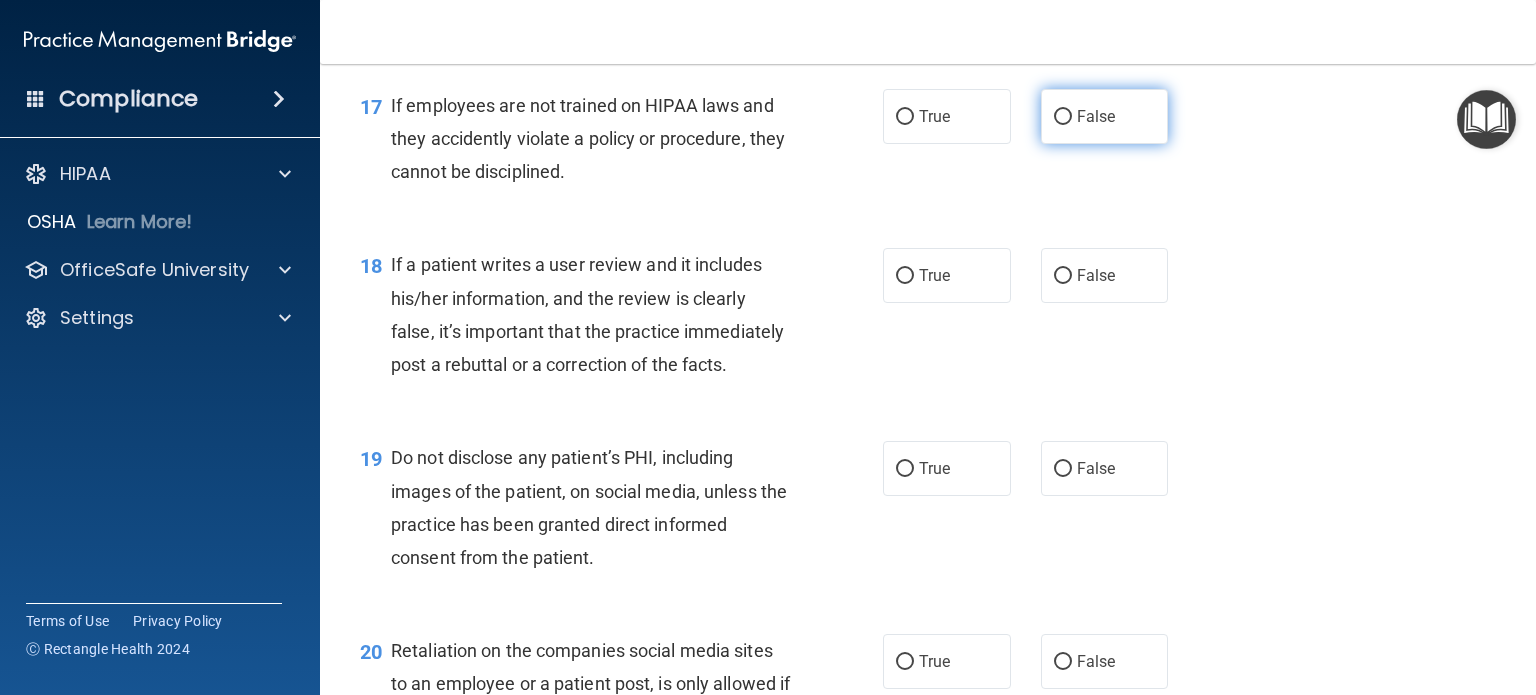 click on "False" at bounding box center (1096, 116) 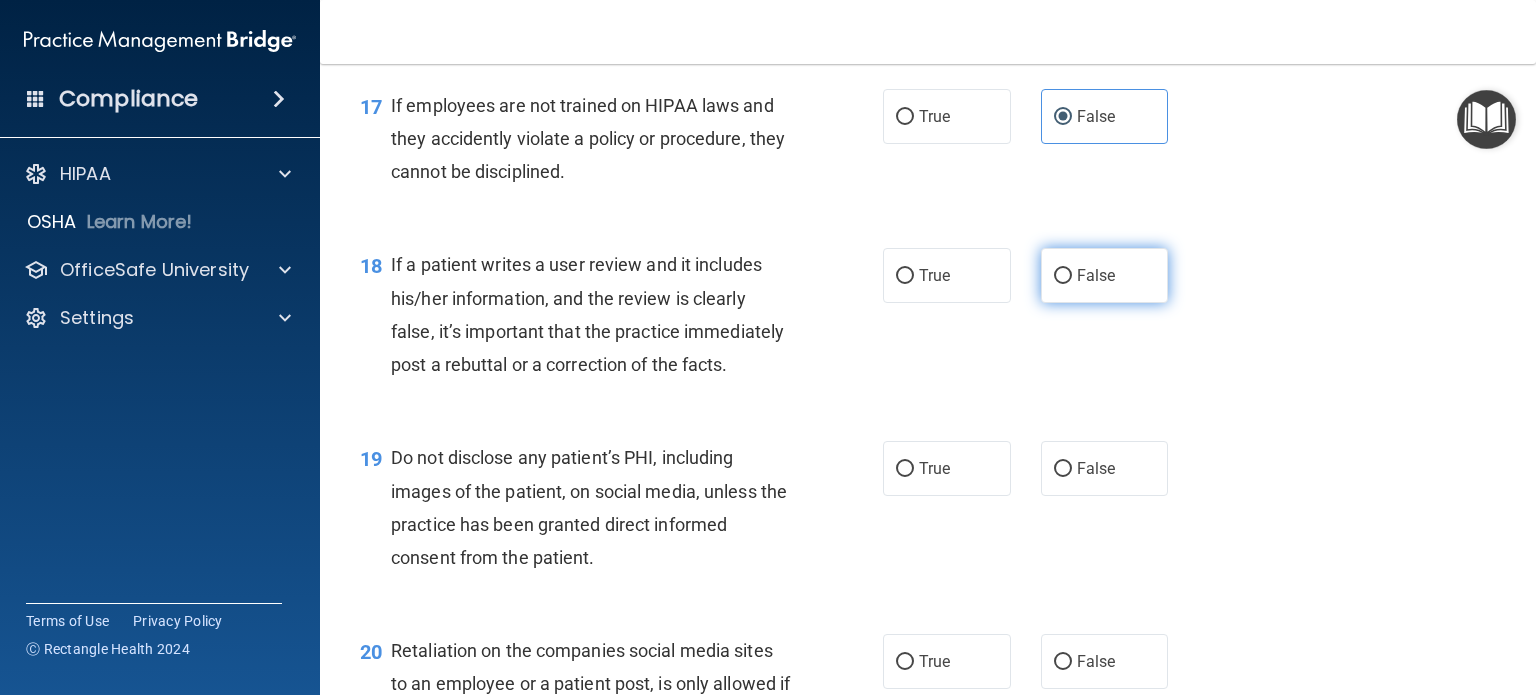 click on "False" at bounding box center [1096, 275] 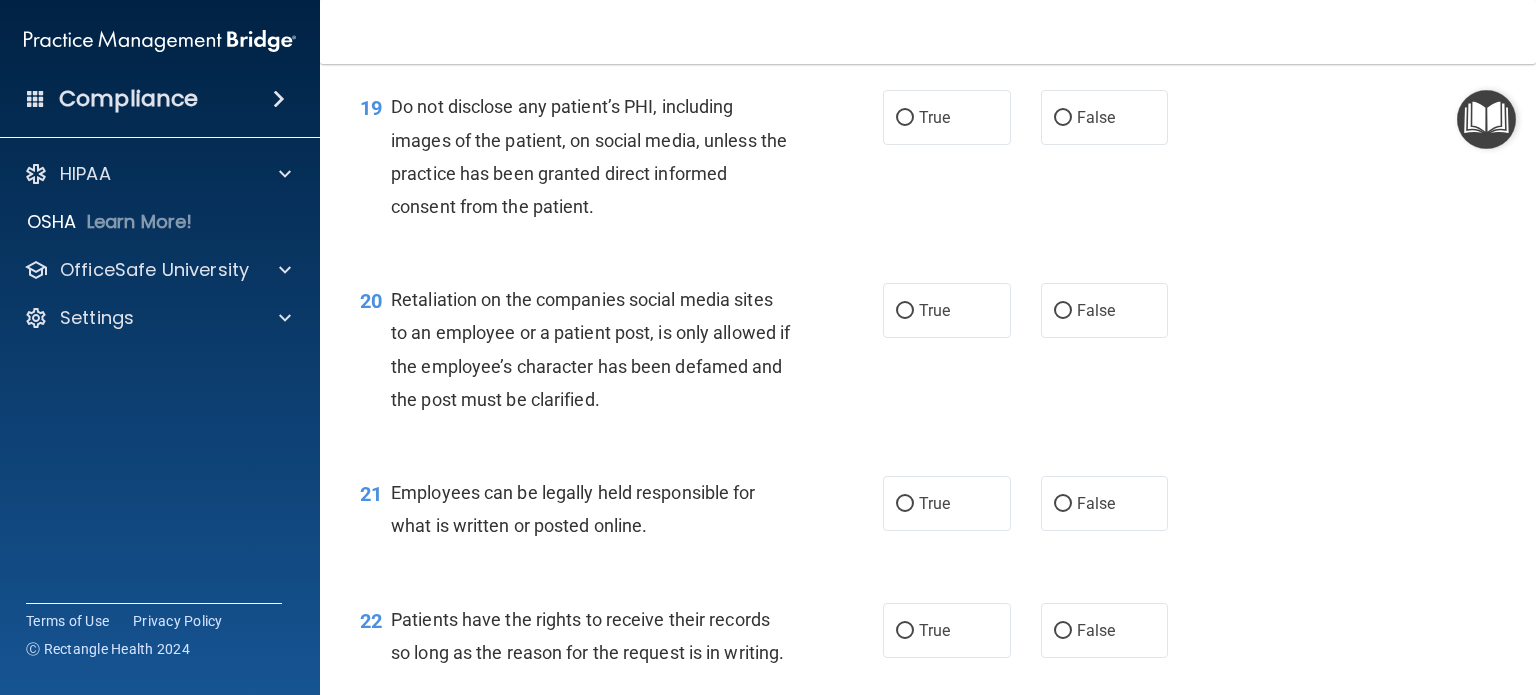 scroll, scrollTop: 3628, scrollLeft: 0, axis: vertical 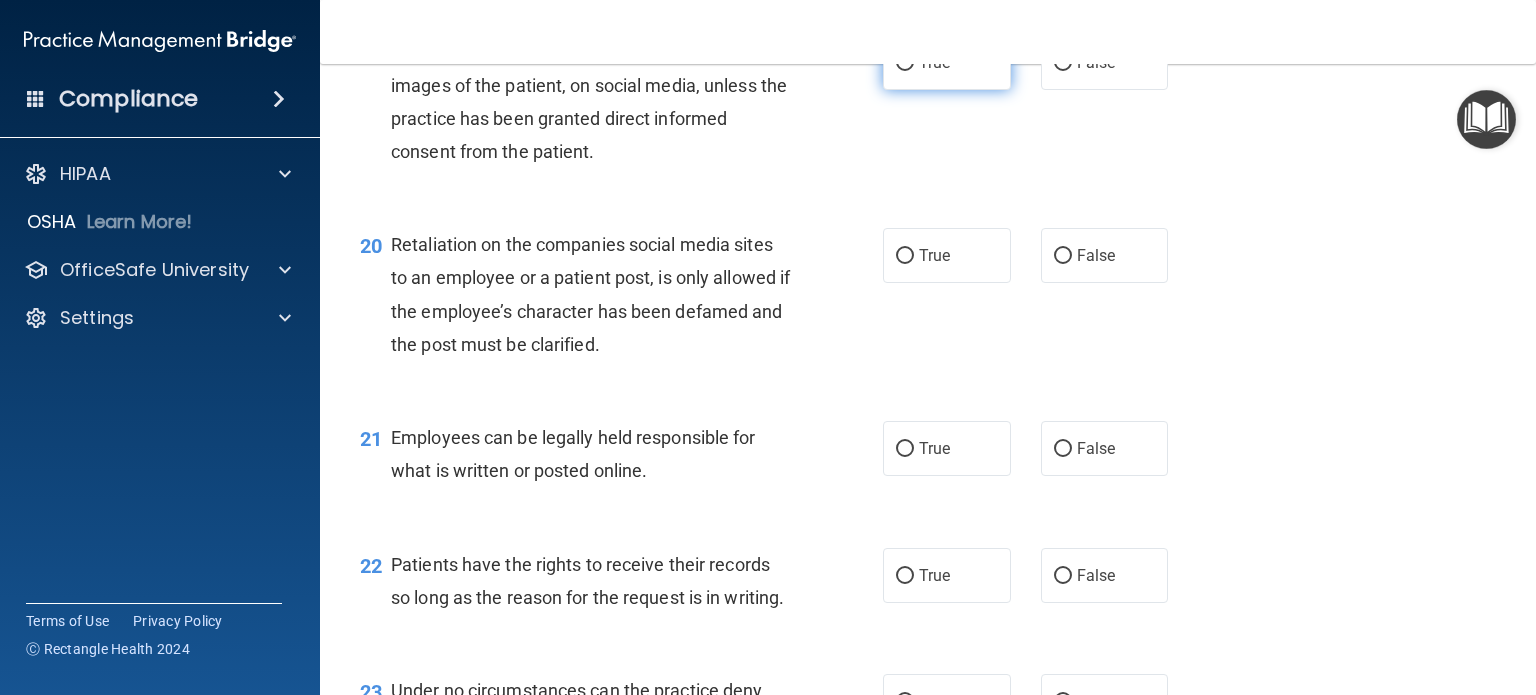 click on "True" at bounding box center (947, 62) 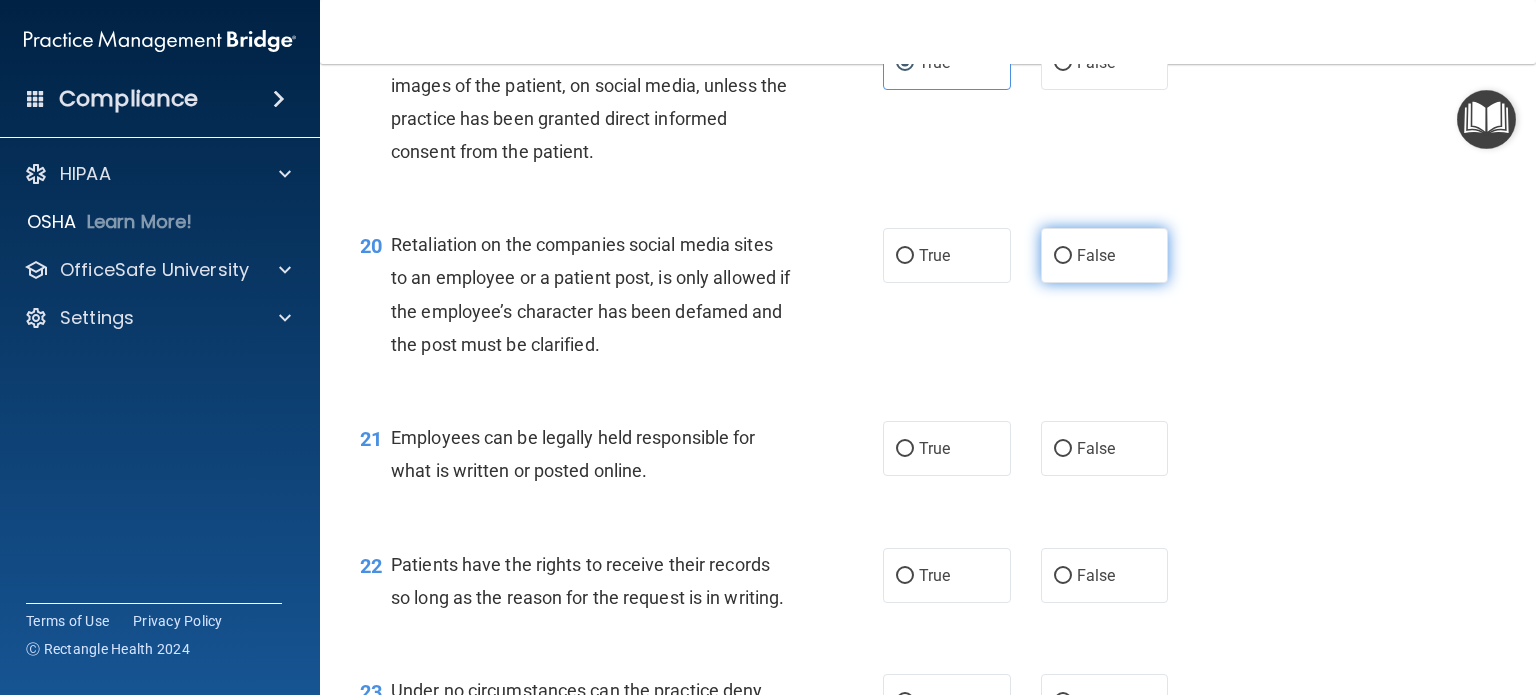 click on "False" at bounding box center [1096, 255] 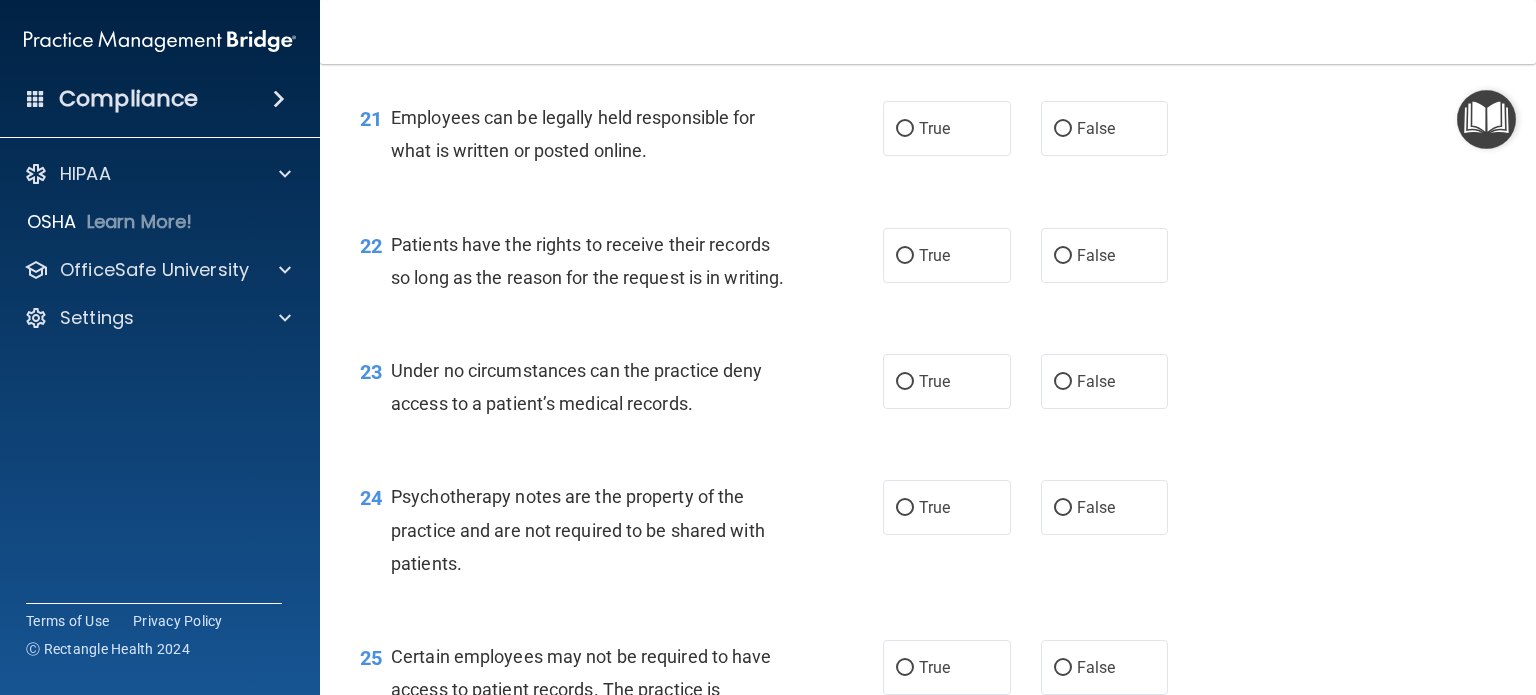 scroll, scrollTop: 4011, scrollLeft: 0, axis: vertical 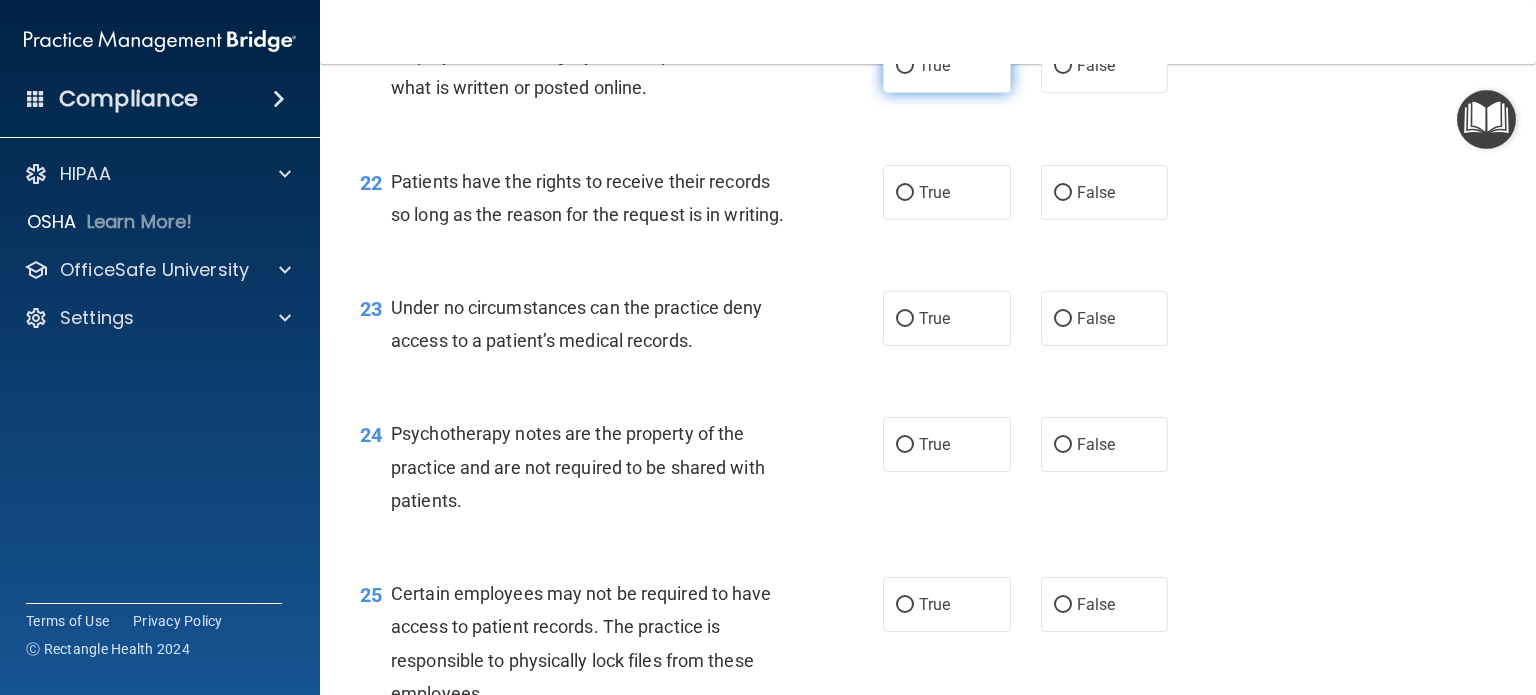 click on "True" at bounding box center (947, 65) 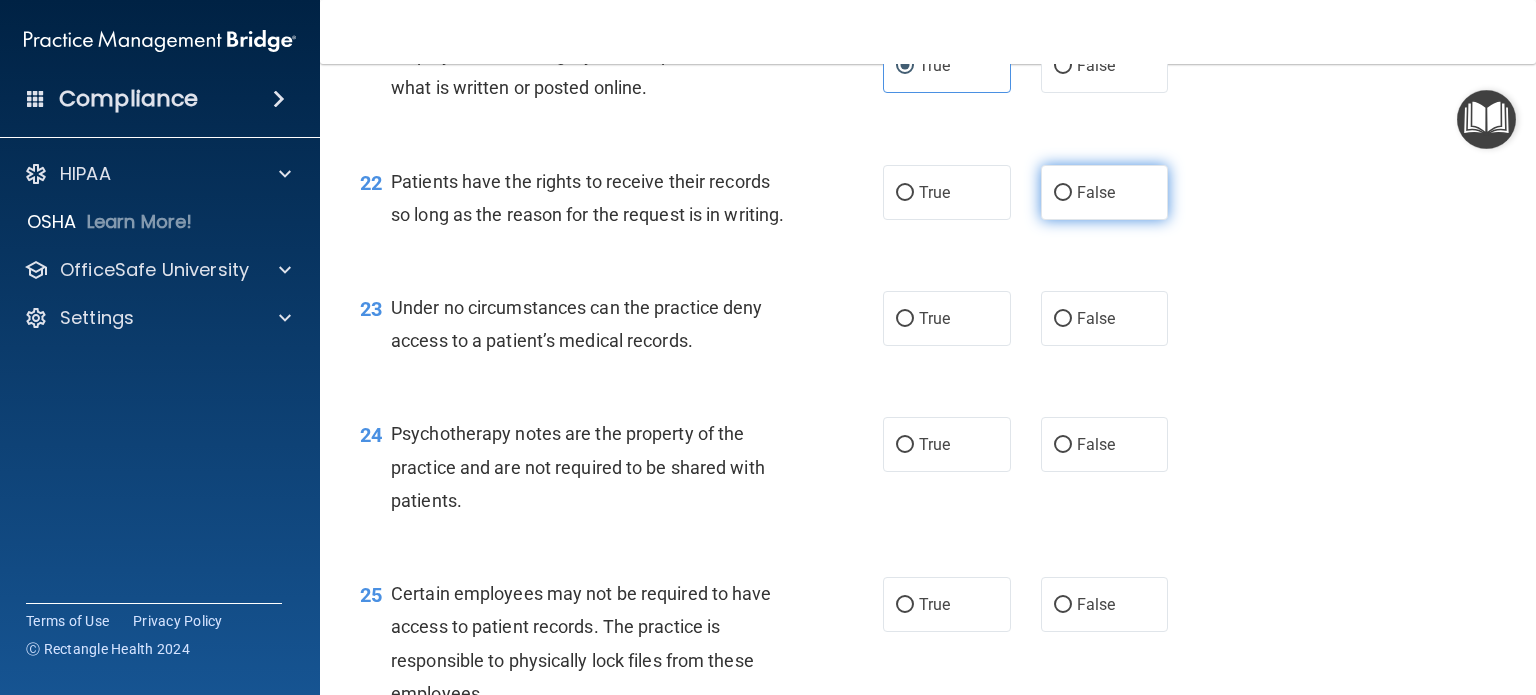click on "False" at bounding box center [1105, 192] 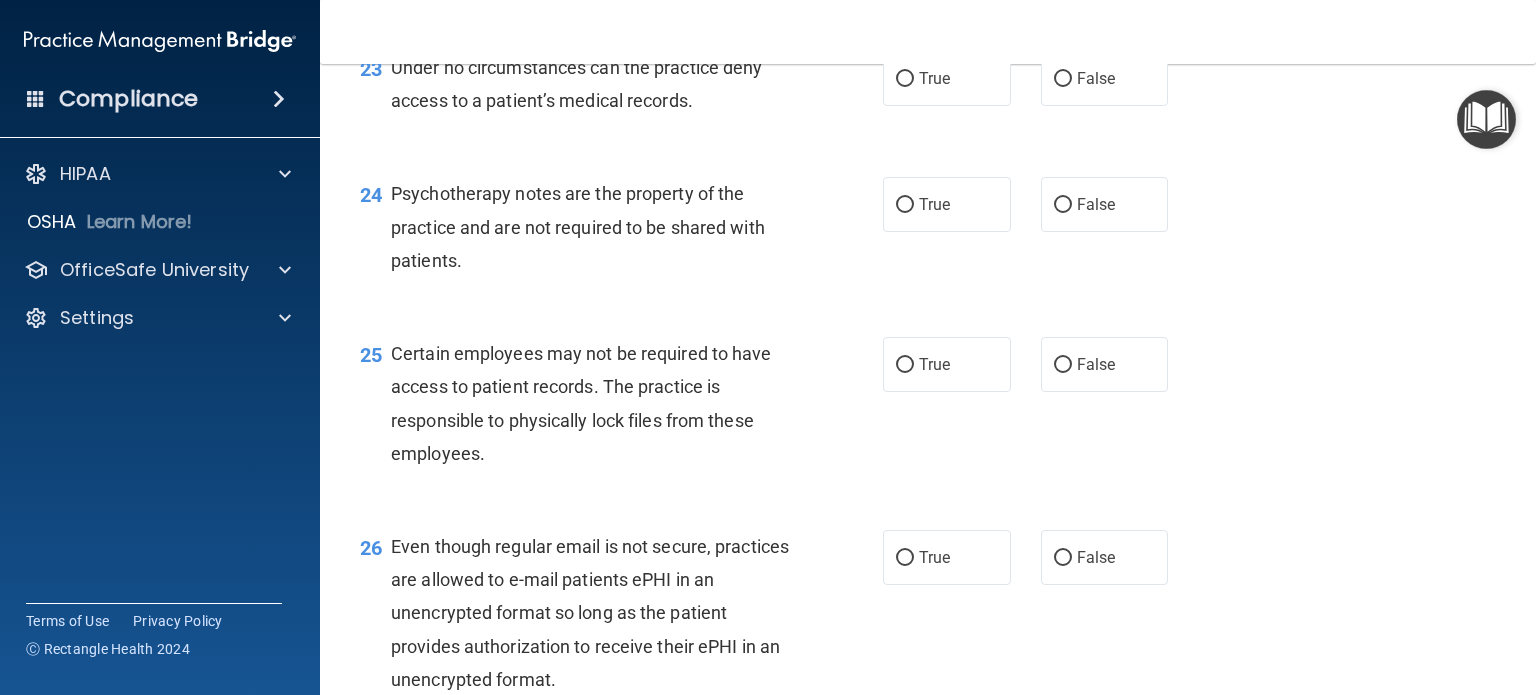 scroll, scrollTop: 4267, scrollLeft: 0, axis: vertical 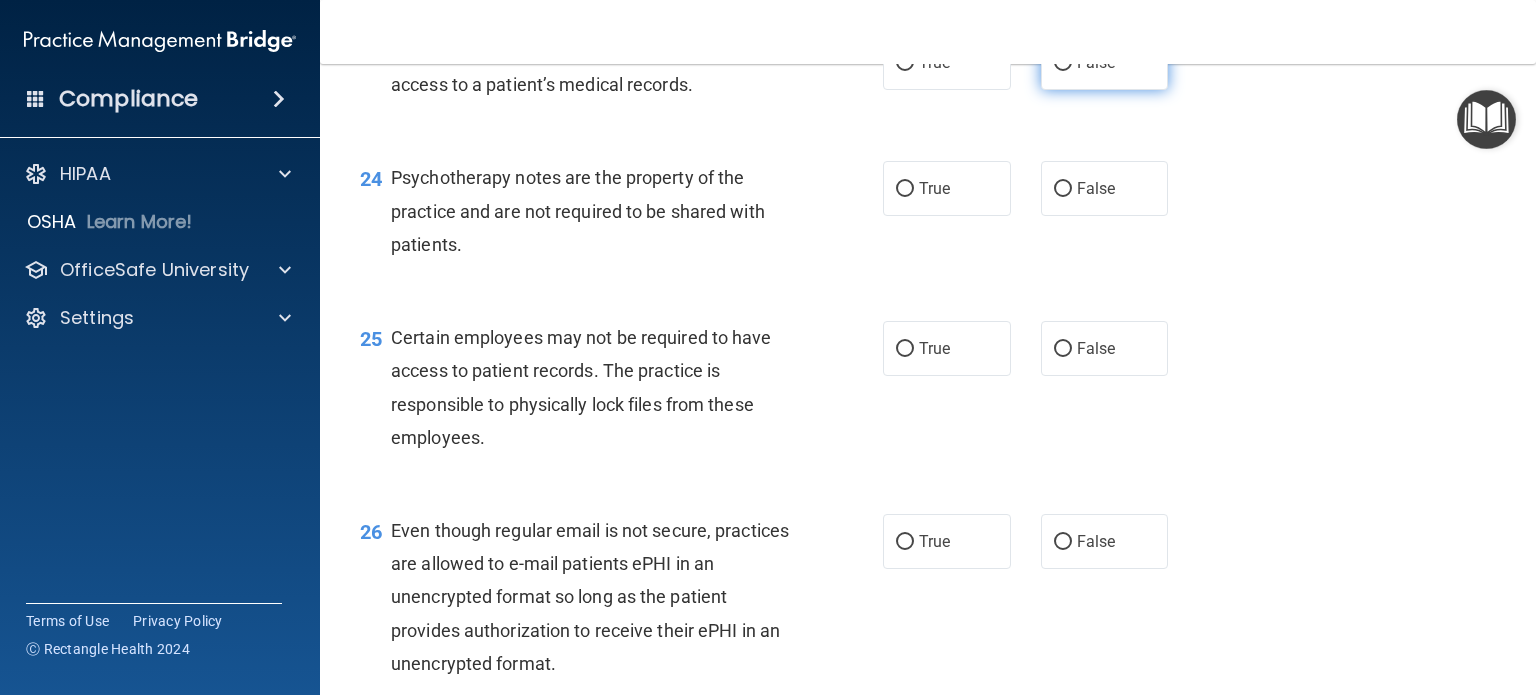 click on "False" at bounding box center (1063, 63) 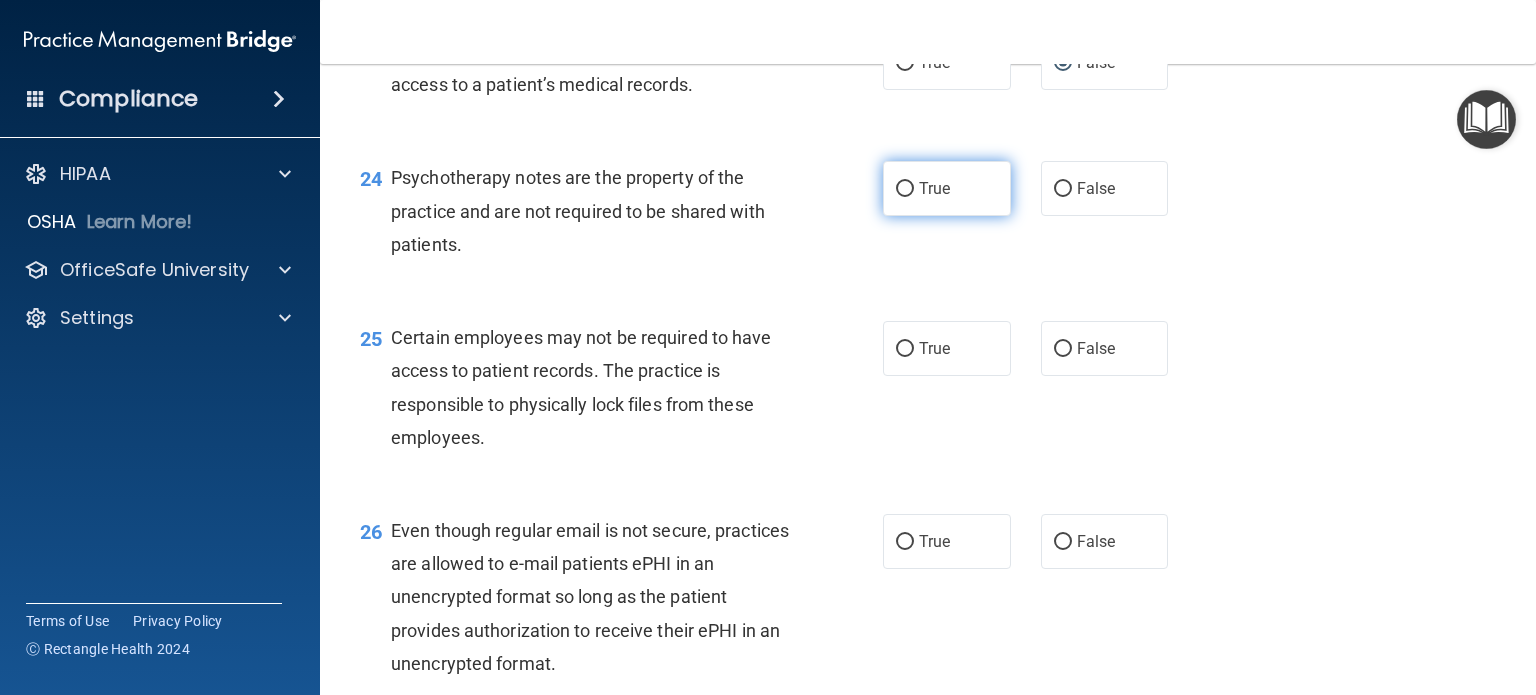 click on "True" at bounding box center [947, 188] 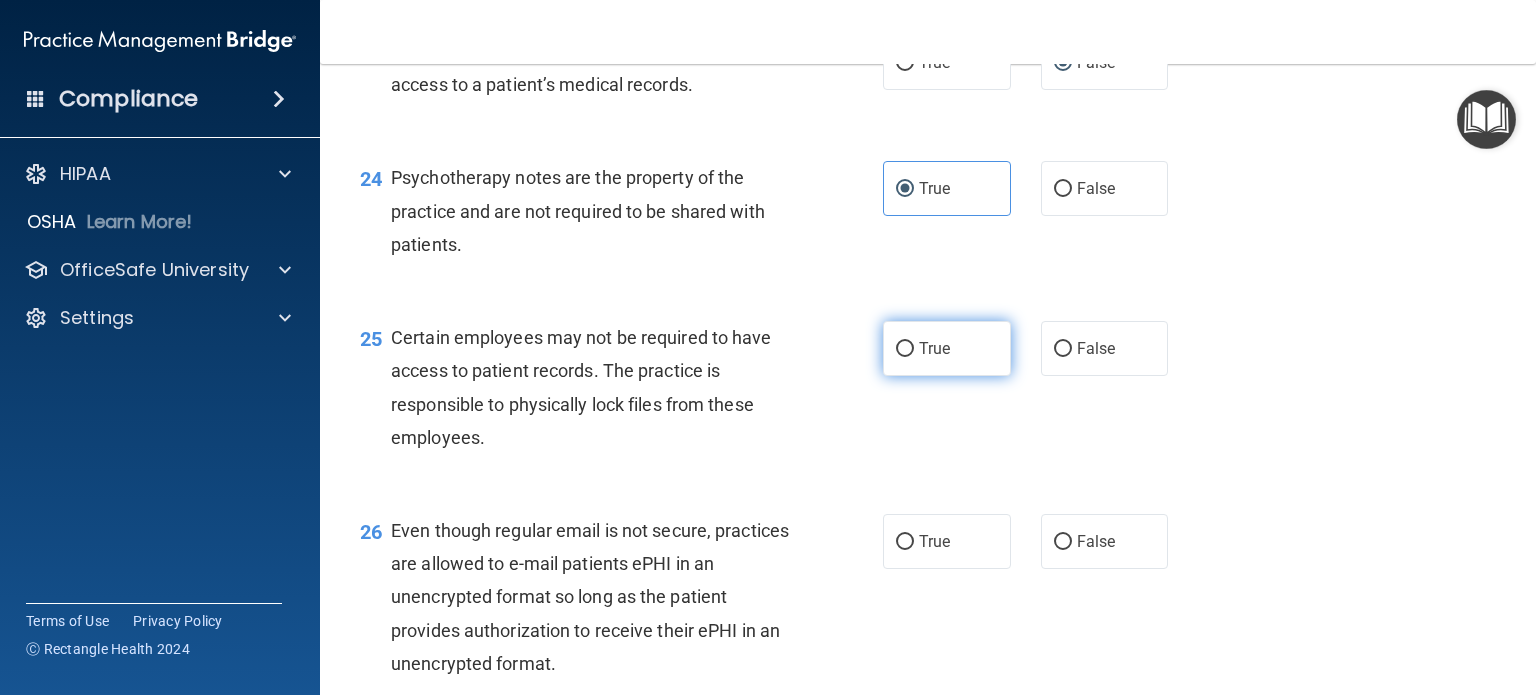click on "True" at bounding box center [947, 348] 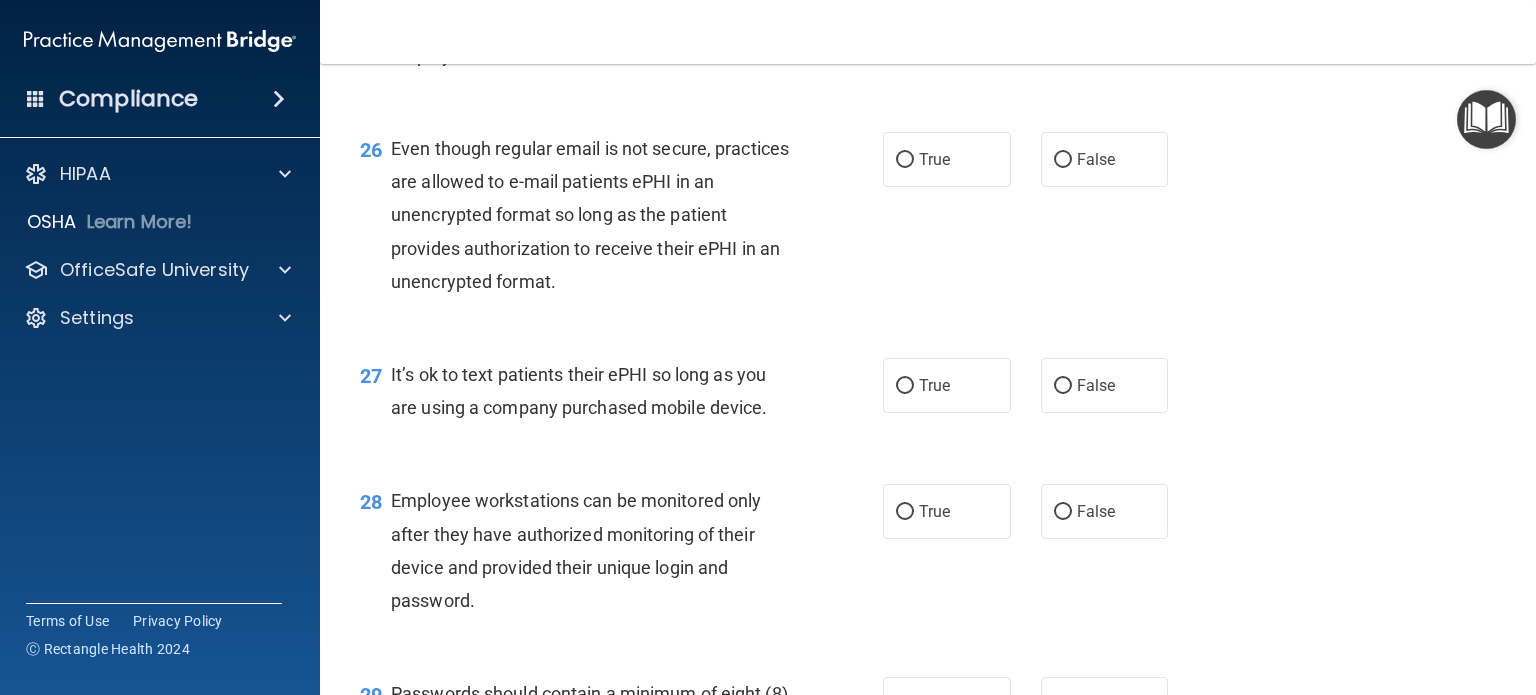scroll, scrollTop: 4657, scrollLeft: 0, axis: vertical 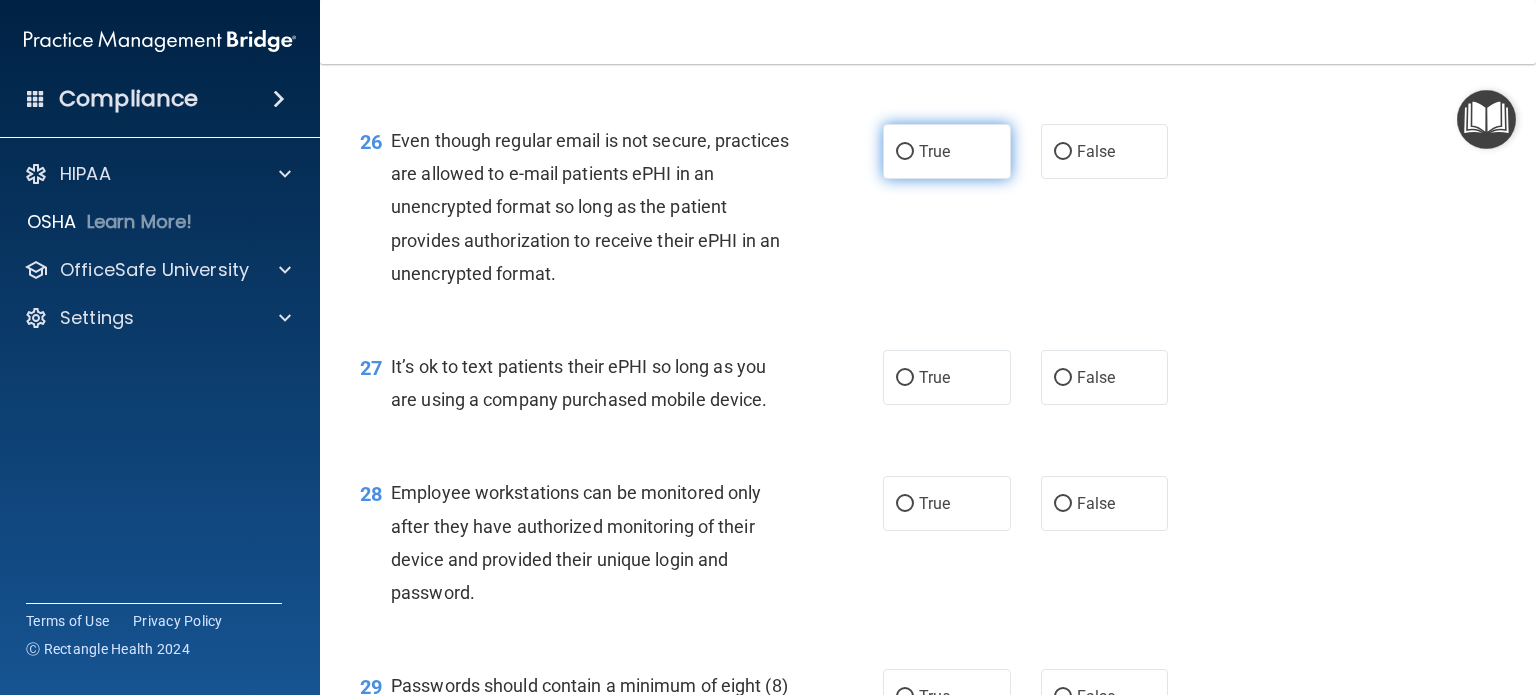 click on "True" at bounding box center [947, 151] 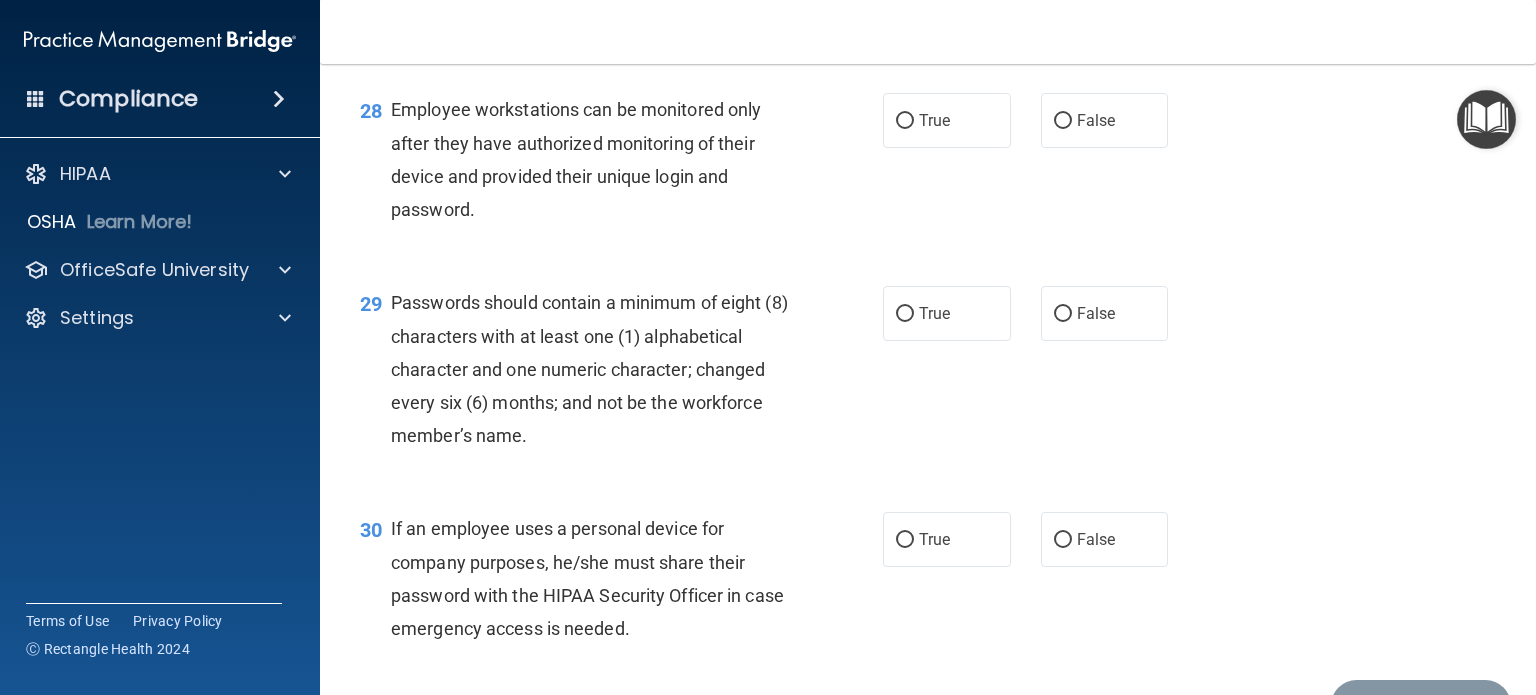 scroll, scrollTop: 5064, scrollLeft: 0, axis: vertical 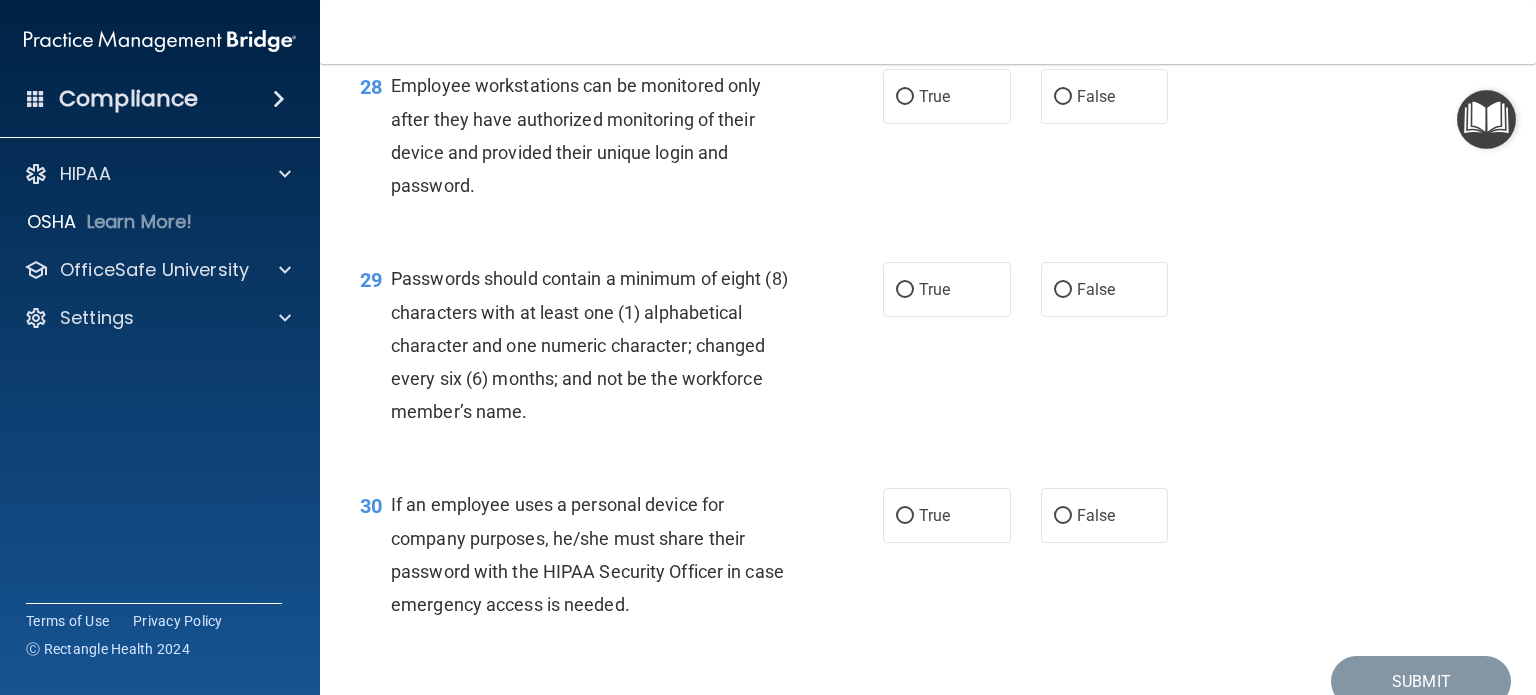 click on "False" at bounding box center (1063, -29) 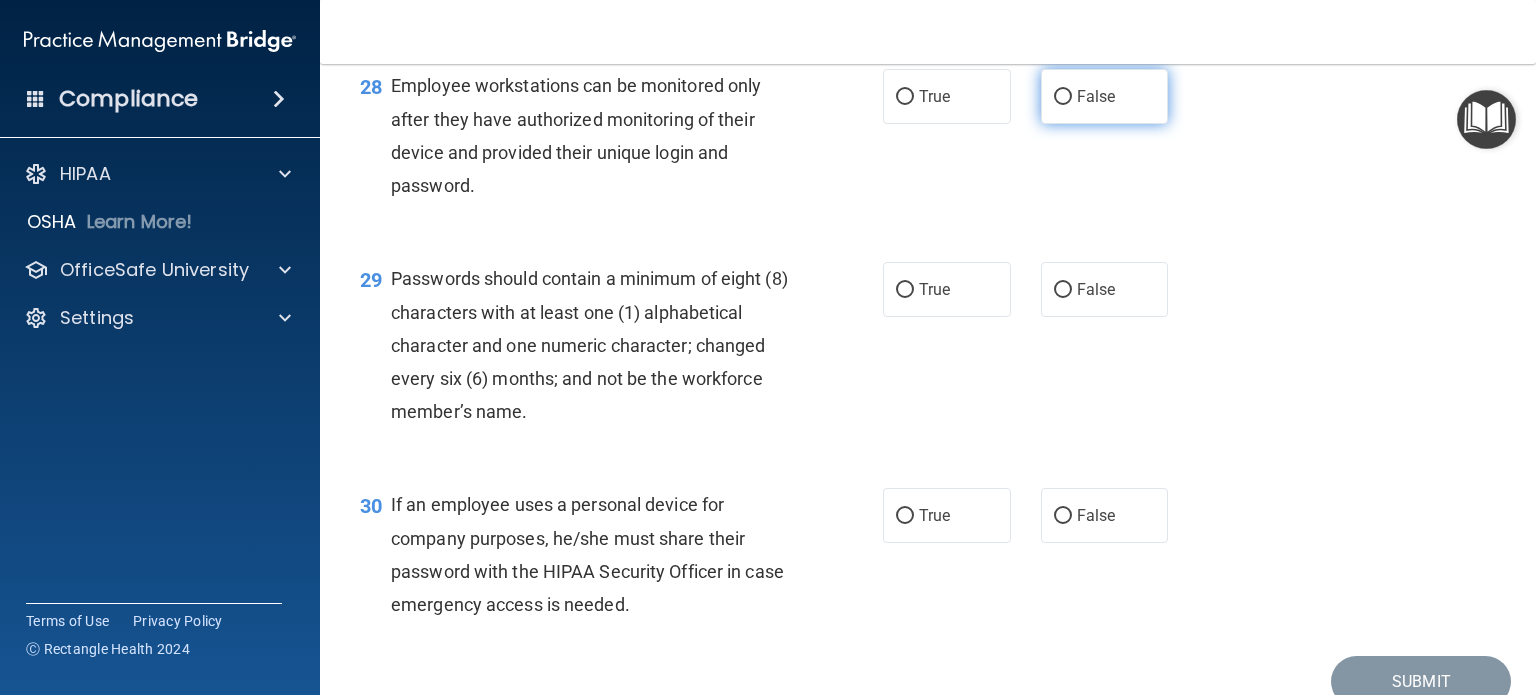 click on "False" at bounding box center [1105, 96] 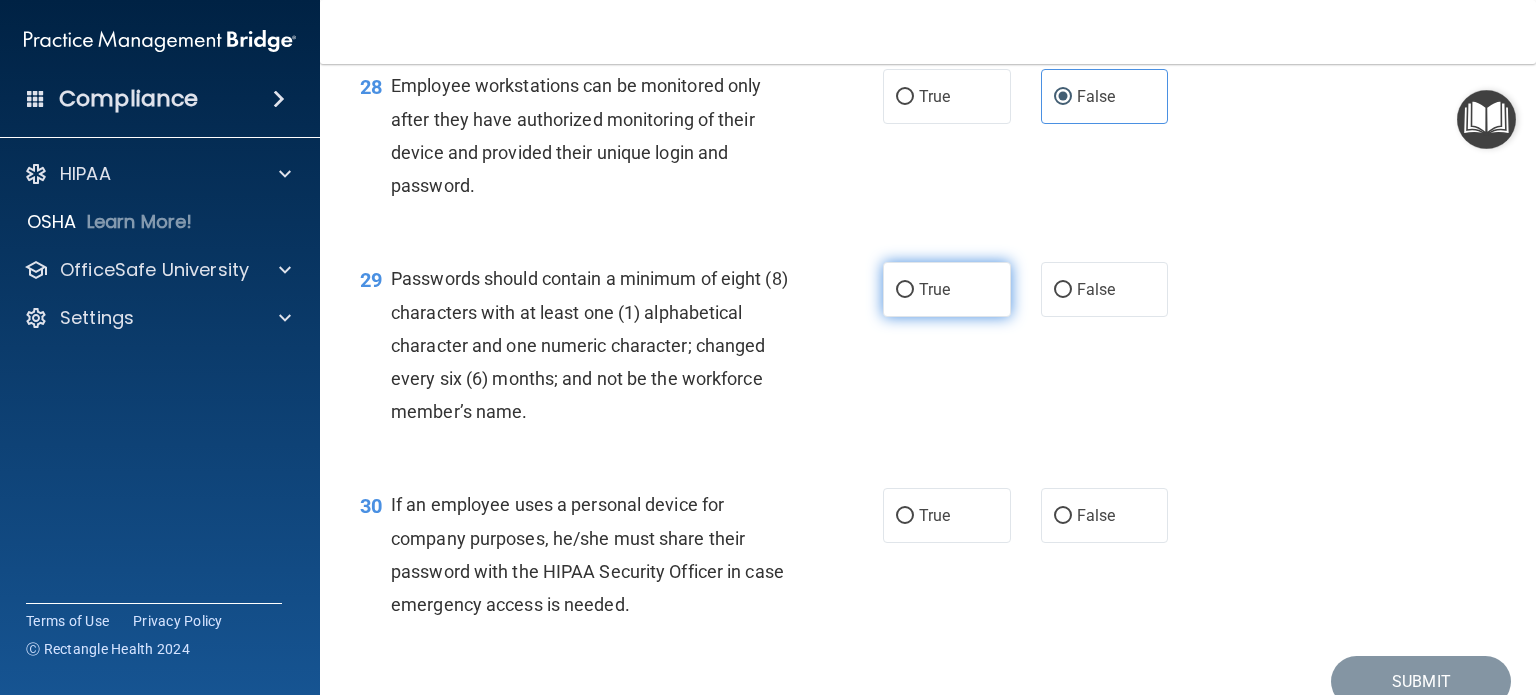 click on "True" at bounding box center (934, 289) 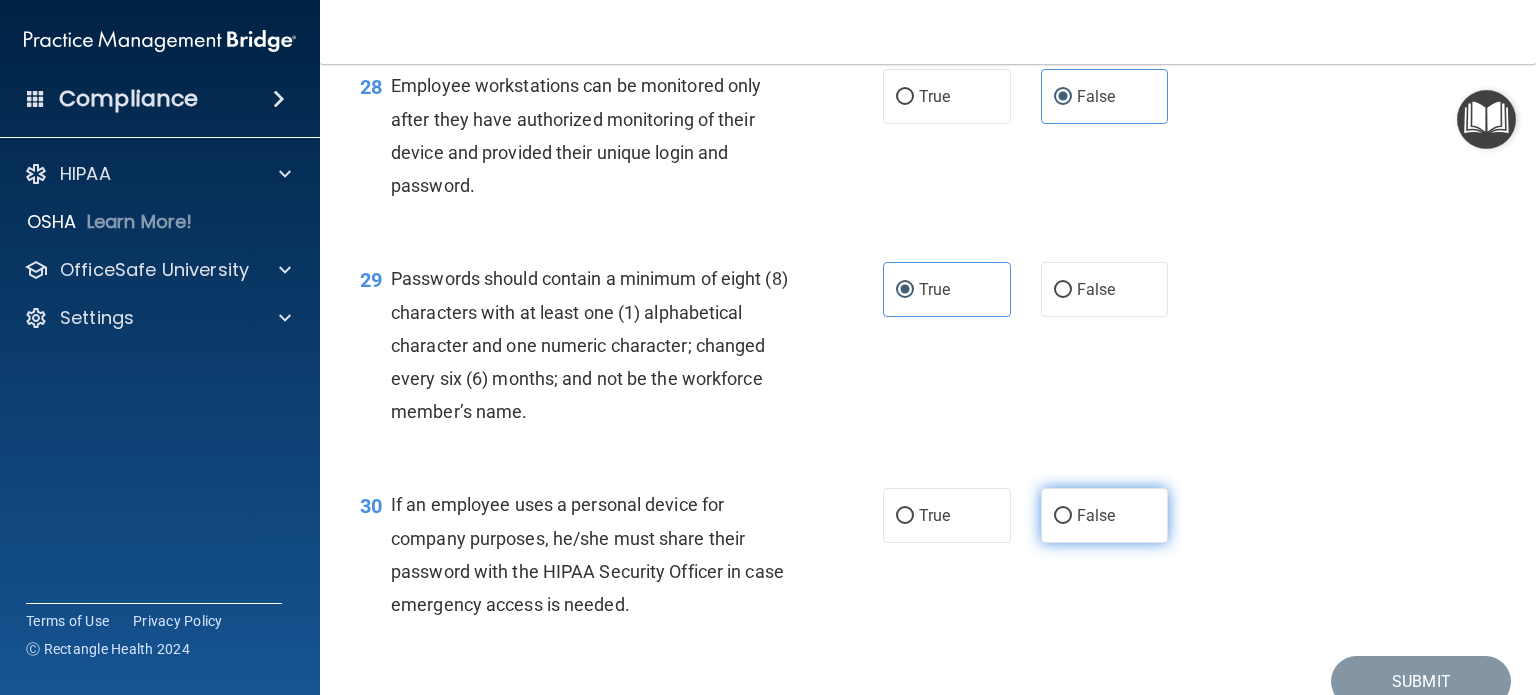 click on "False" at bounding box center (1105, 515) 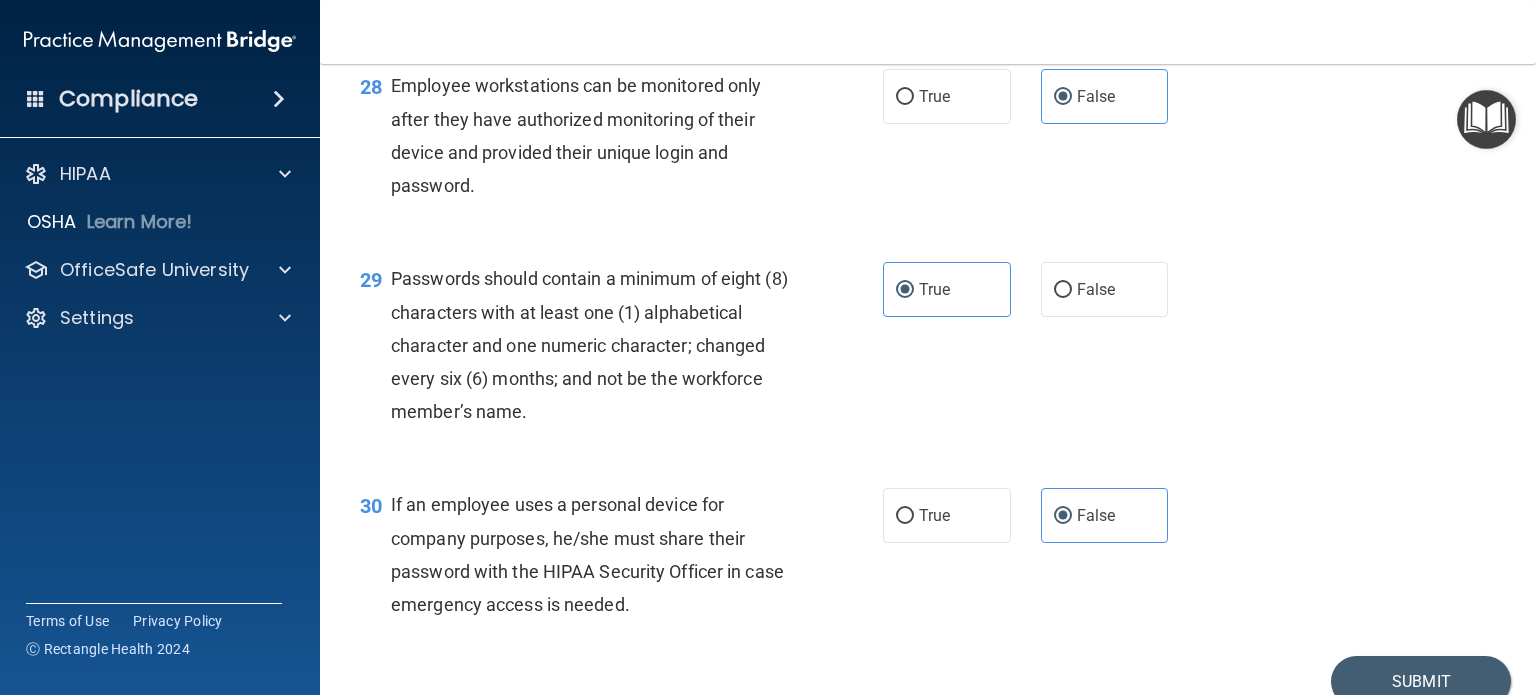 scroll, scrollTop: 5256, scrollLeft: 0, axis: vertical 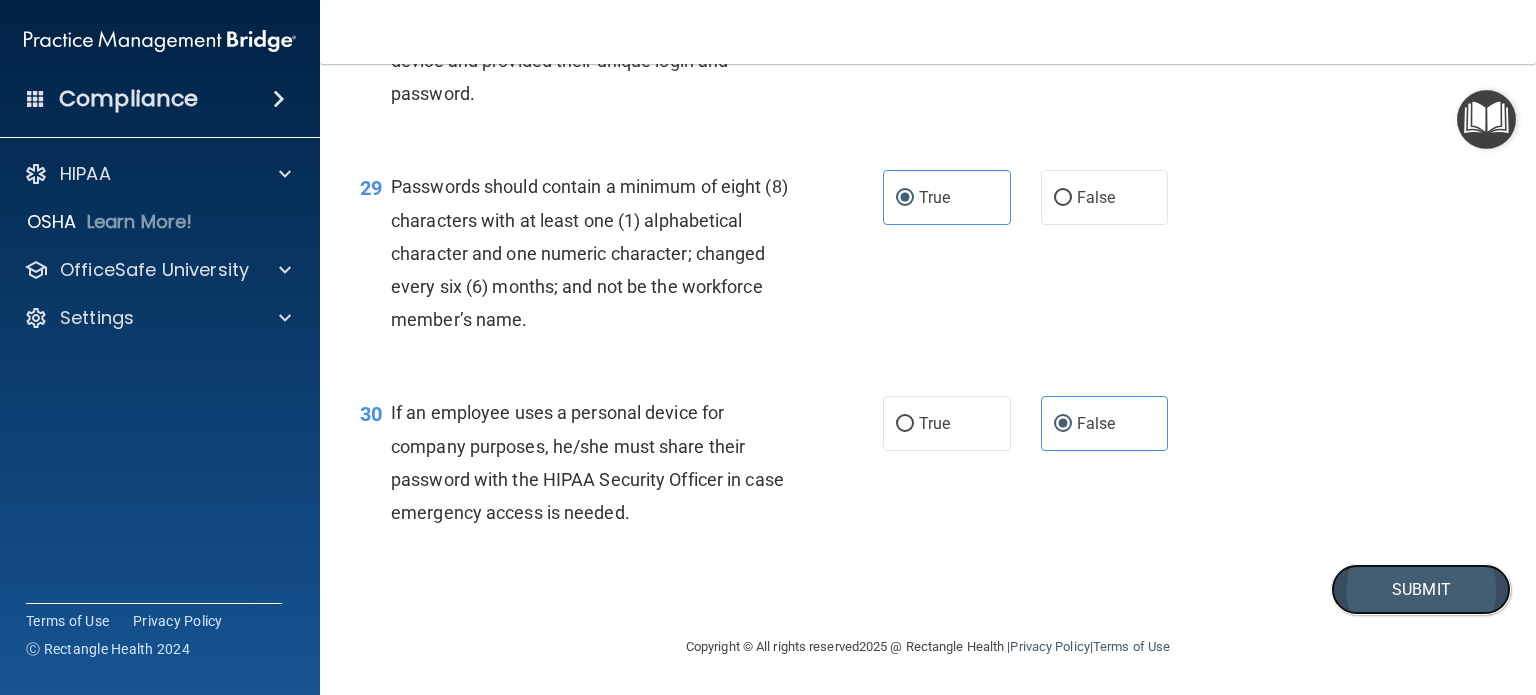 click on "Submit" at bounding box center [1421, 589] 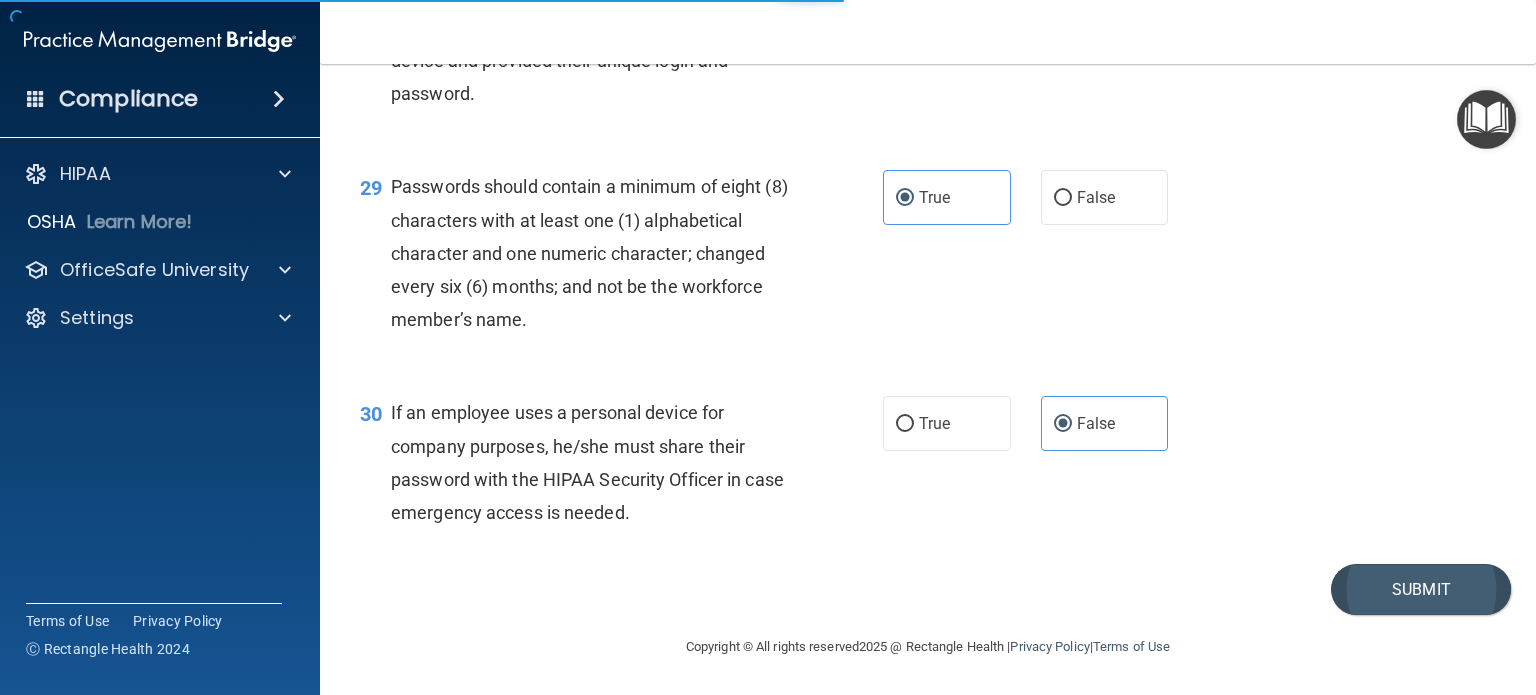 scroll, scrollTop: 0, scrollLeft: 0, axis: both 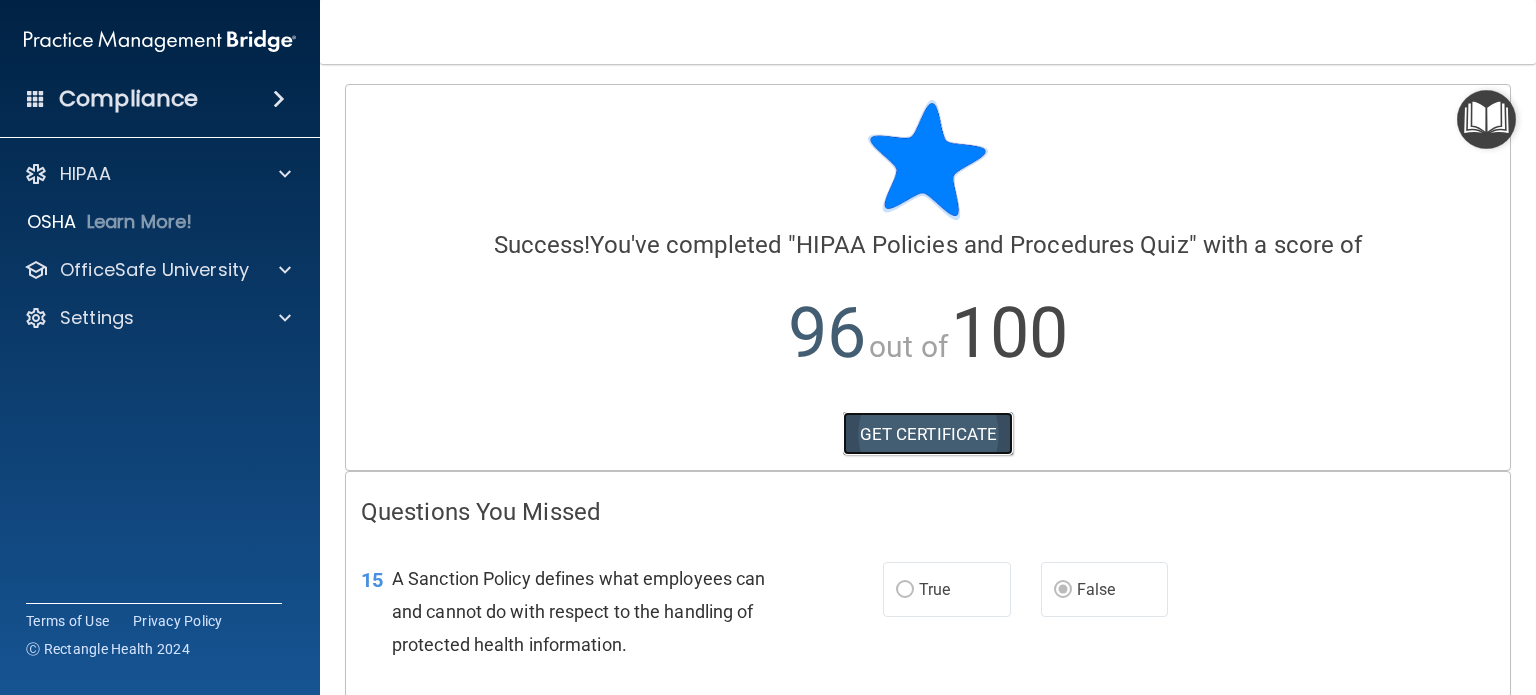 click on "GET CERTIFICATE" at bounding box center [928, 434] 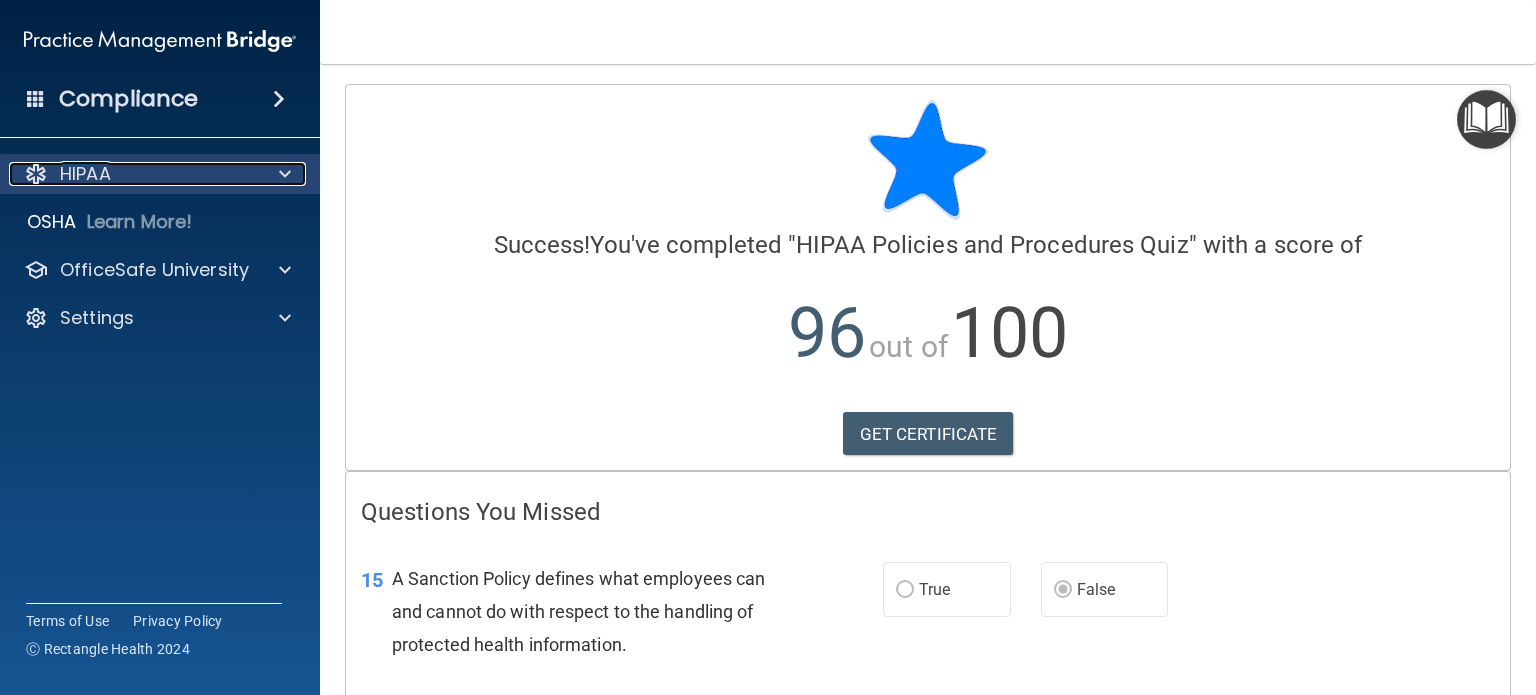 click at bounding box center [285, 174] 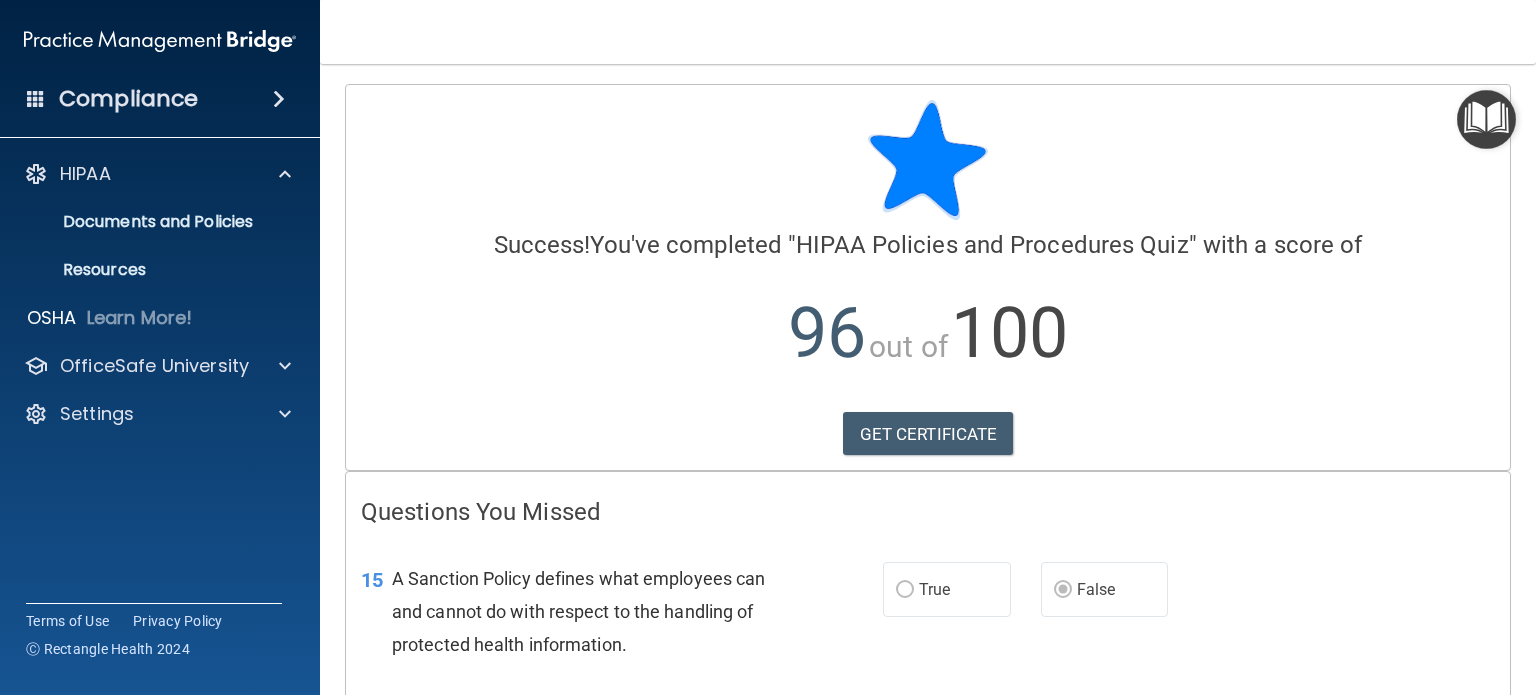 click at bounding box center [279, 99] 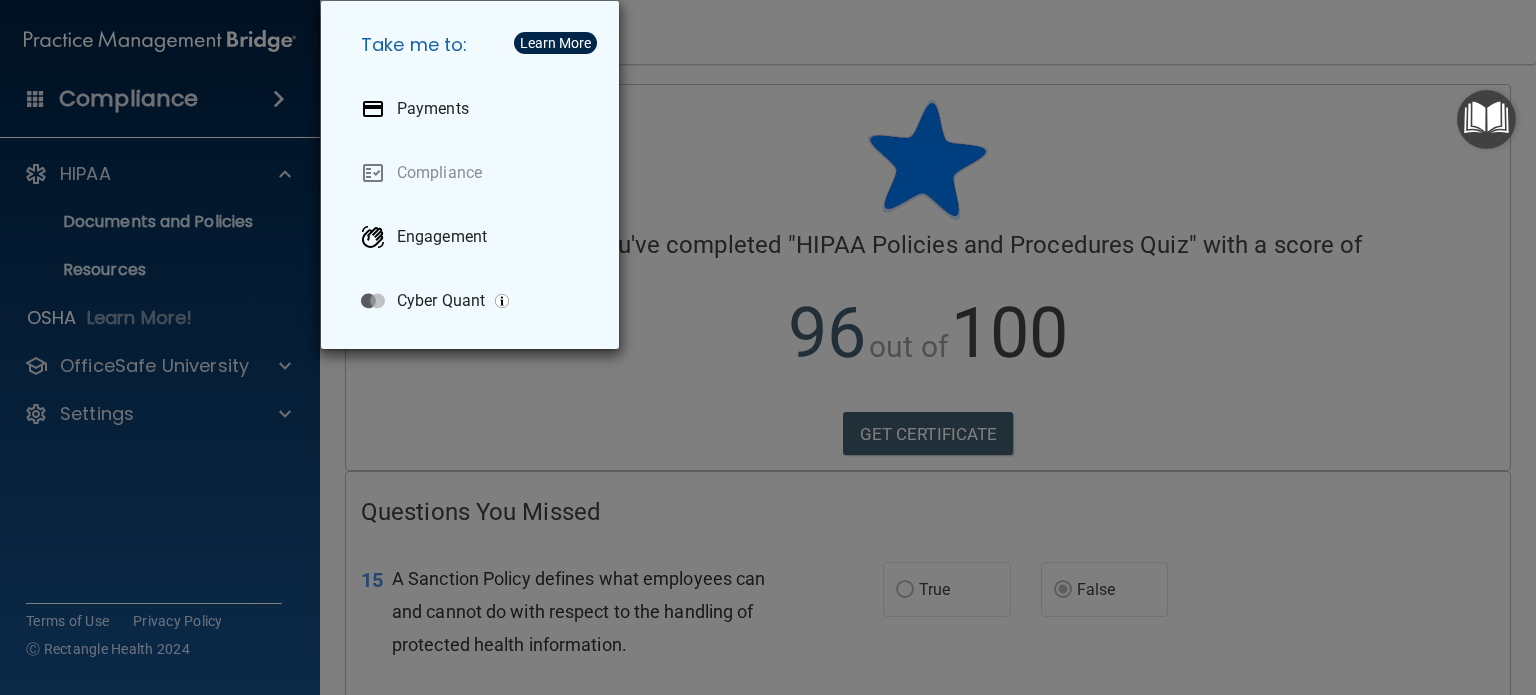 click on "Take me to:             Payments                   Compliance                     Engagement                     Cyber Quant" at bounding box center [768, 347] 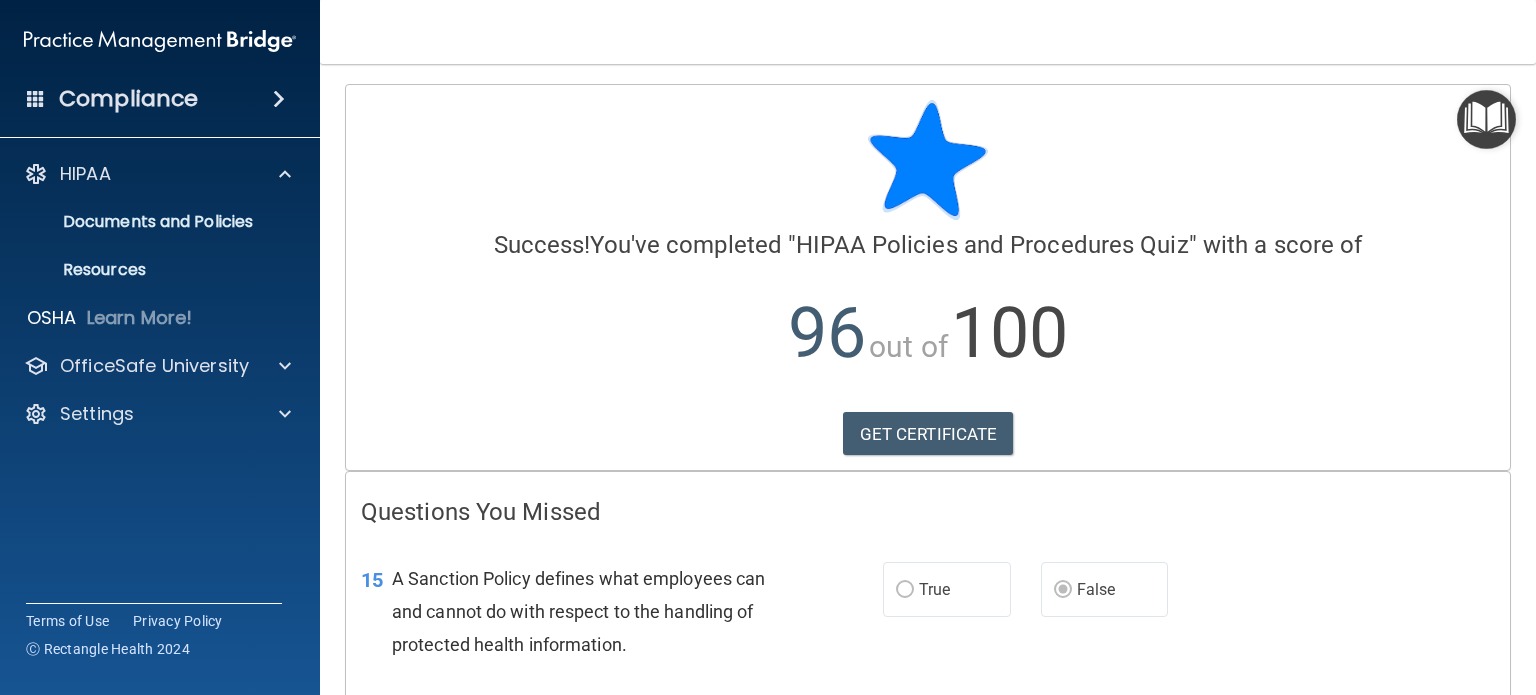 click at bounding box center [1486, 119] 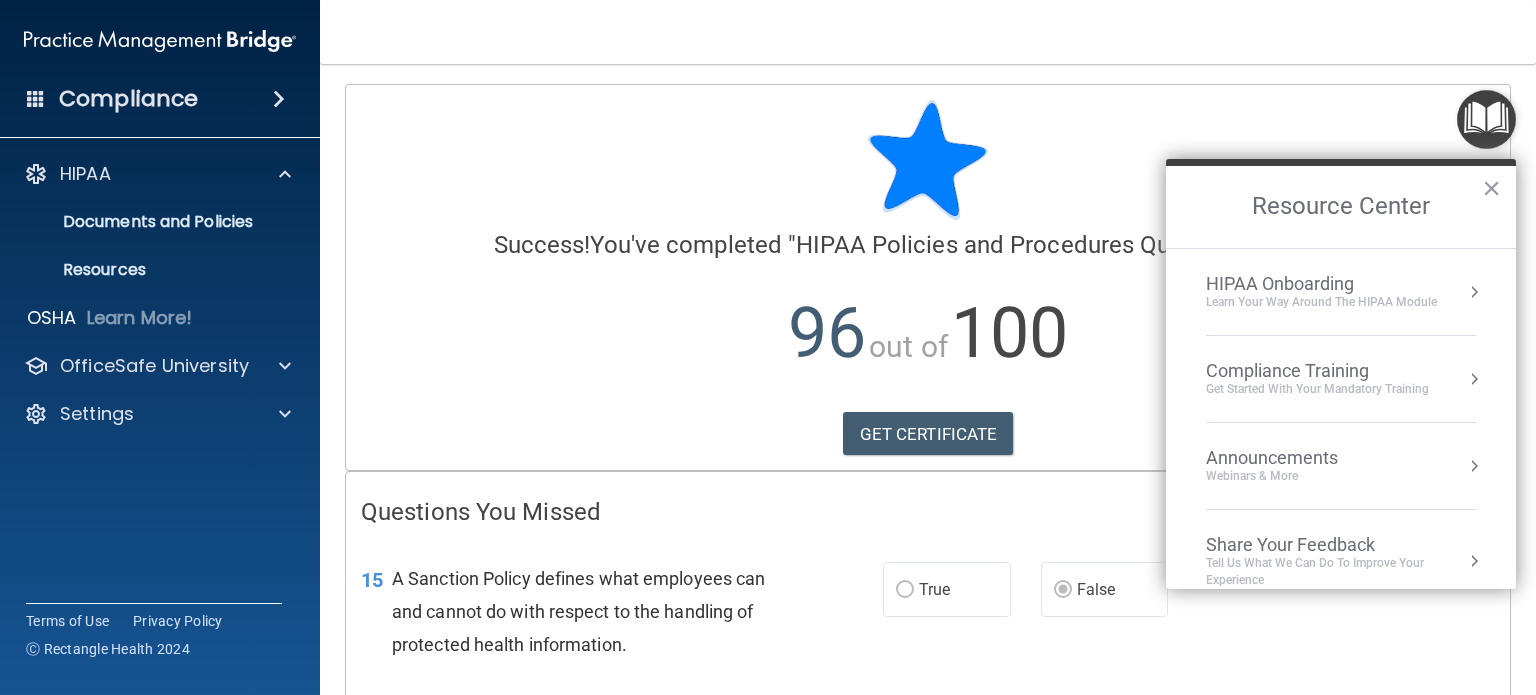 click on "Compliance Training" at bounding box center (1317, 371) 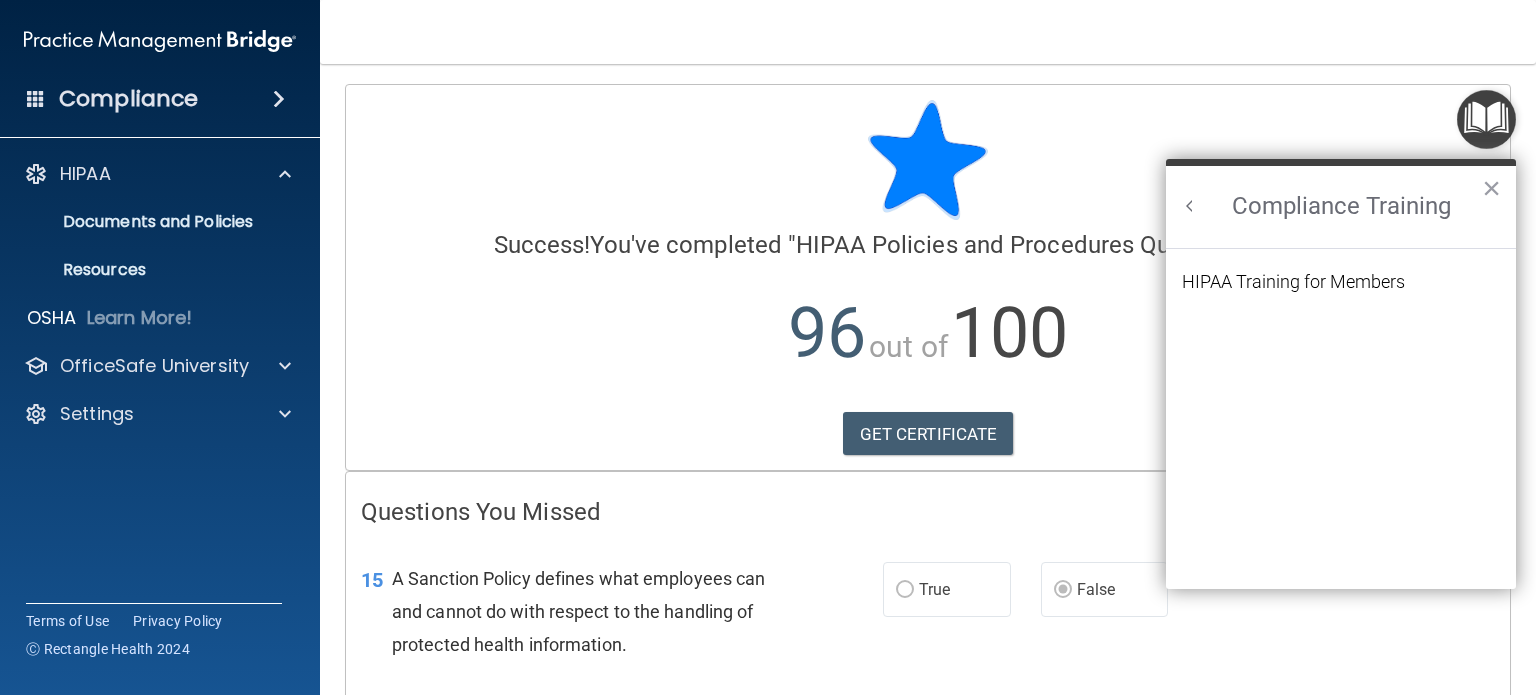 scroll, scrollTop: 0, scrollLeft: 0, axis: both 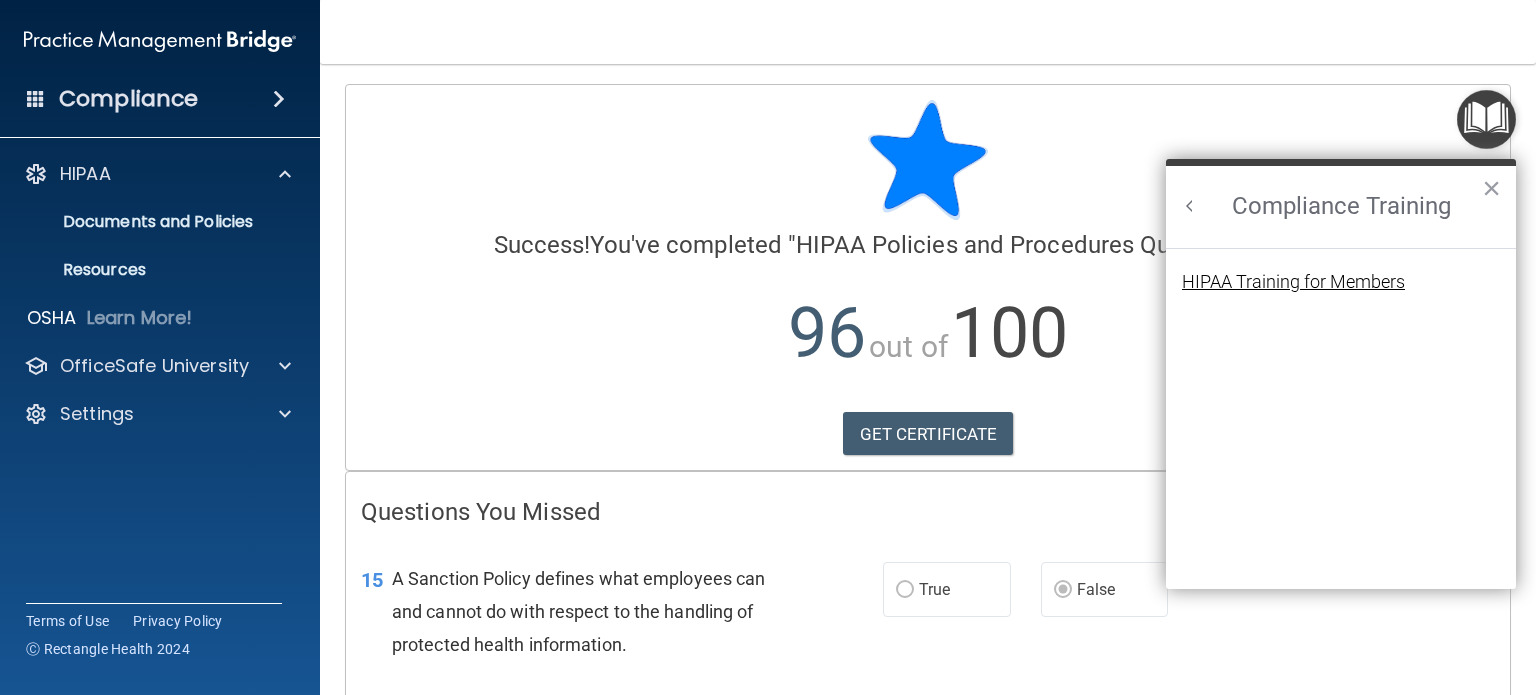 click on "HIPAA Training for Members" at bounding box center [1293, 282] 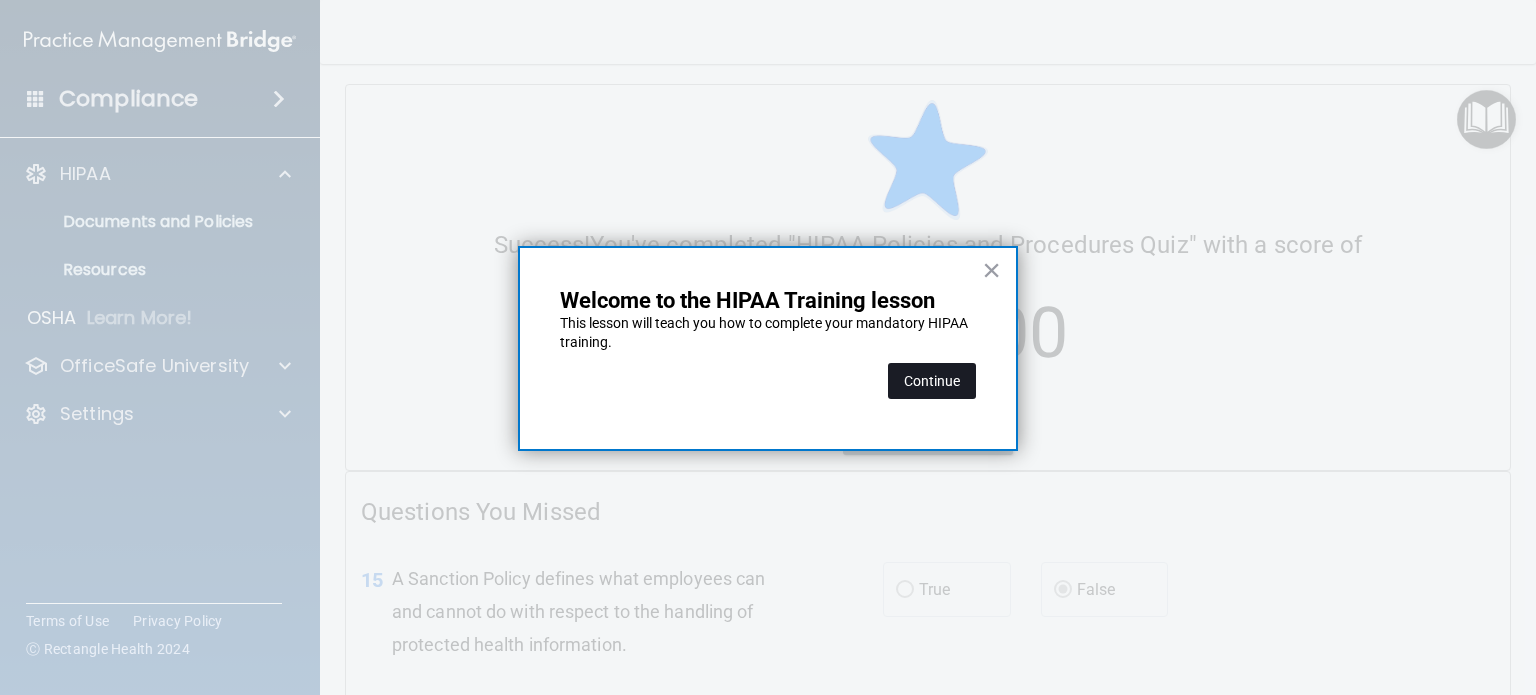 click on "Continue" at bounding box center [932, 381] 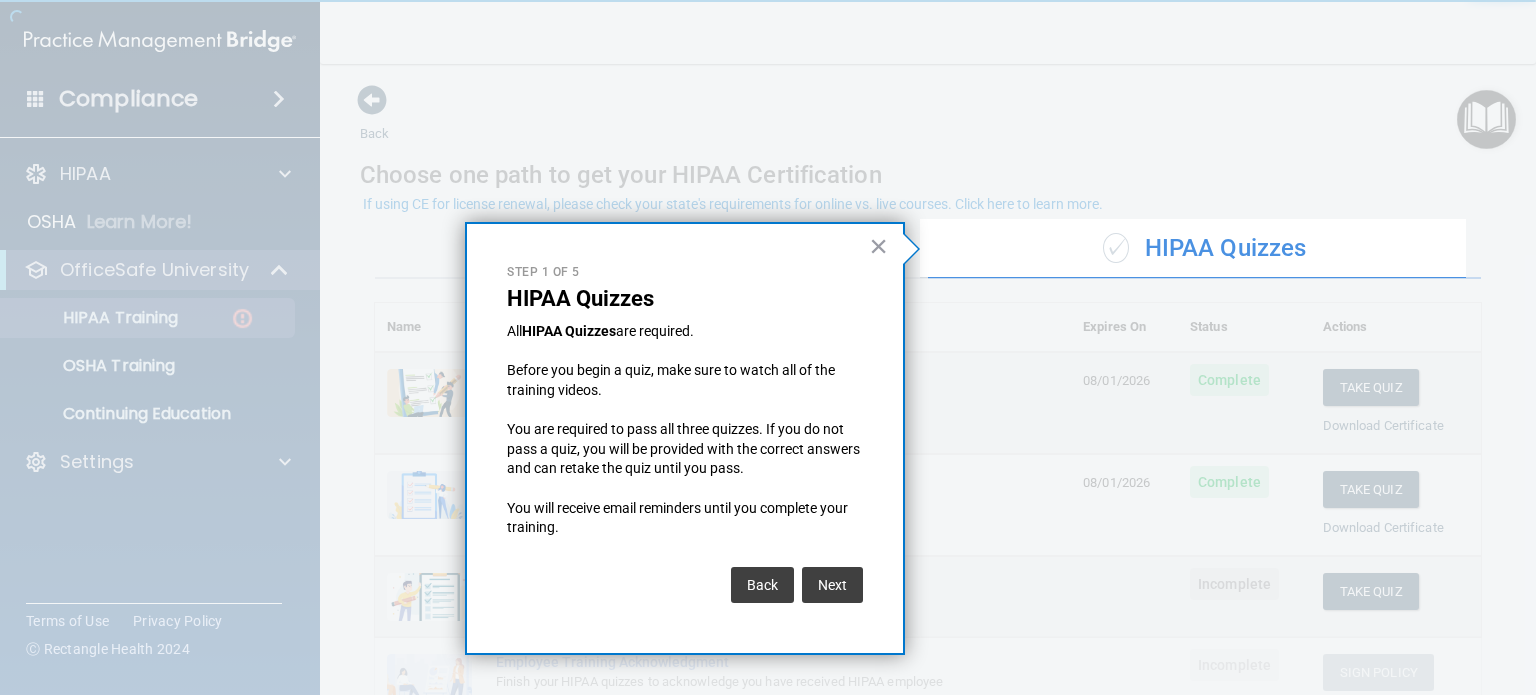 click on "×" at bounding box center (878, 246) 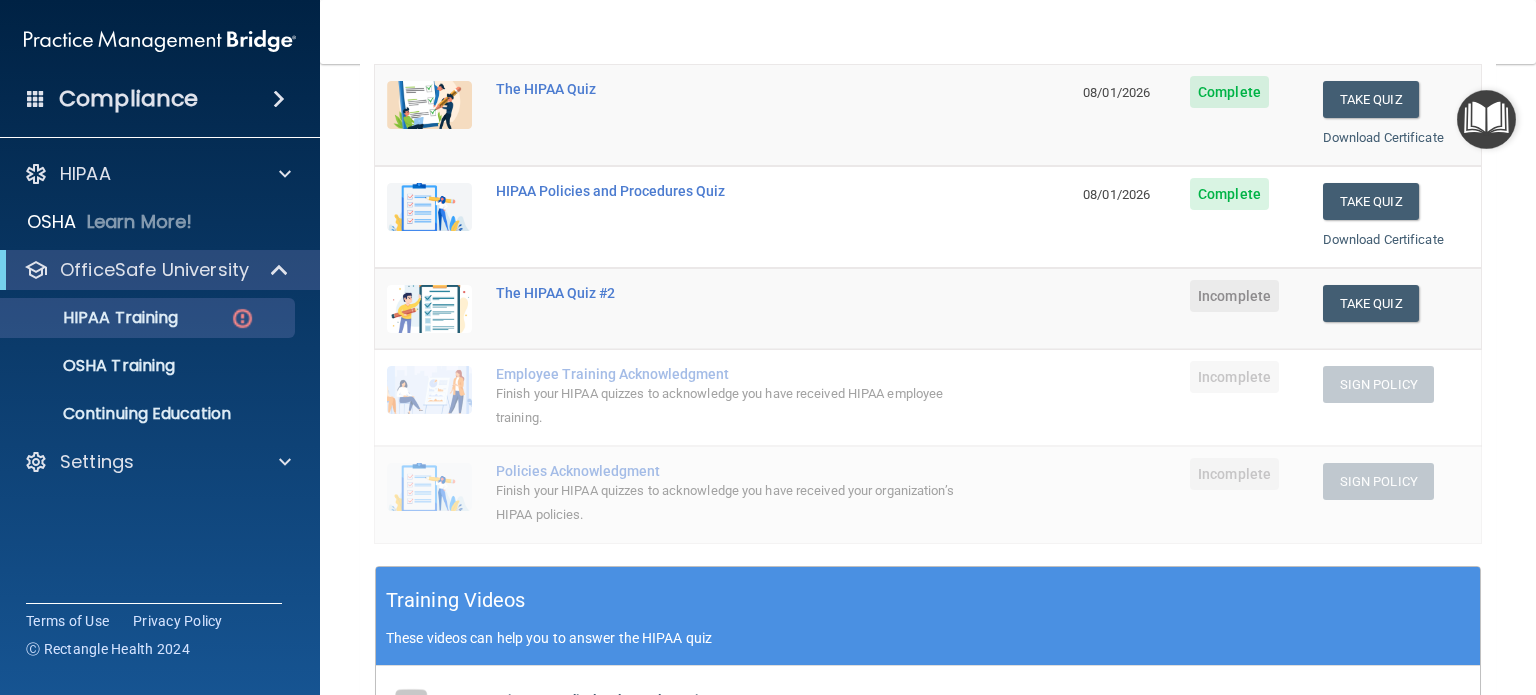 scroll, scrollTop: 290, scrollLeft: 0, axis: vertical 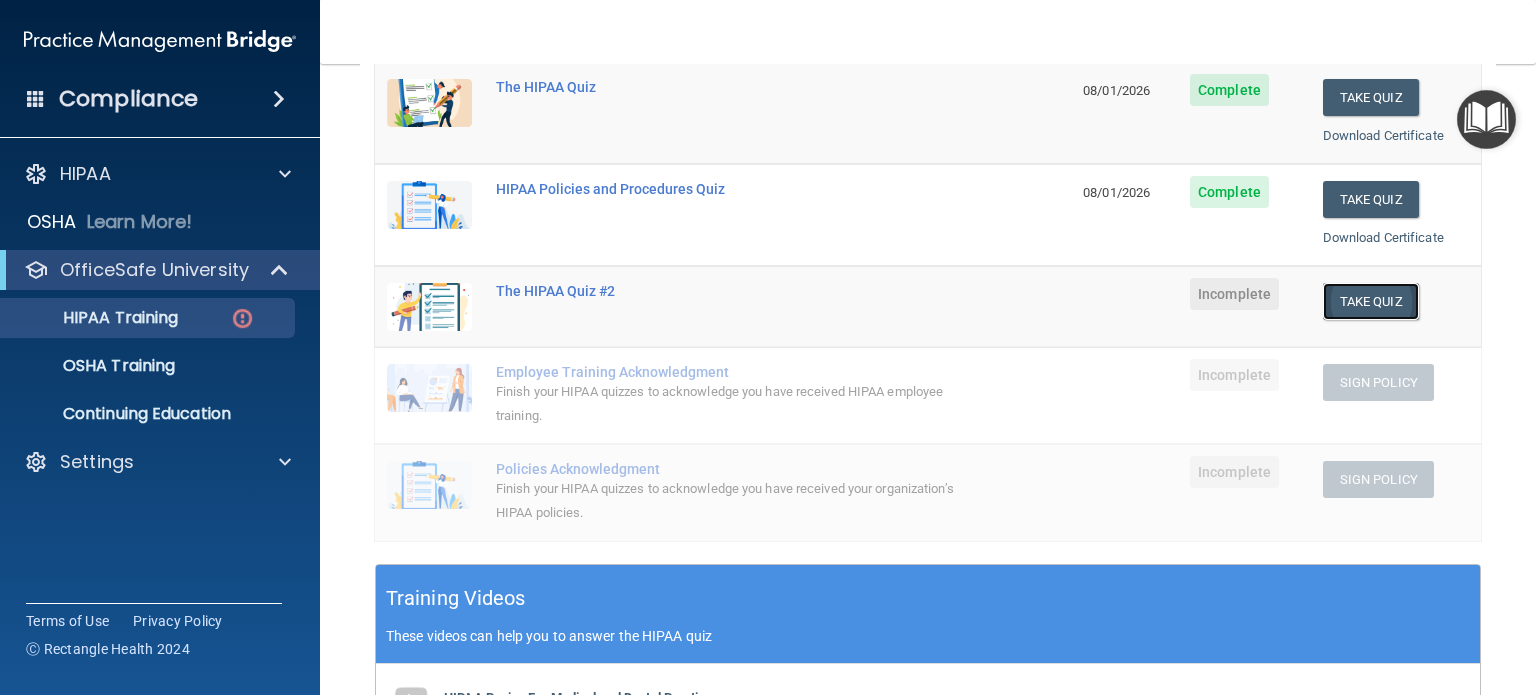 click on "Take Quiz" at bounding box center (1371, 301) 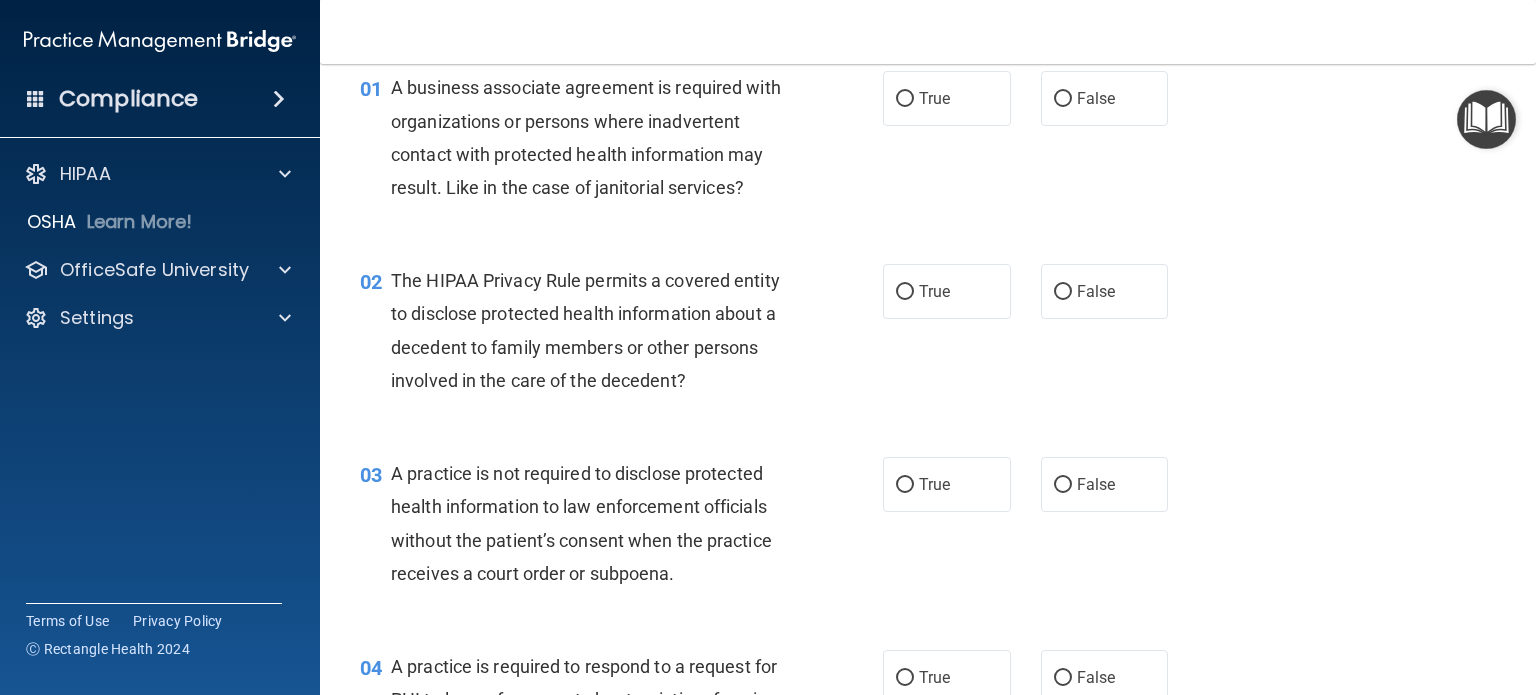 scroll, scrollTop: 0, scrollLeft: 0, axis: both 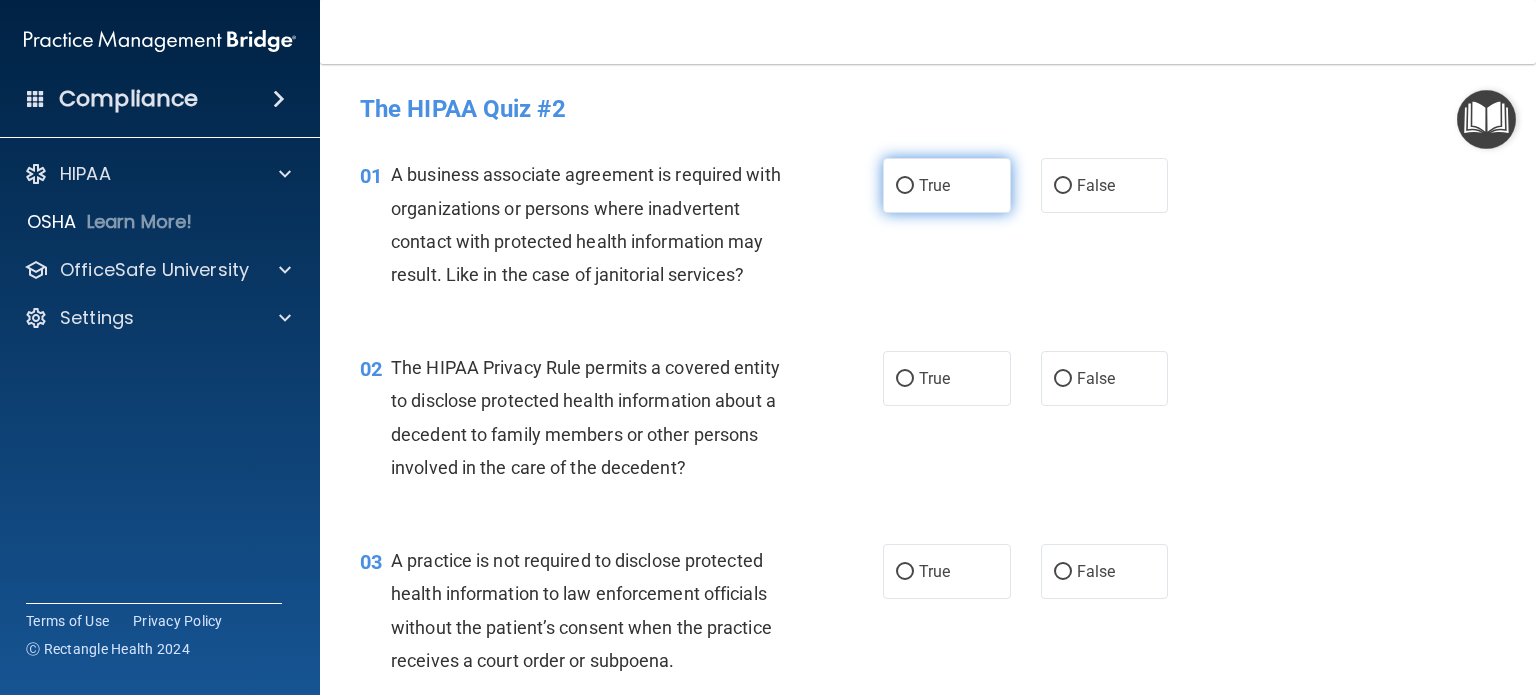 click on "True" at bounding box center (947, 185) 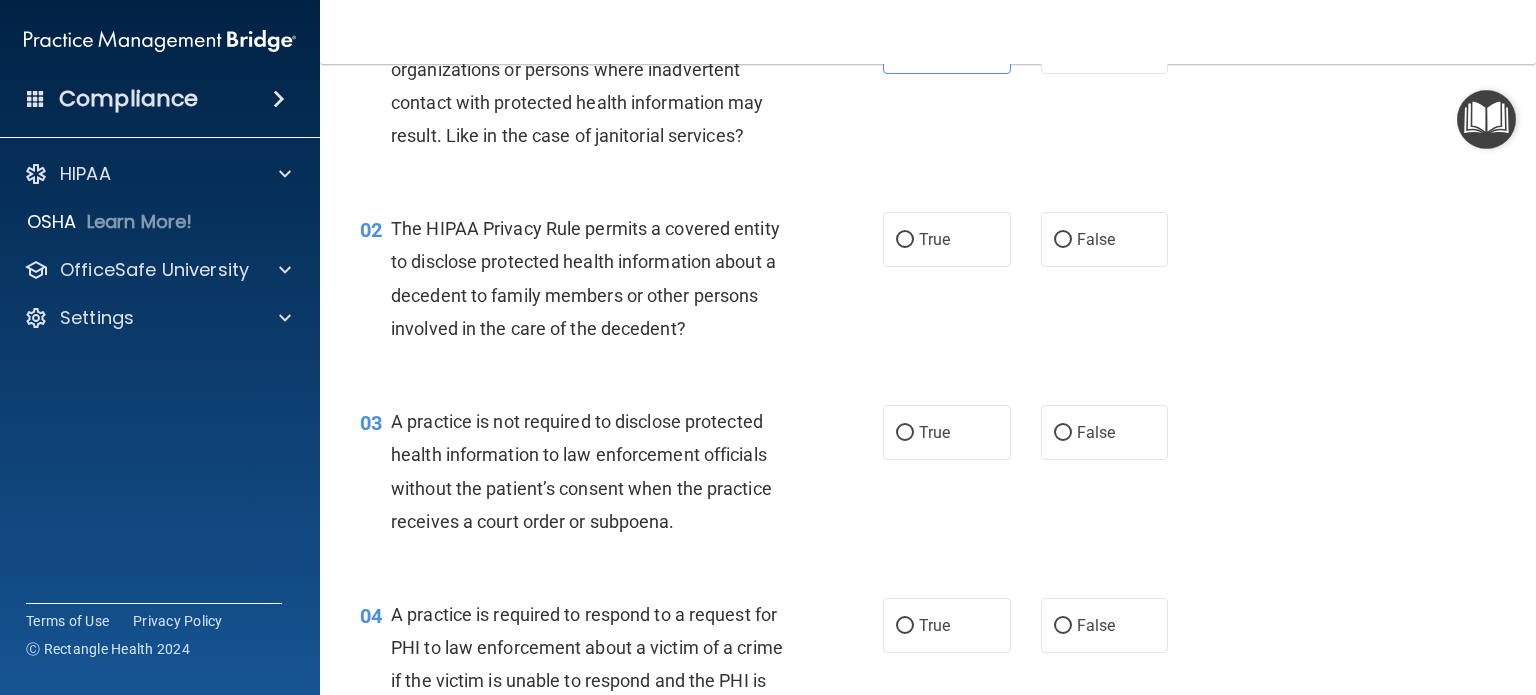 scroll, scrollTop: 154, scrollLeft: 0, axis: vertical 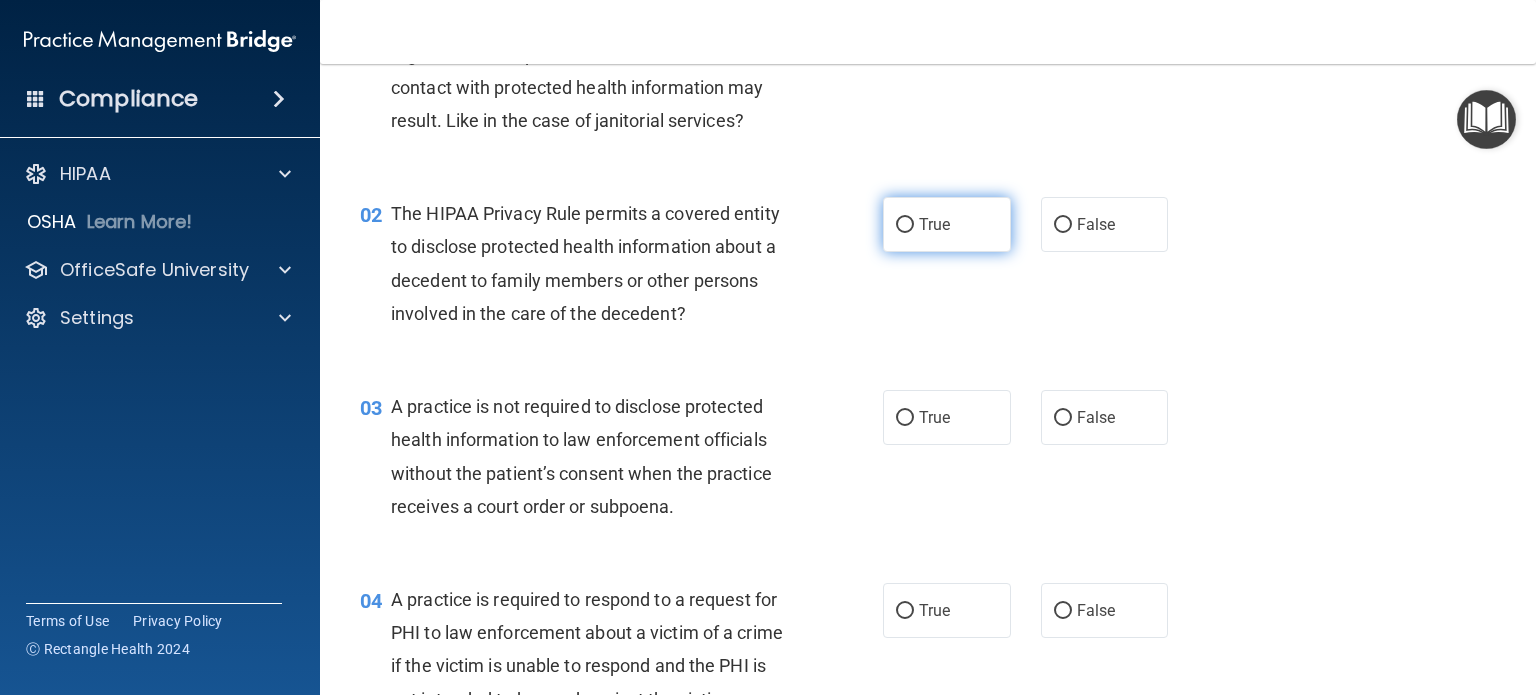 click on "True" at bounding box center (947, 224) 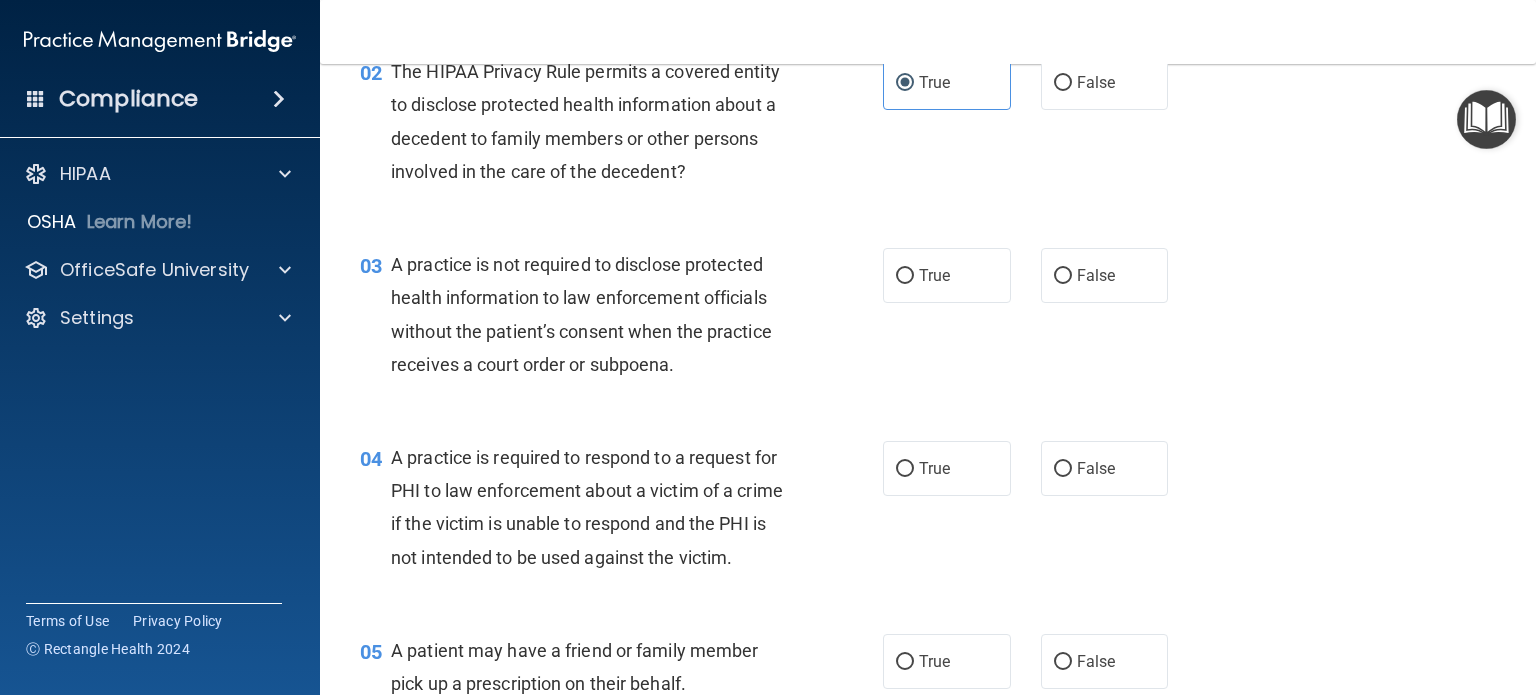 scroll, scrollTop: 310, scrollLeft: 0, axis: vertical 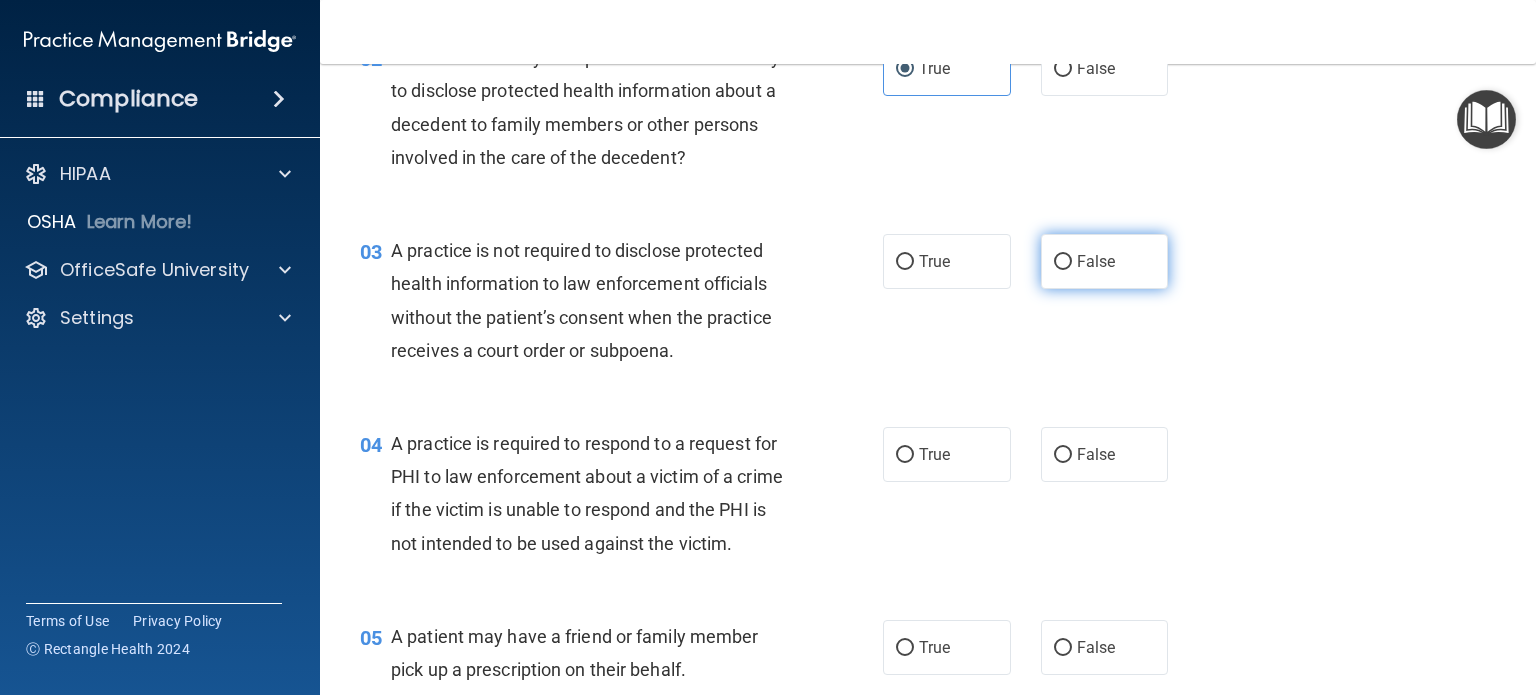 click on "False" at bounding box center [1096, 261] 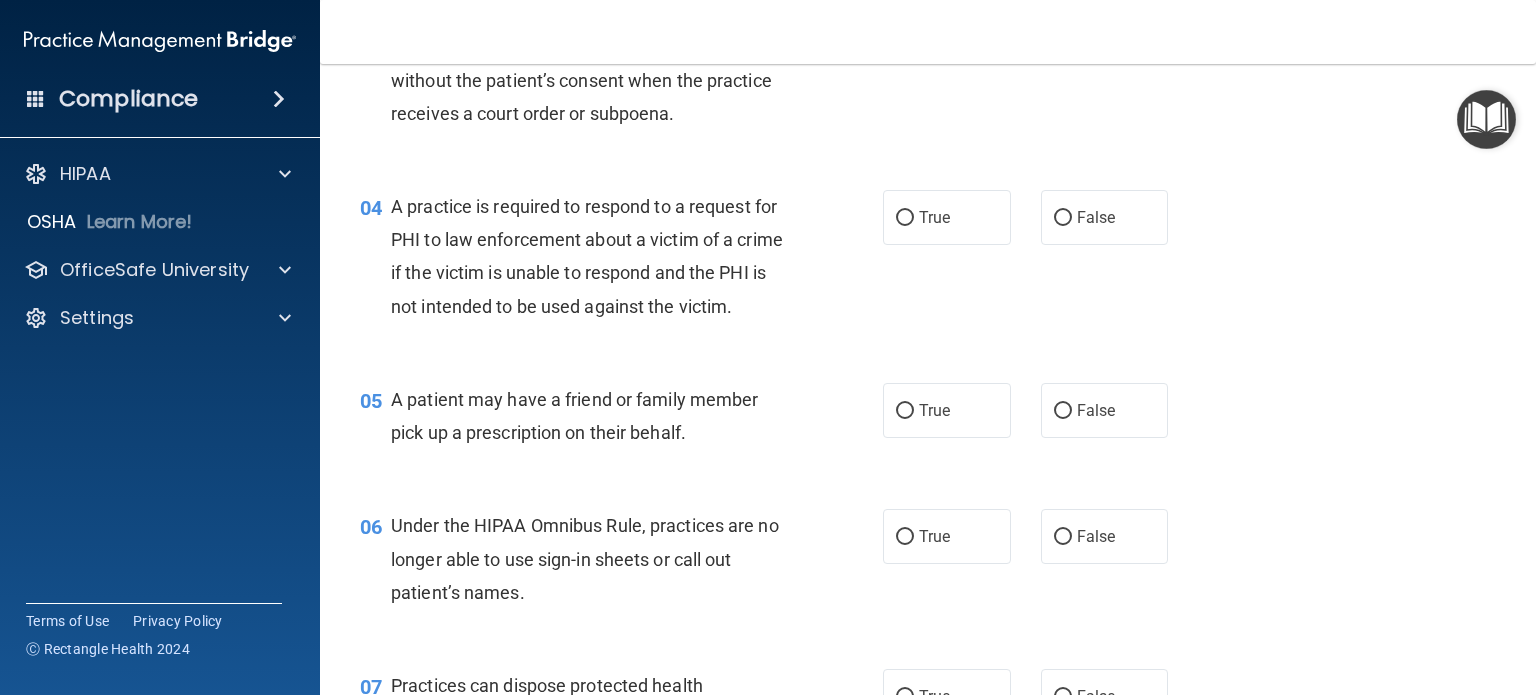 scroll, scrollTop: 562, scrollLeft: 0, axis: vertical 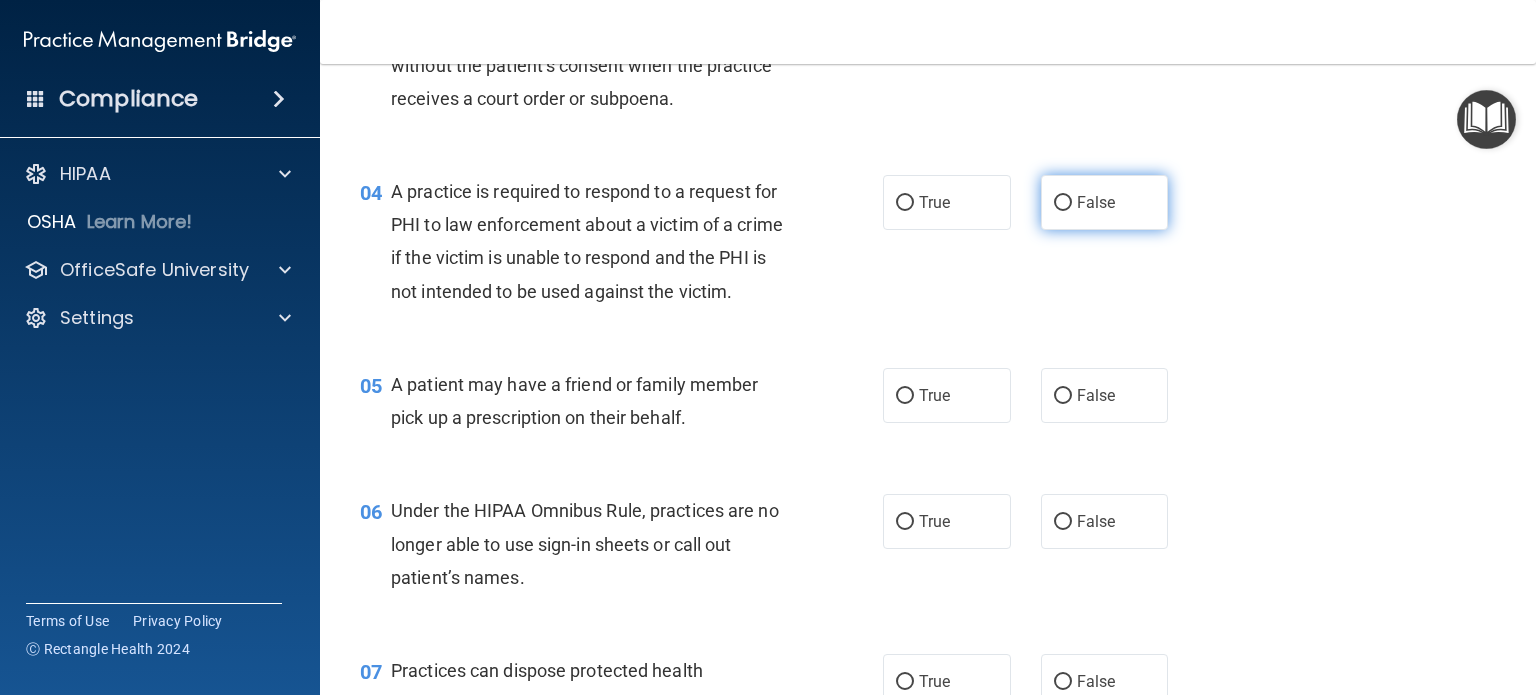 click on "False" at bounding box center (1105, 202) 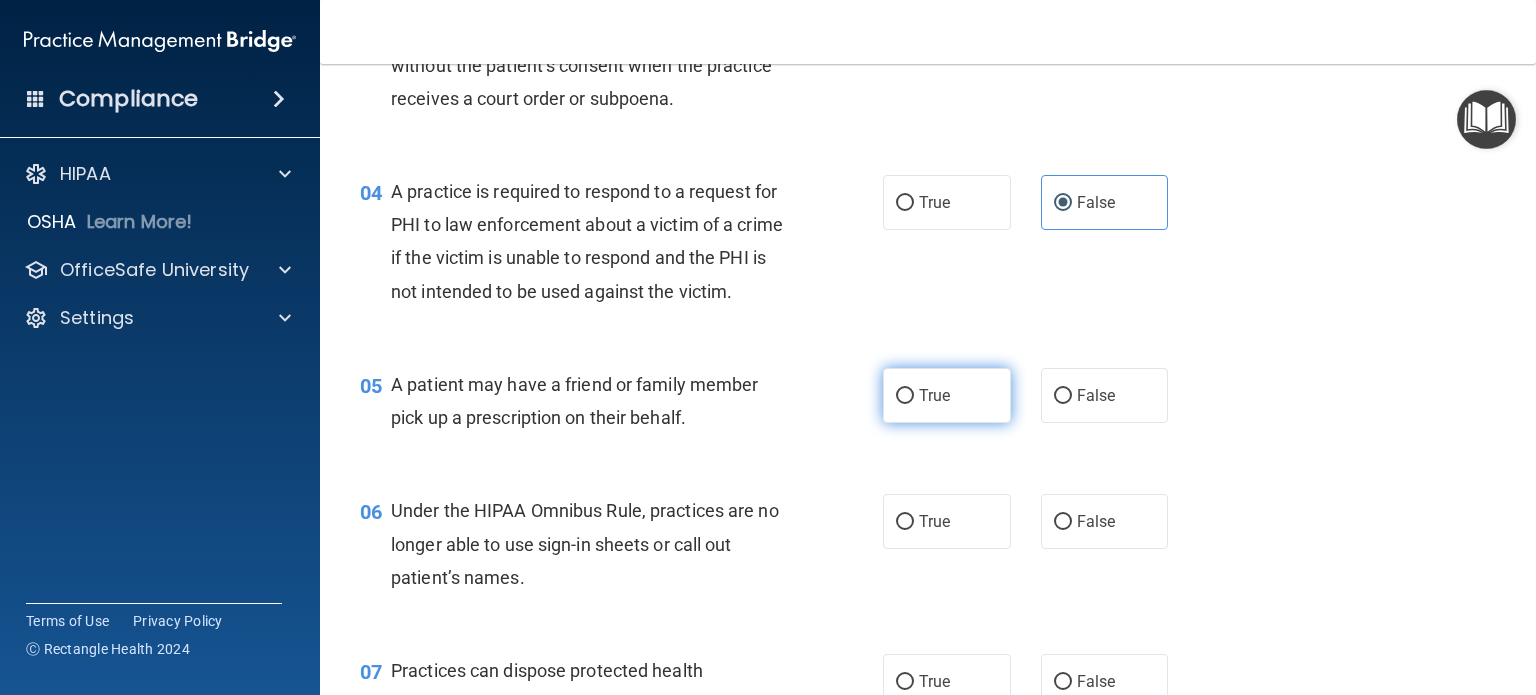 click on "True" at bounding box center [947, 395] 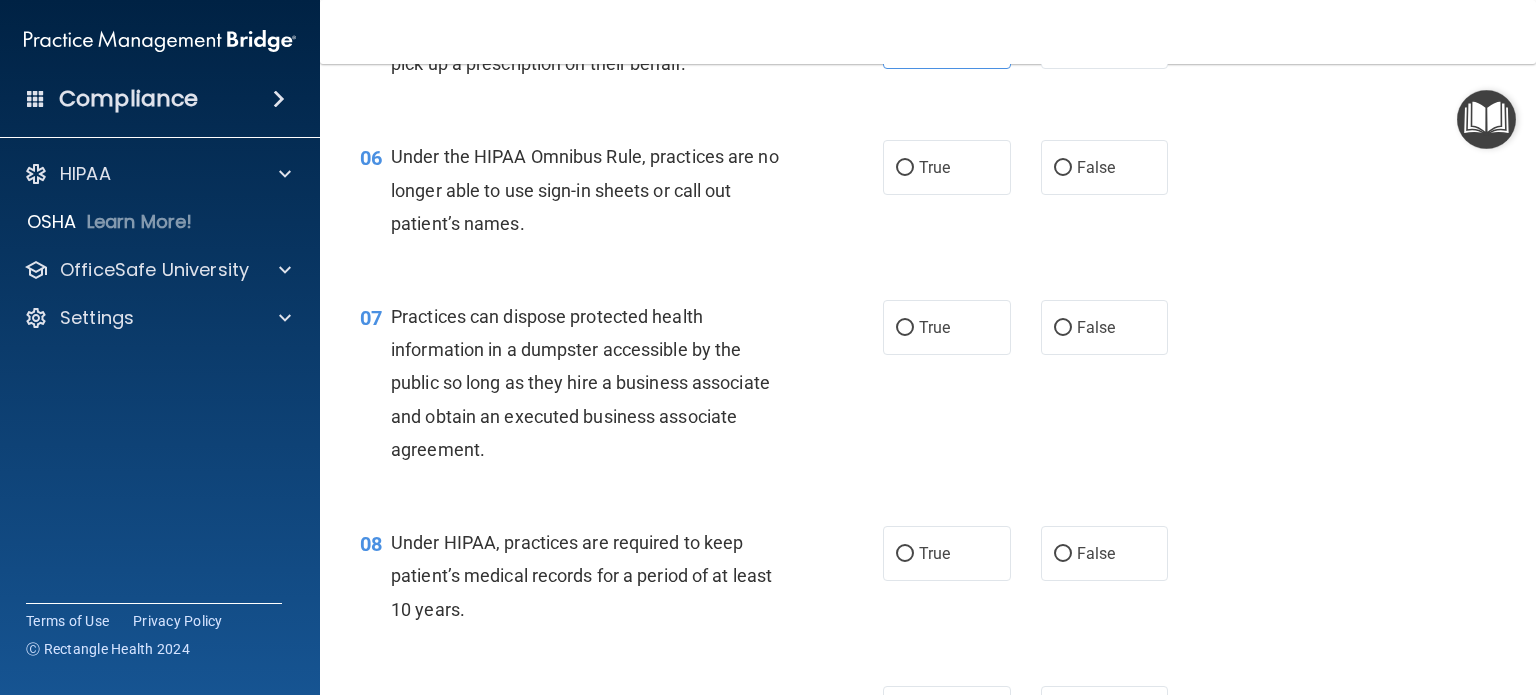 scroll, scrollTop: 924, scrollLeft: 0, axis: vertical 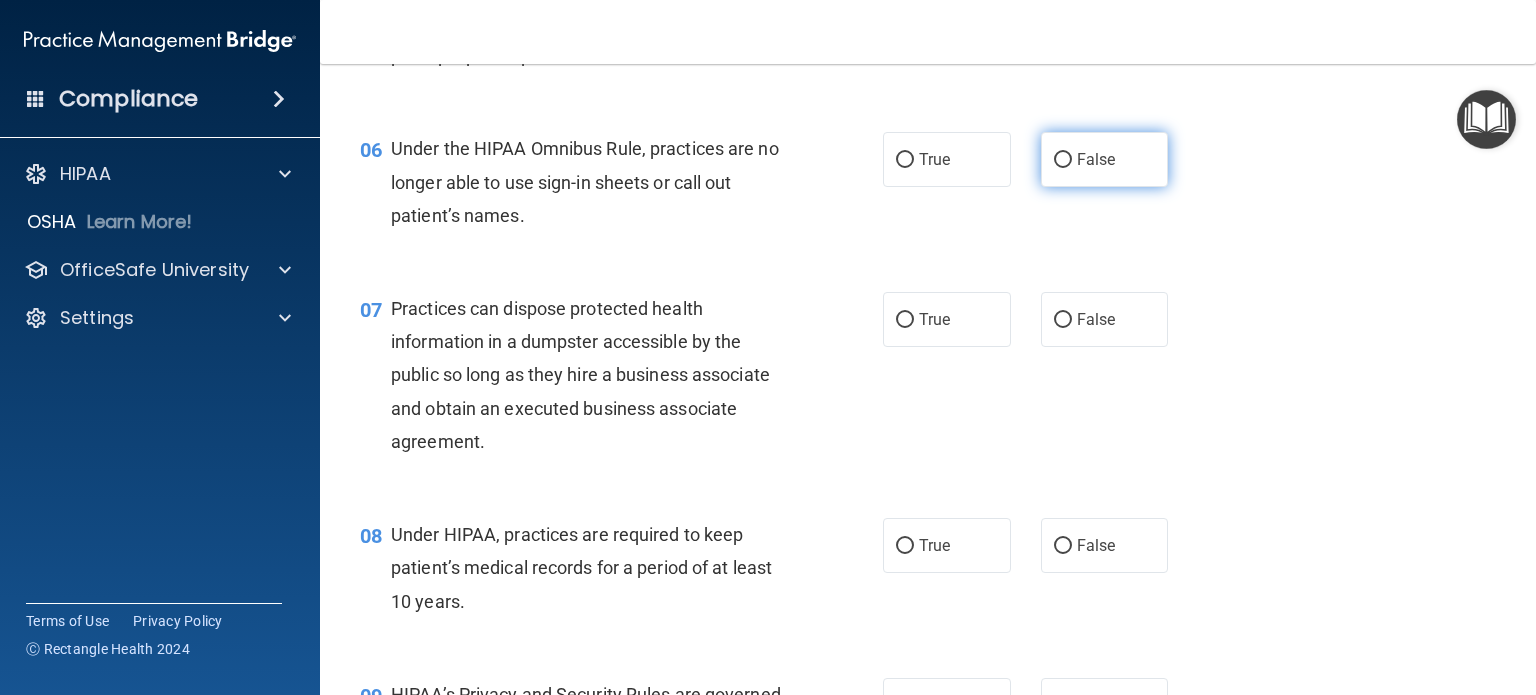 click on "False" at bounding box center (1096, 159) 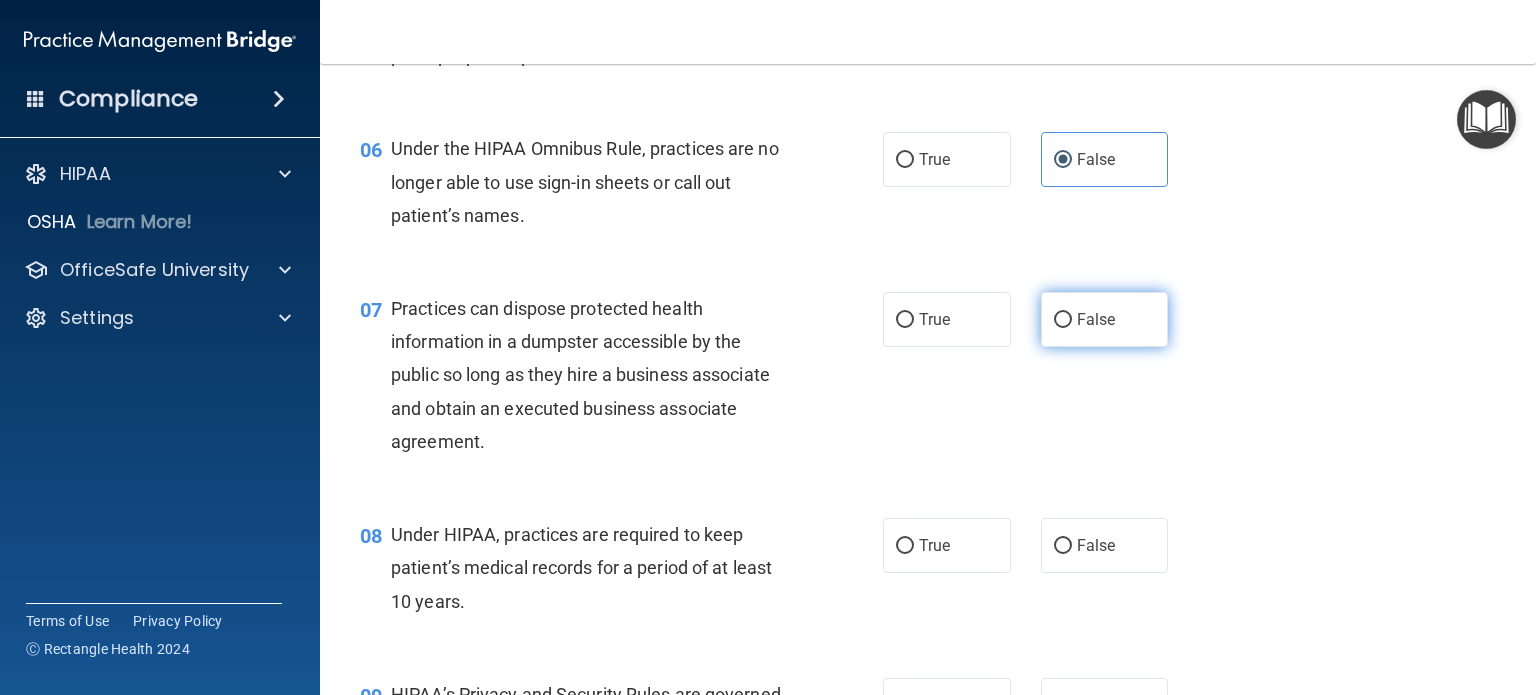 click on "False" at bounding box center [1105, 319] 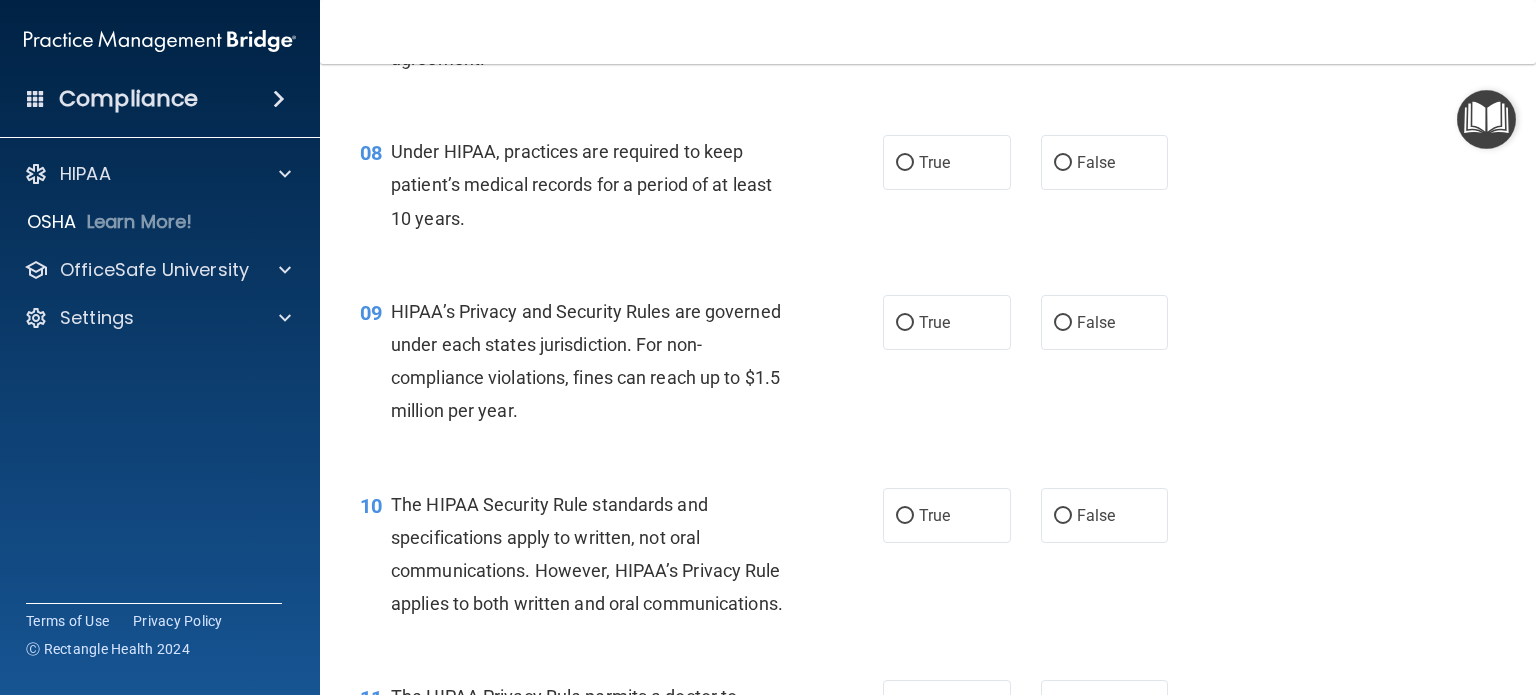 scroll, scrollTop: 1380, scrollLeft: 0, axis: vertical 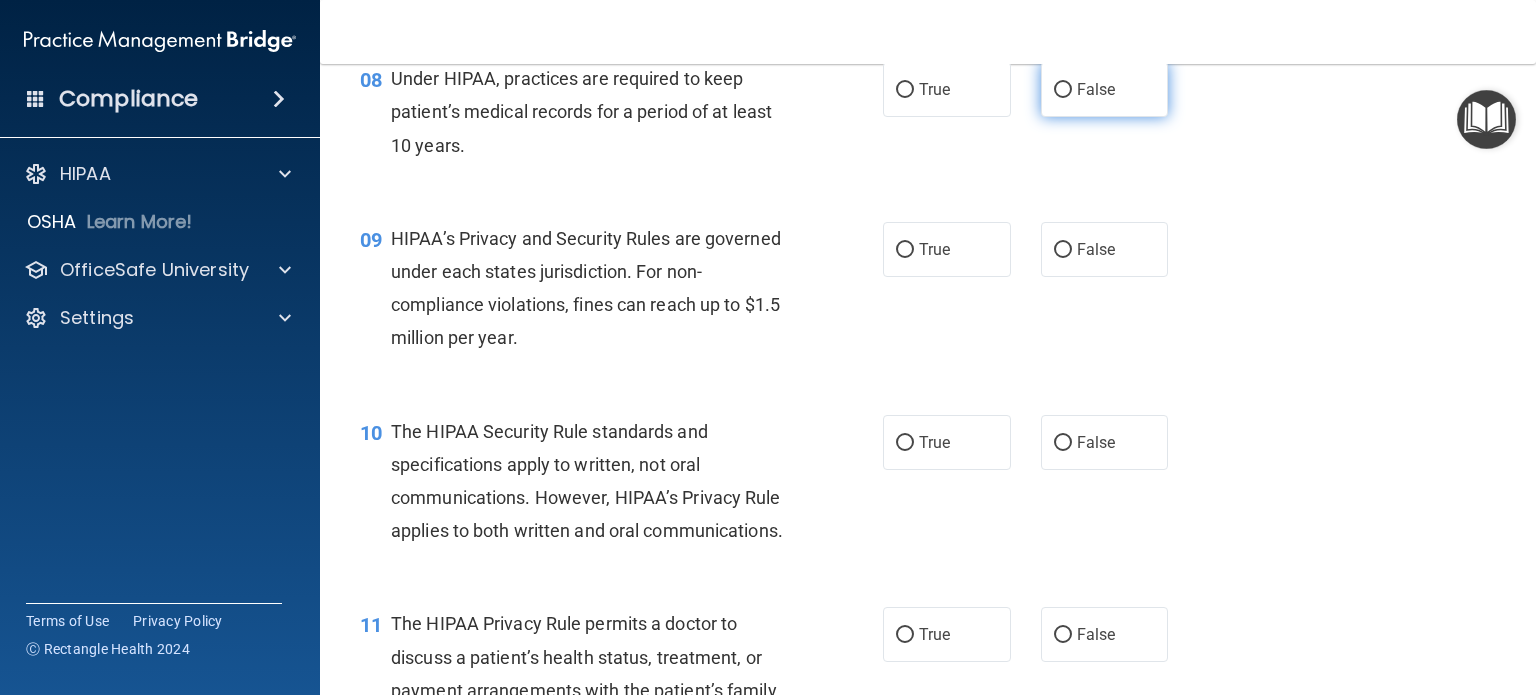click on "False" at bounding box center [1096, 89] 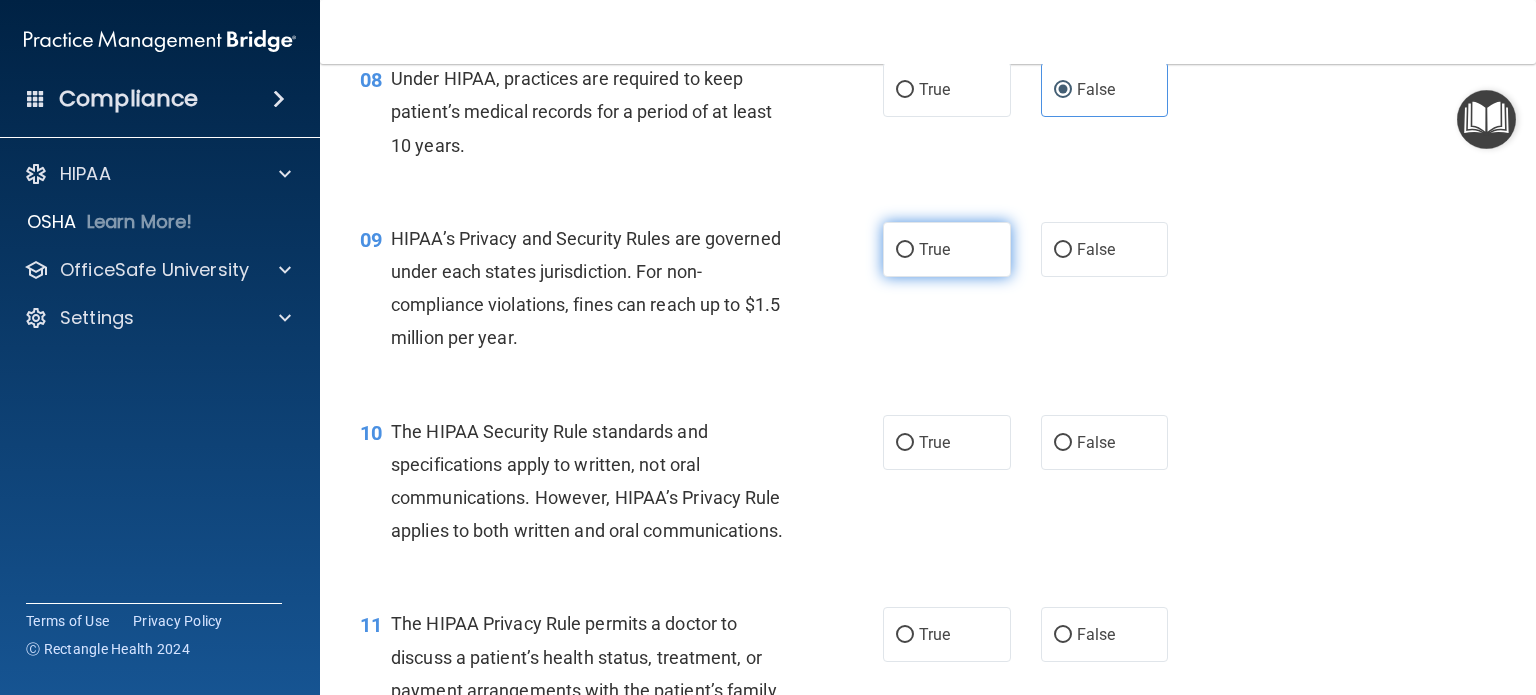 click on "True" at bounding box center (947, 249) 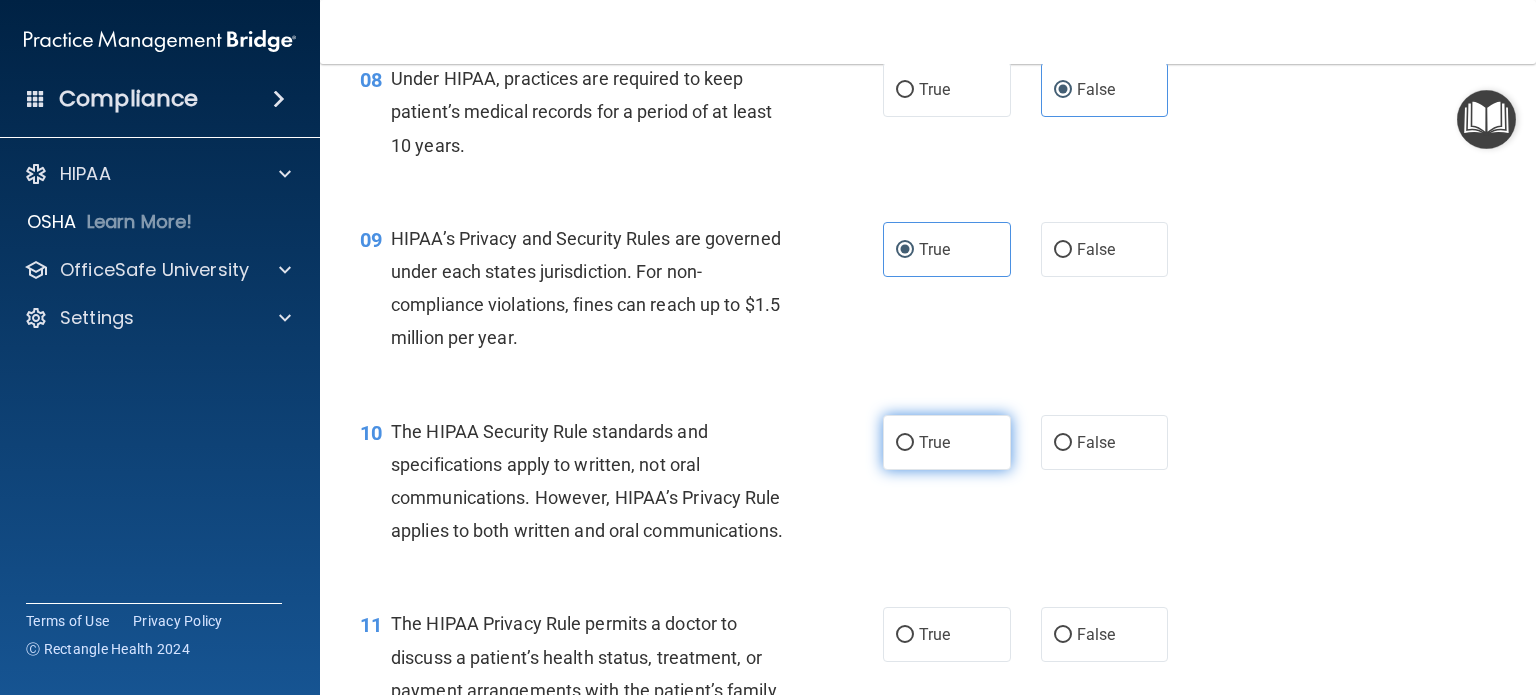 click on "True" at bounding box center (947, 442) 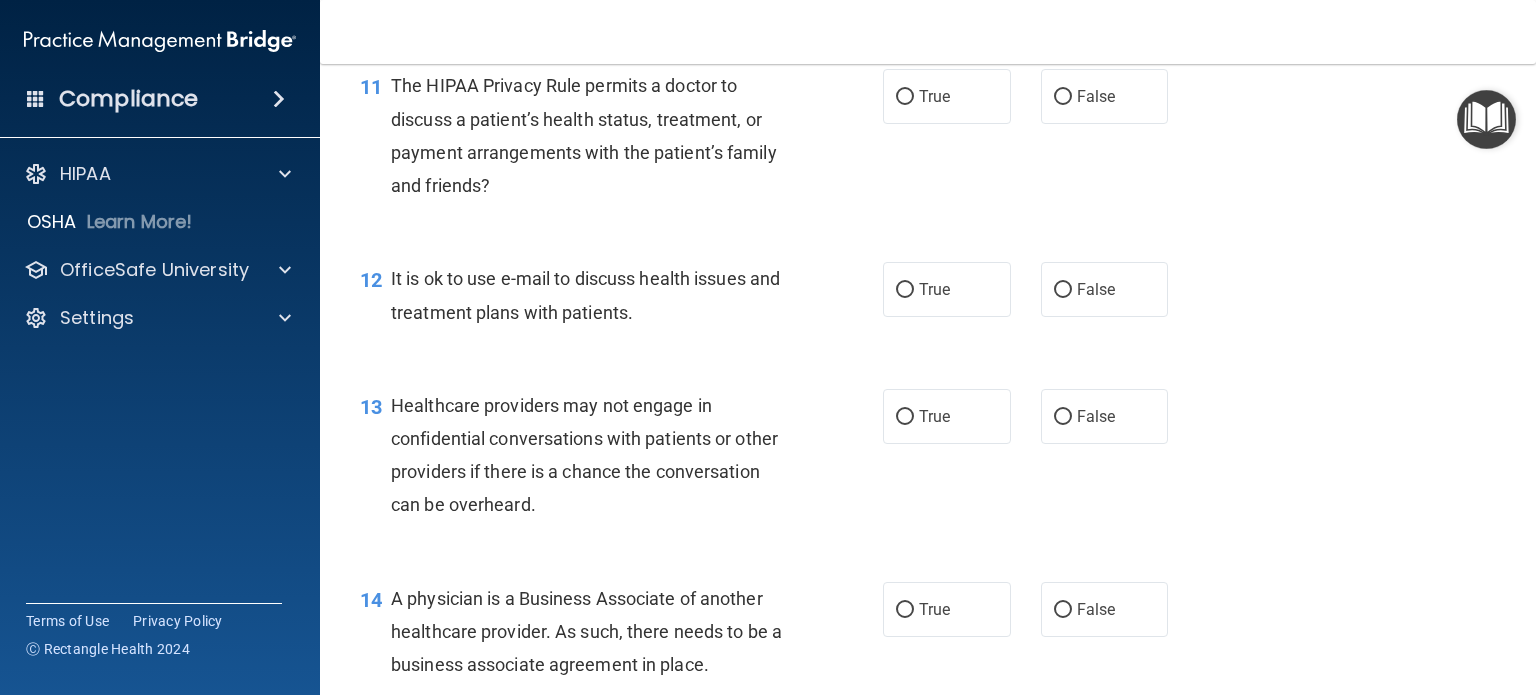 scroll, scrollTop: 1925, scrollLeft: 0, axis: vertical 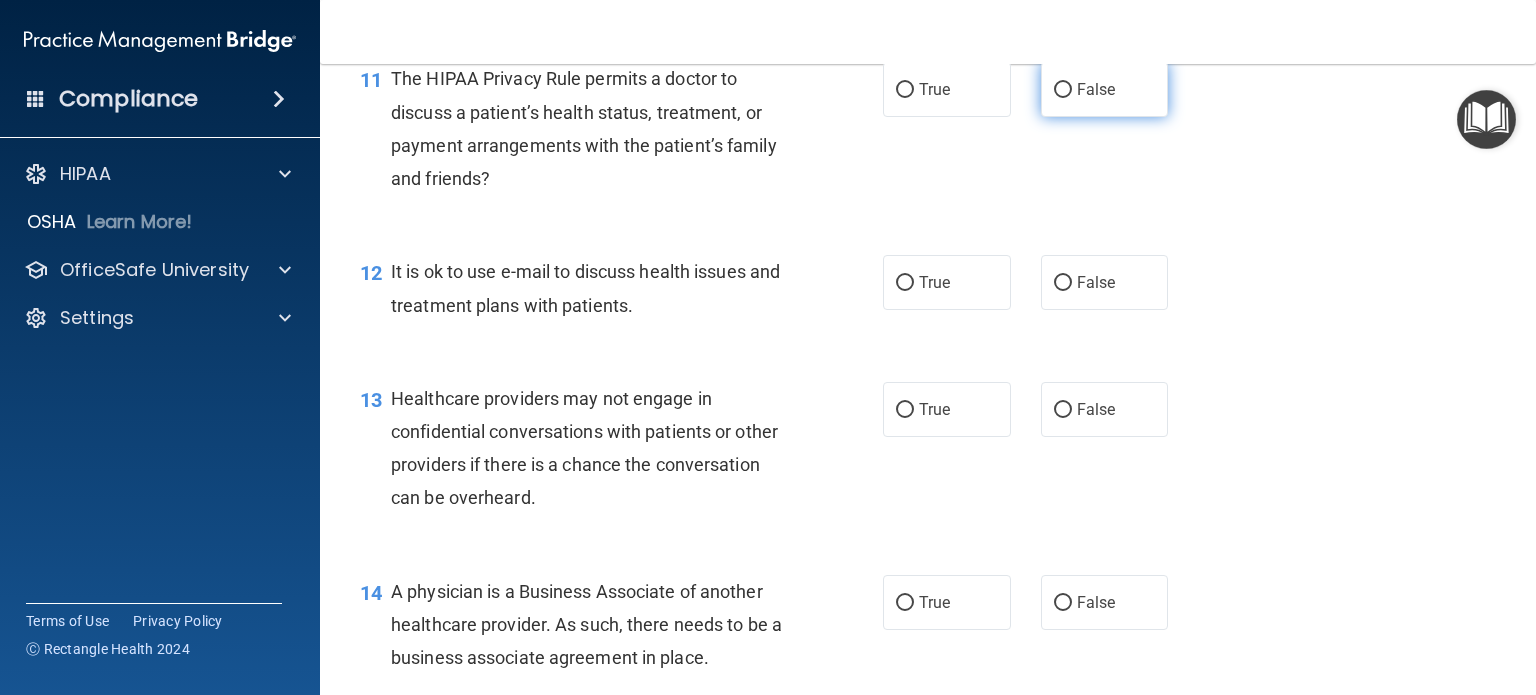 click on "False" at bounding box center (1096, 89) 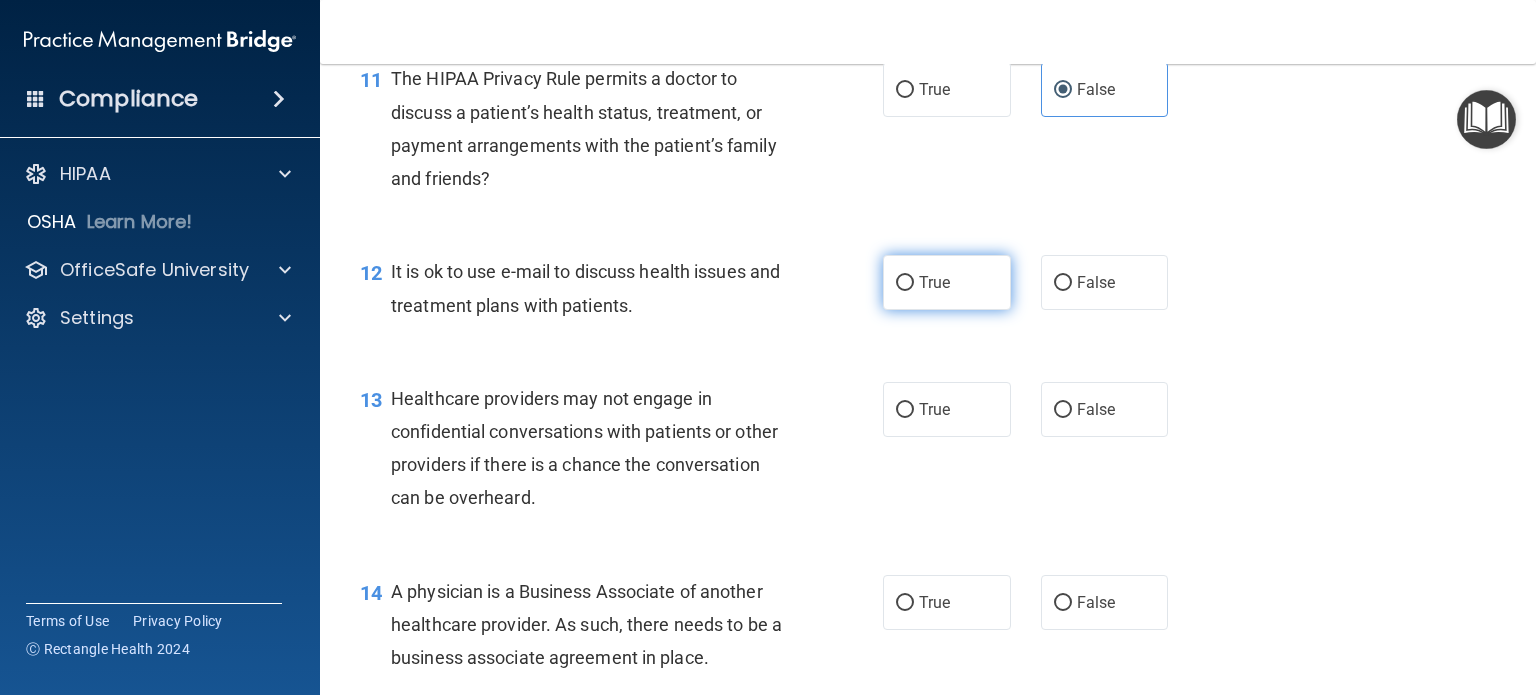 click on "True" at bounding box center [947, 282] 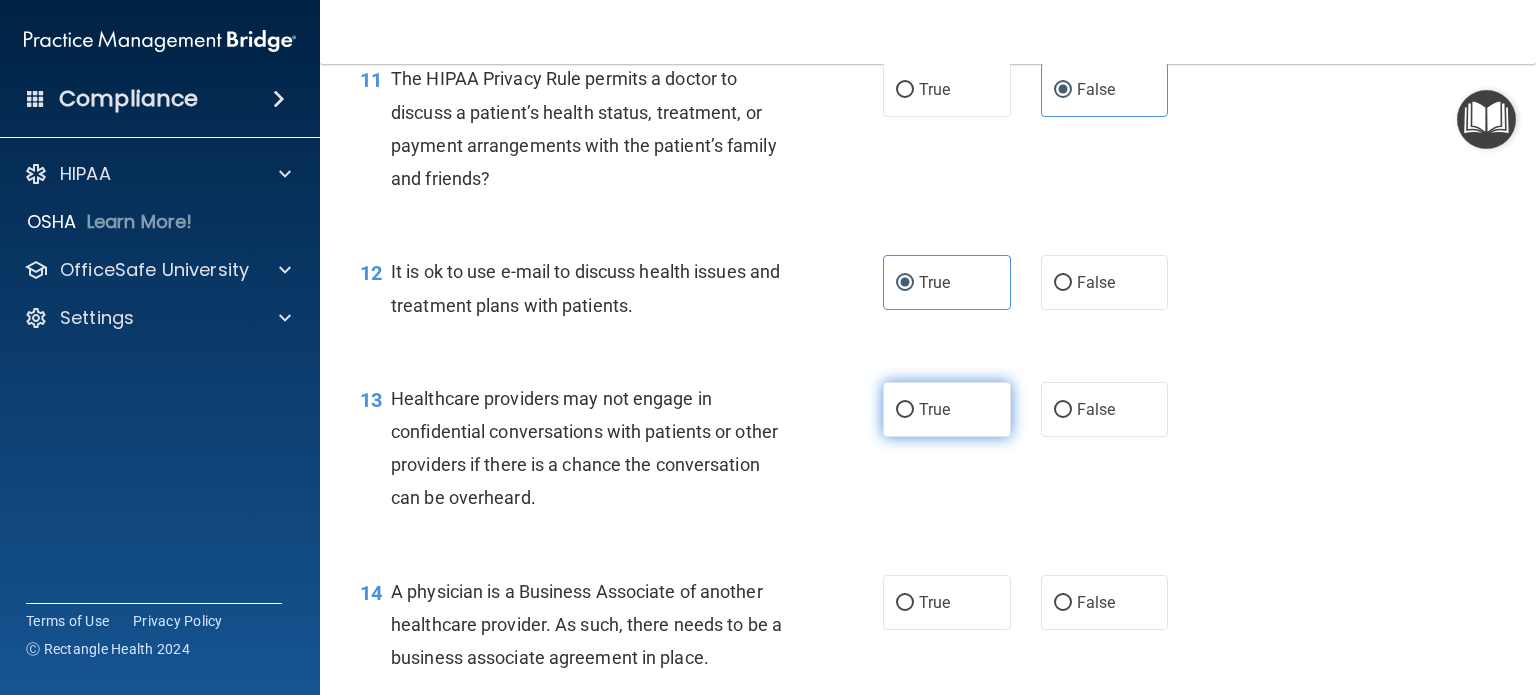 click on "True" at bounding box center [947, 409] 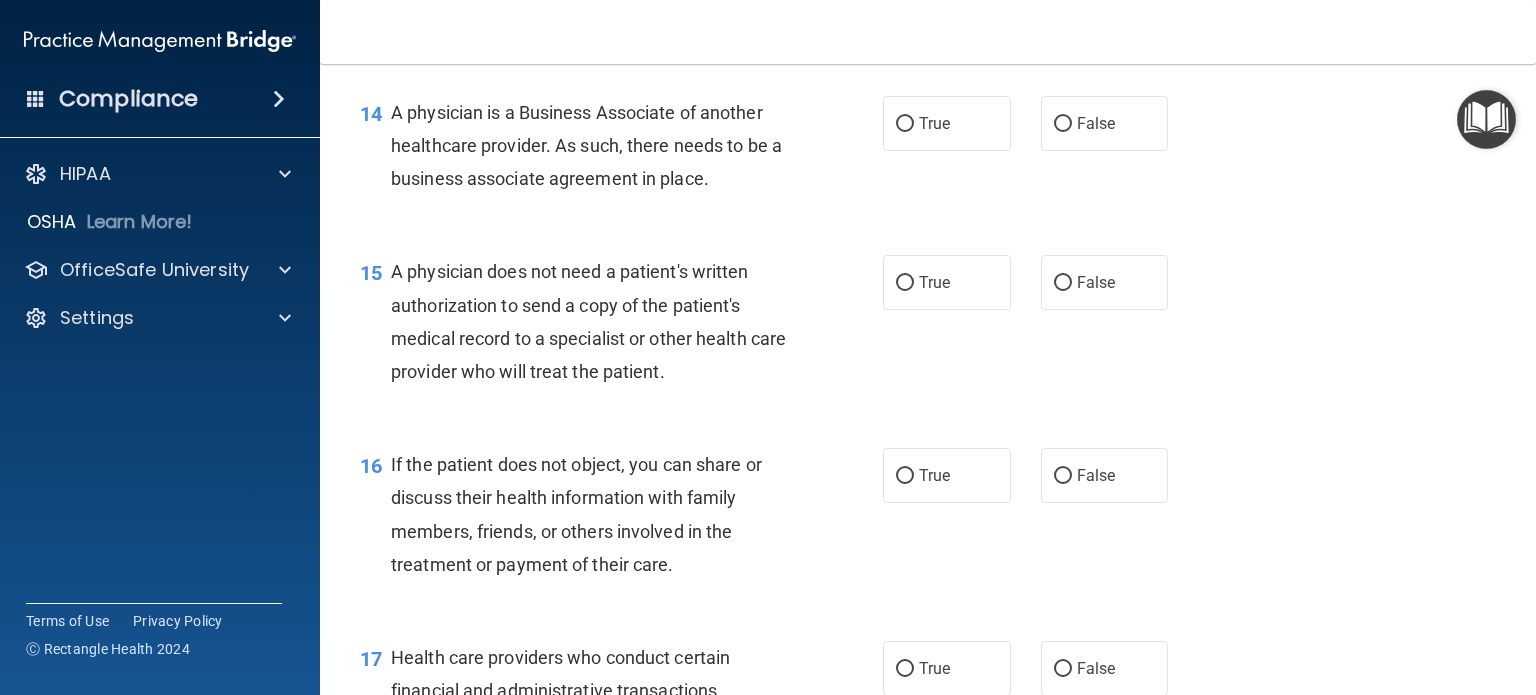 scroll, scrollTop: 2441, scrollLeft: 0, axis: vertical 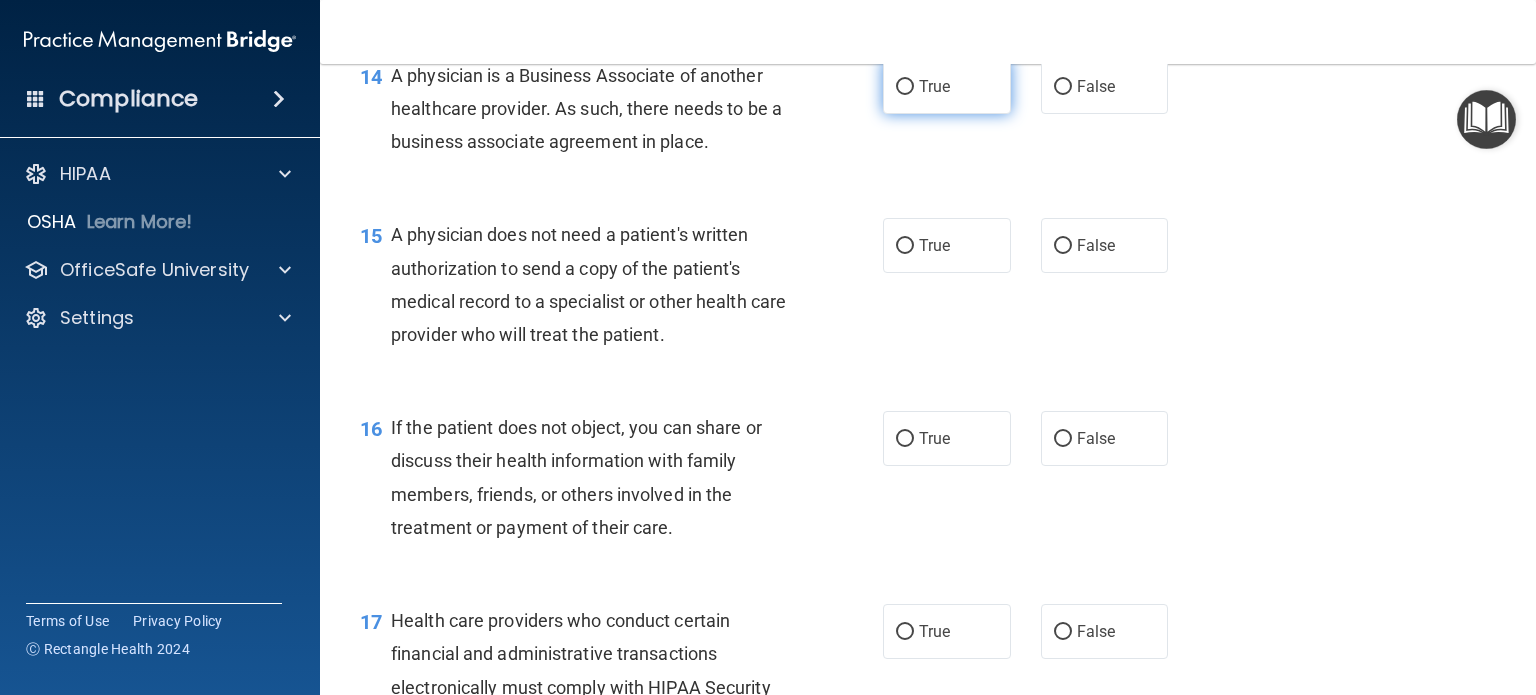 click on "True" at bounding box center (947, 86) 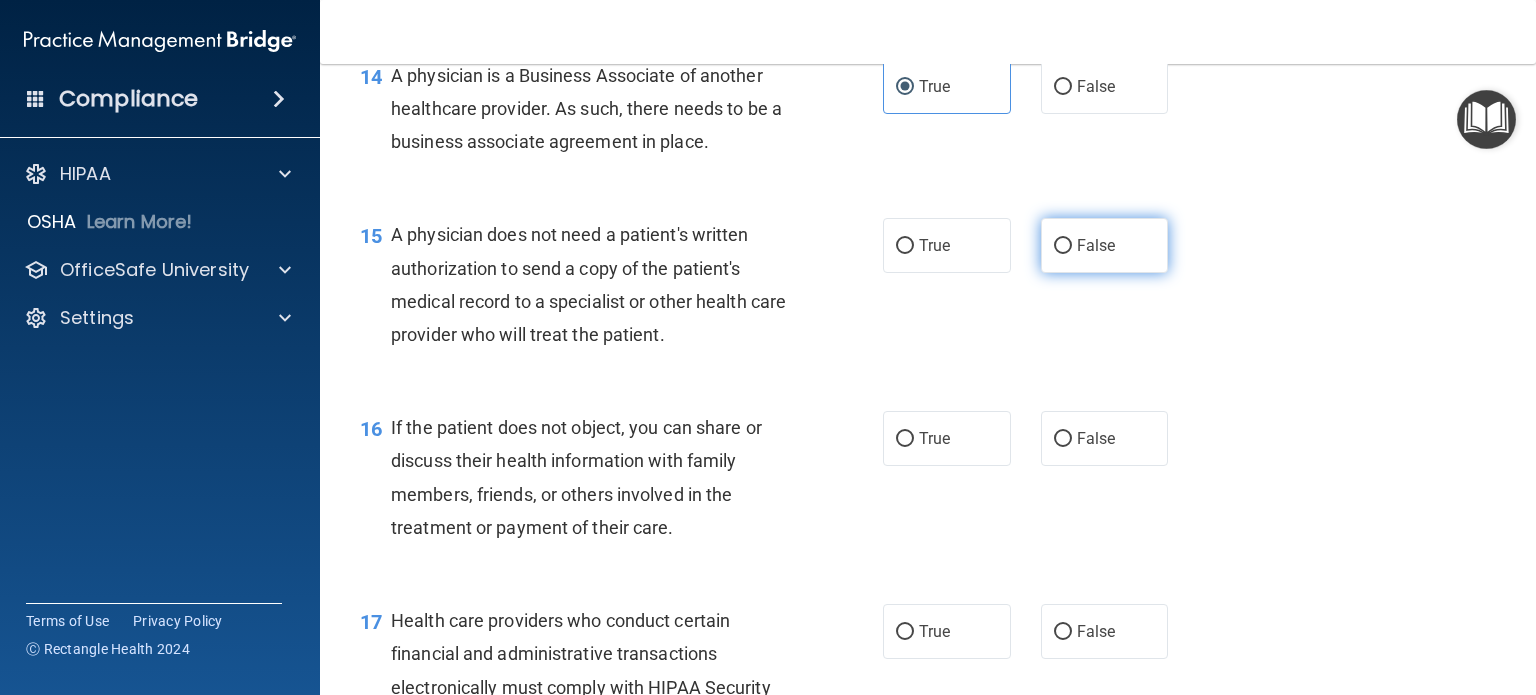 click on "False" at bounding box center [1063, 246] 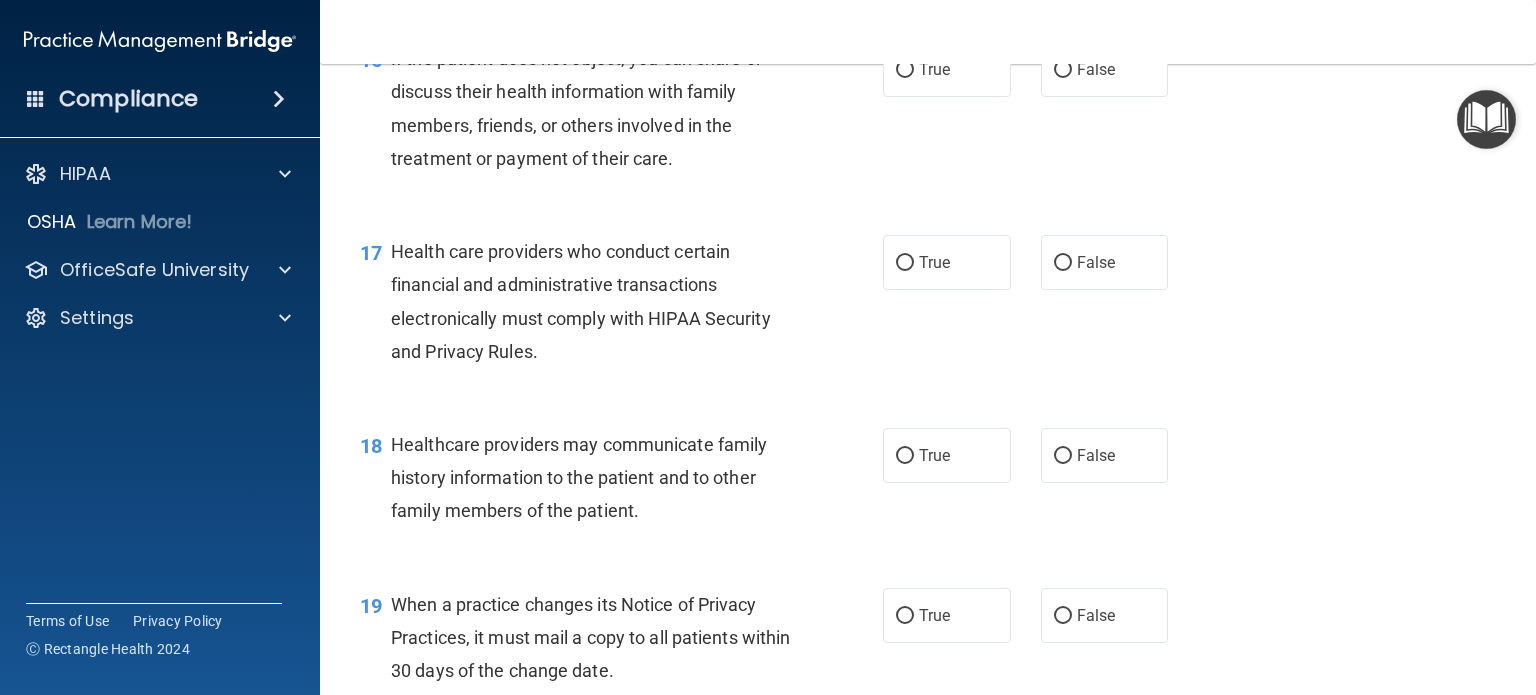 scroll, scrollTop: 2832, scrollLeft: 0, axis: vertical 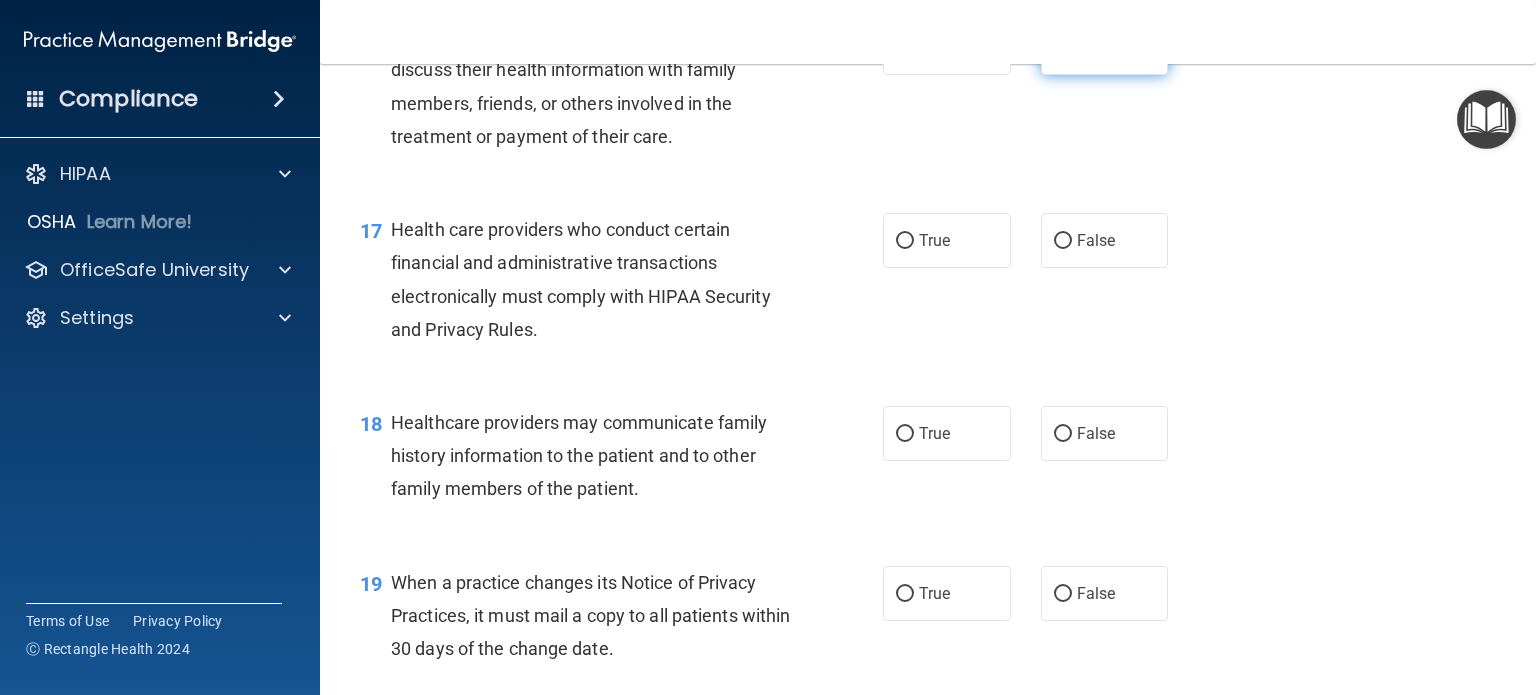 click on "False" at bounding box center (1096, 47) 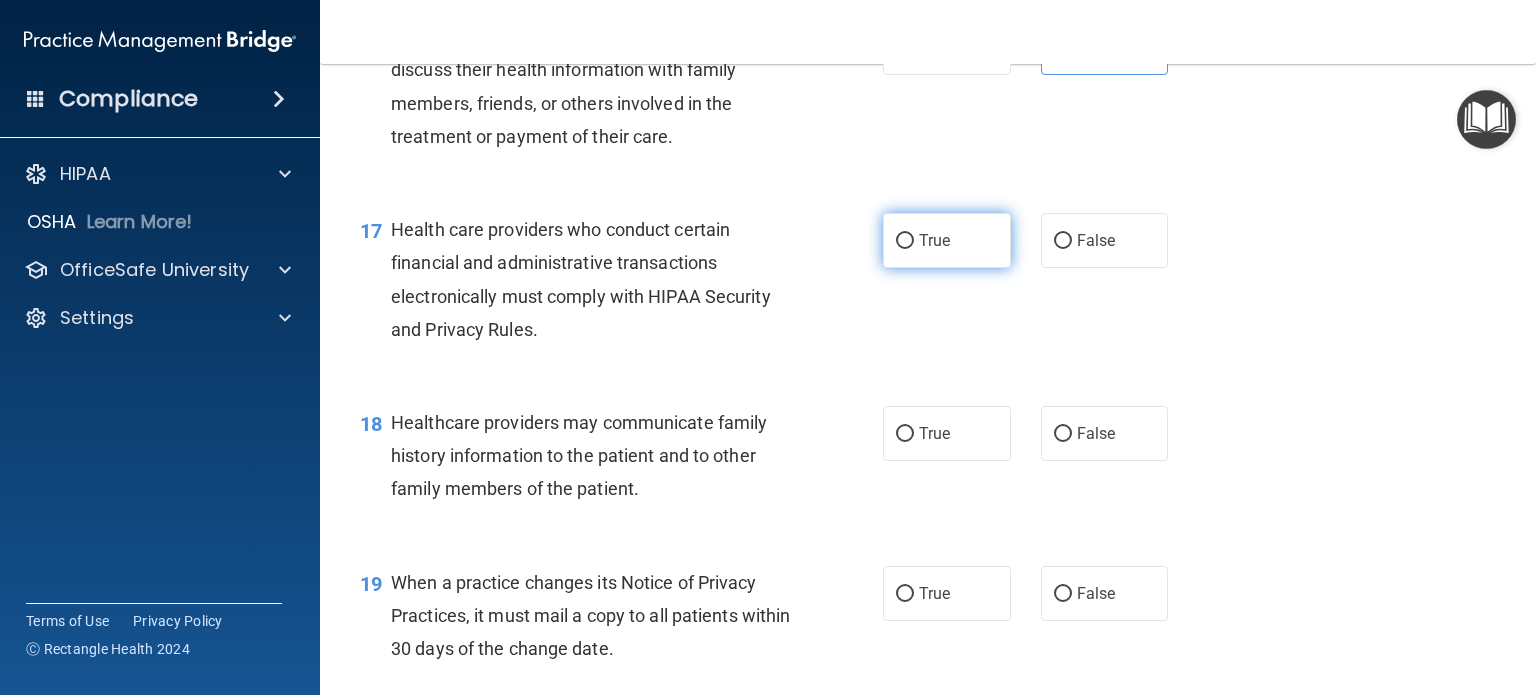 click on "True" at bounding box center [905, 241] 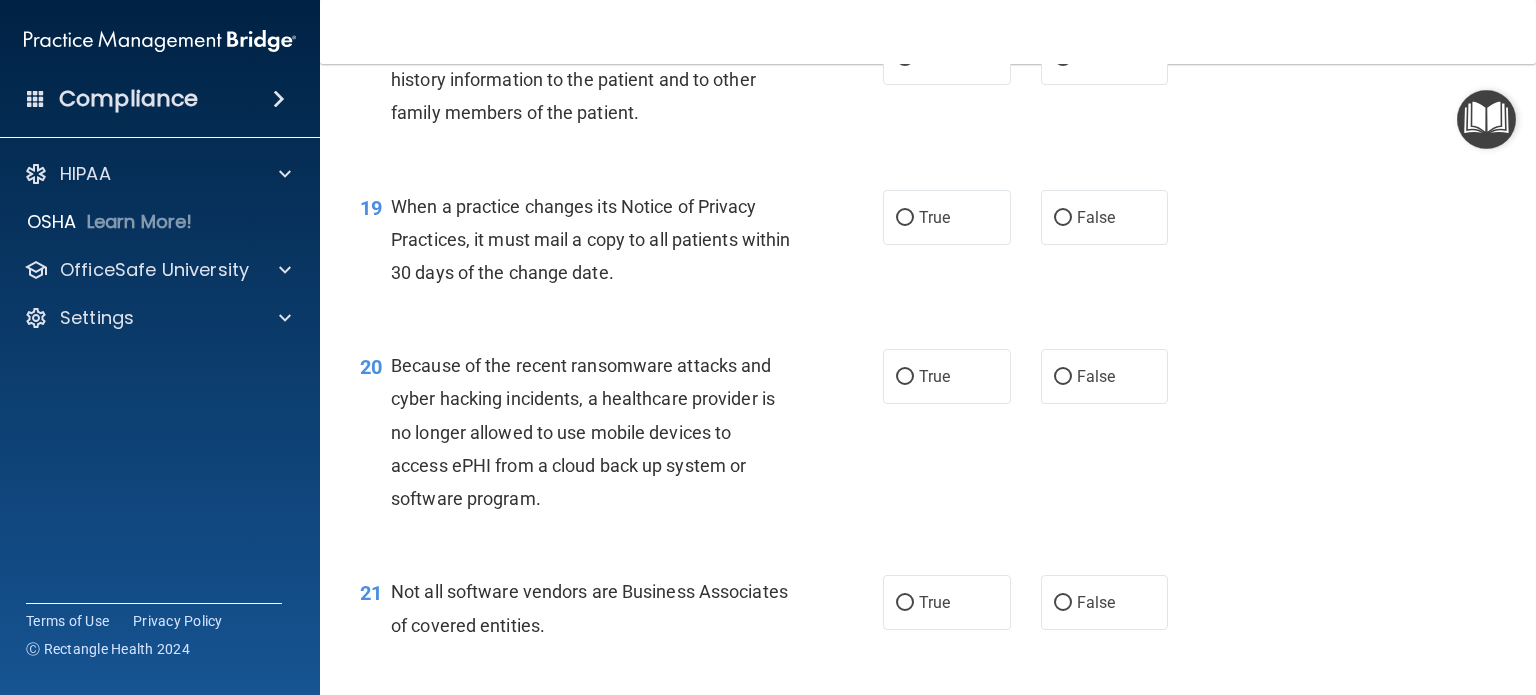 scroll, scrollTop: 3216, scrollLeft: 0, axis: vertical 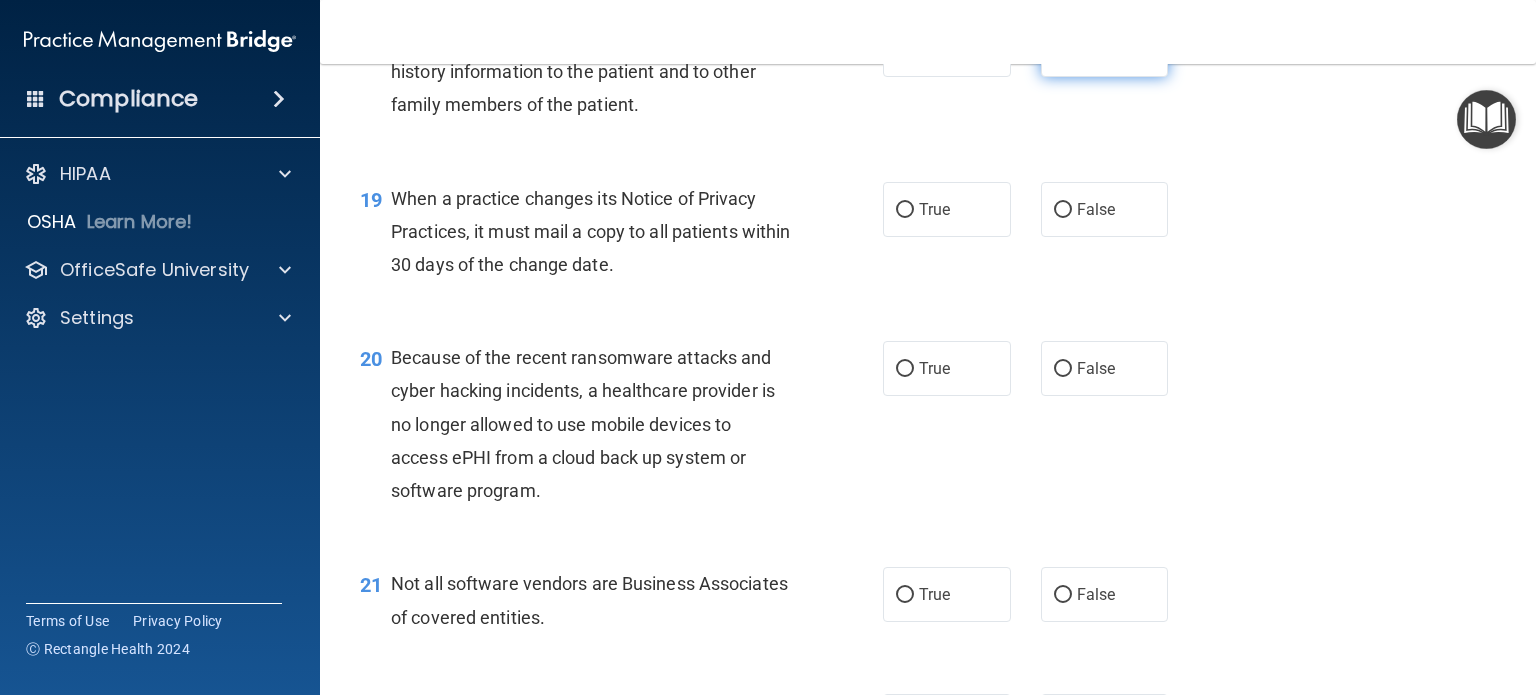 click on "False" at bounding box center (1096, 49) 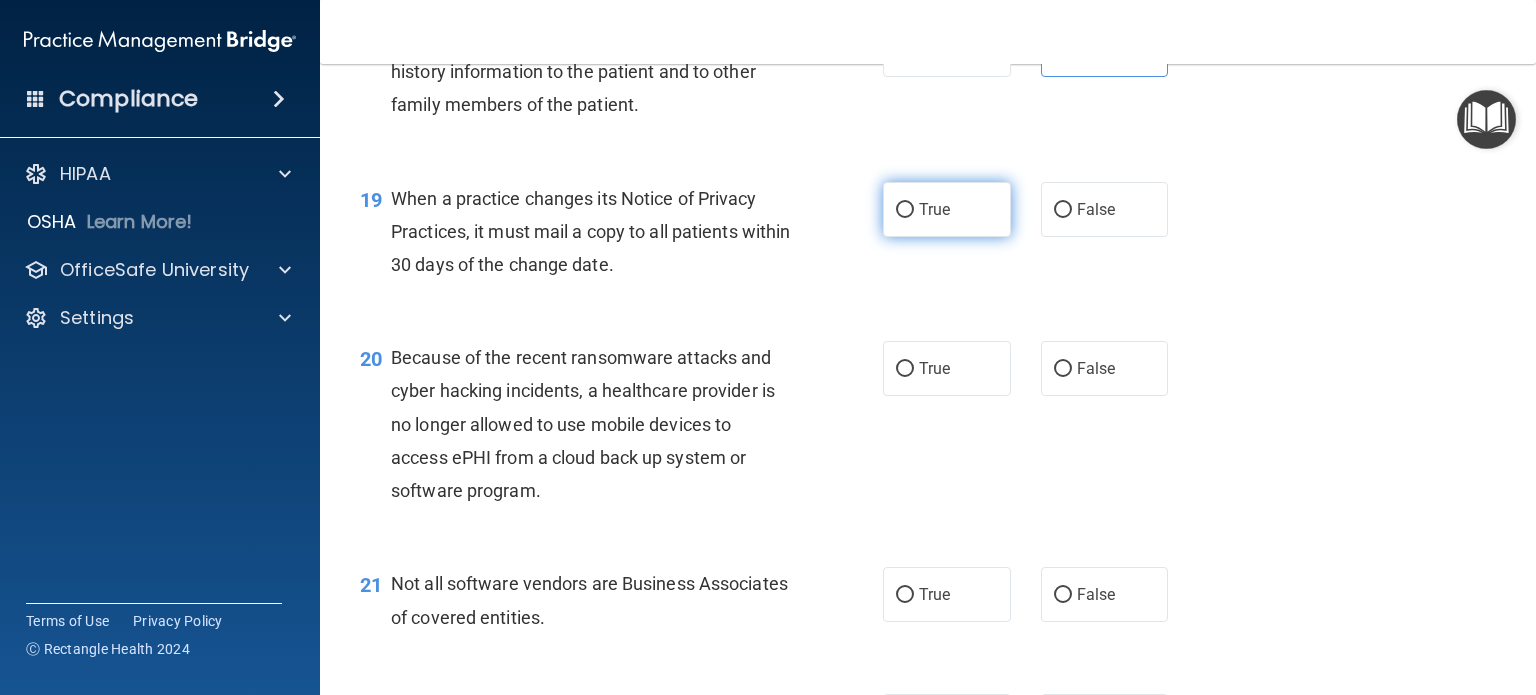 click on "True" at bounding box center (934, 209) 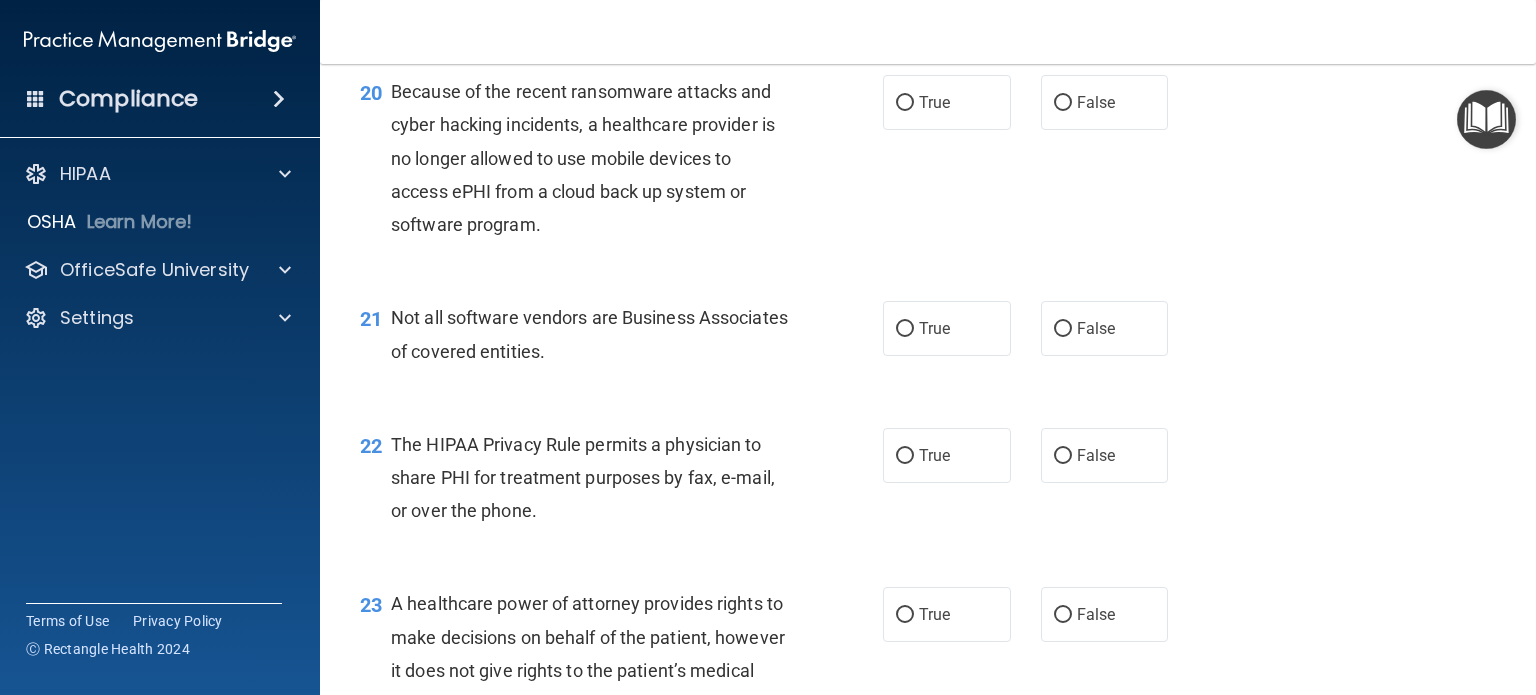 scroll, scrollTop: 3497, scrollLeft: 0, axis: vertical 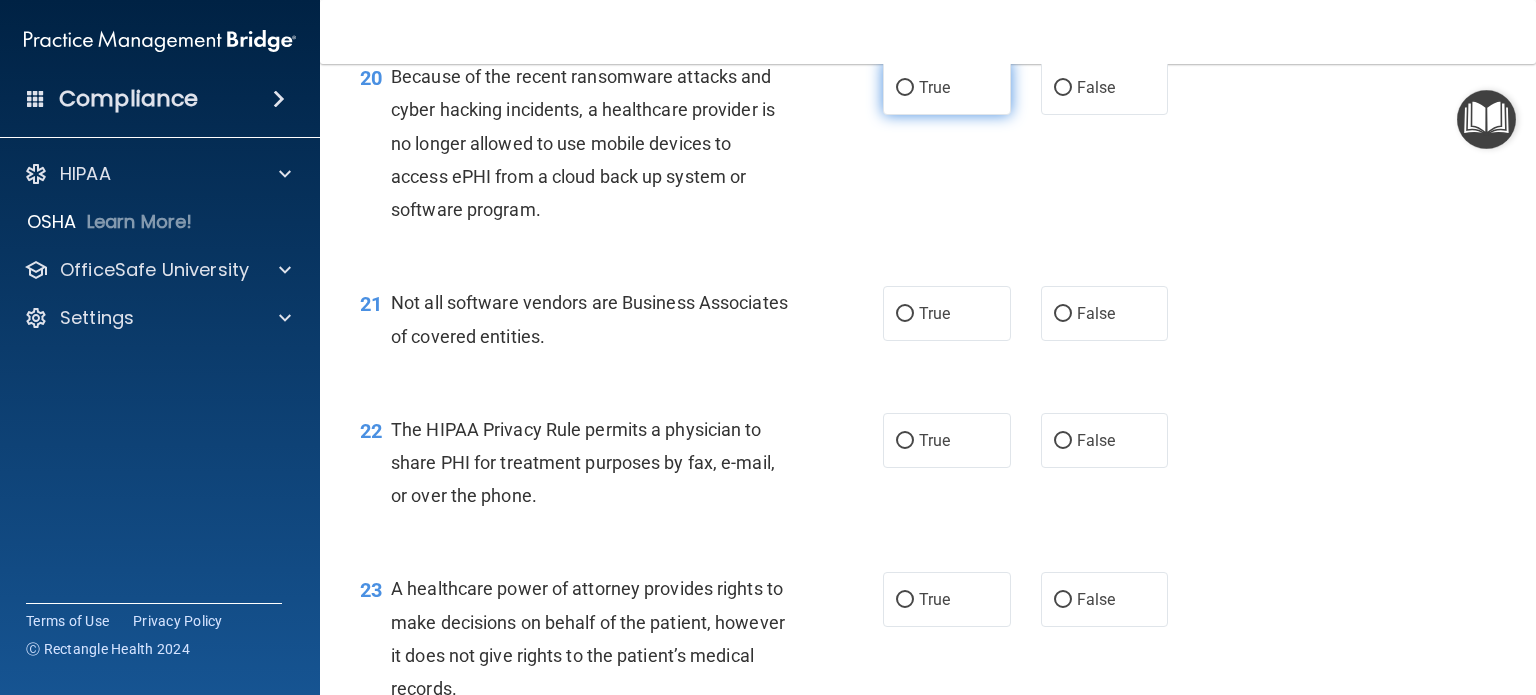 click on "True" at bounding box center [947, 87] 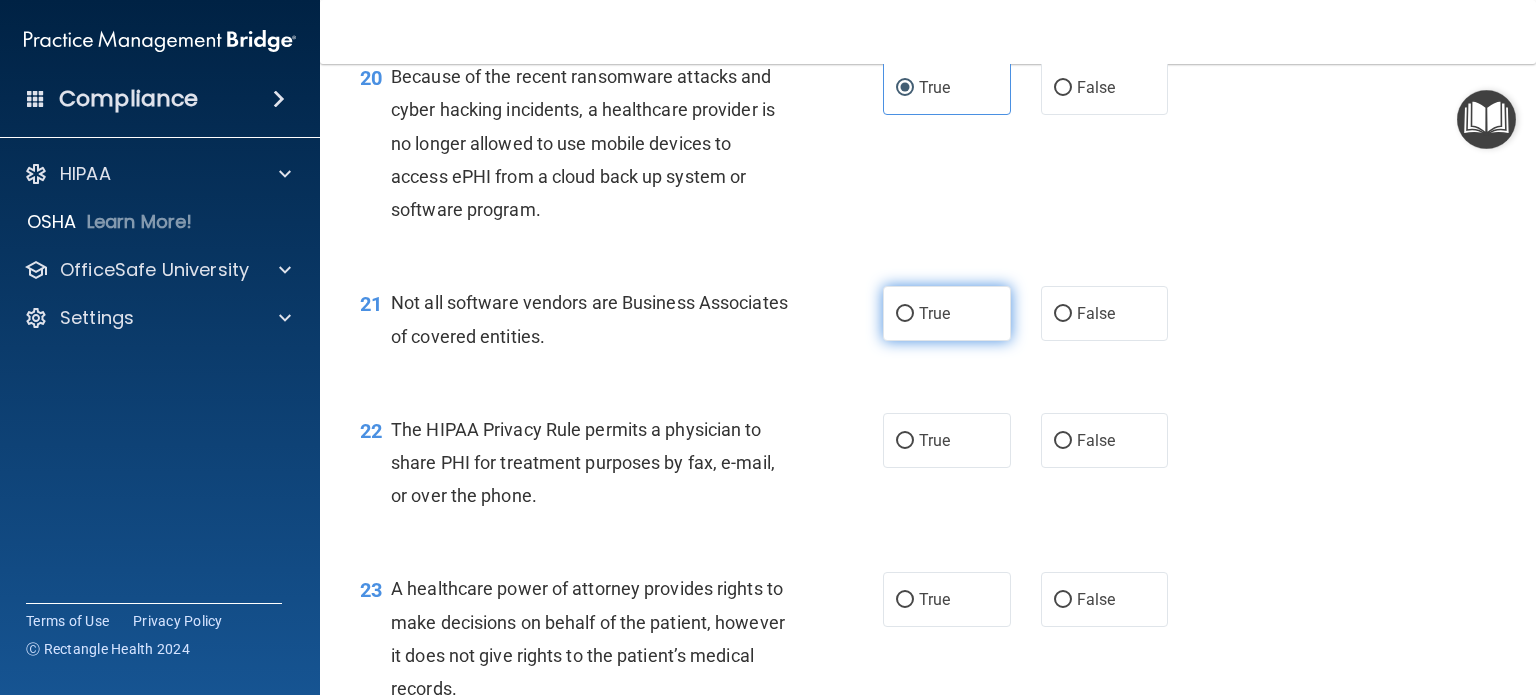 click on "True" at bounding box center [947, 313] 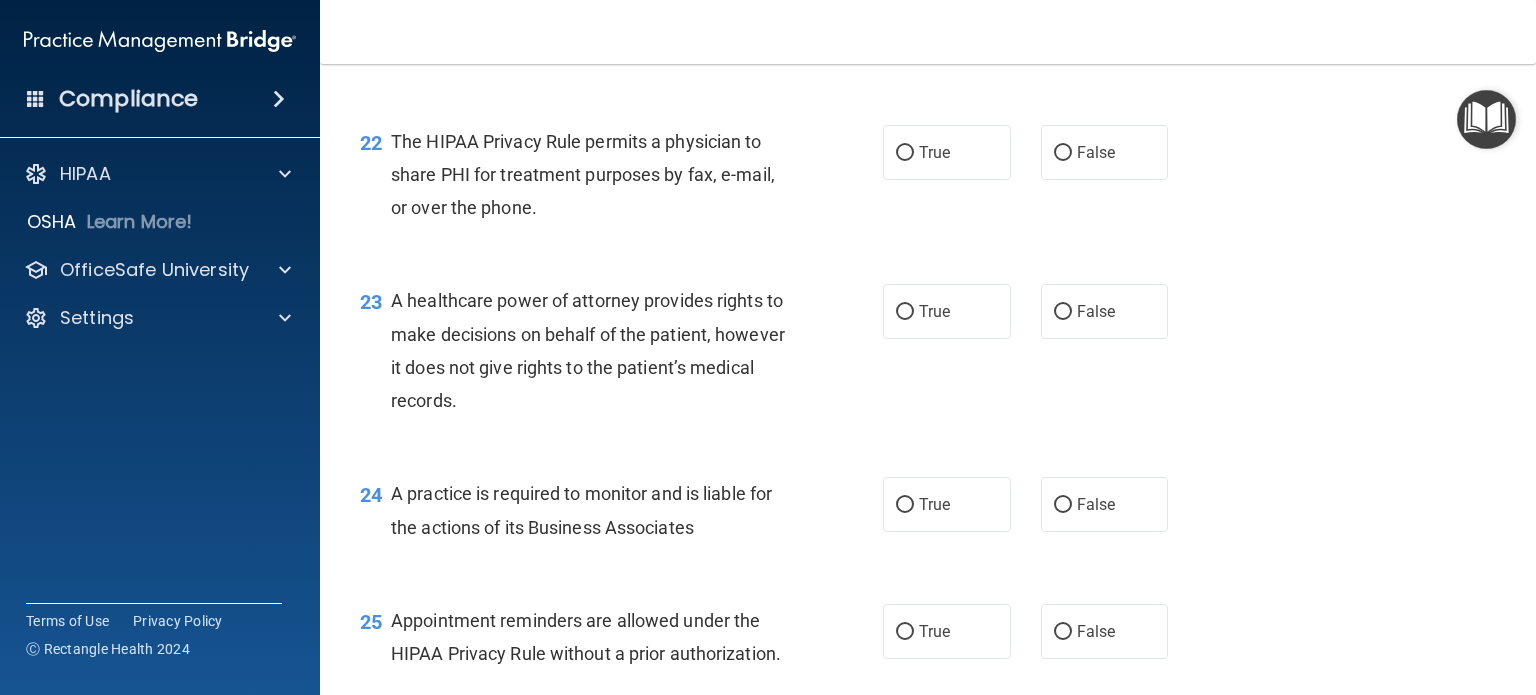 scroll, scrollTop: 3807, scrollLeft: 0, axis: vertical 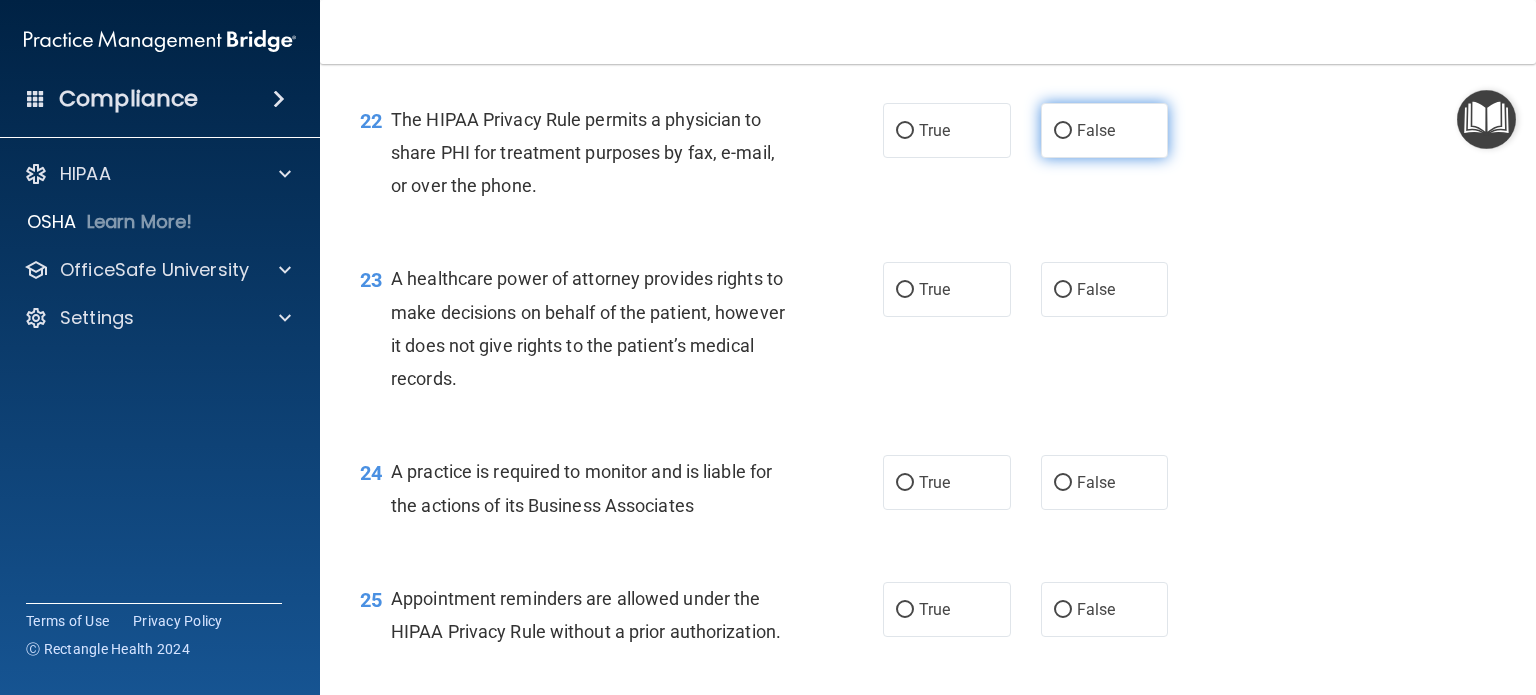 click on "False" at bounding box center [1096, 130] 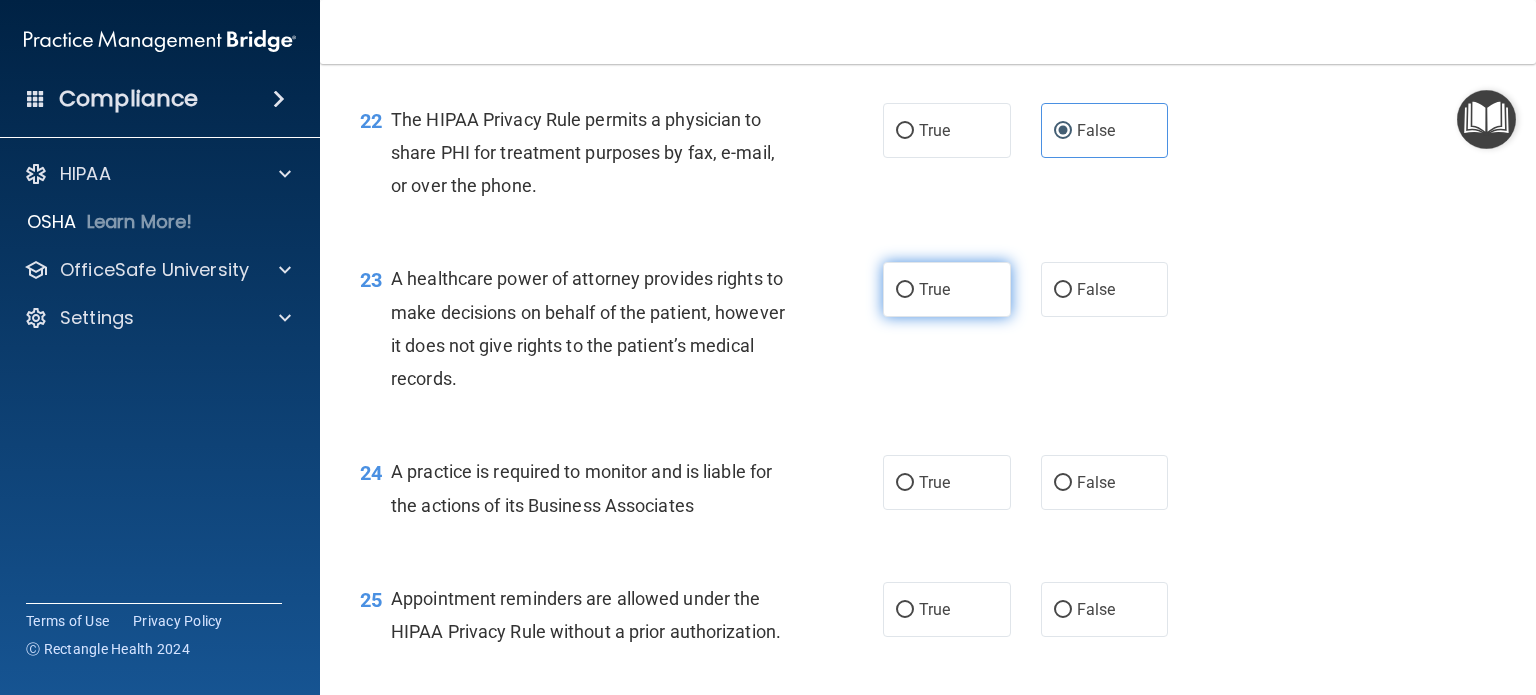 click on "True" at bounding box center [934, 289] 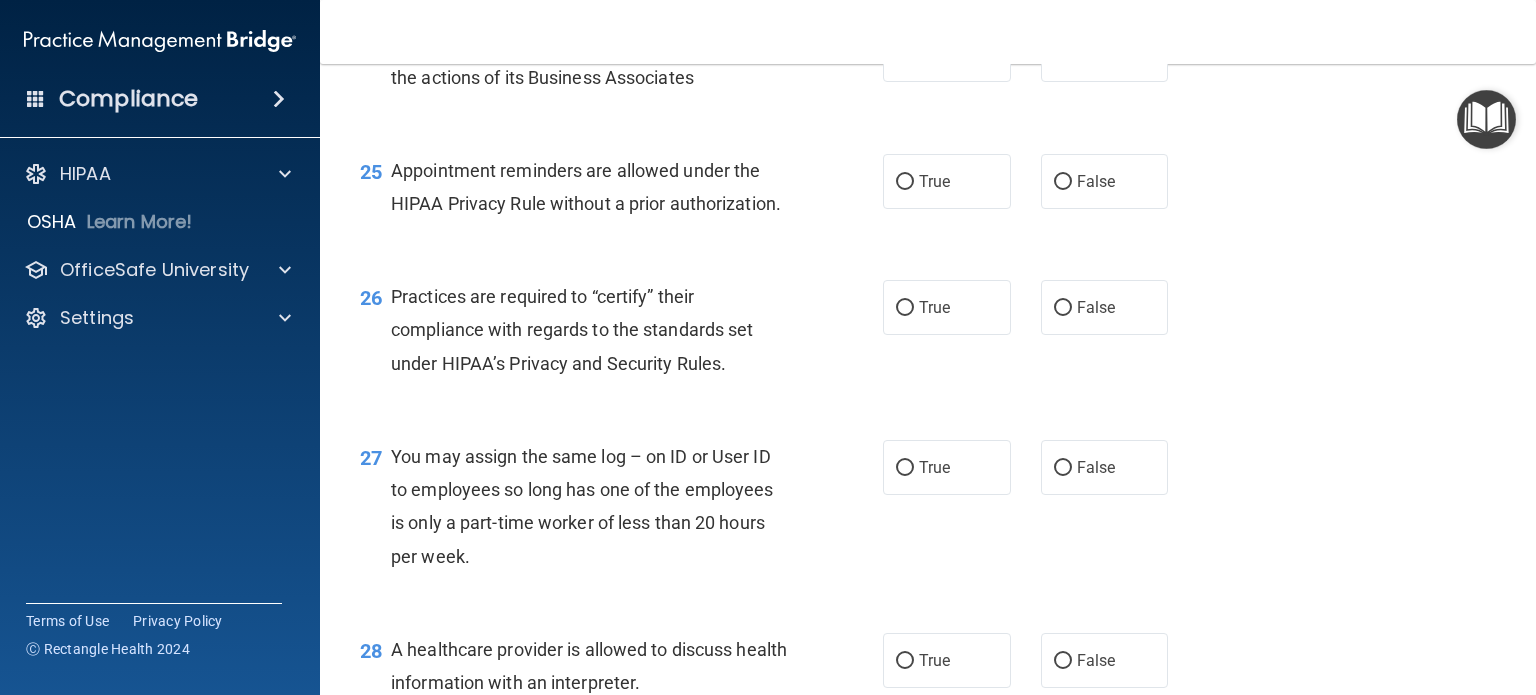 scroll, scrollTop: 4249, scrollLeft: 0, axis: vertical 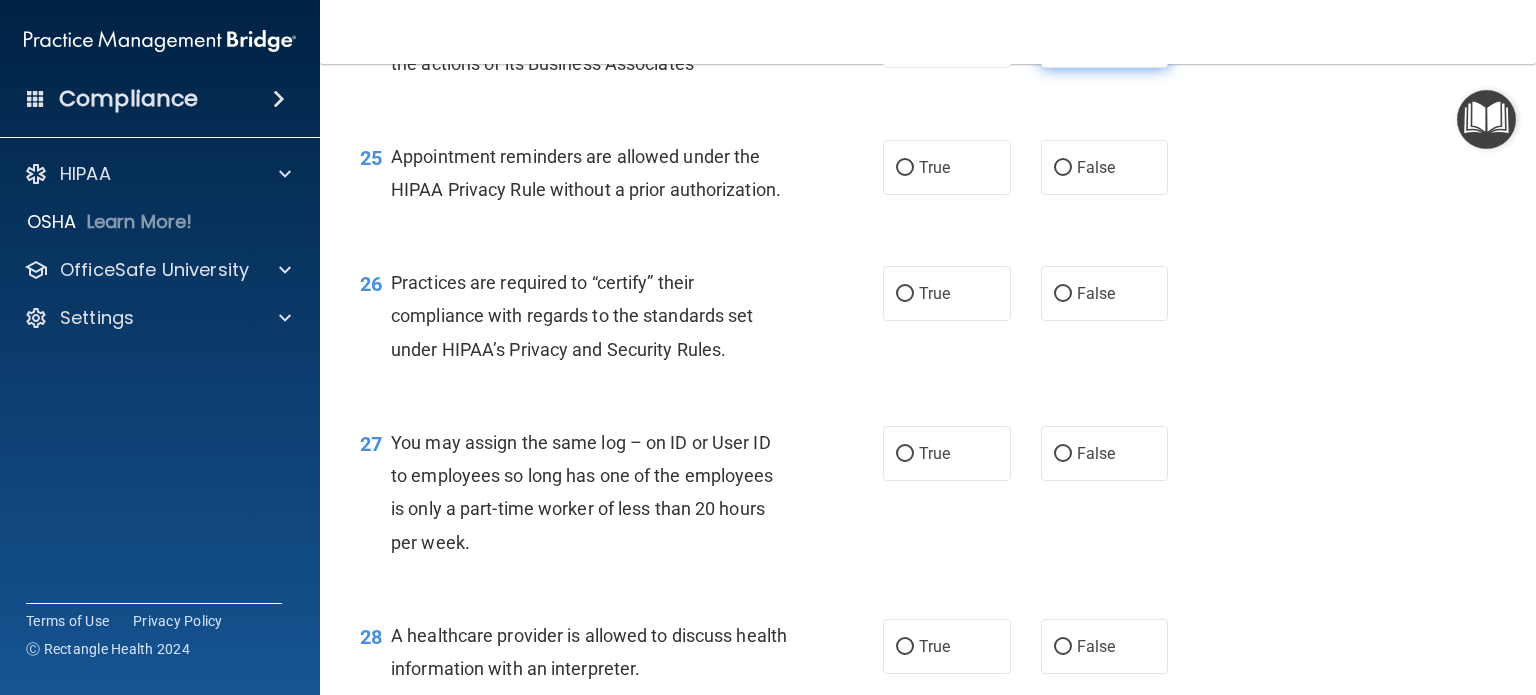 click on "False" at bounding box center (1105, 40) 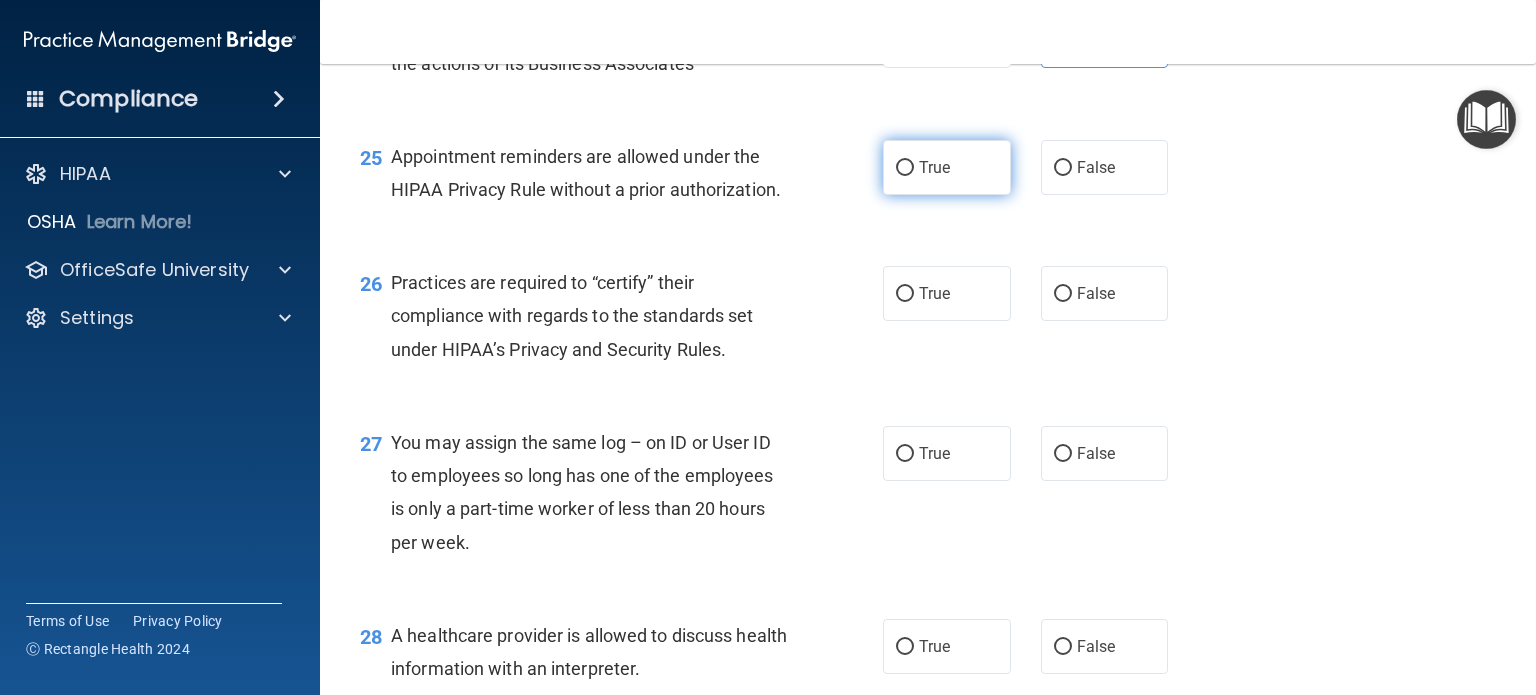 click on "True" at bounding box center [947, 167] 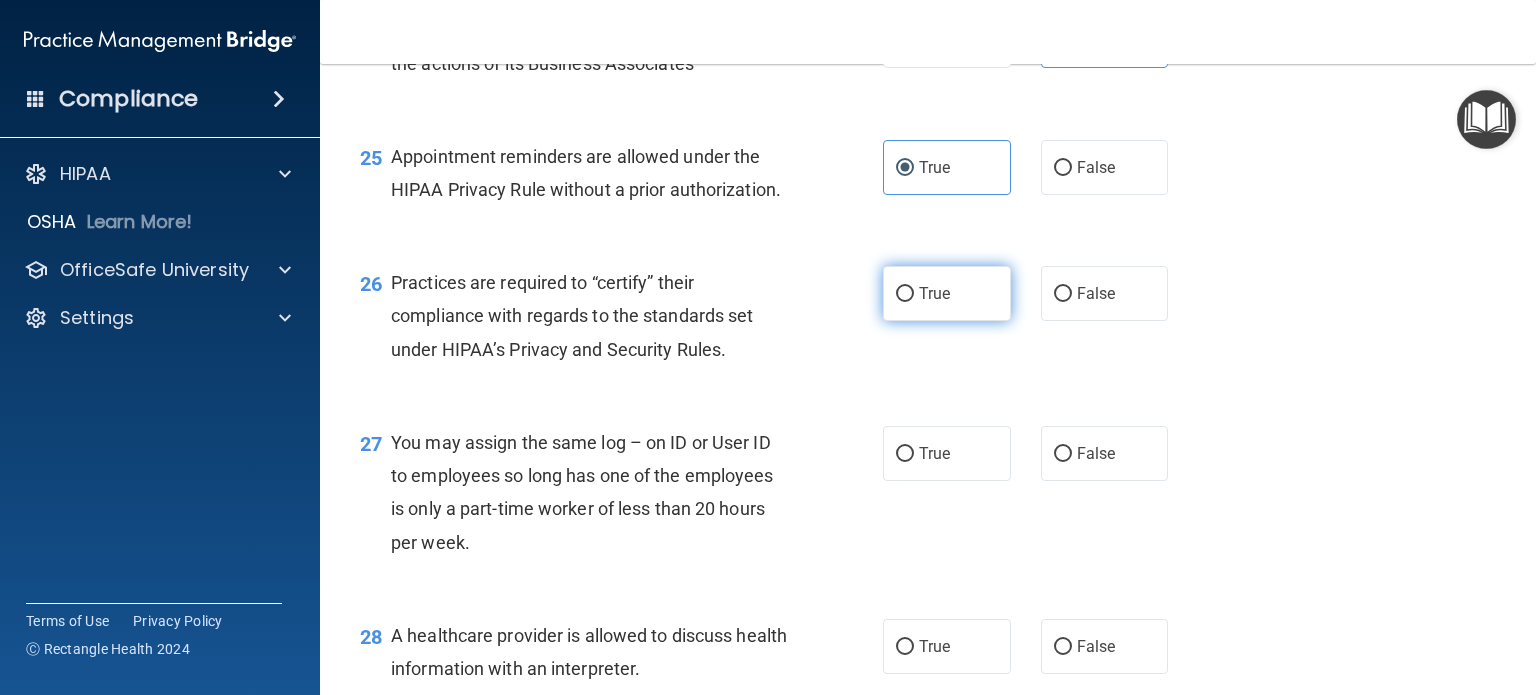 click on "True" at bounding box center [947, 293] 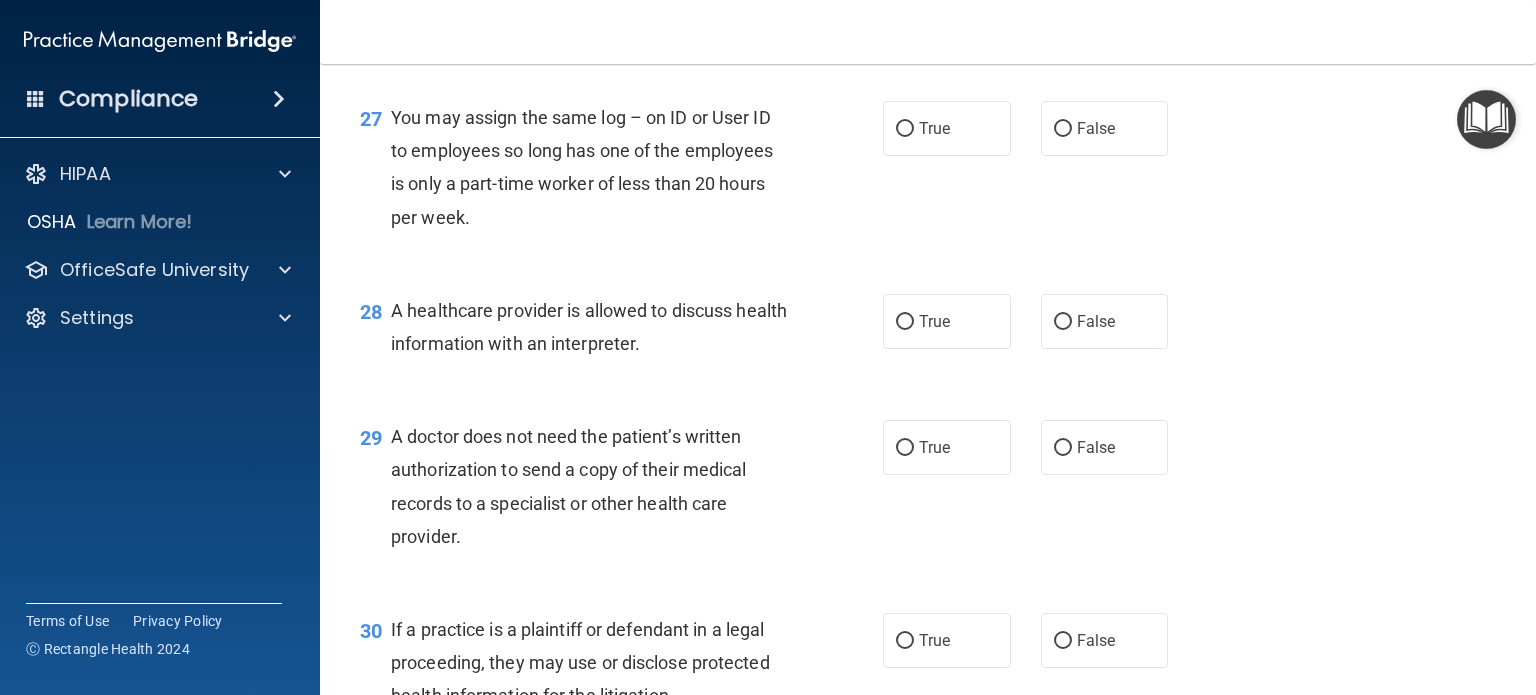 scroll, scrollTop: 4589, scrollLeft: 0, axis: vertical 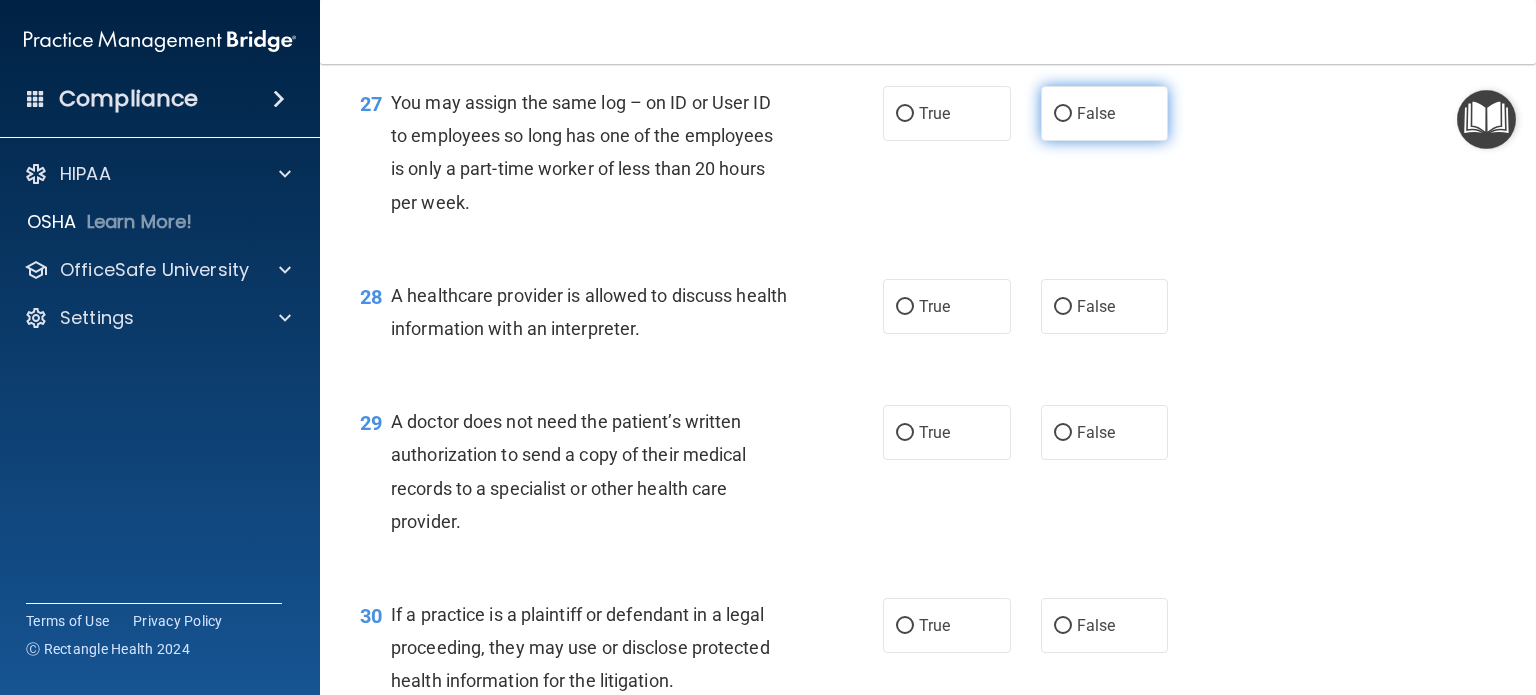 click on "False" at bounding box center [1105, 113] 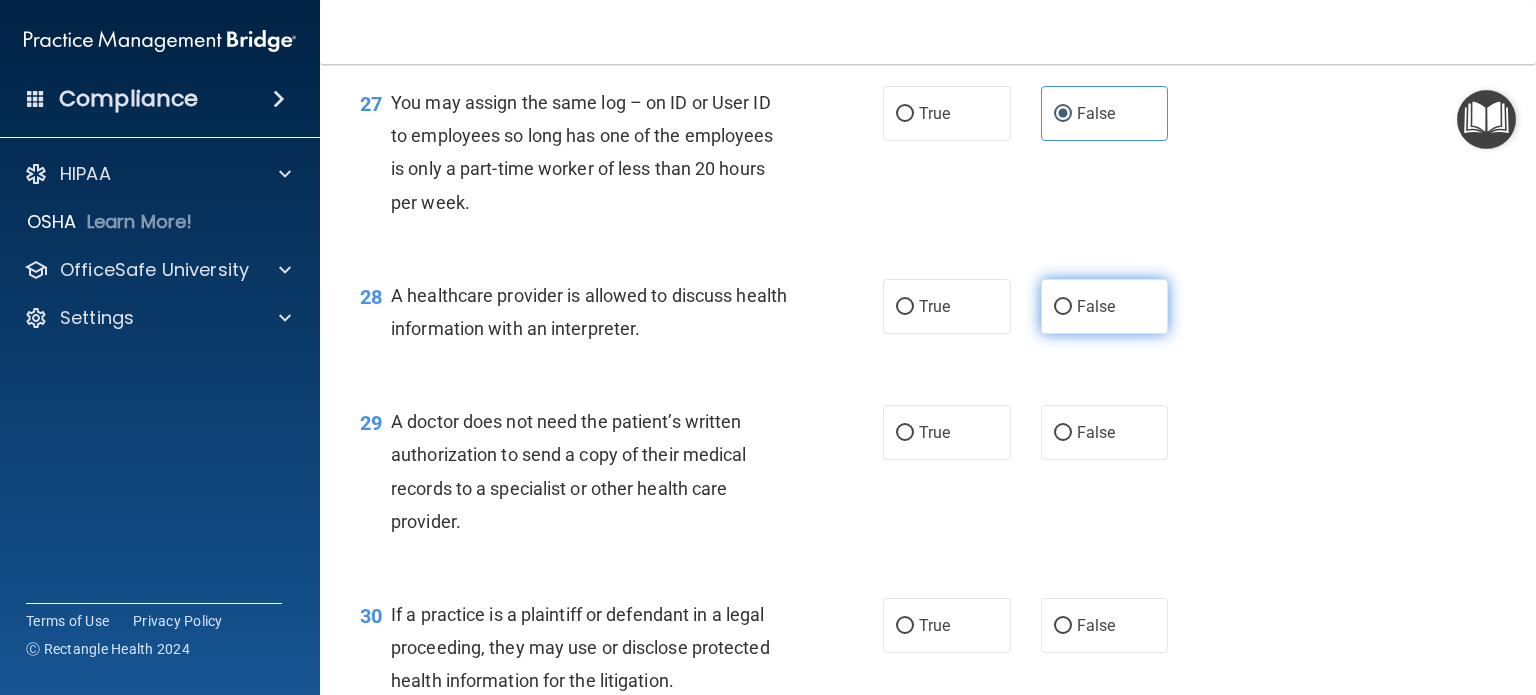 click on "False" at bounding box center [1096, 306] 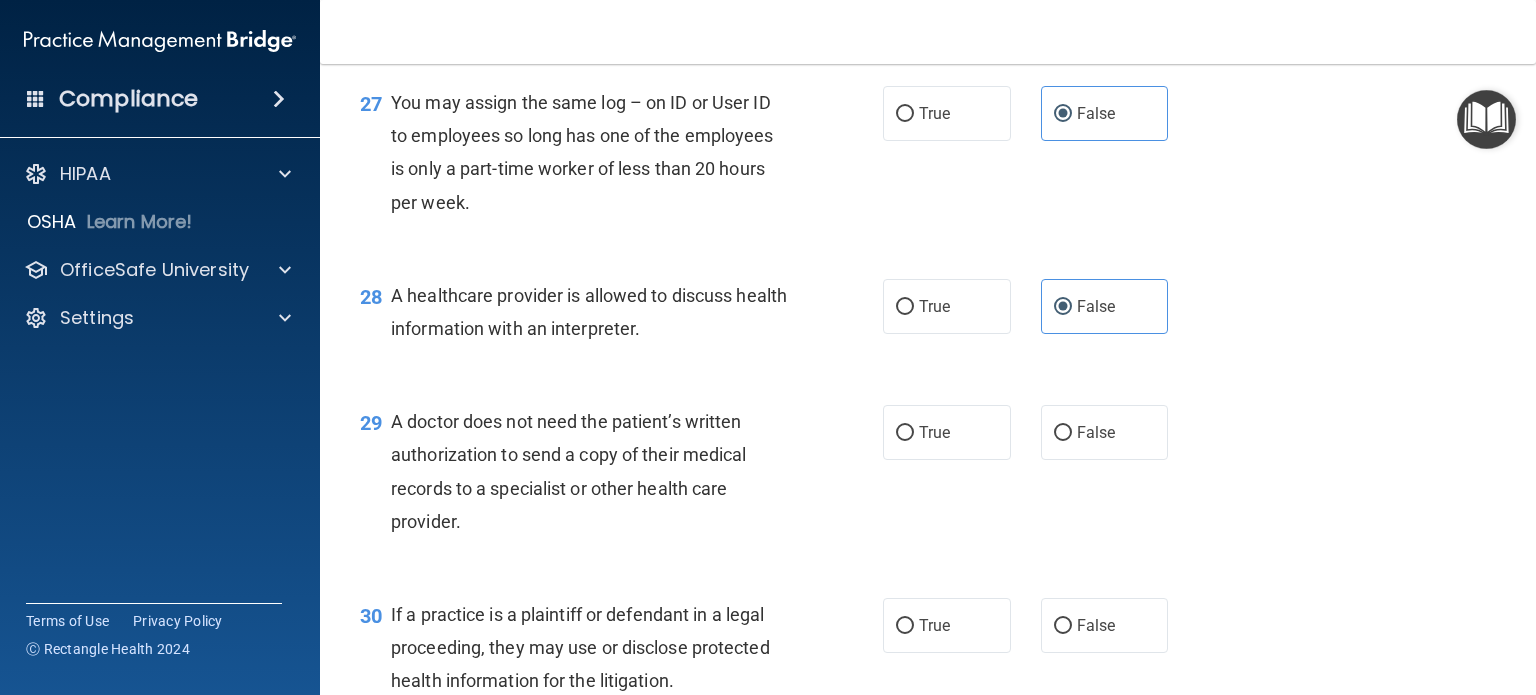 scroll, scrollTop: 4824, scrollLeft: 0, axis: vertical 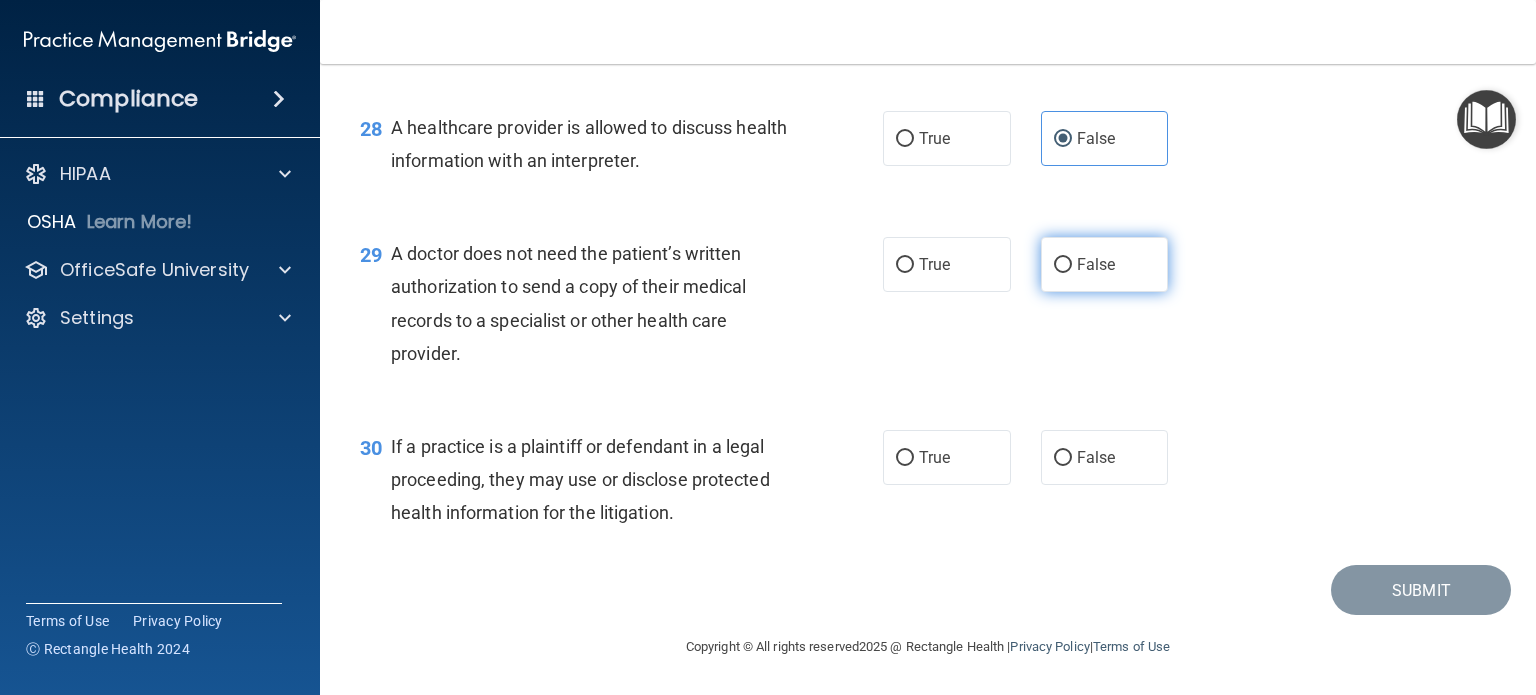 click on "False" at bounding box center (1063, 265) 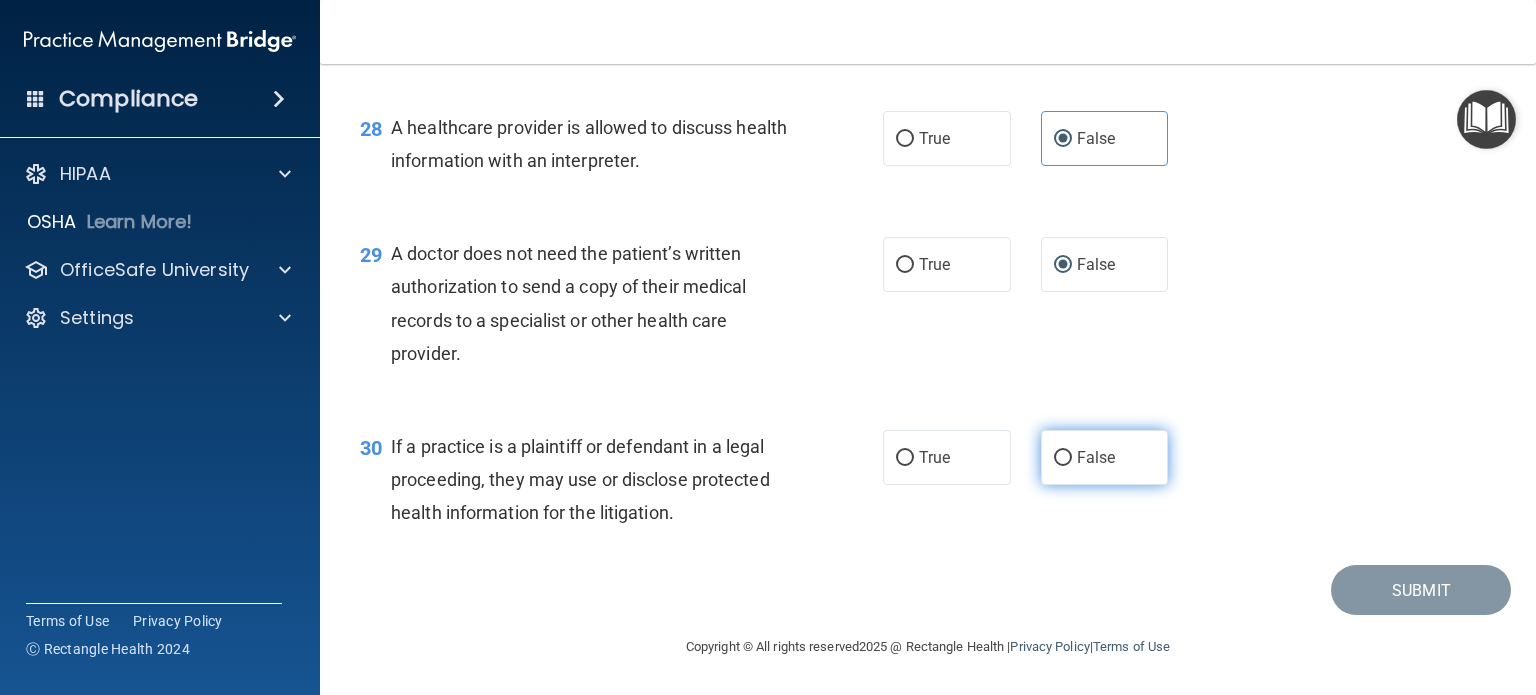 click on "False" at bounding box center (1096, 457) 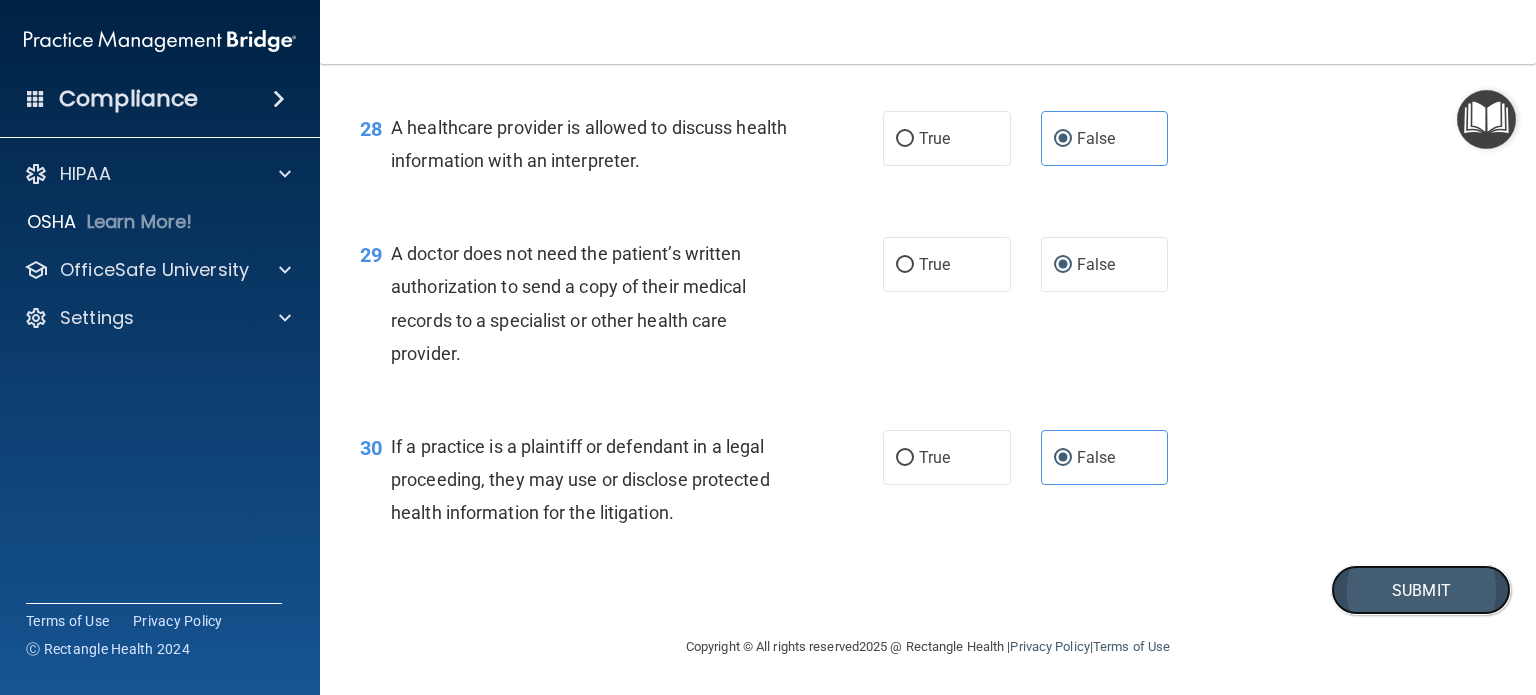click on "Submit" at bounding box center [1421, 590] 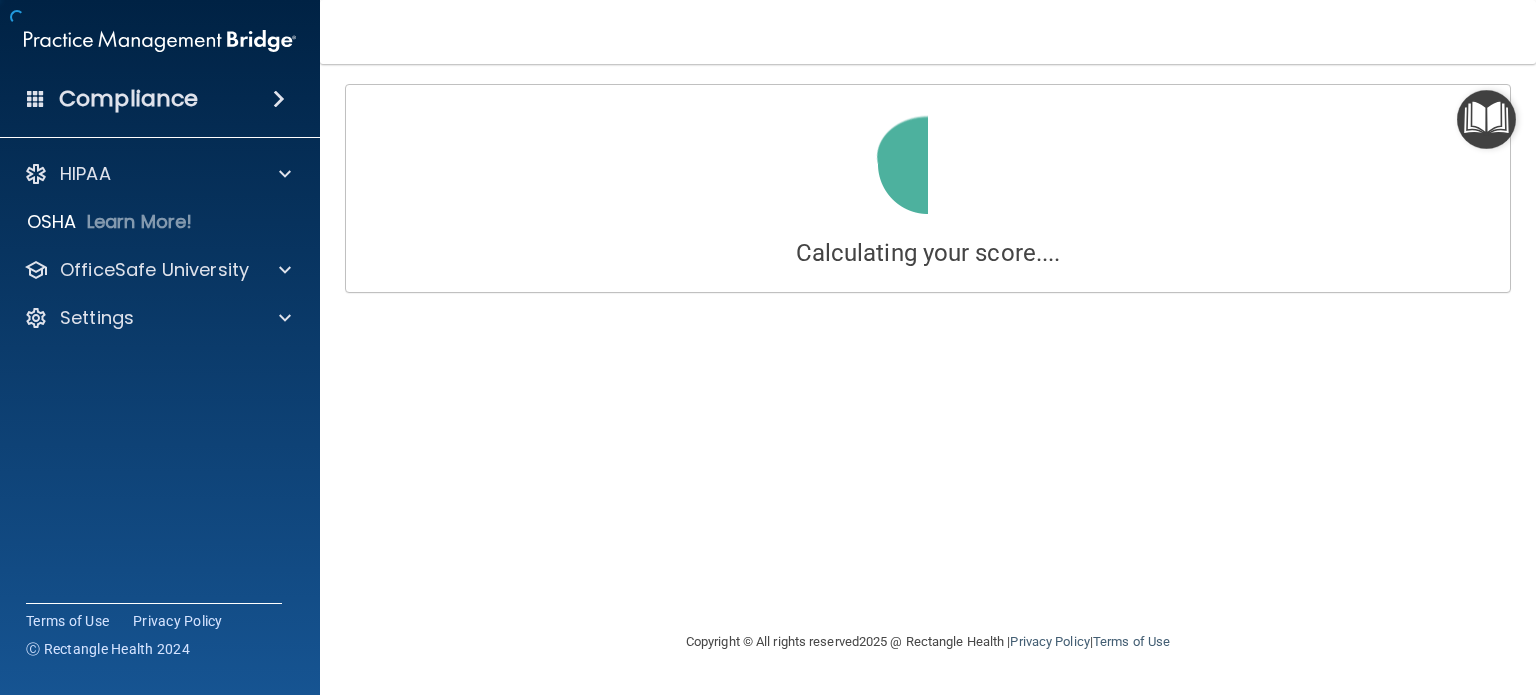 scroll, scrollTop: 0, scrollLeft: 0, axis: both 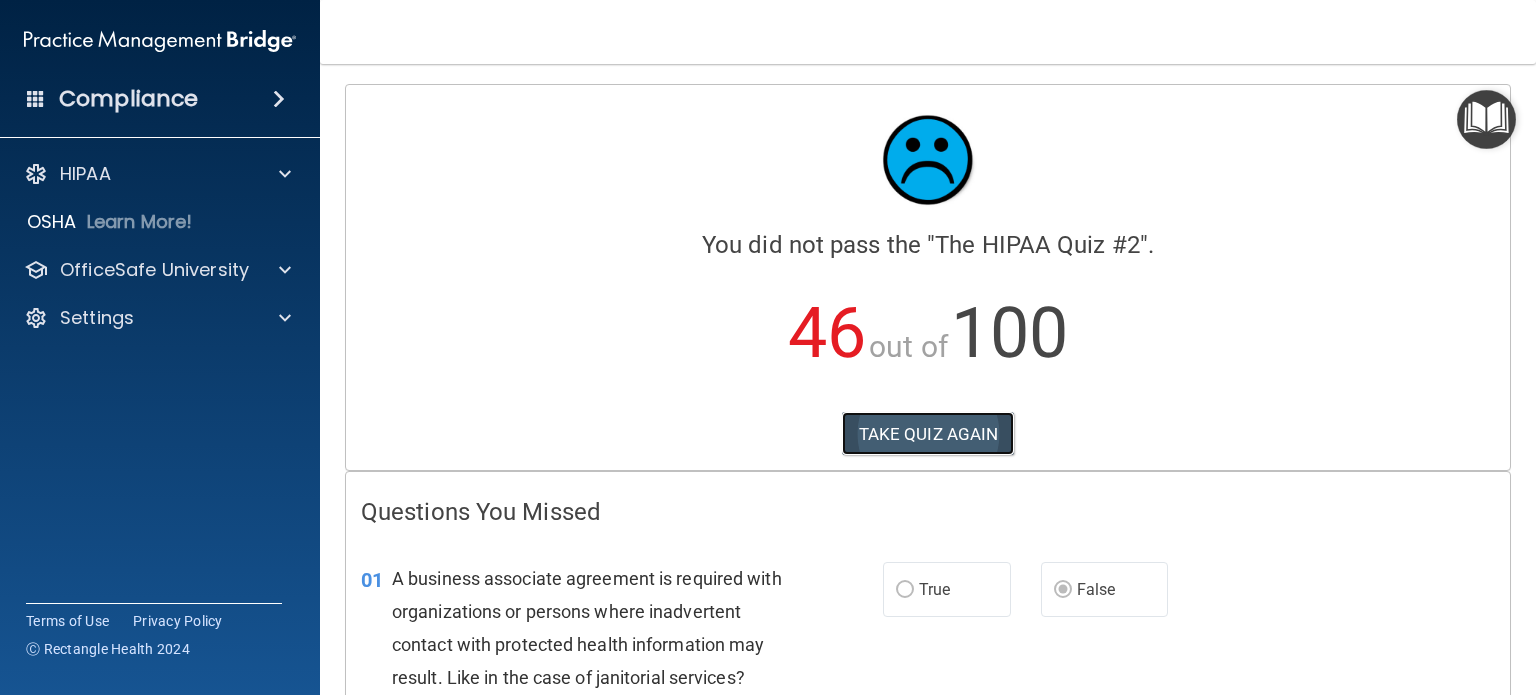 click on "TAKE QUIZ AGAIN" at bounding box center (928, 434) 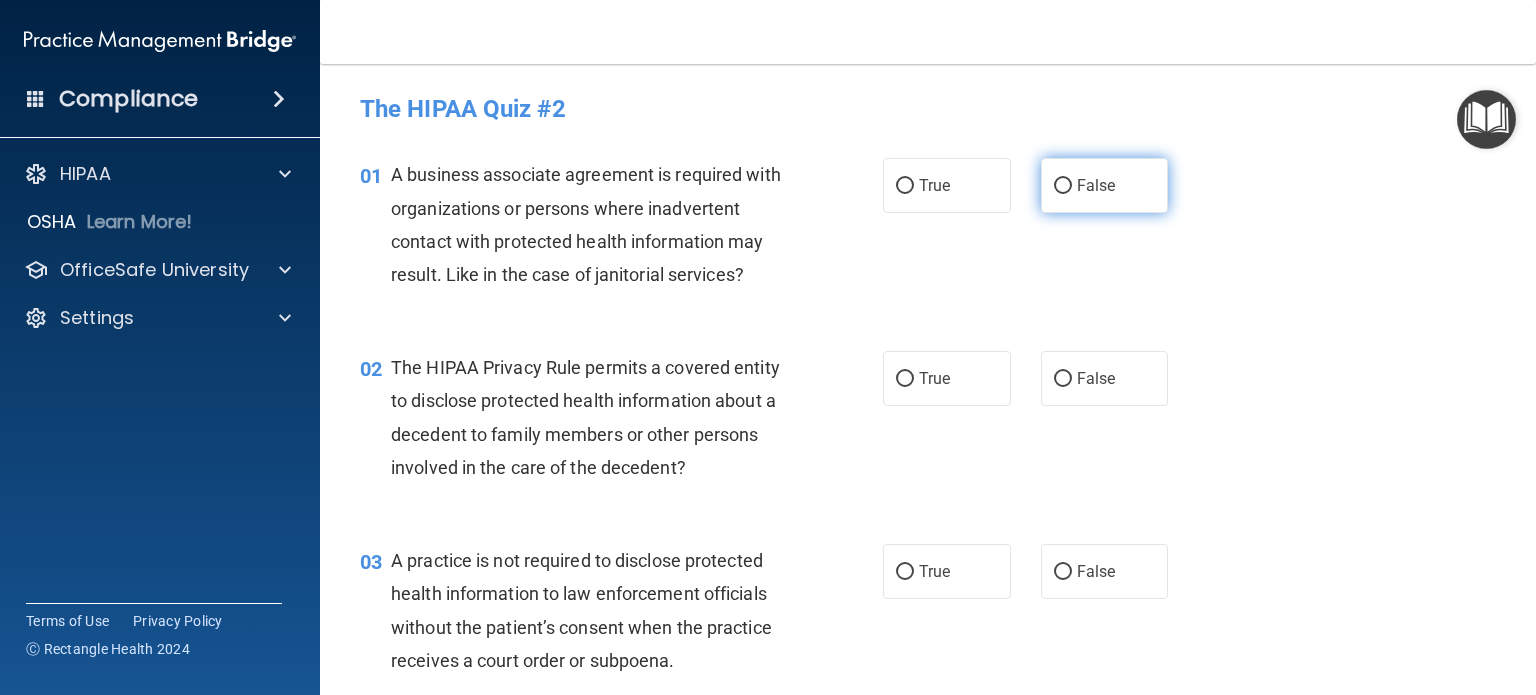 click on "False" at bounding box center [1105, 185] 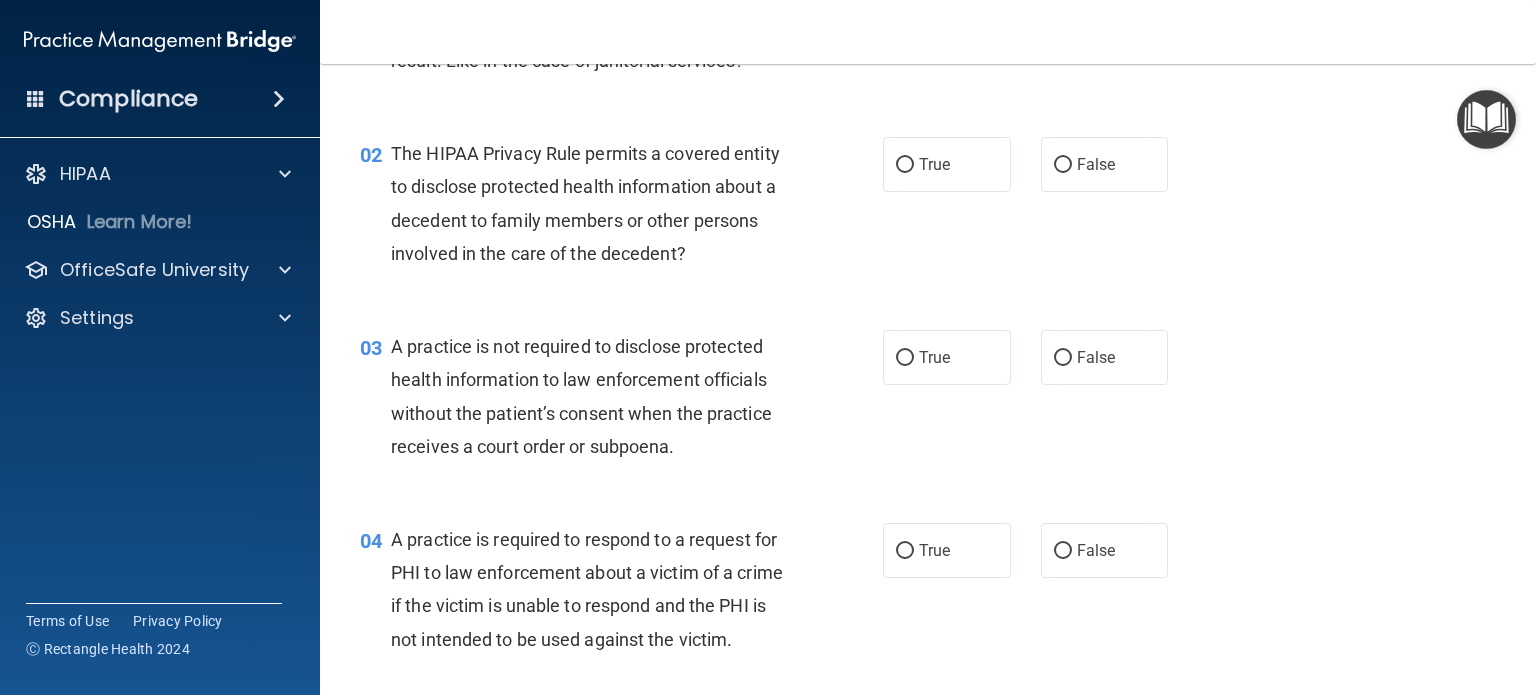scroll, scrollTop: 222, scrollLeft: 0, axis: vertical 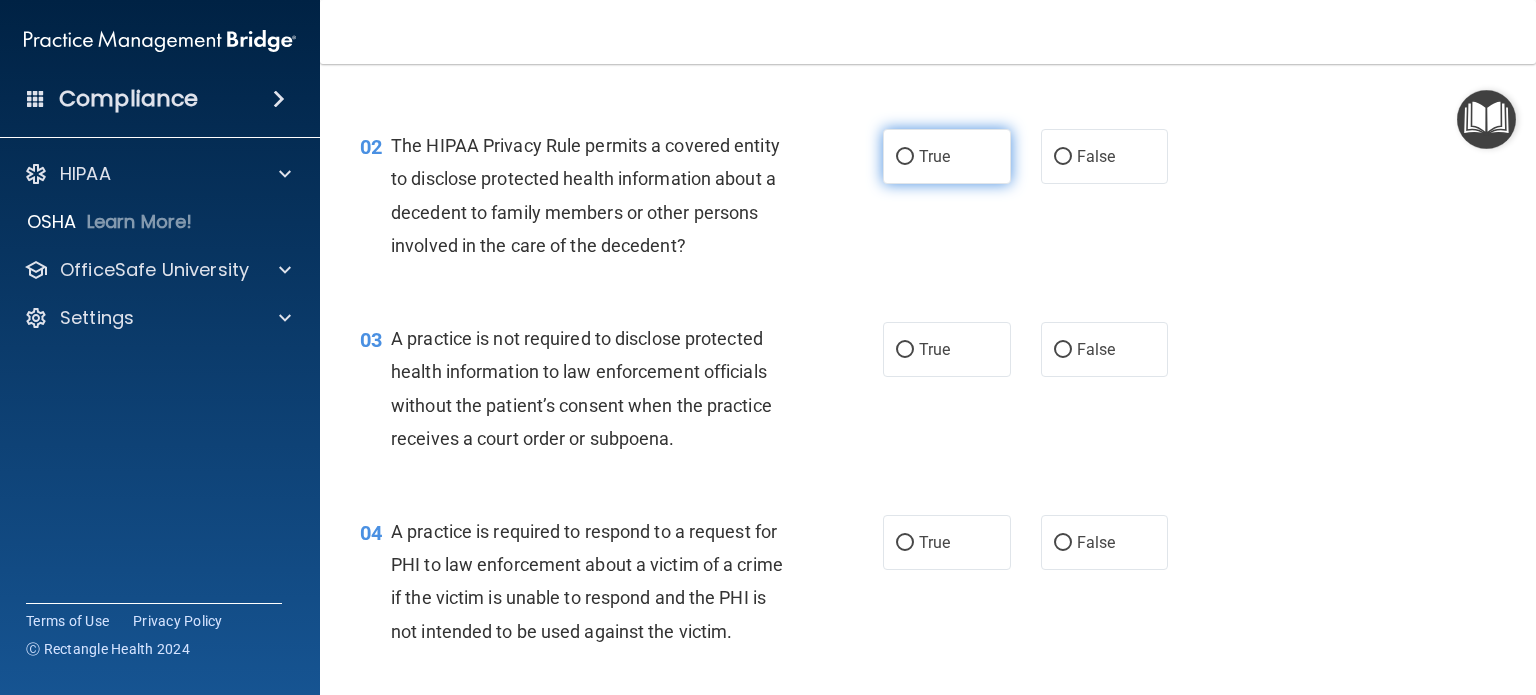 click on "True" at bounding box center [905, 157] 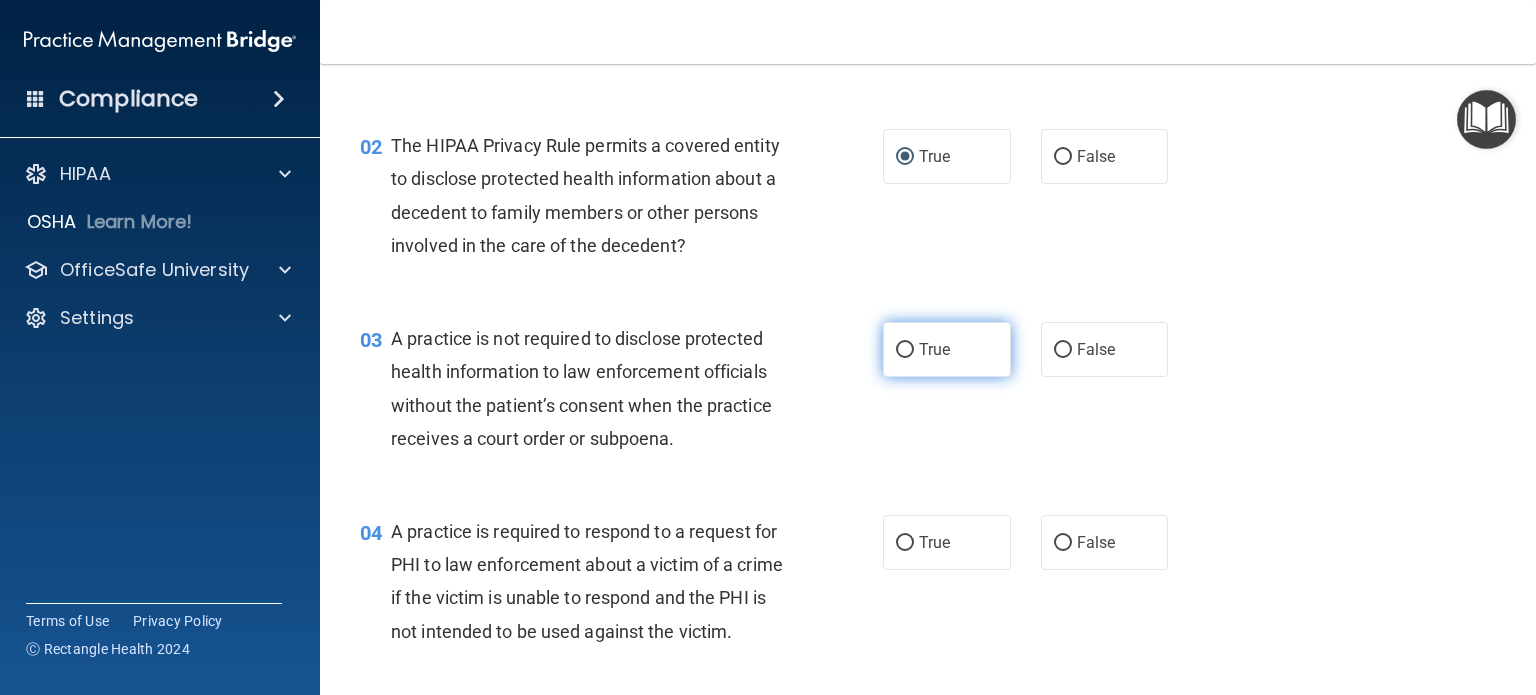 click on "True" at bounding box center [934, 349] 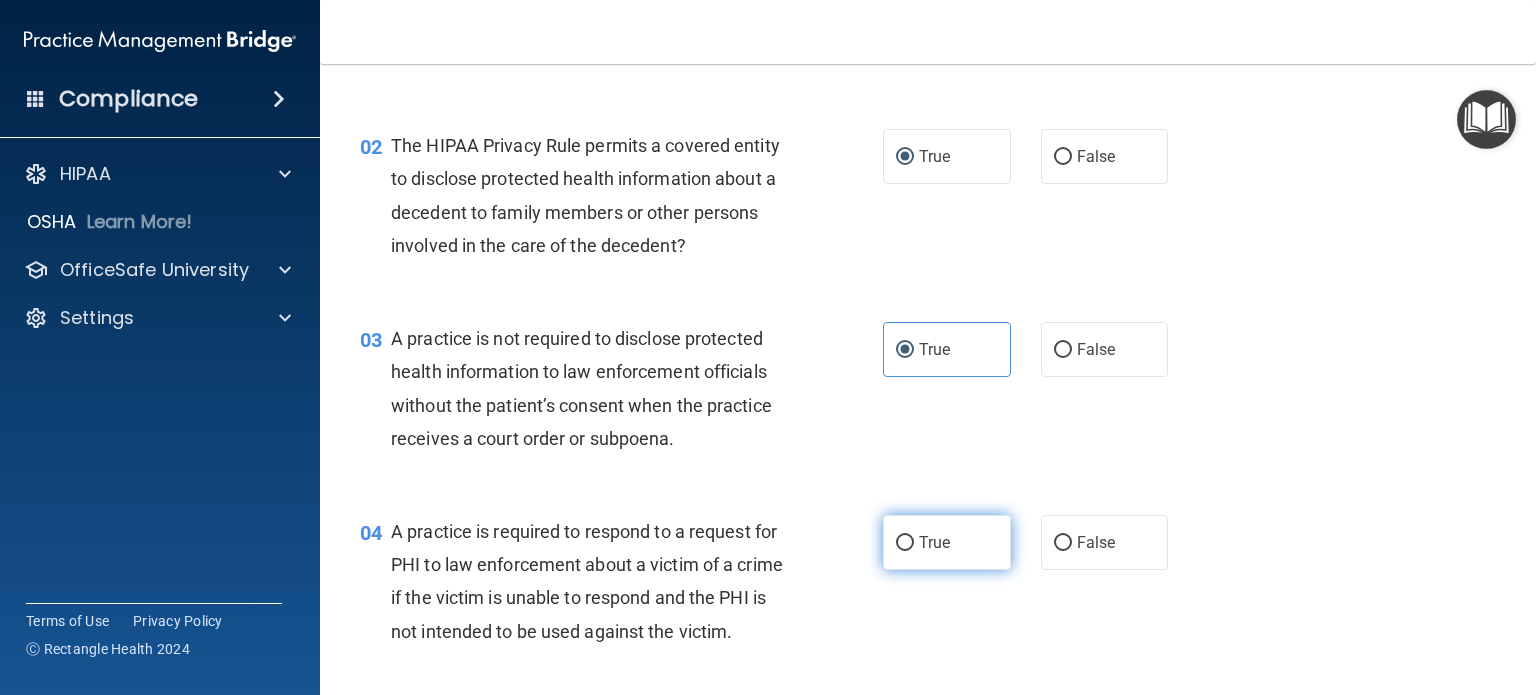 click on "True" at bounding box center [905, 543] 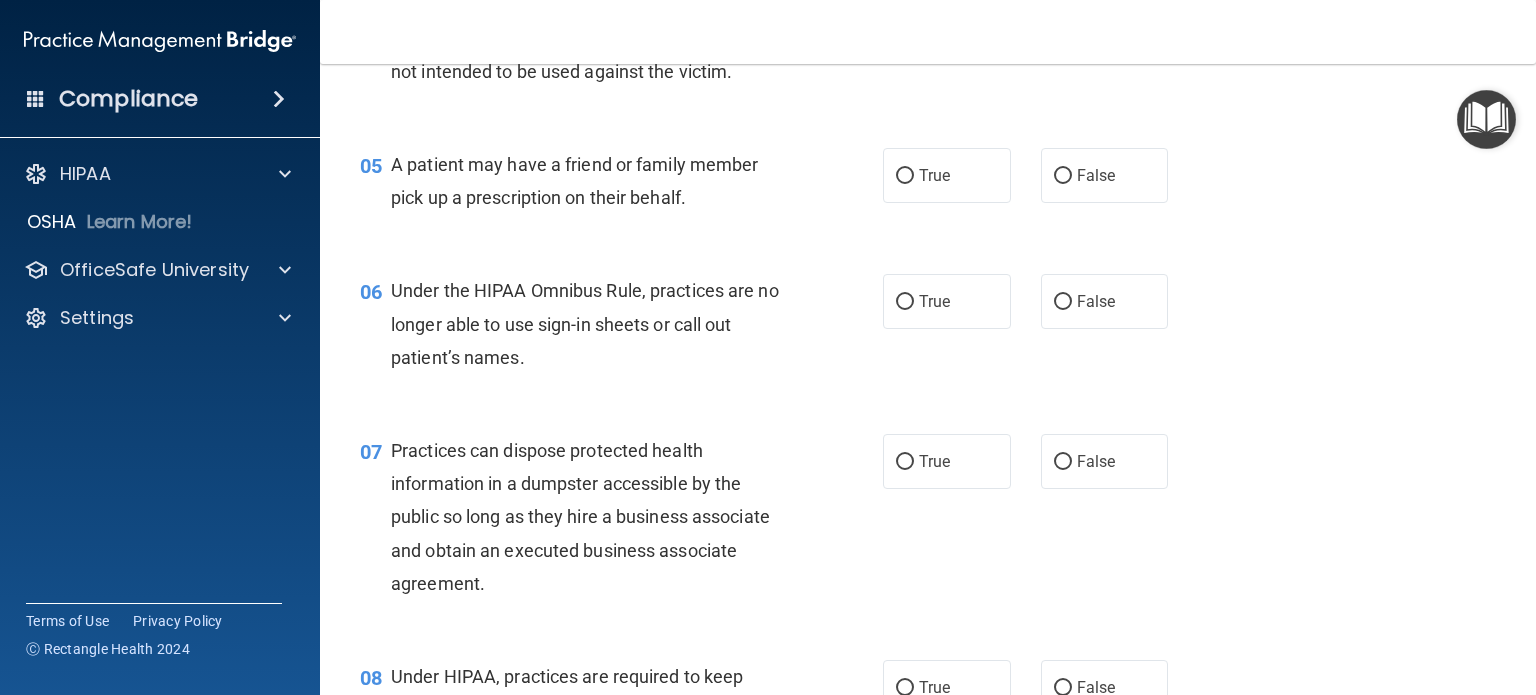 scroll, scrollTop: 822, scrollLeft: 0, axis: vertical 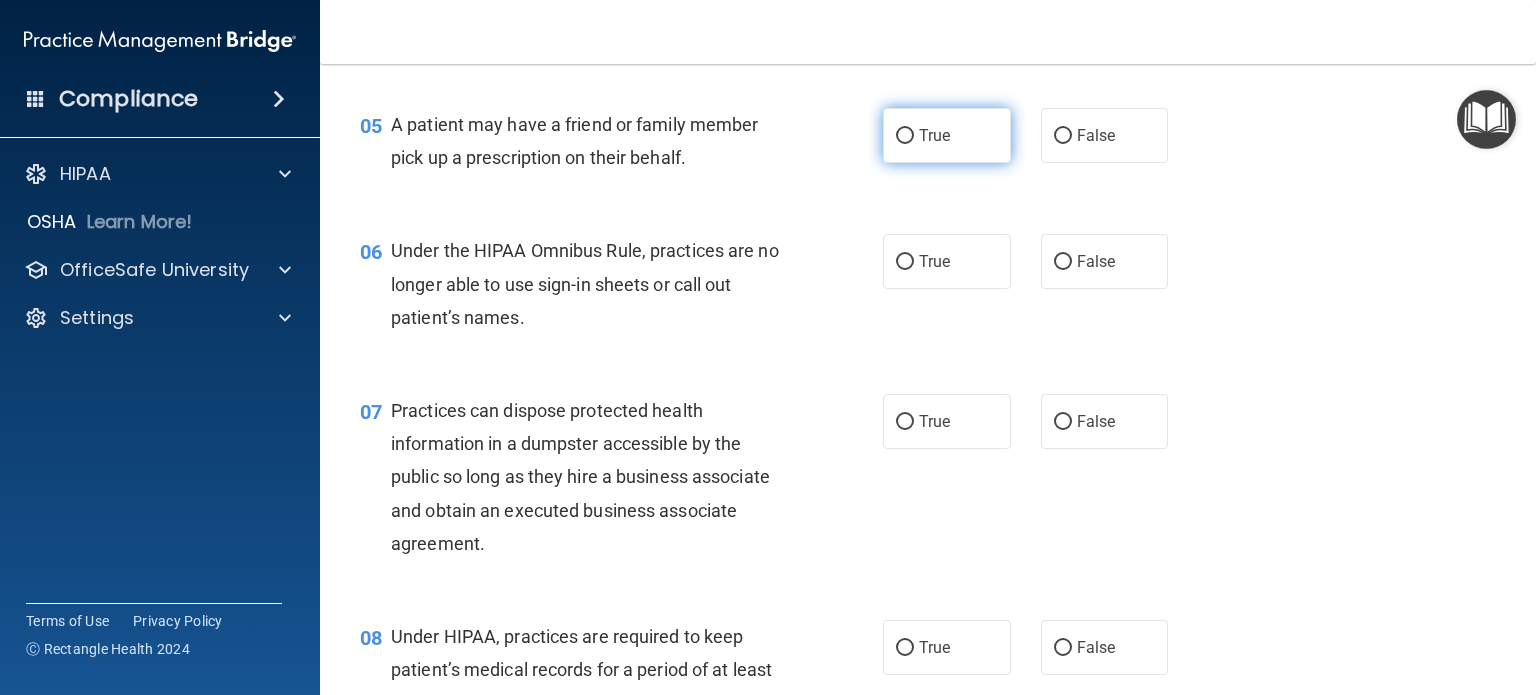 click on "True" at bounding box center [905, 136] 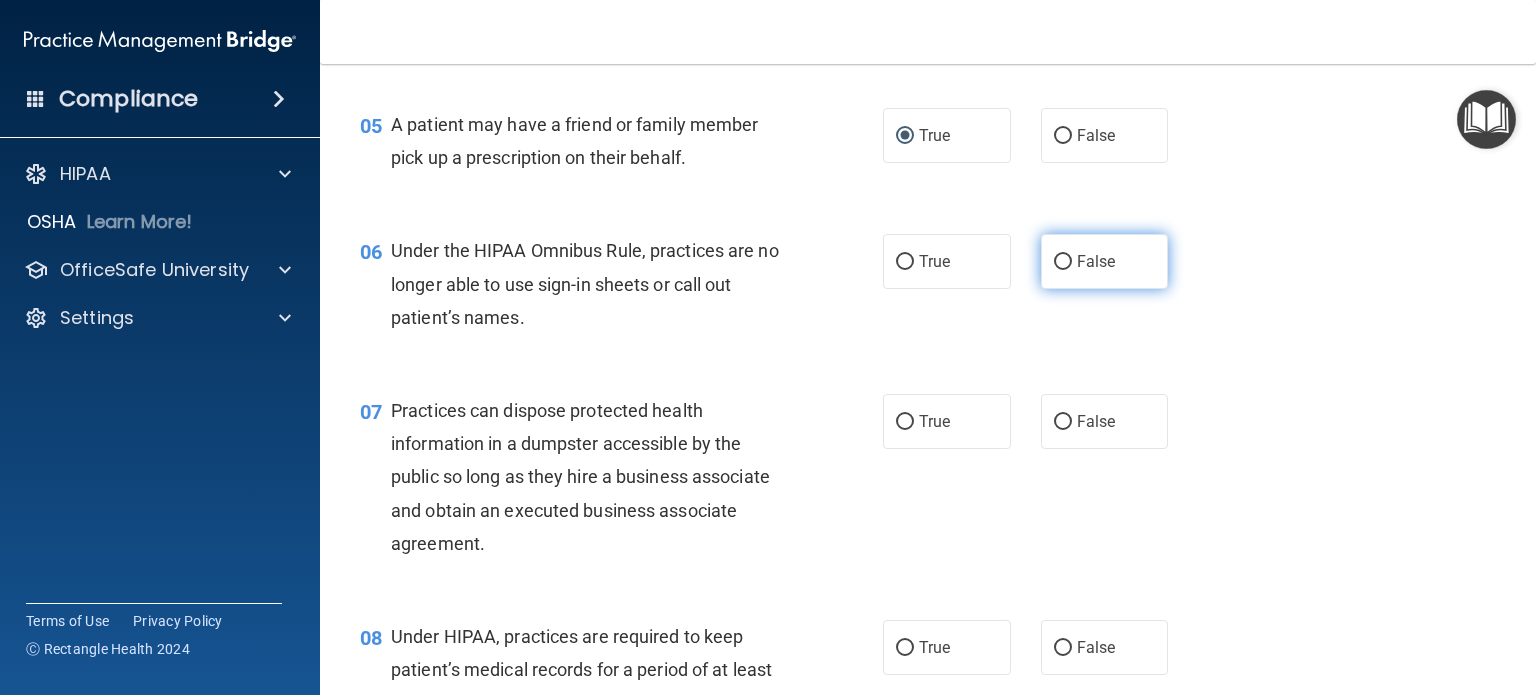 click on "False" at bounding box center [1105, 261] 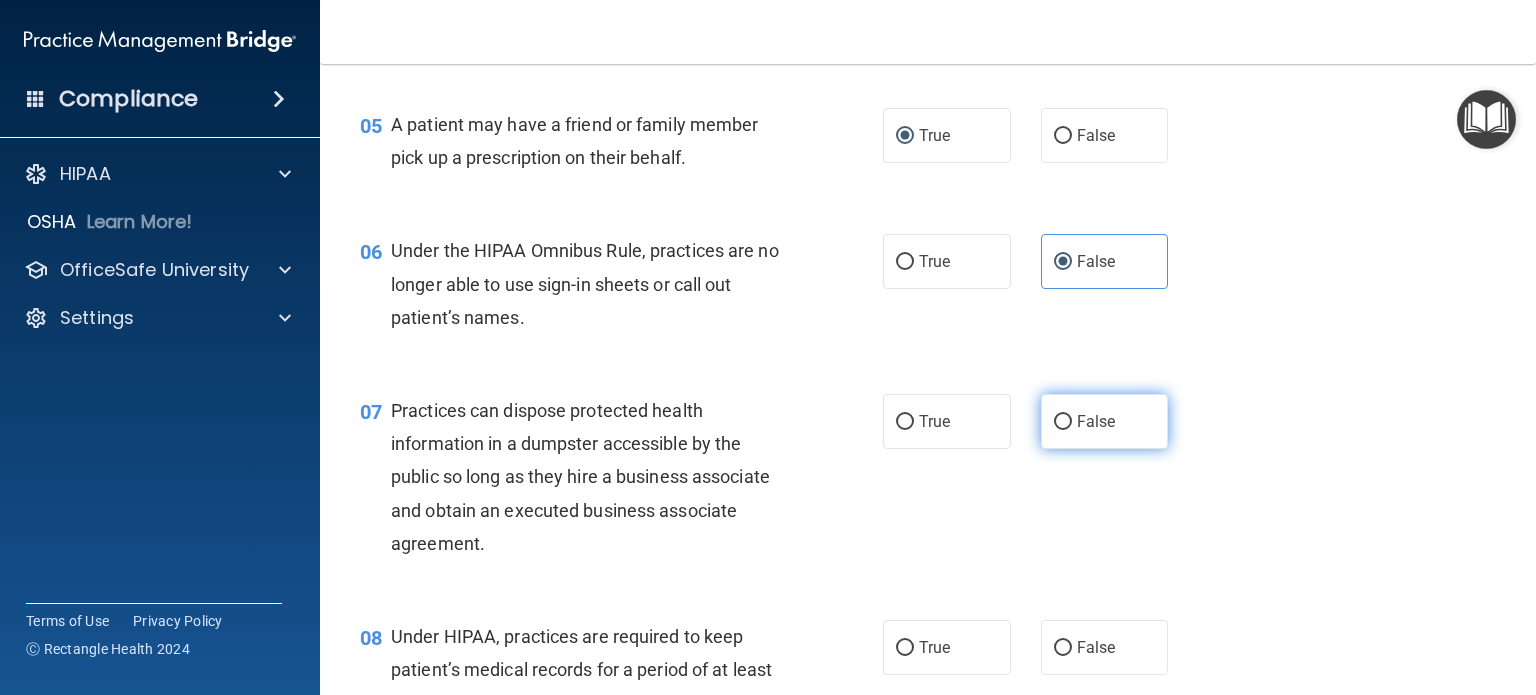 click on "False" at bounding box center (1105, 421) 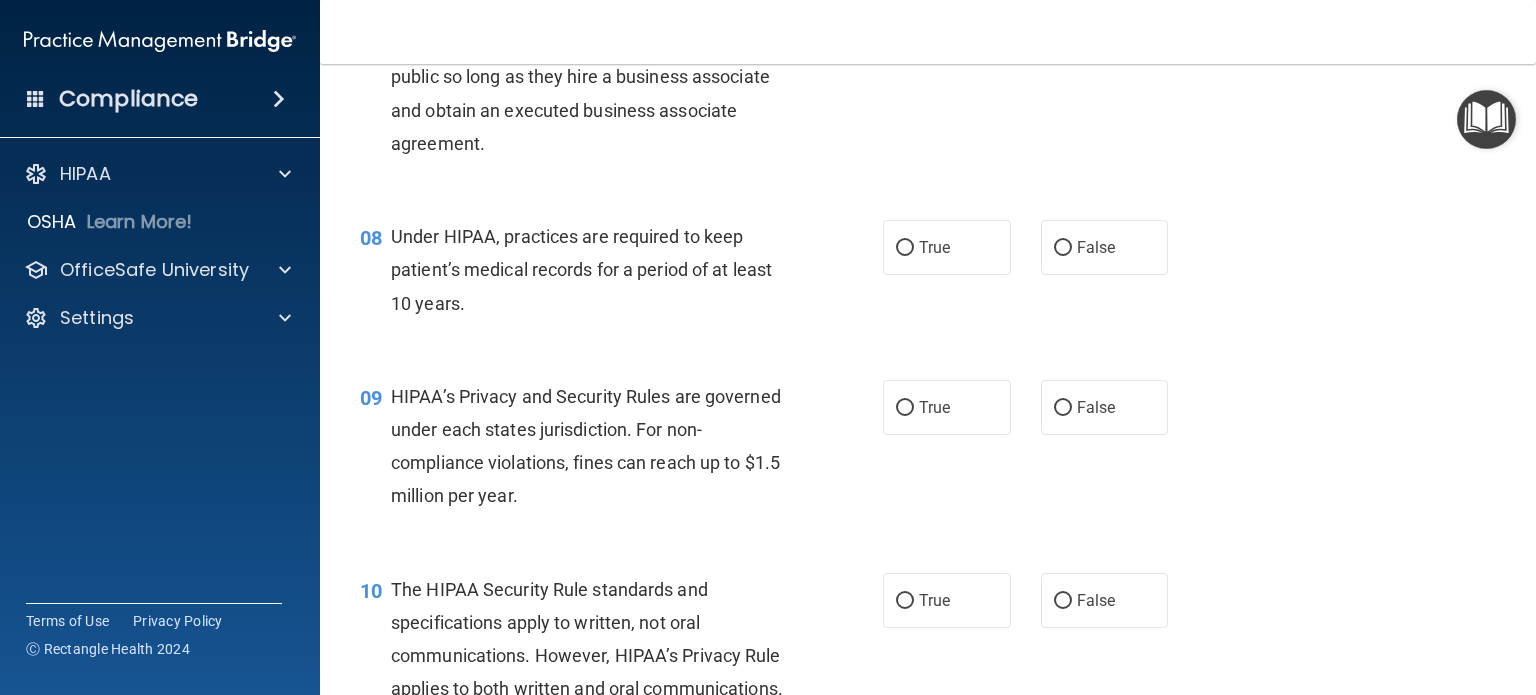 scroll, scrollTop: 1262, scrollLeft: 0, axis: vertical 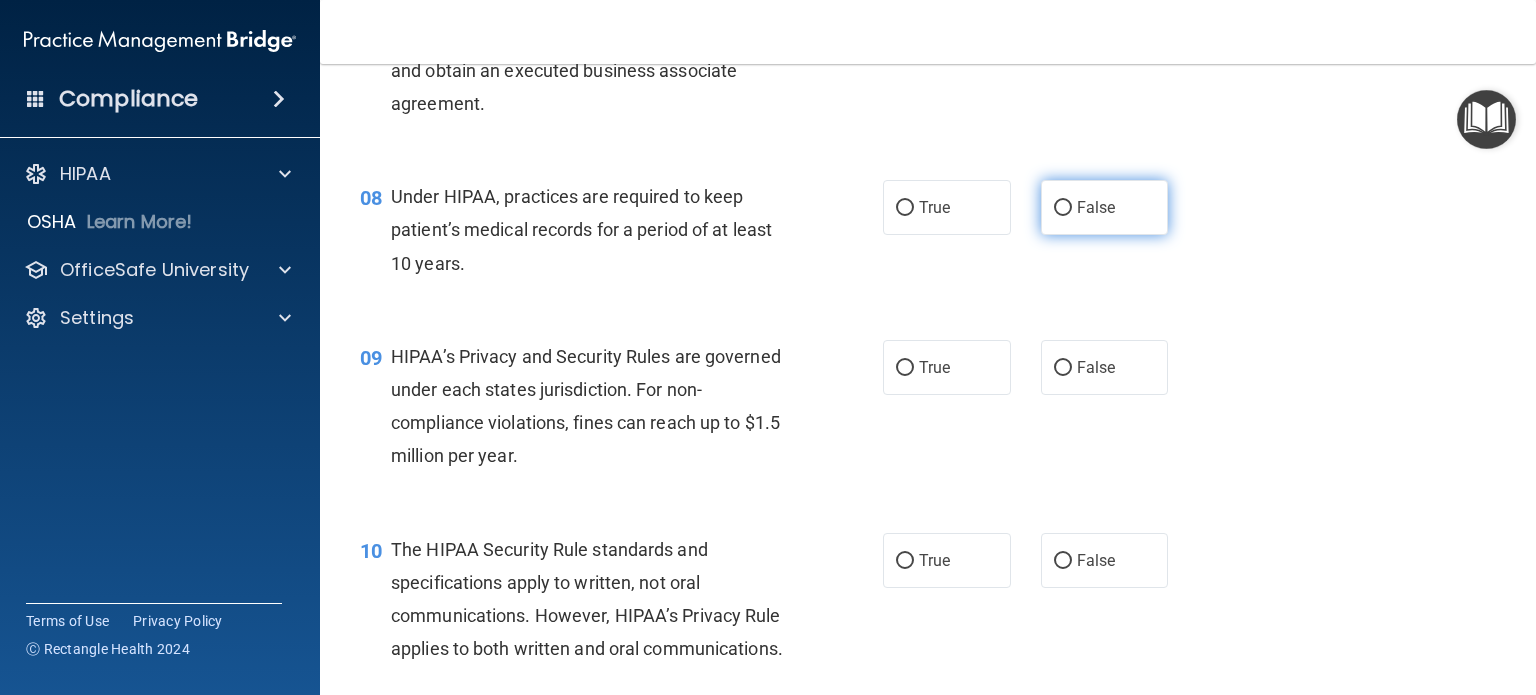 click on "False" at bounding box center (1105, 207) 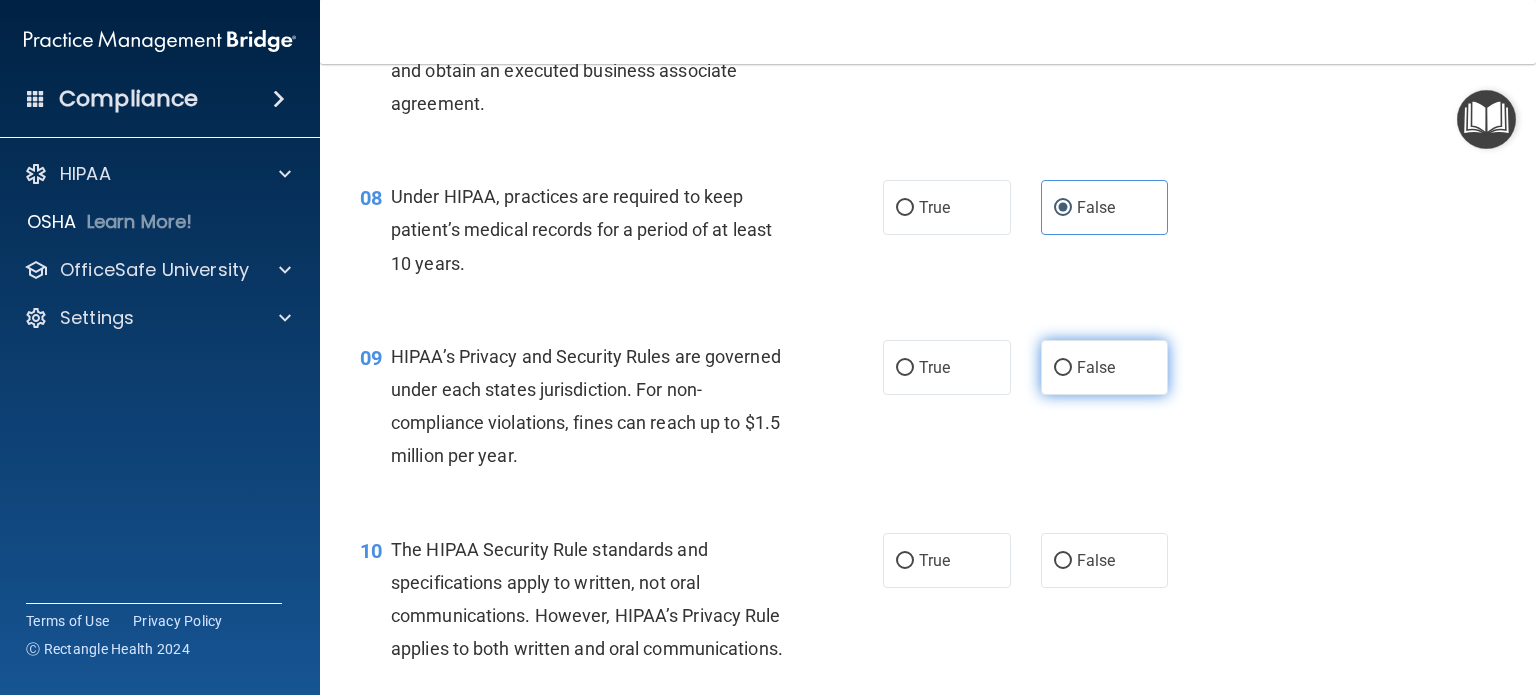 click on "False" at bounding box center (1105, 367) 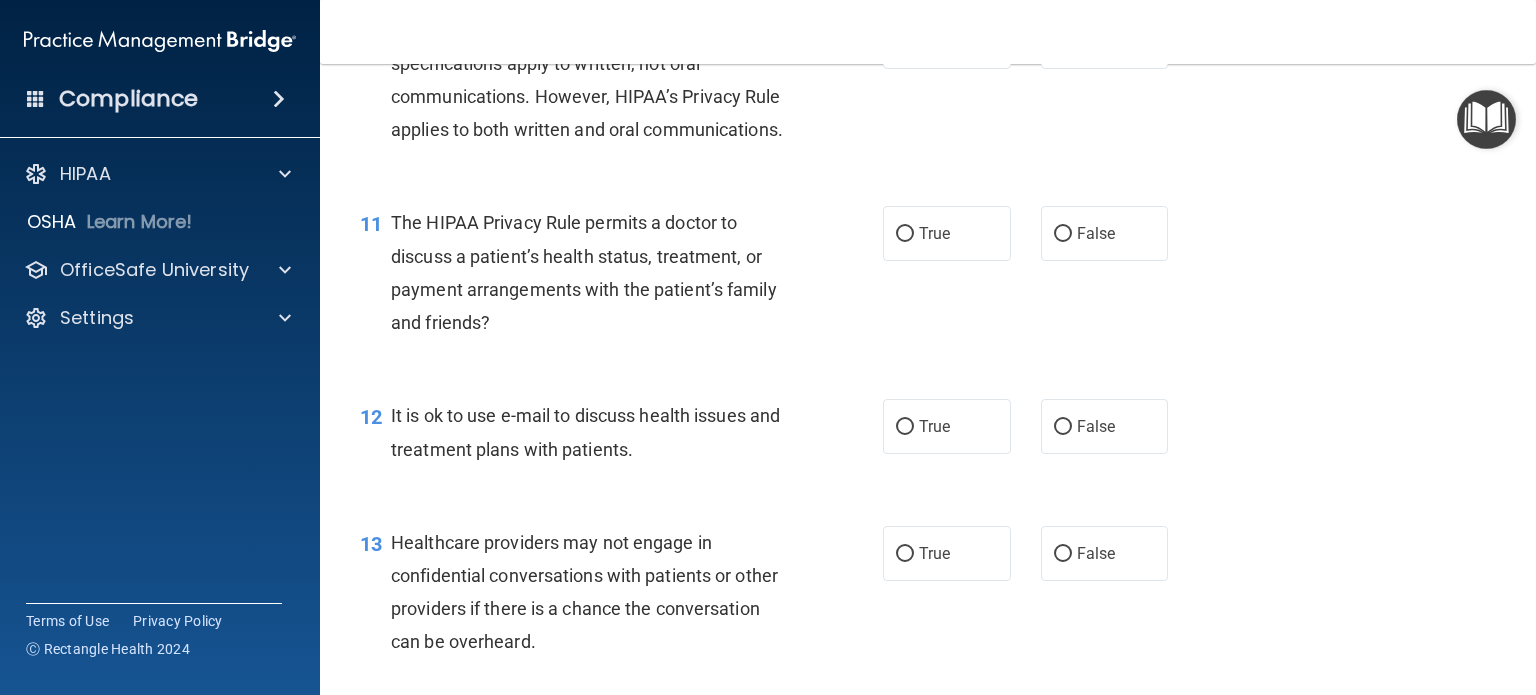 scroll, scrollTop: 1782, scrollLeft: 0, axis: vertical 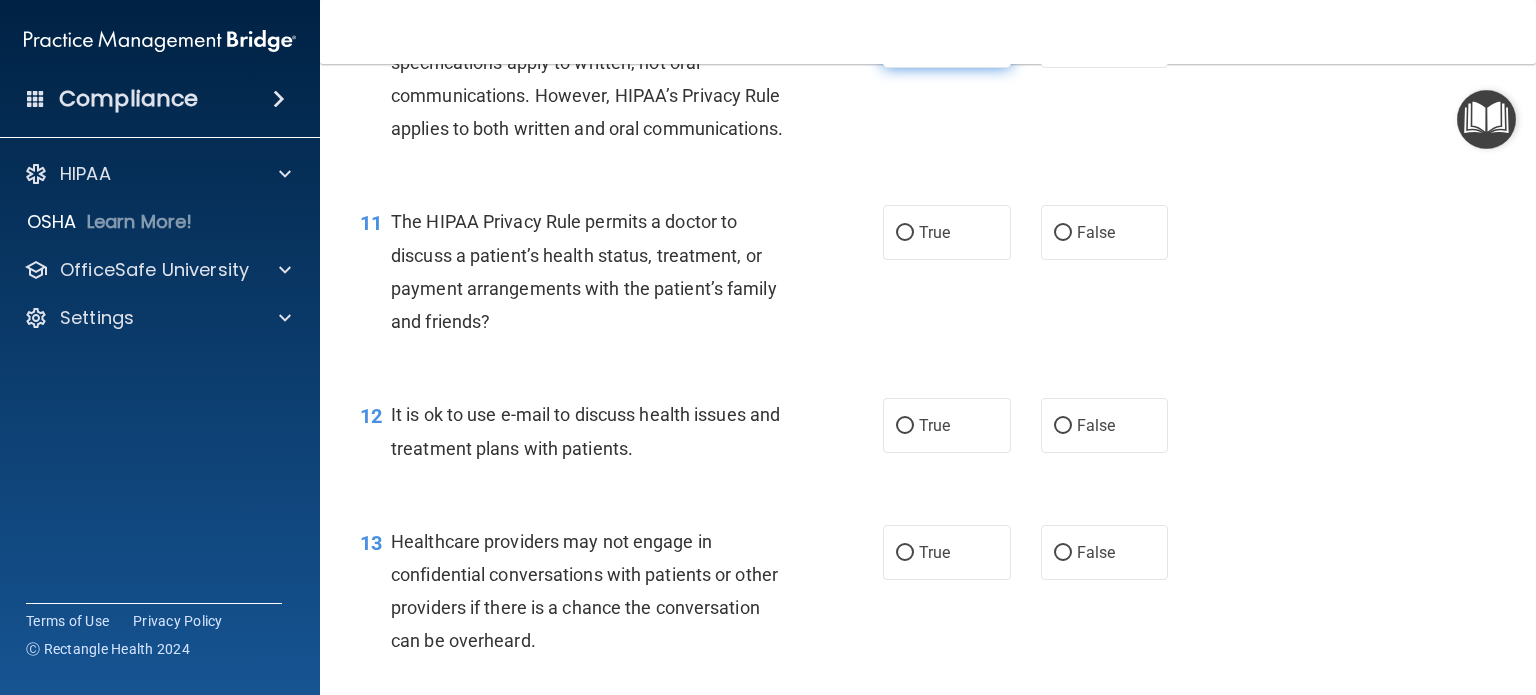 click on "True" at bounding box center [947, 40] 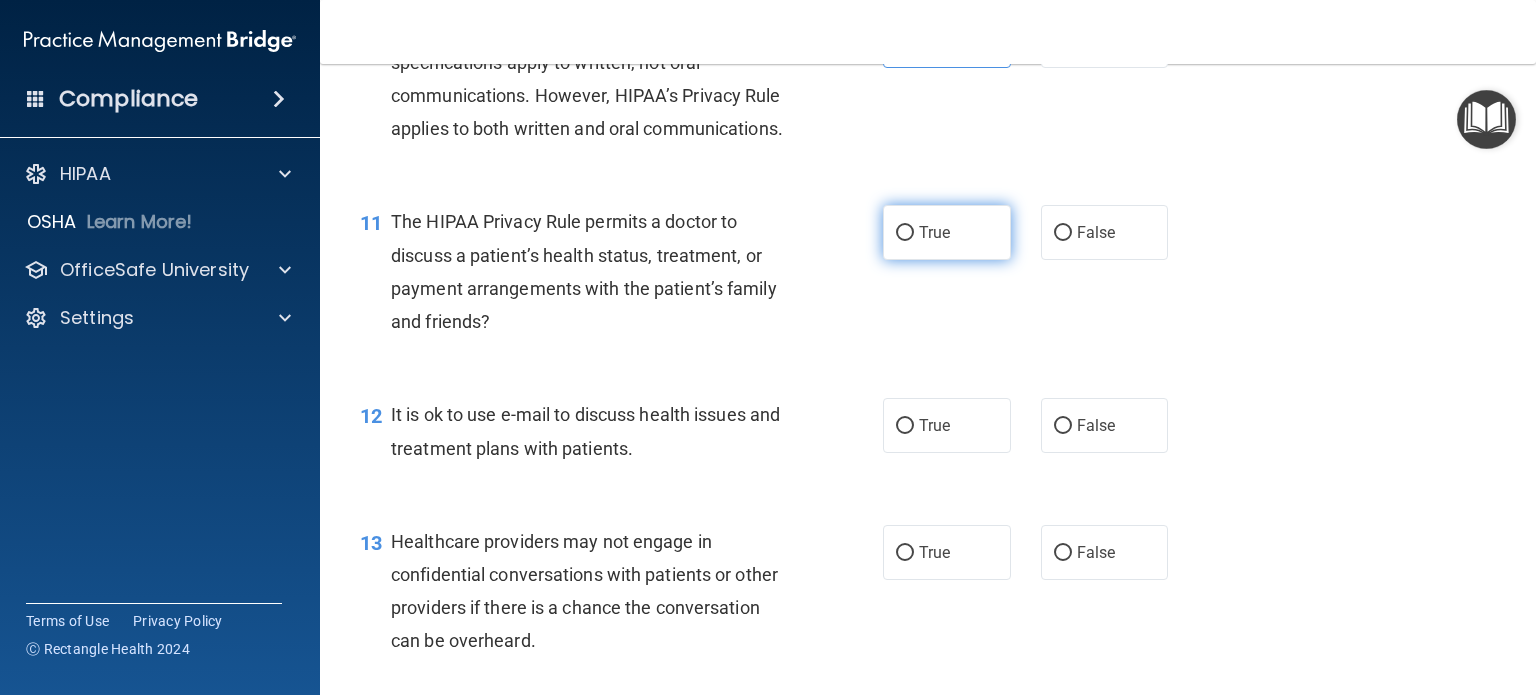 click on "True" at bounding box center (934, 232) 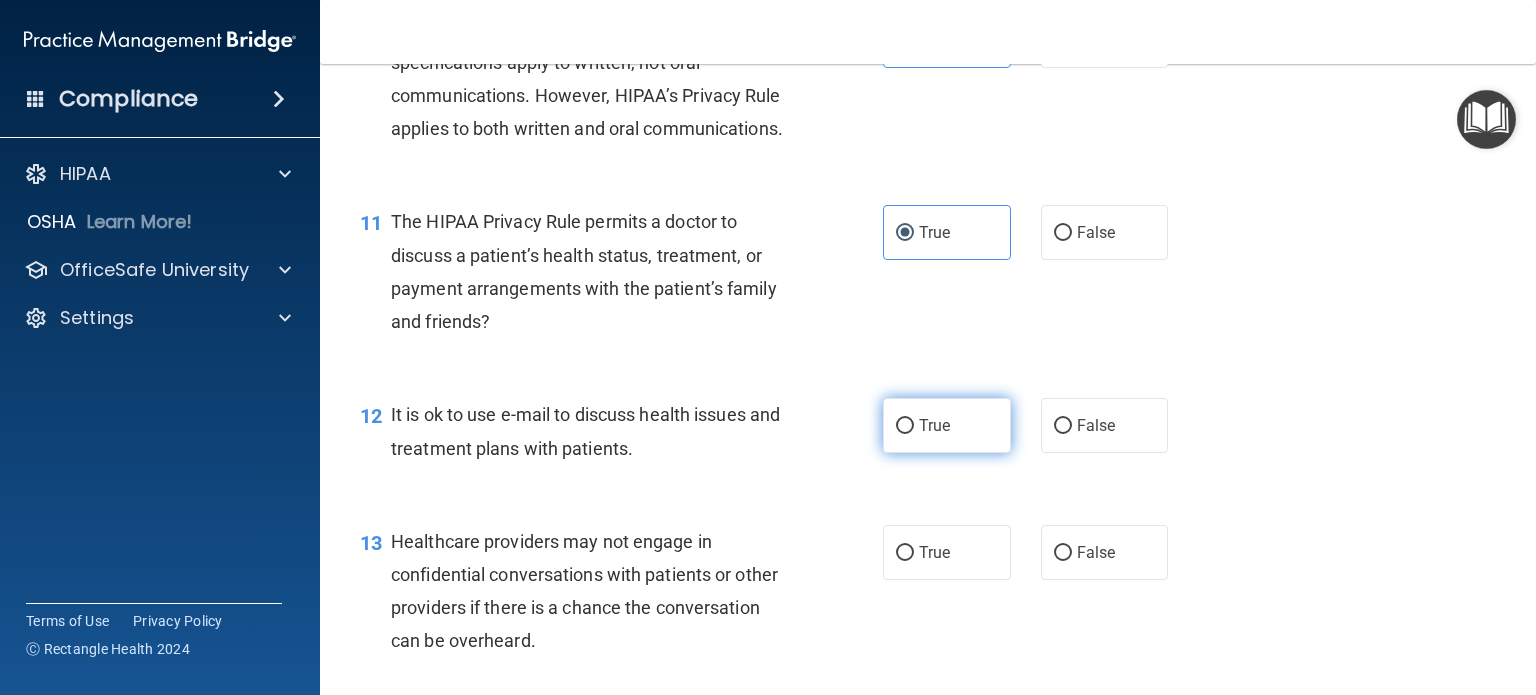 click on "True" at bounding box center [905, 426] 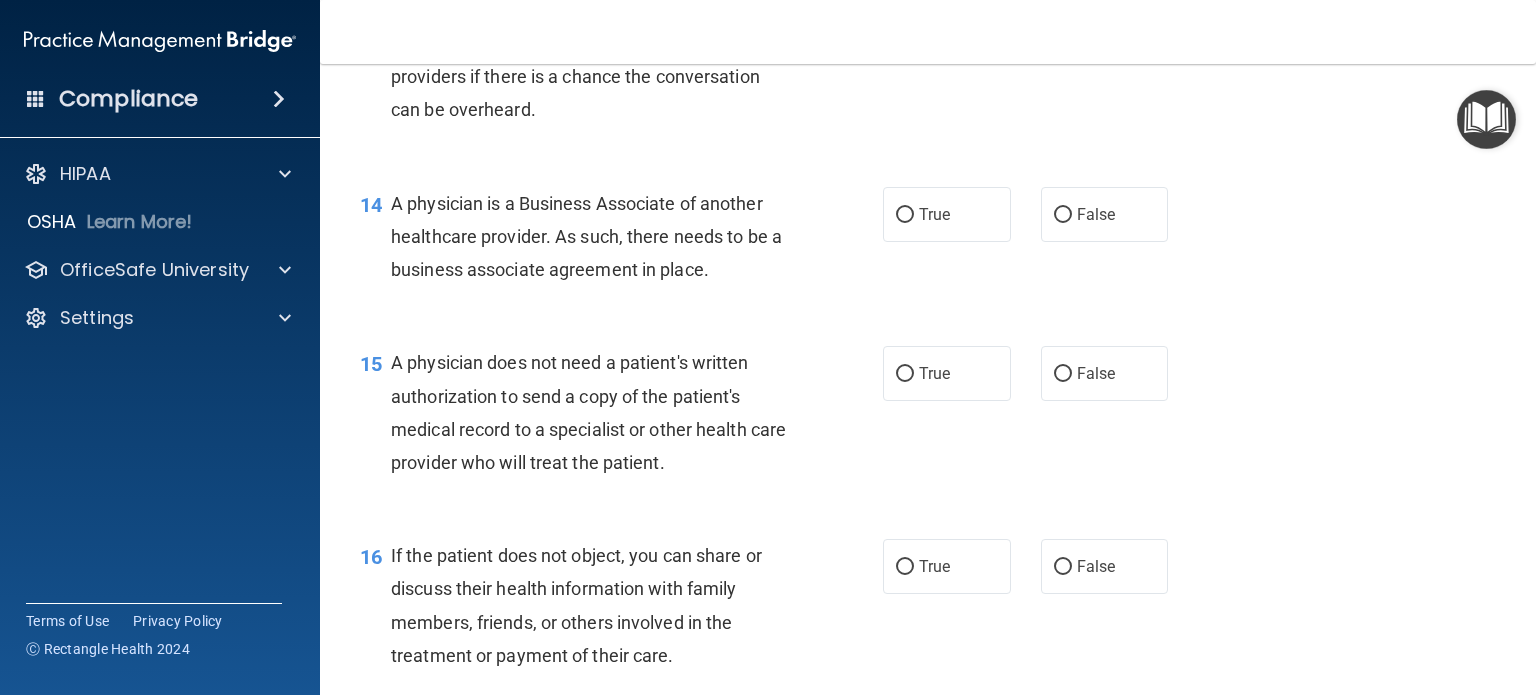 scroll, scrollTop: 2342, scrollLeft: 0, axis: vertical 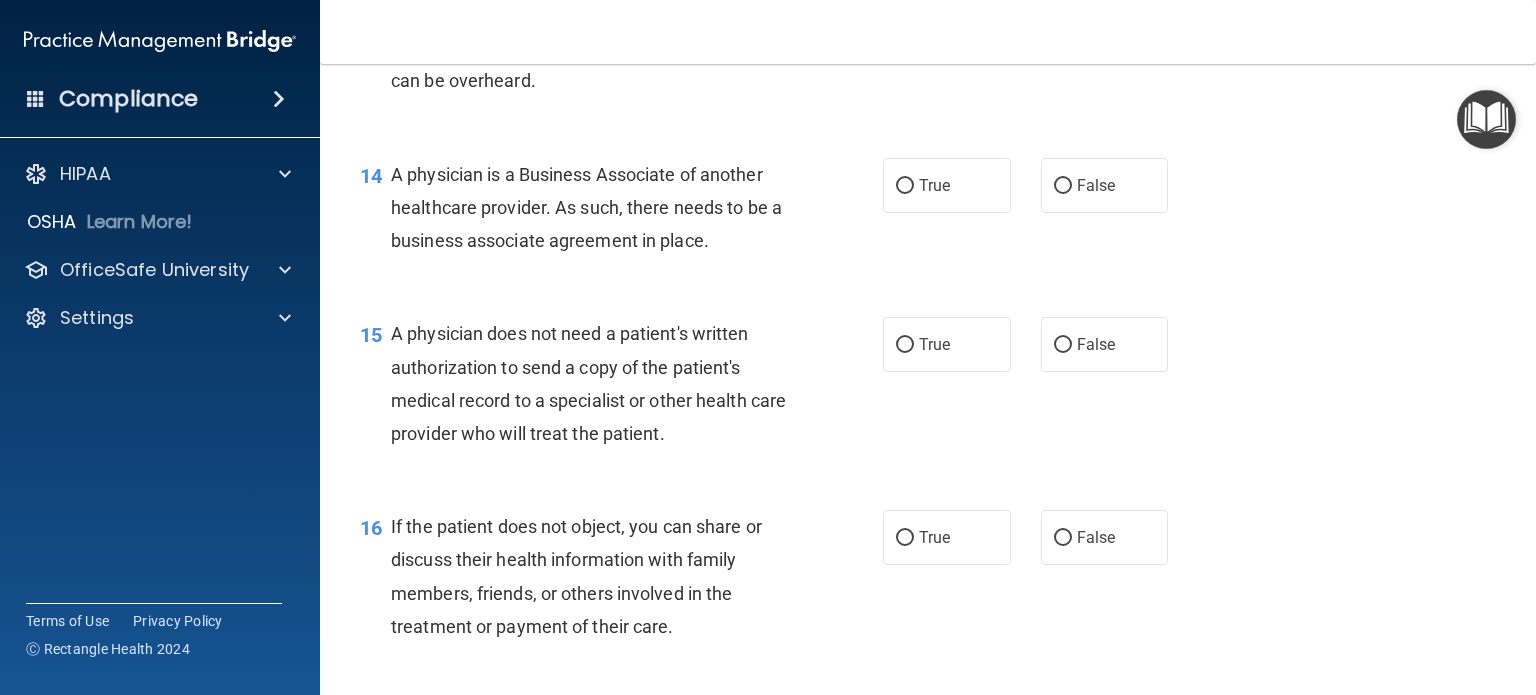 click on "False" at bounding box center (1105, -8) 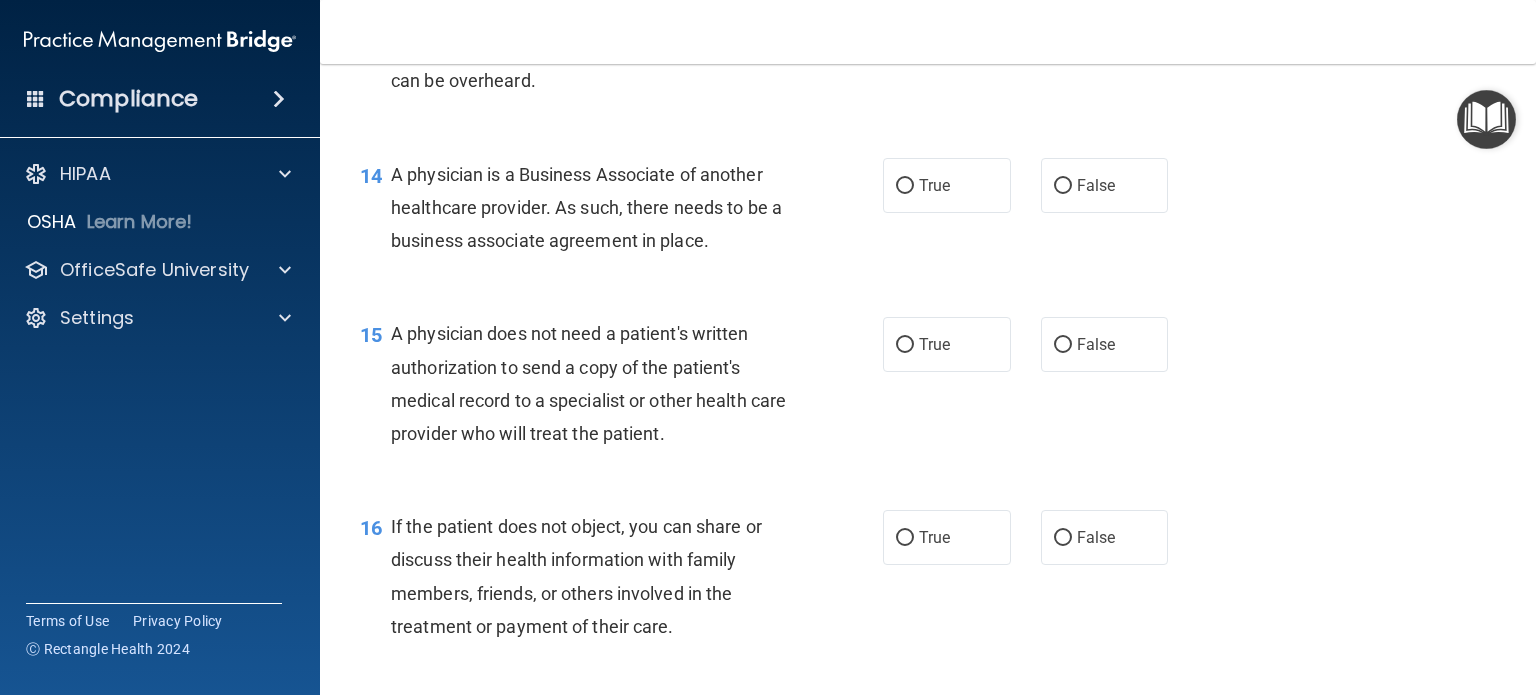 scroll, scrollTop: 2330, scrollLeft: 0, axis: vertical 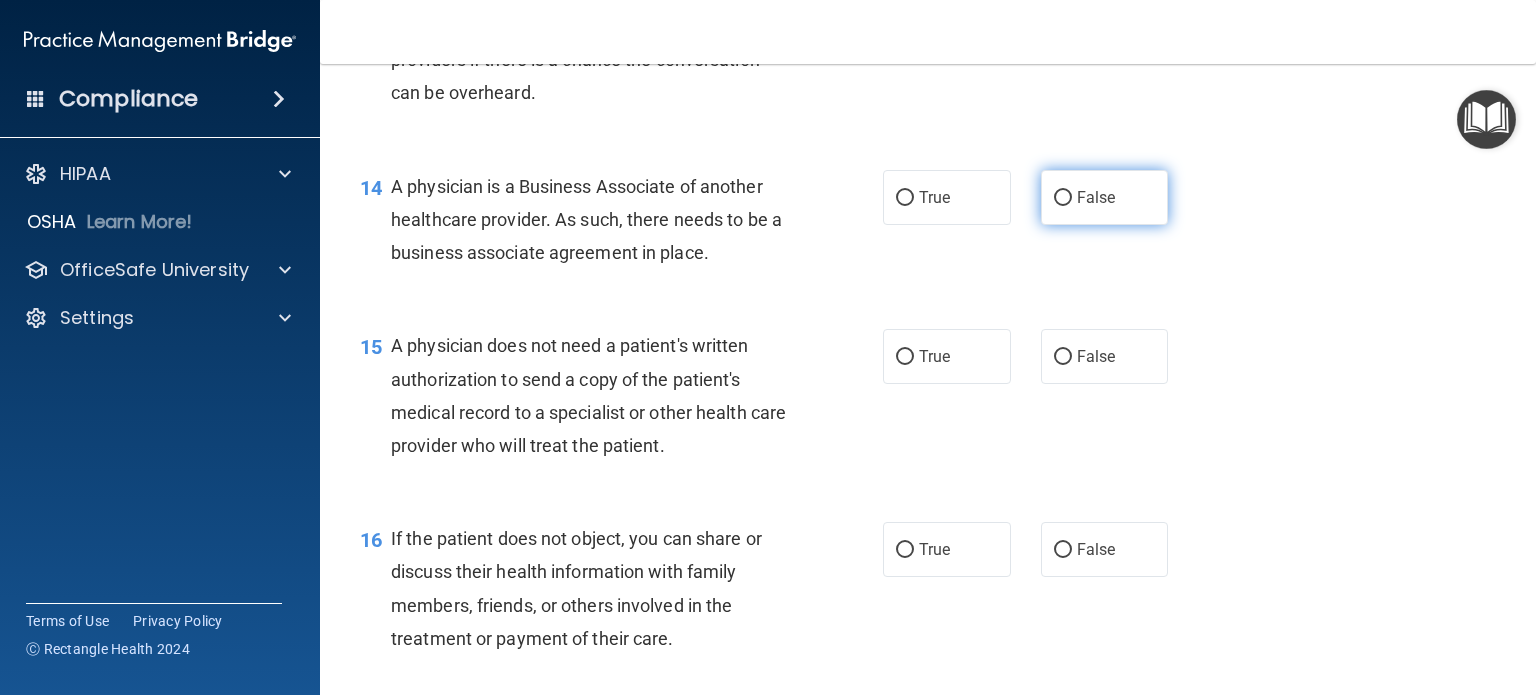 click on "False" at bounding box center [1105, 197] 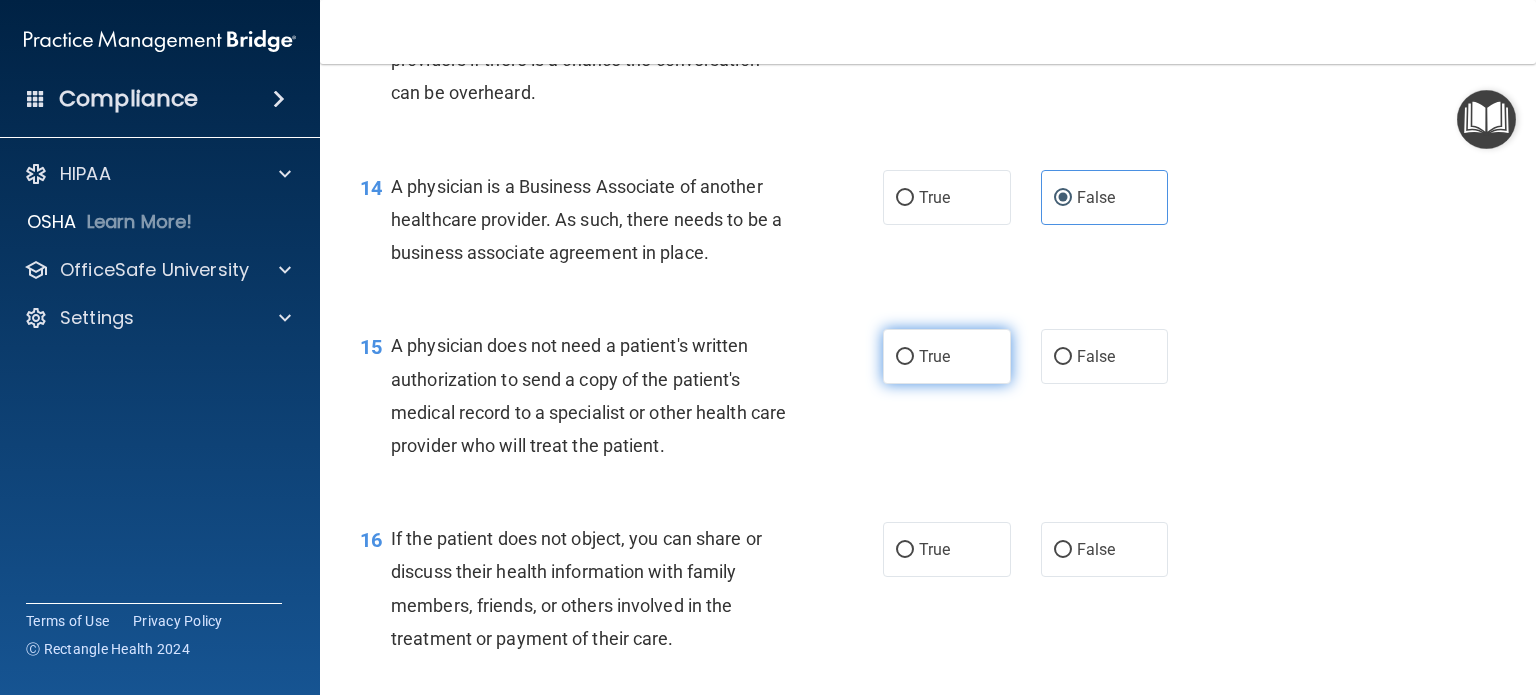 click on "True" at bounding box center (947, 356) 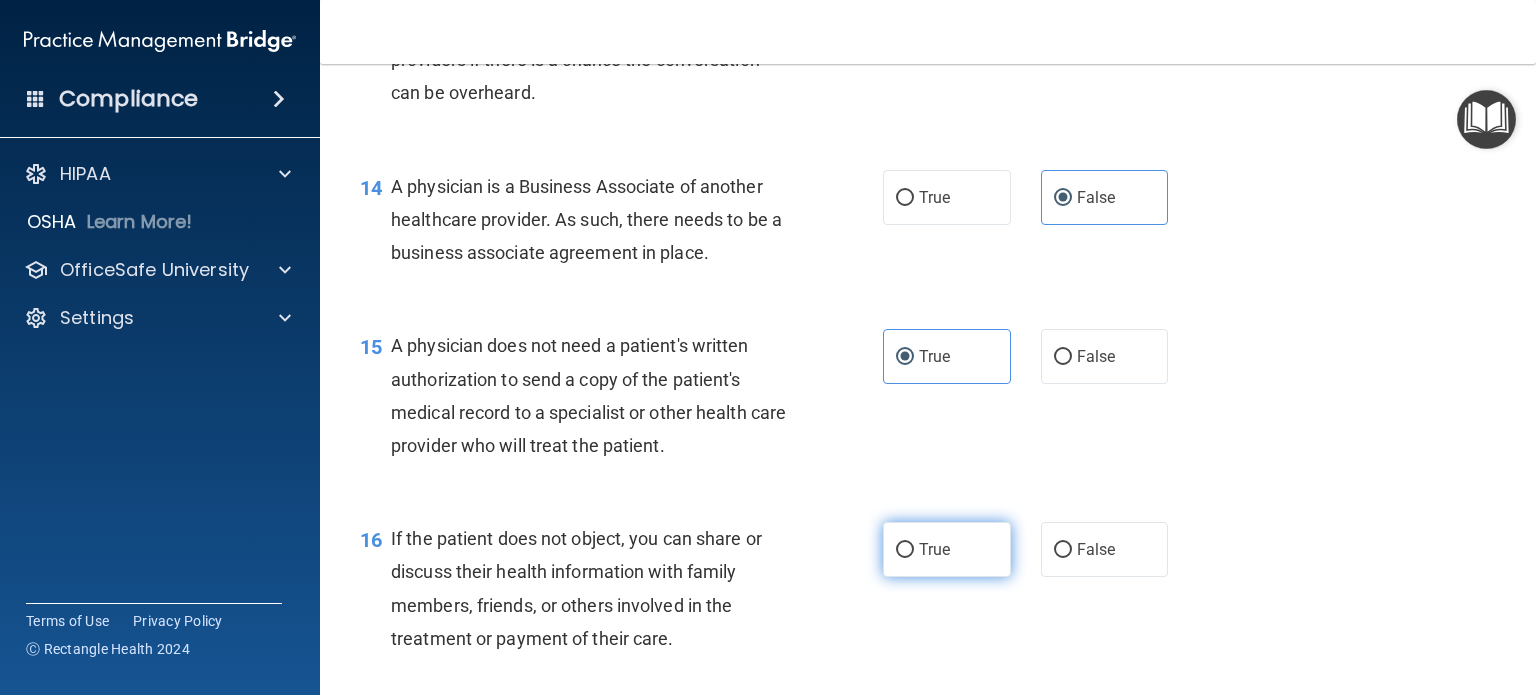 click on "True" at bounding box center [947, 549] 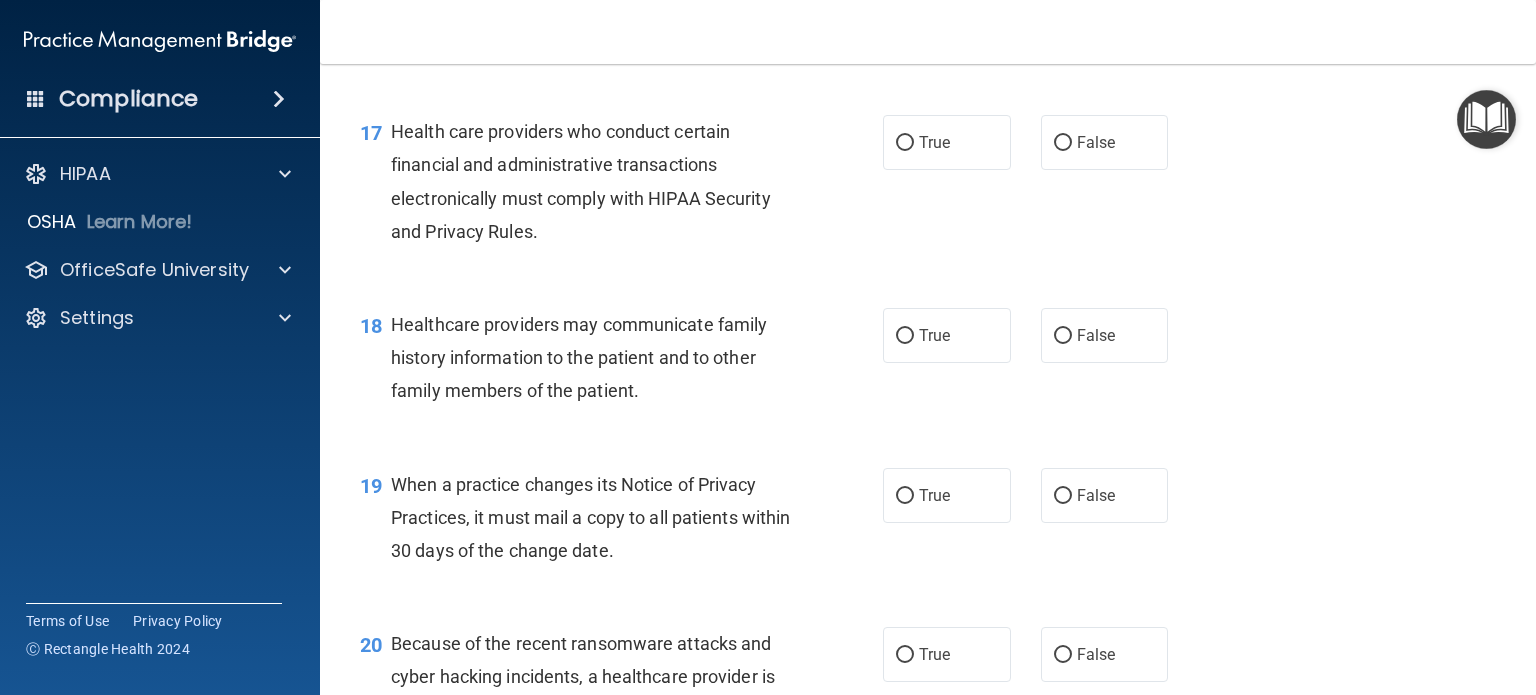 scroll, scrollTop: 2970, scrollLeft: 0, axis: vertical 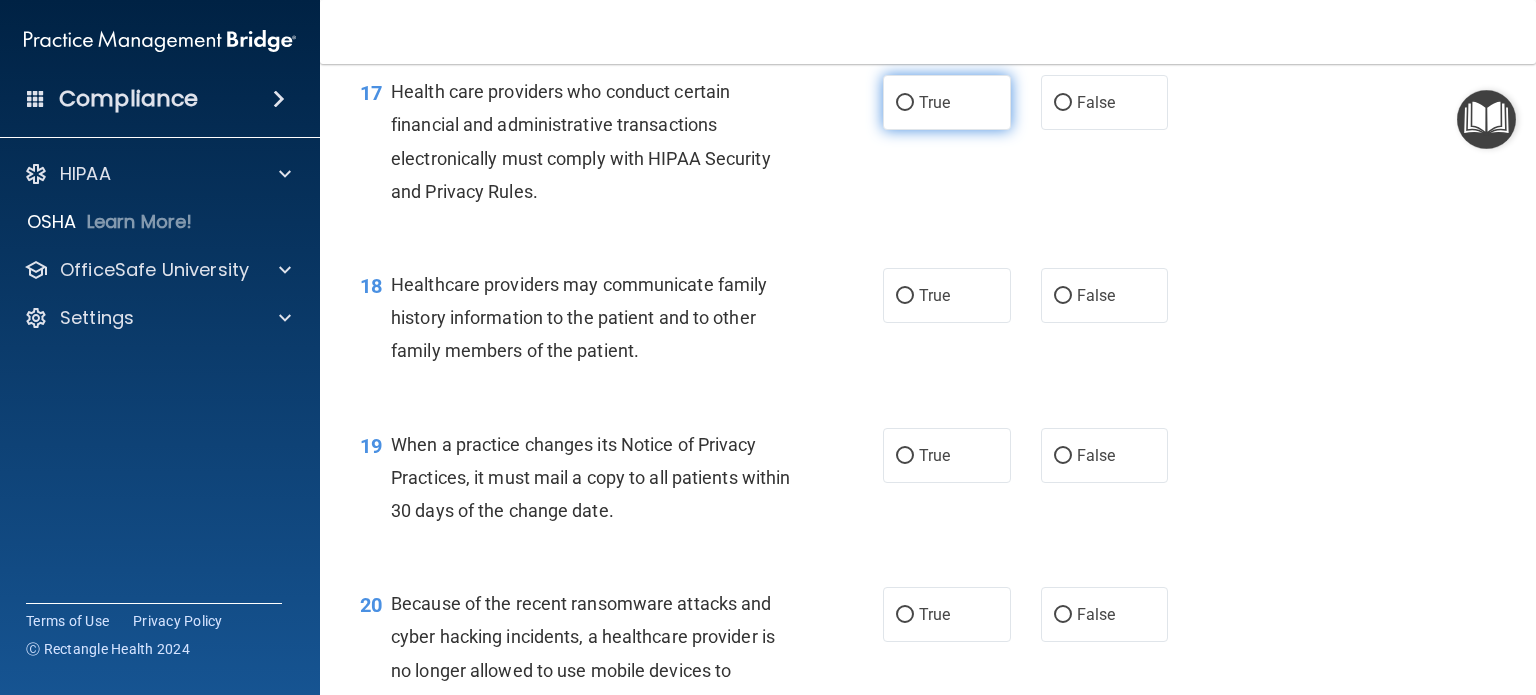 click on "True" at bounding box center [947, 102] 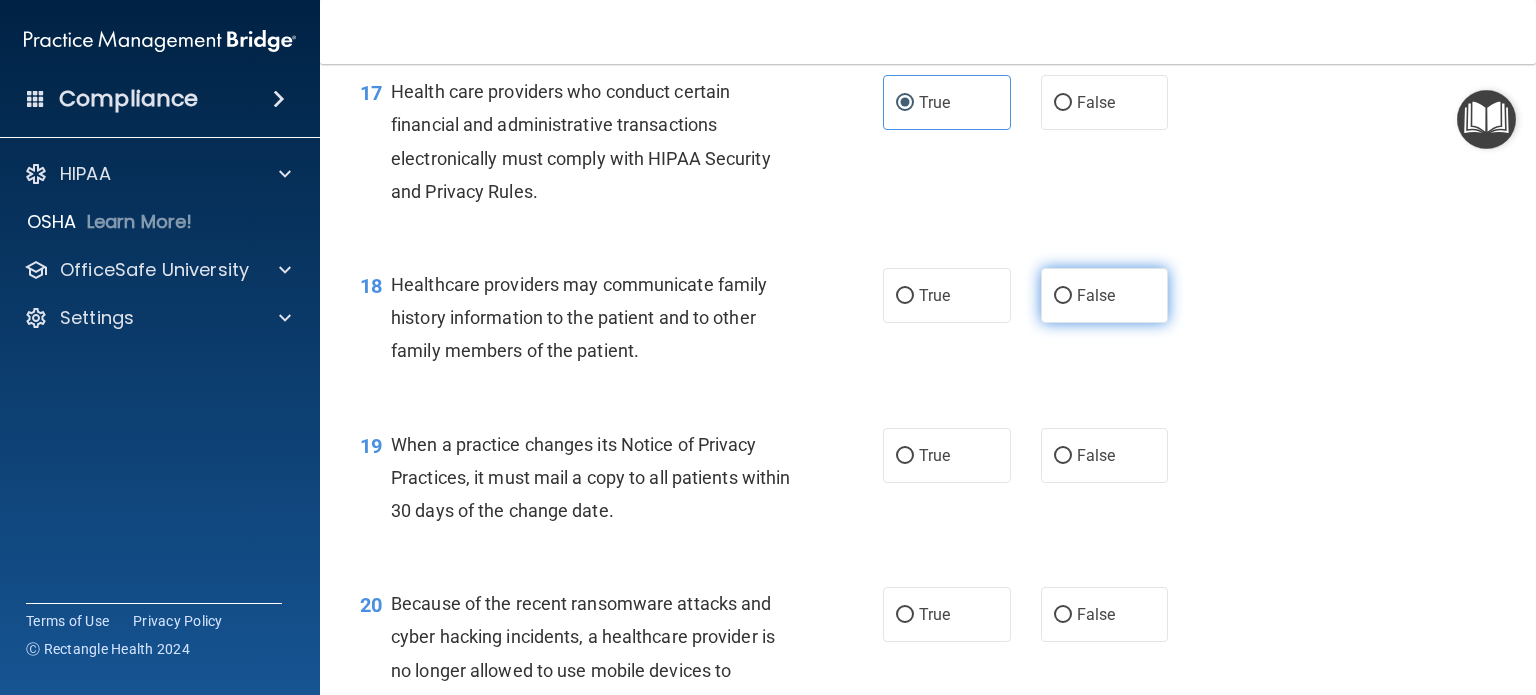 click on "False" at bounding box center [1105, 295] 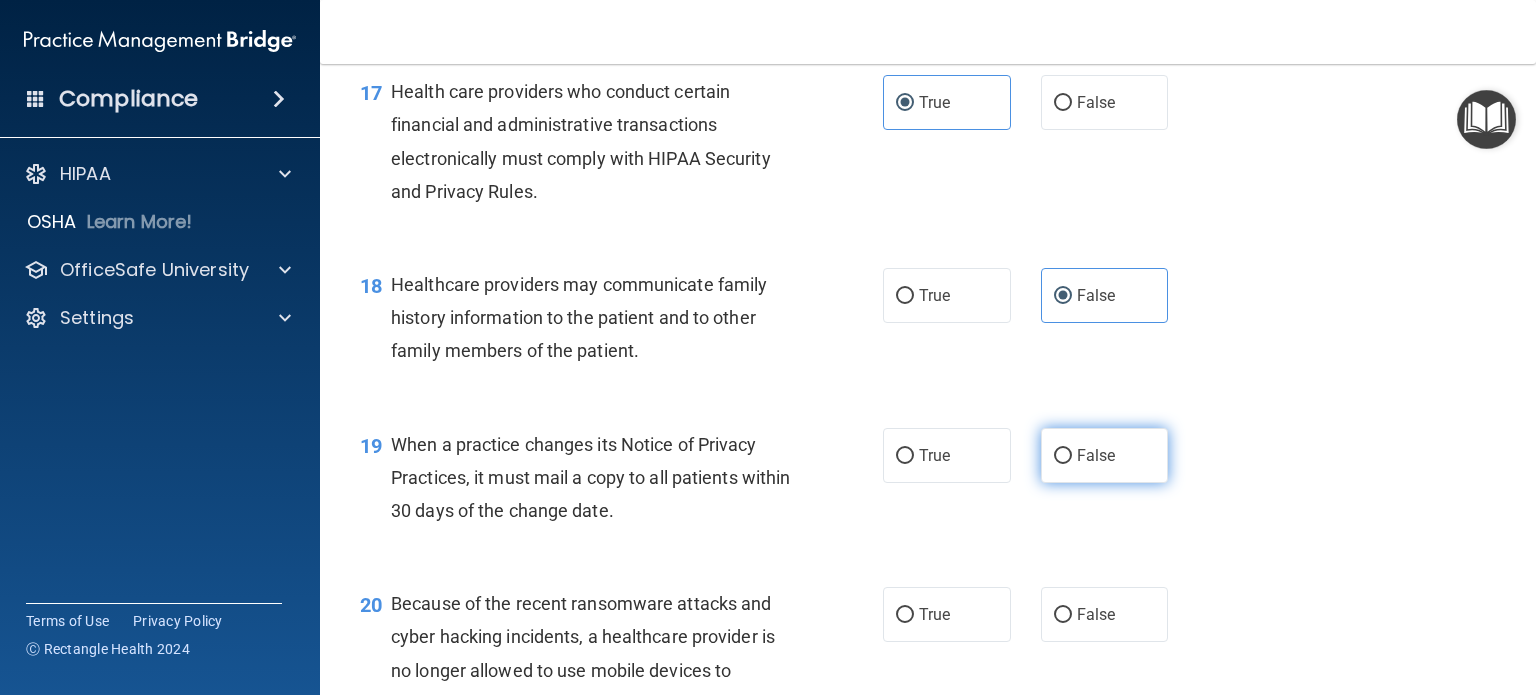 click on "False" at bounding box center [1105, 455] 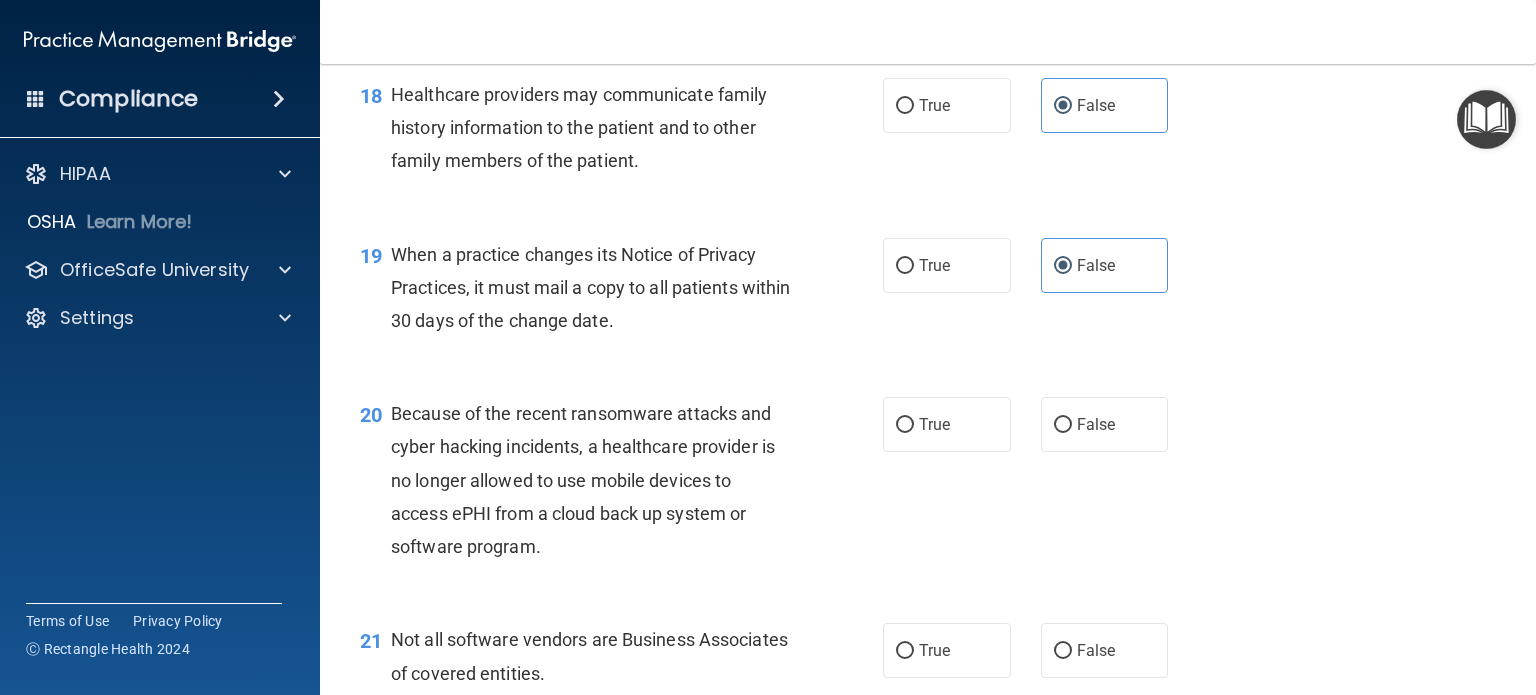 scroll, scrollTop: 3170, scrollLeft: 0, axis: vertical 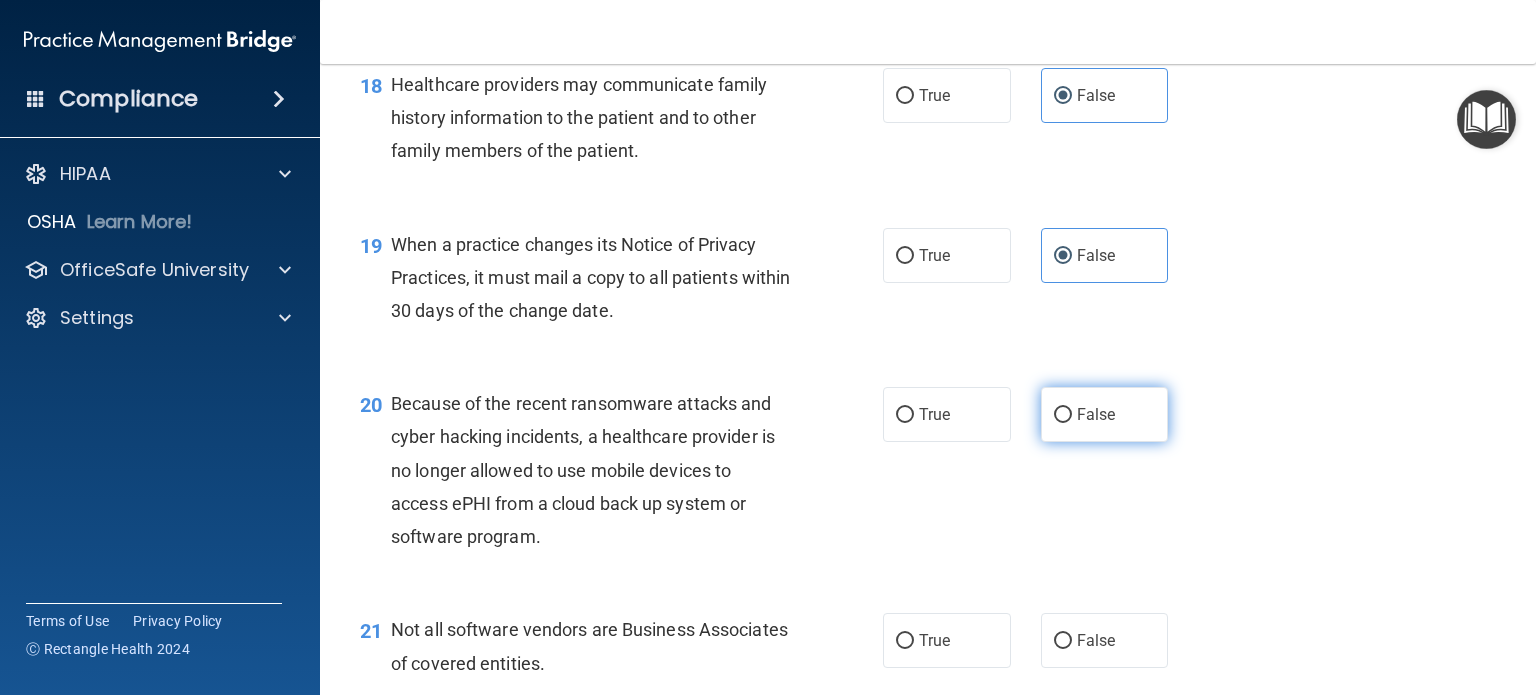 click on "False" at bounding box center [1105, 414] 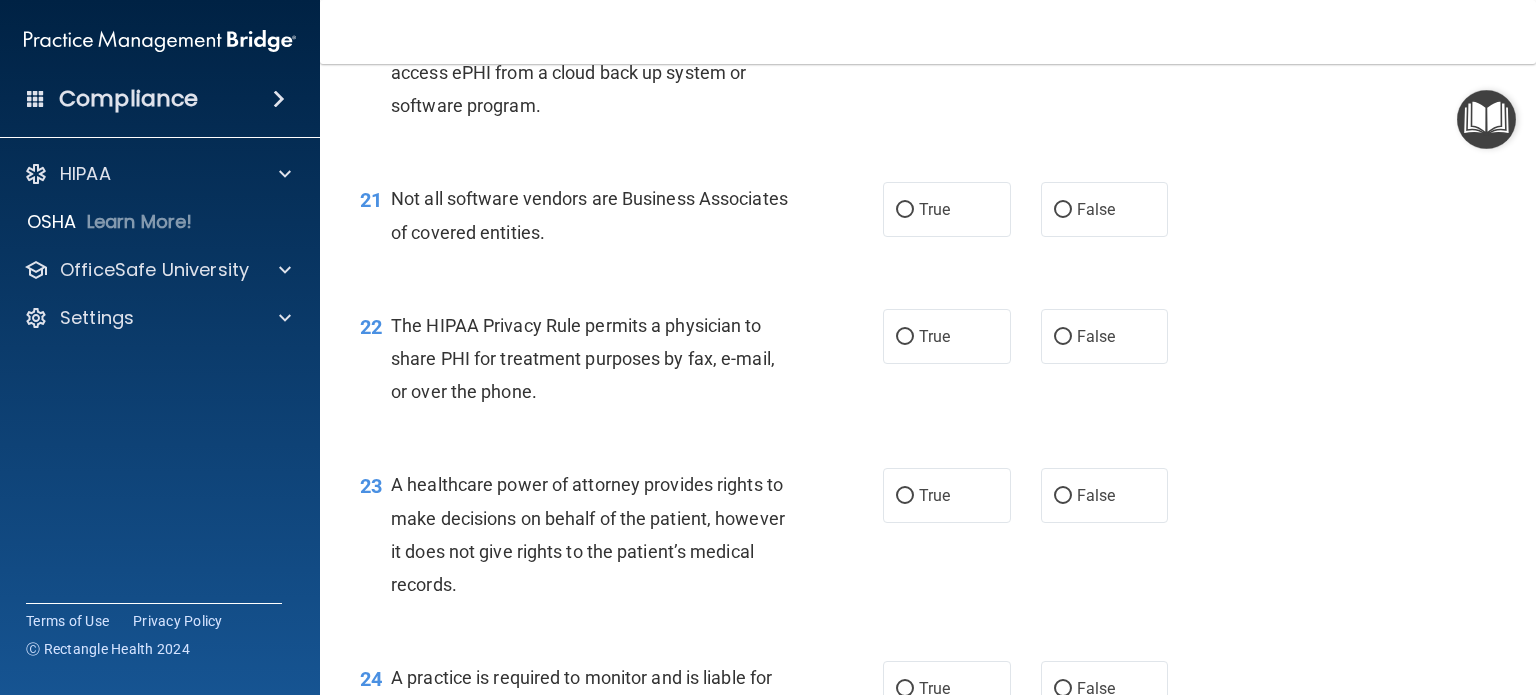 scroll, scrollTop: 3610, scrollLeft: 0, axis: vertical 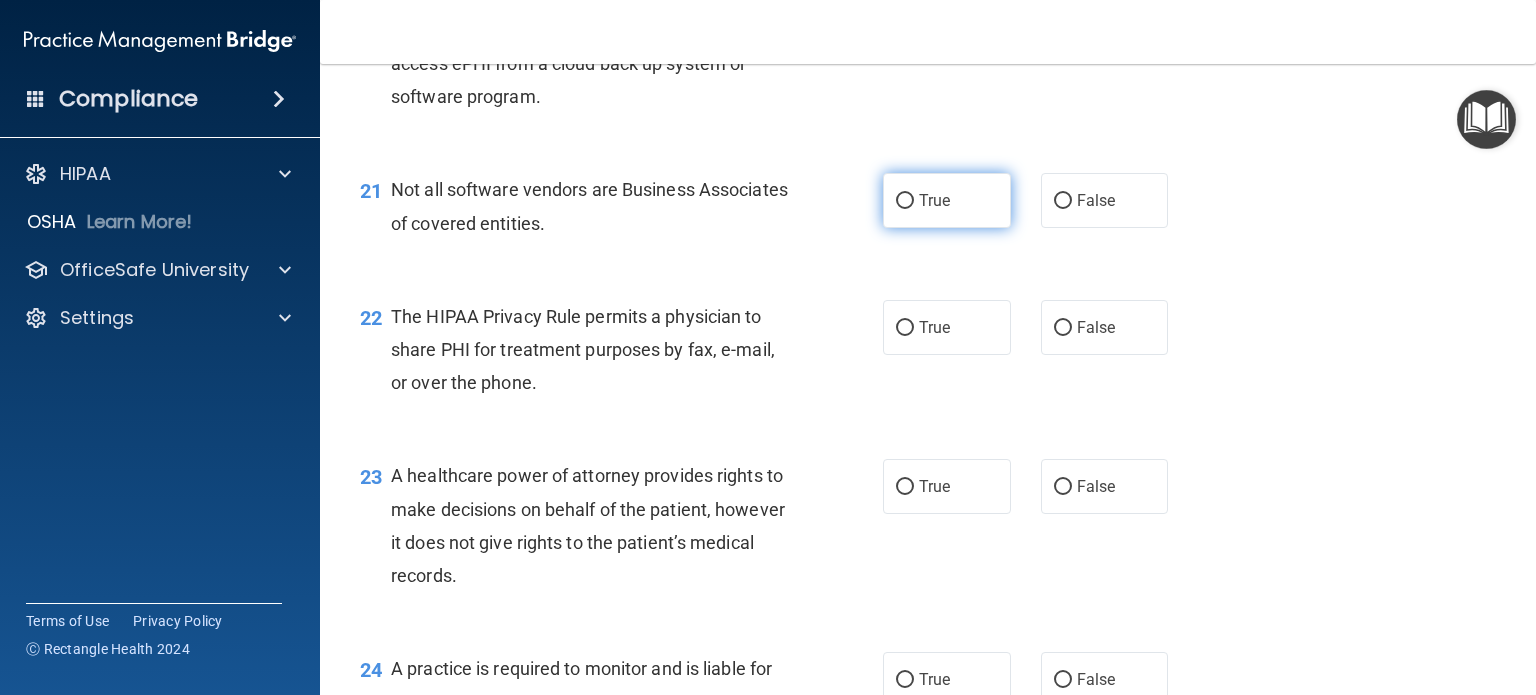 click on "True" at bounding box center [947, 200] 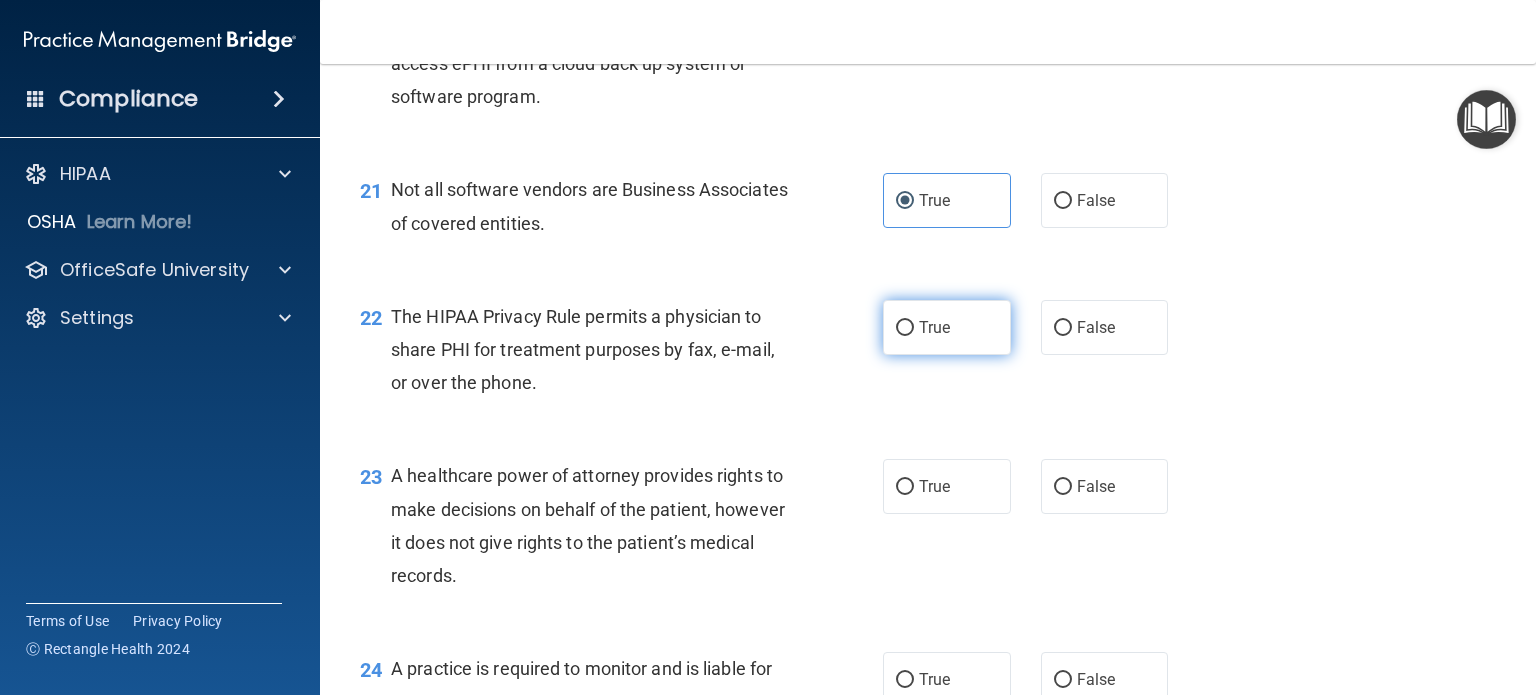 click on "True" at bounding box center [947, 327] 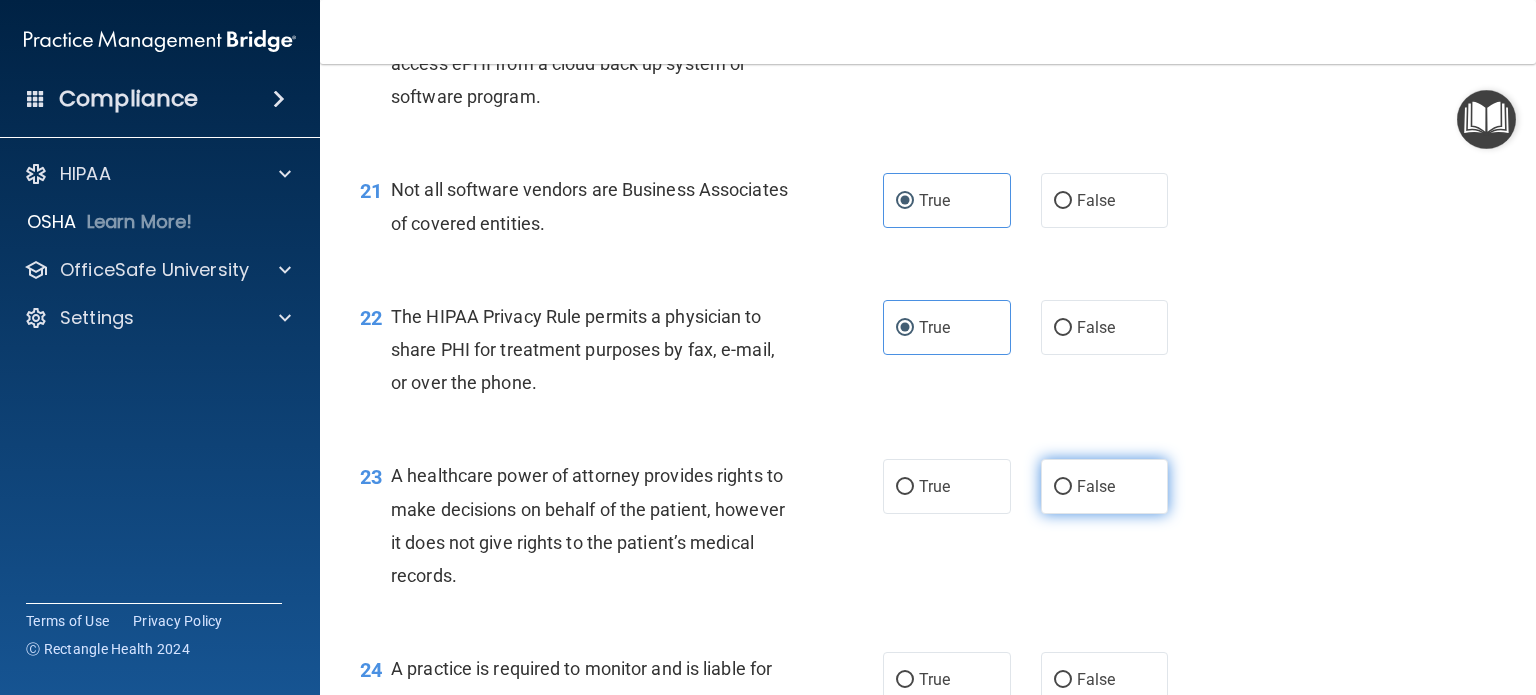 click on "False" at bounding box center [1105, 486] 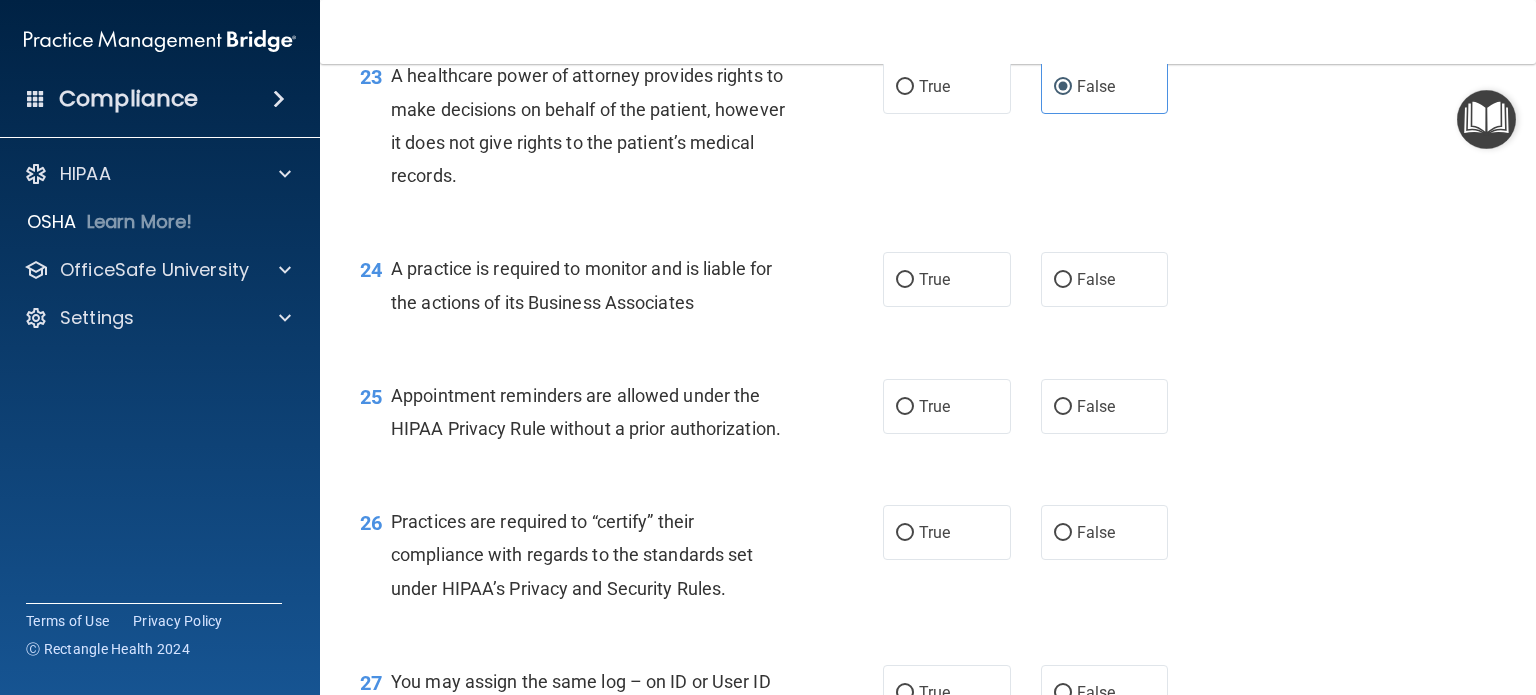 scroll, scrollTop: 4050, scrollLeft: 0, axis: vertical 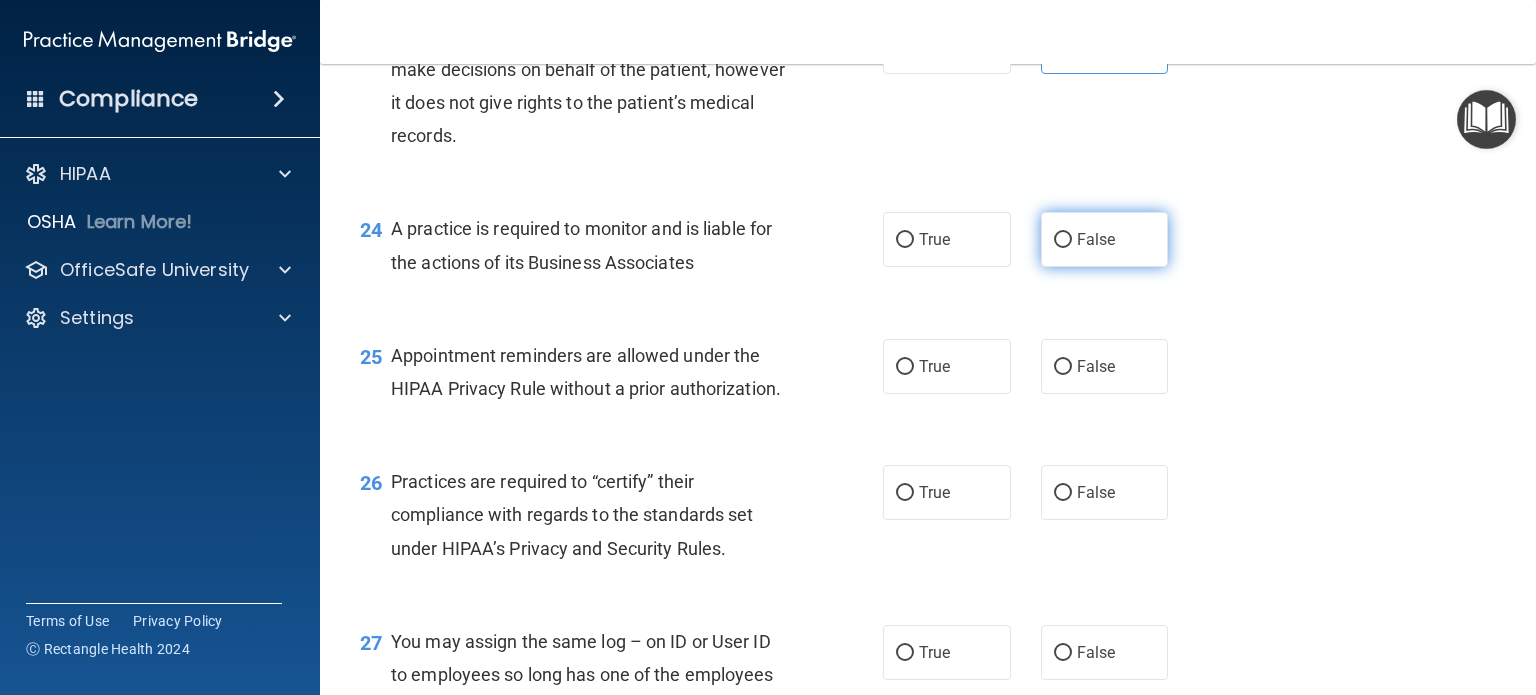 click on "False" at bounding box center [1063, 240] 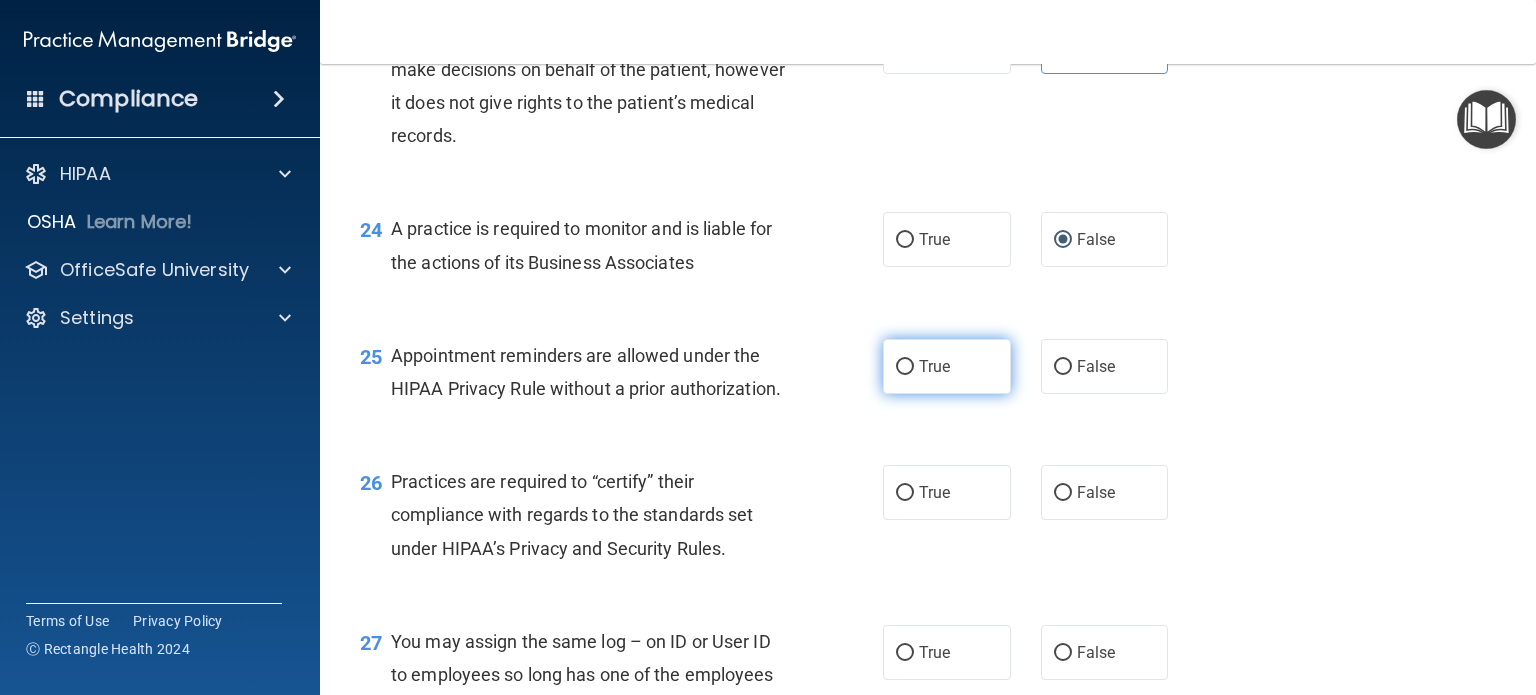 click on "True" at bounding box center (934, 366) 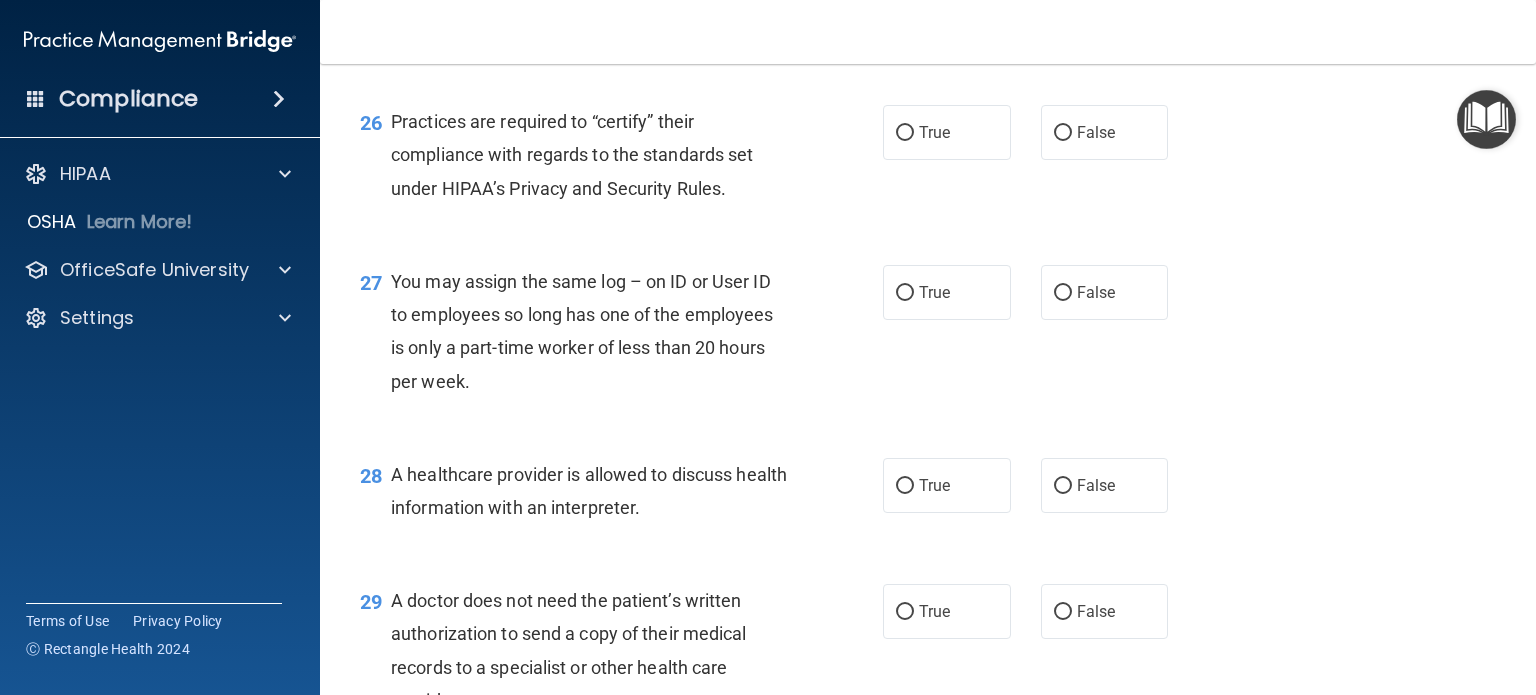 scroll, scrollTop: 4450, scrollLeft: 0, axis: vertical 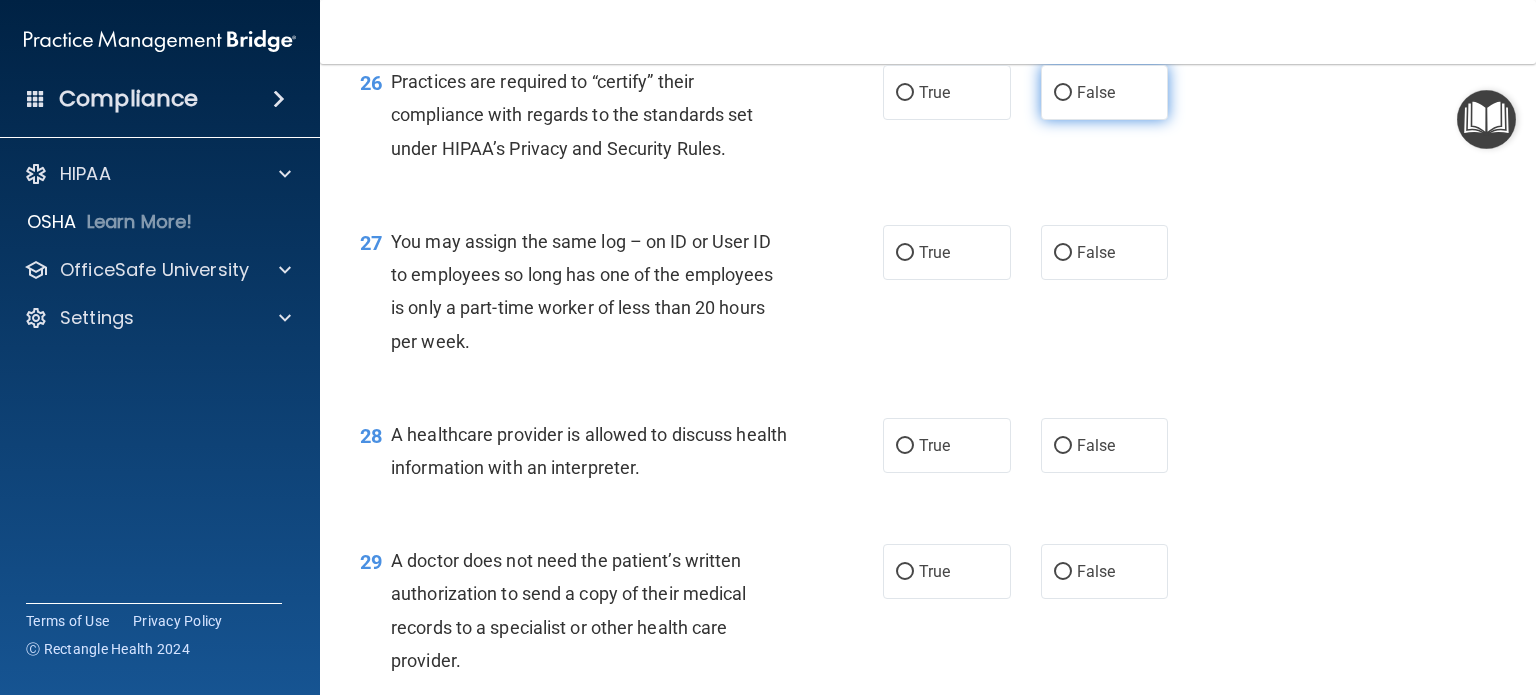 click on "False" at bounding box center [1105, 92] 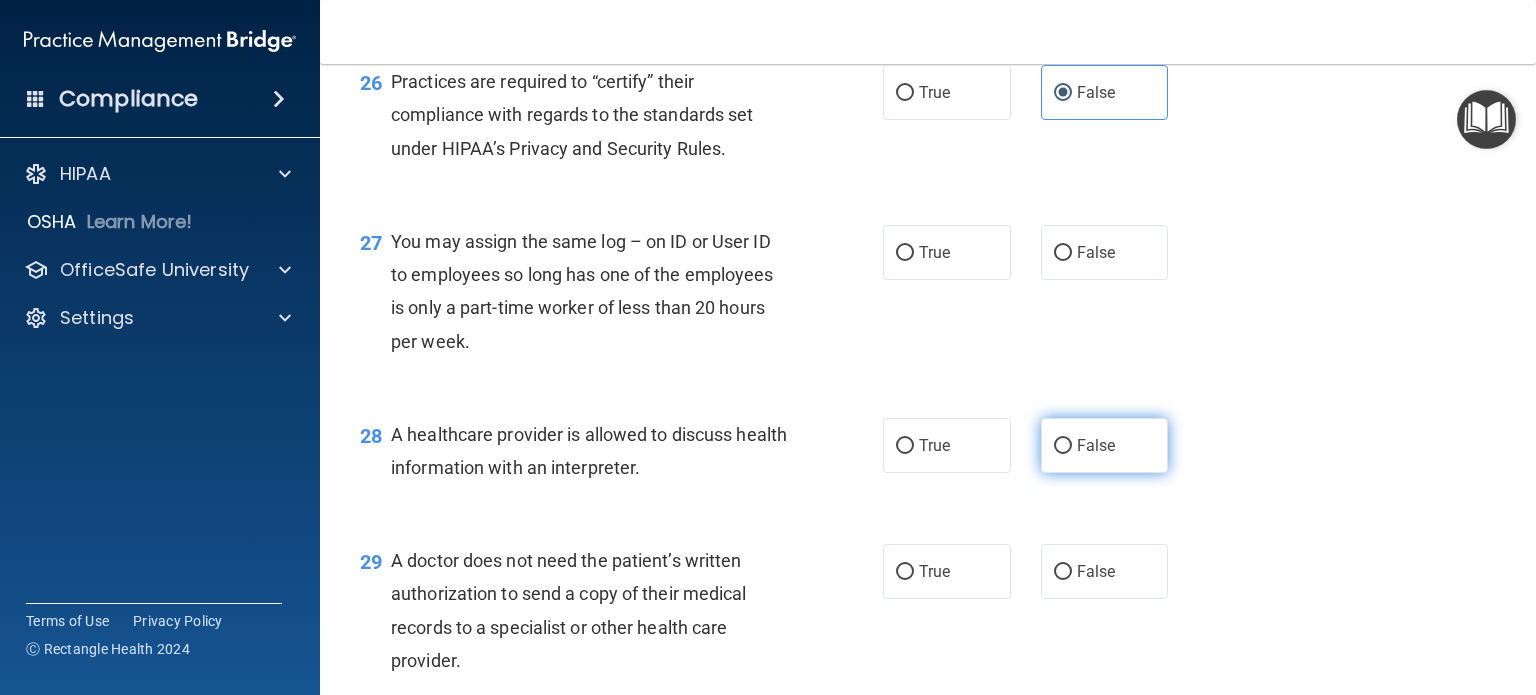 click on "False" at bounding box center [1105, 445] 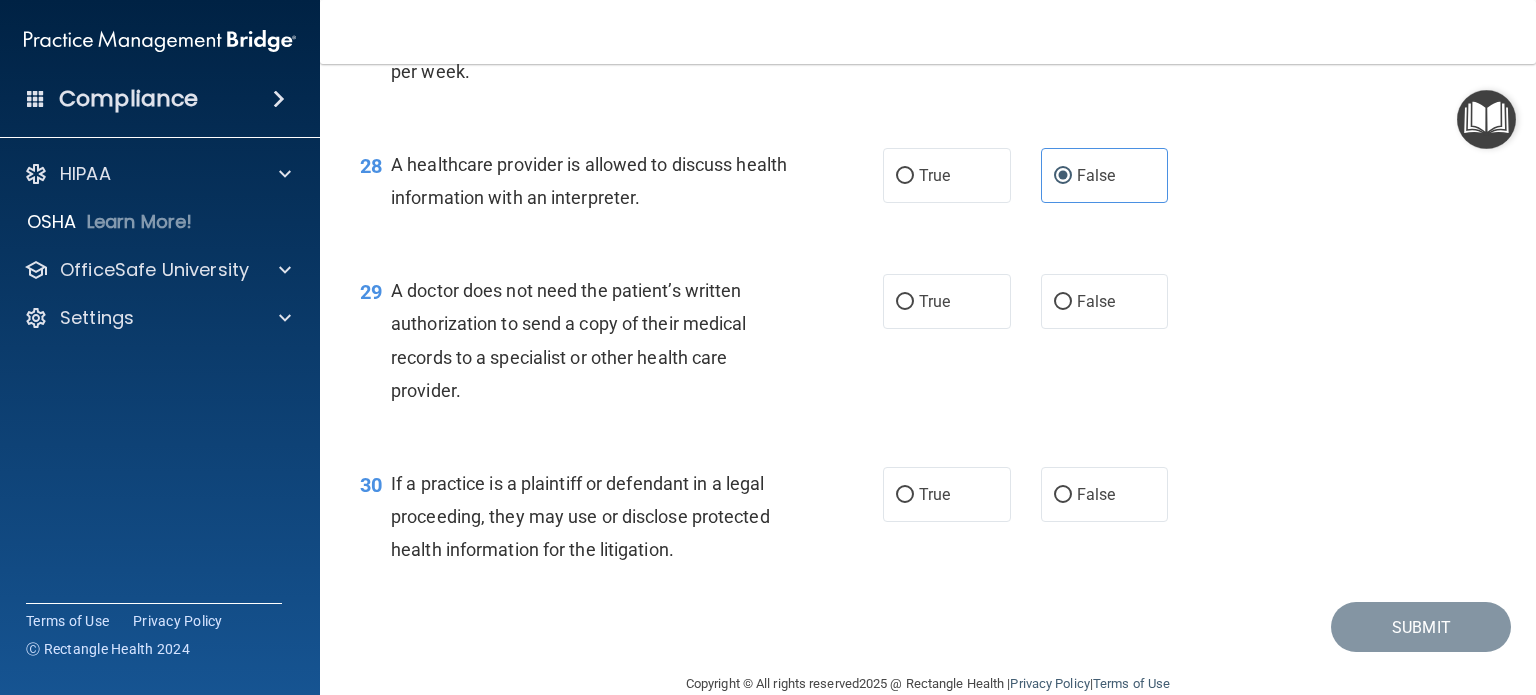 scroll, scrollTop: 4730, scrollLeft: 0, axis: vertical 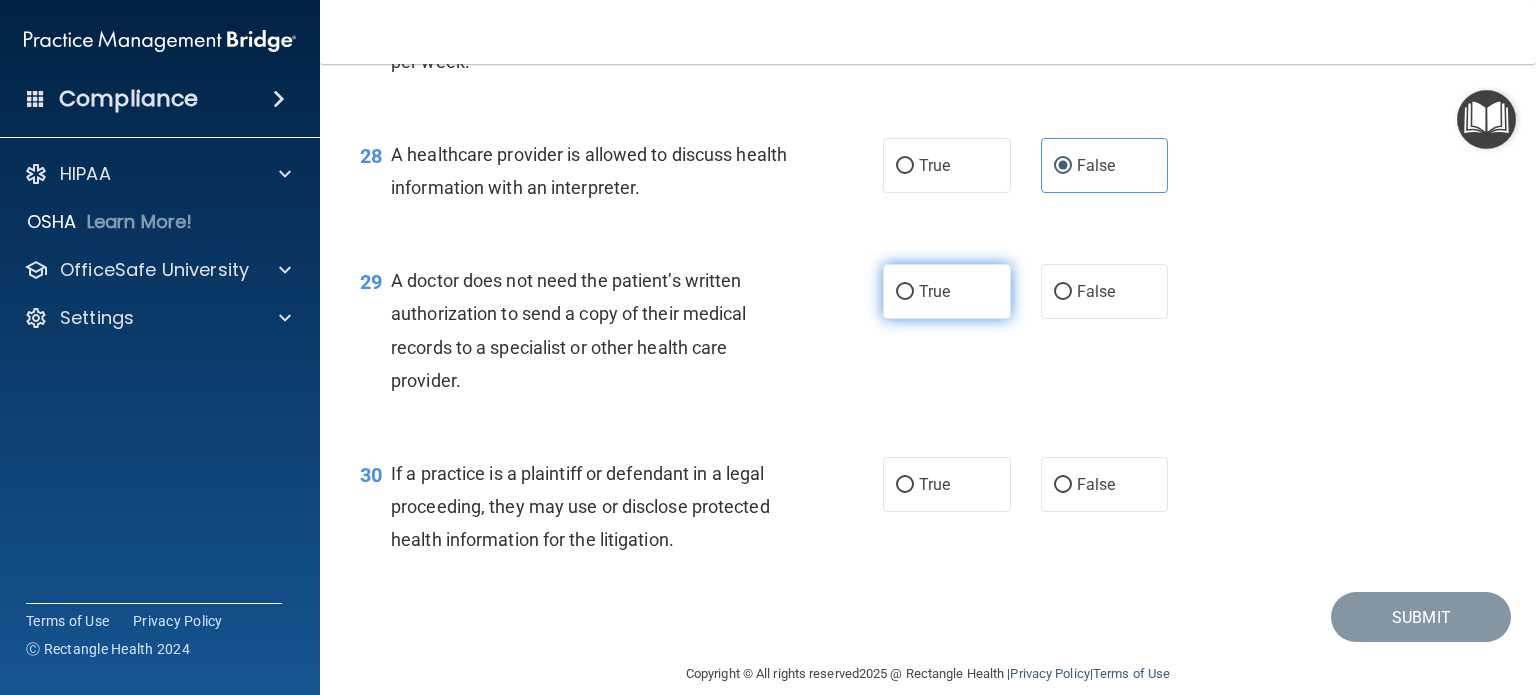 click on "True" at bounding box center [947, 291] 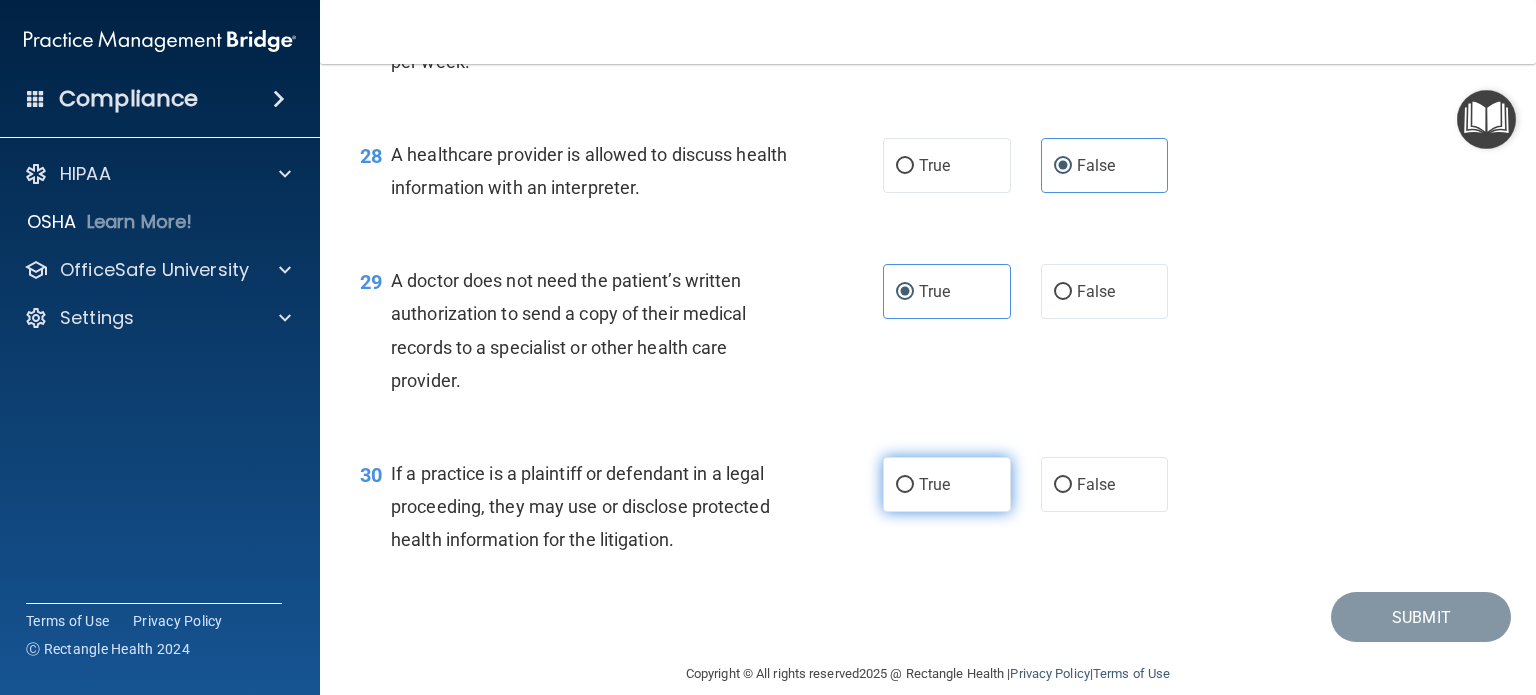click on "True" at bounding box center (947, 484) 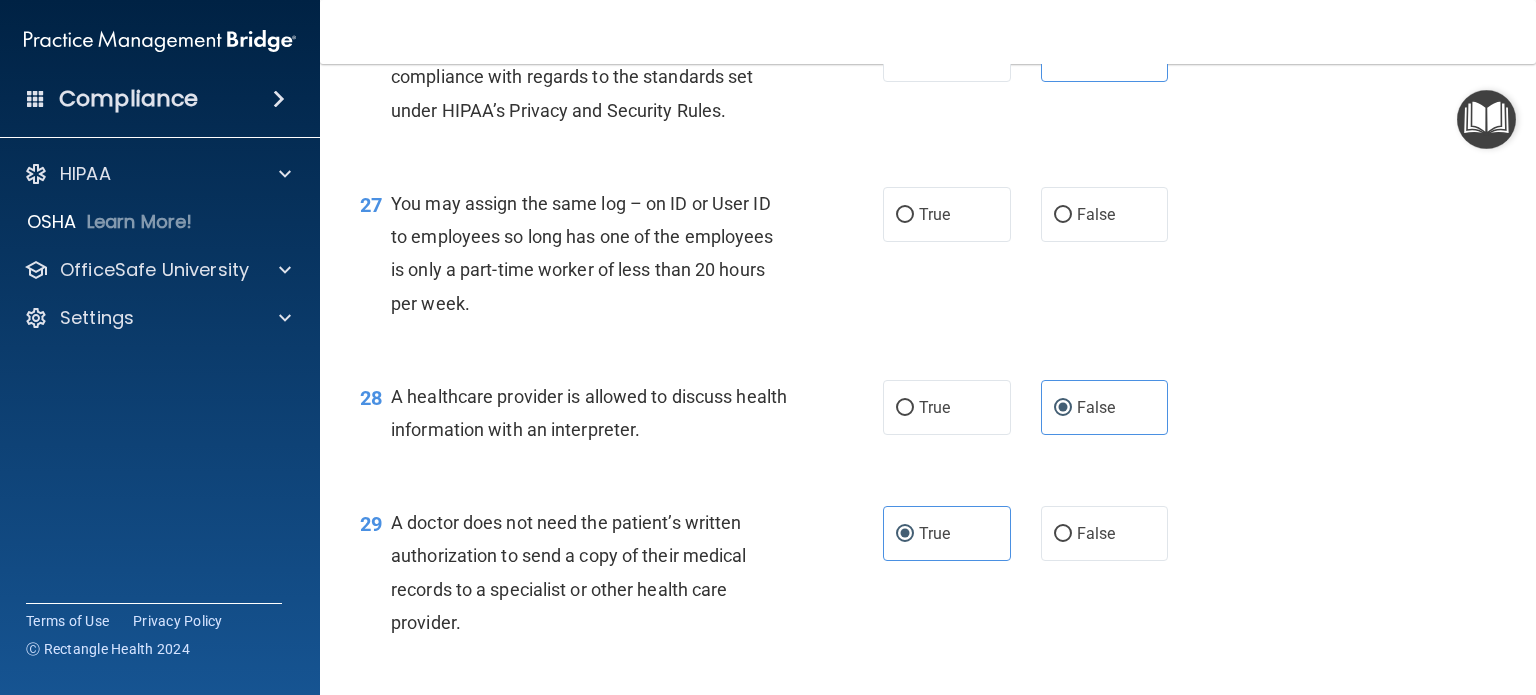 scroll, scrollTop: 4824, scrollLeft: 0, axis: vertical 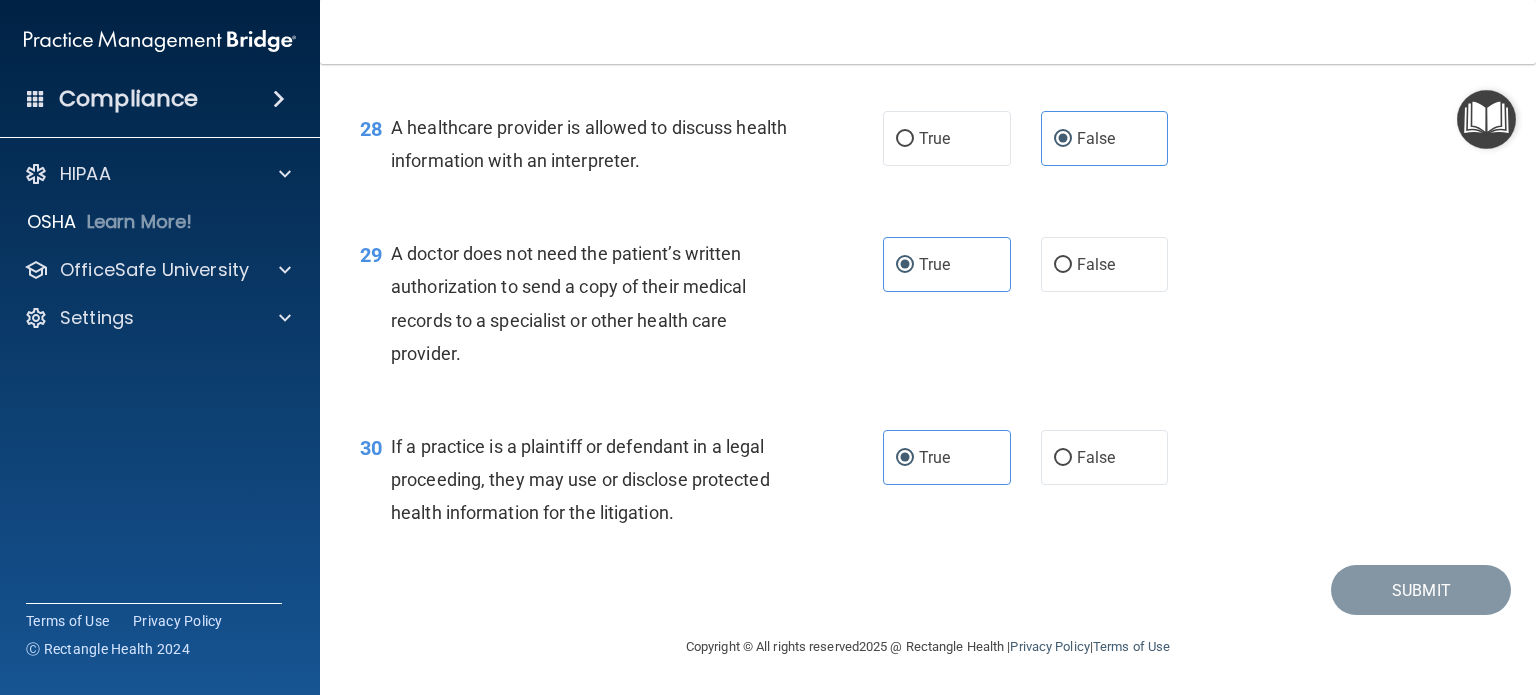 click on "30       If a practice is a plaintiff or defendant in a legal proceeding, they may use or disclose protected health information for the litigation.                 True           False" at bounding box center (928, 485) 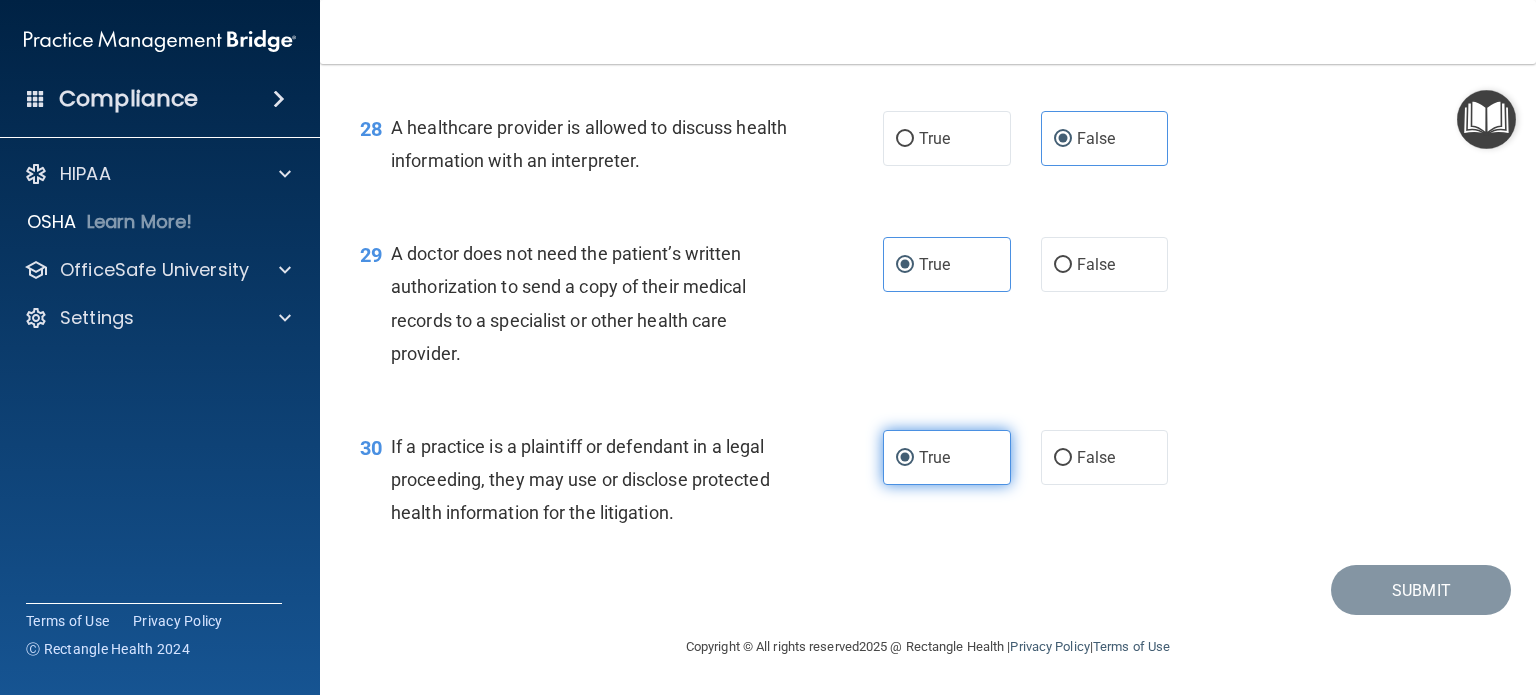 click on "True" at bounding box center (934, 457) 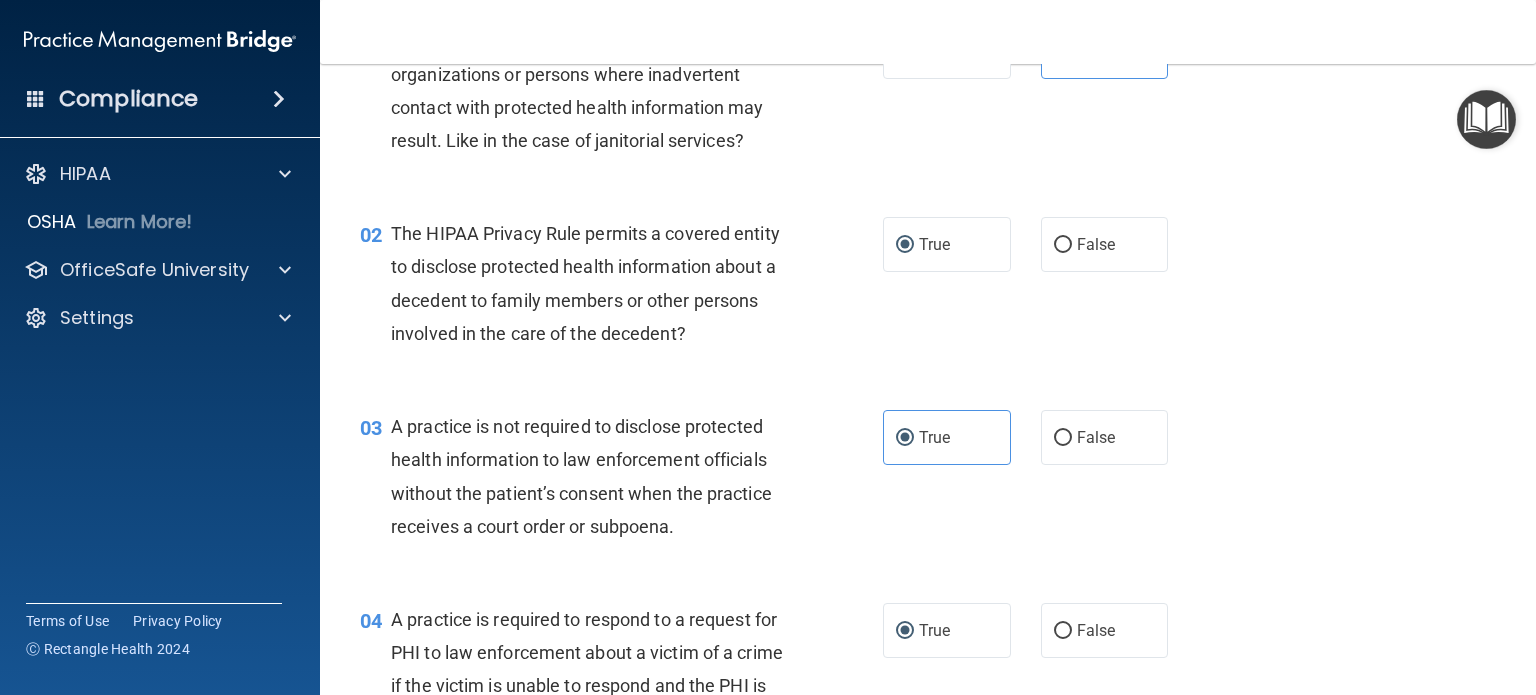 scroll, scrollTop: 97, scrollLeft: 0, axis: vertical 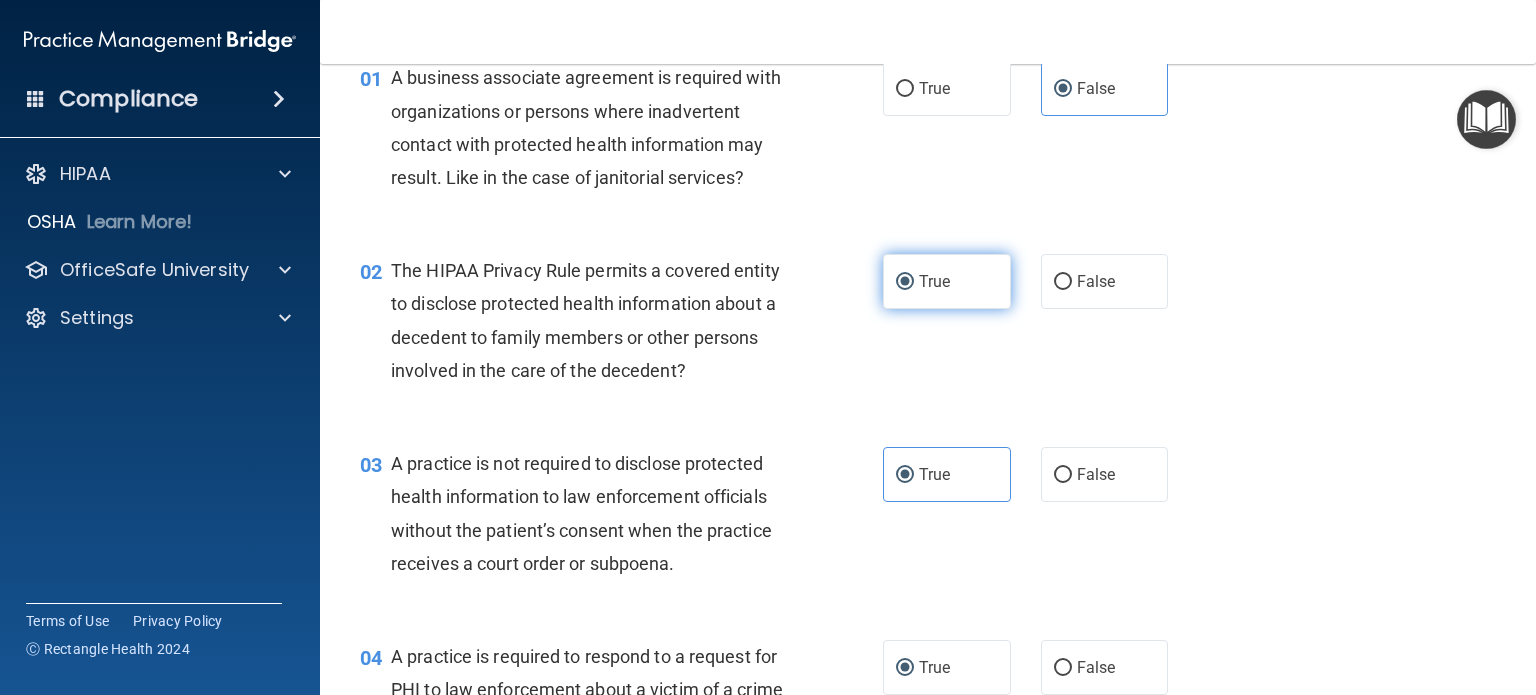 click on "True" at bounding box center (947, 281) 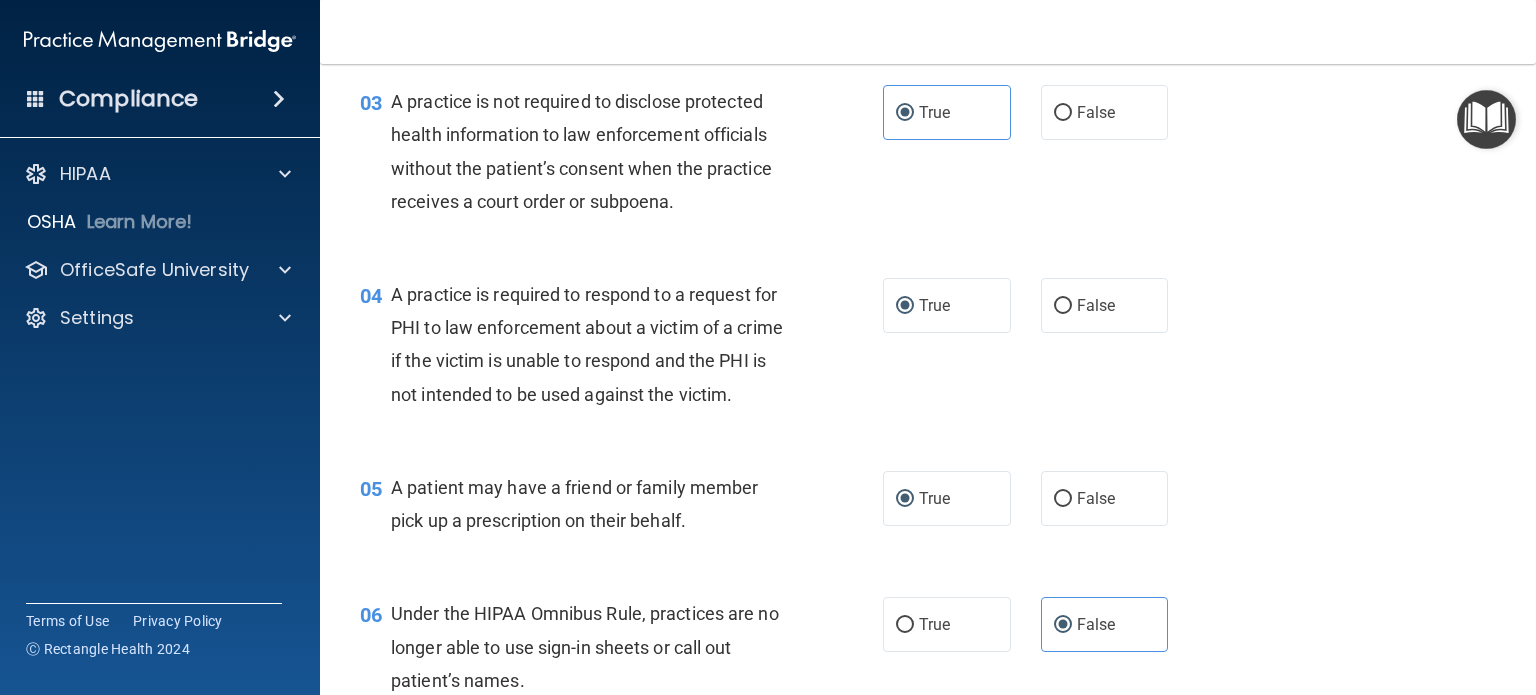 scroll, scrollTop: 473, scrollLeft: 0, axis: vertical 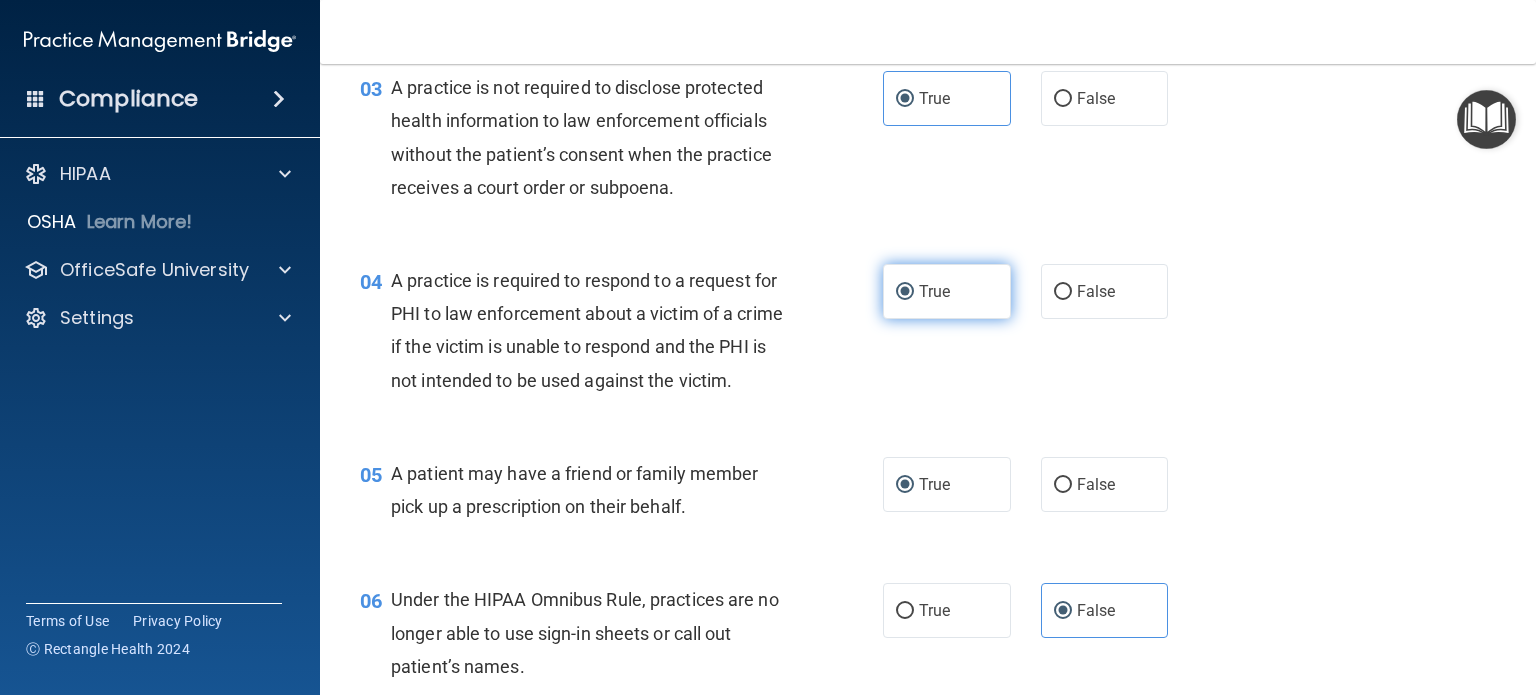 click on "True" at bounding box center [947, 291] 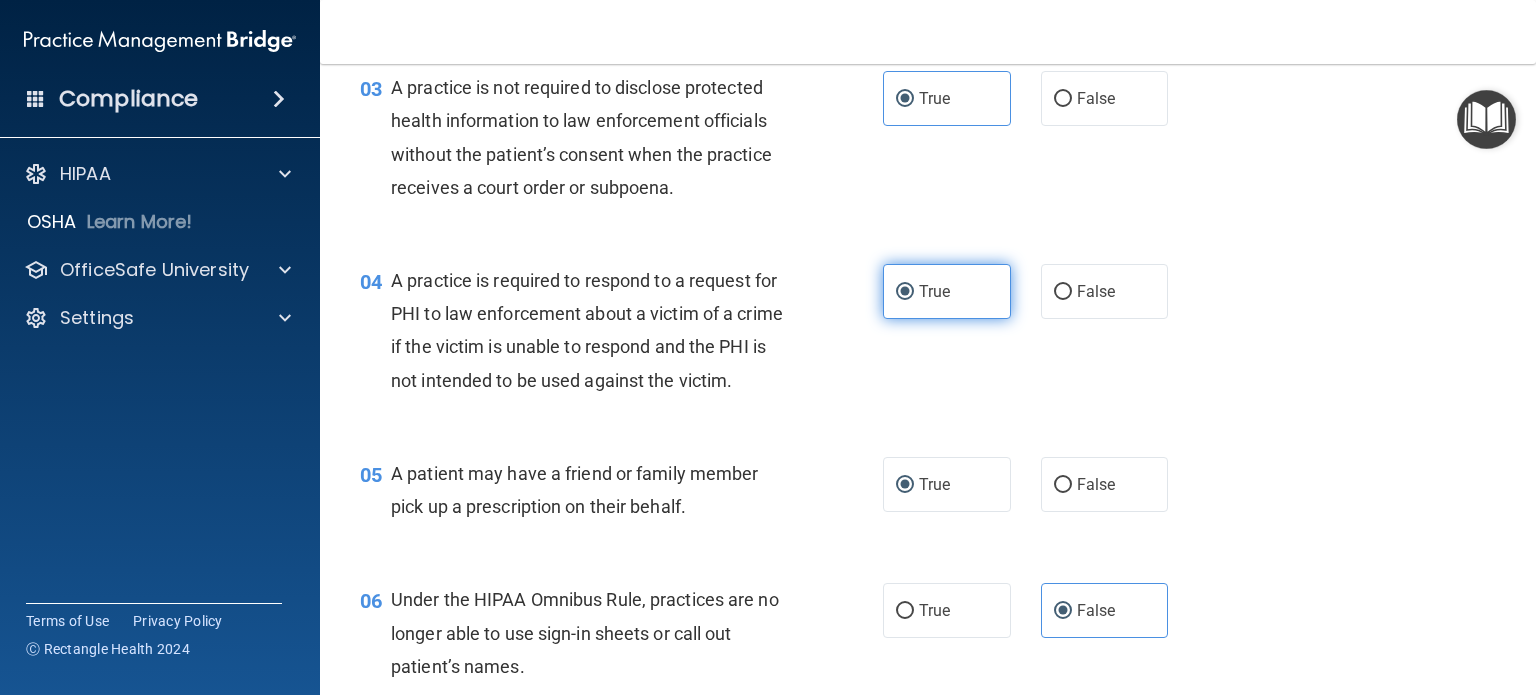 click on "True" at bounding box center (947, 291) 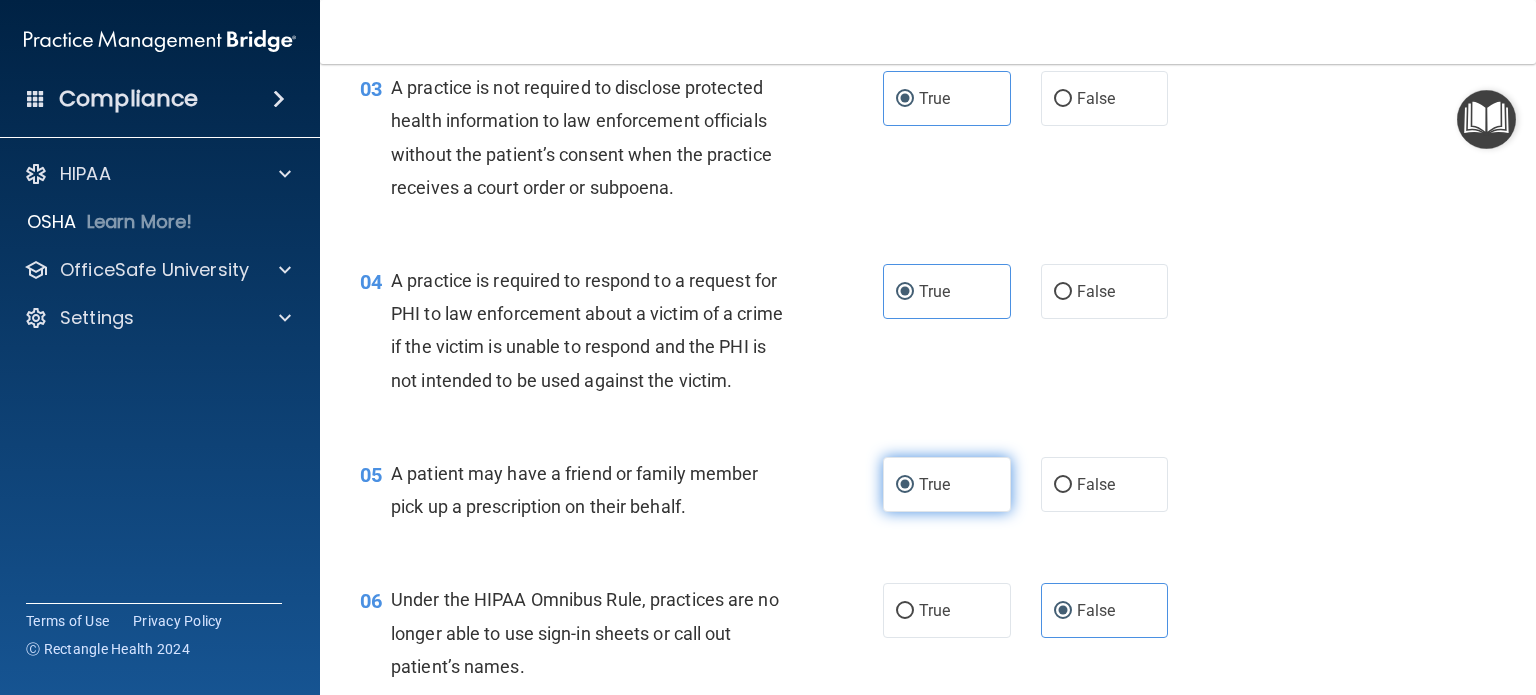 click on "True" at bounding box center (947, 484) 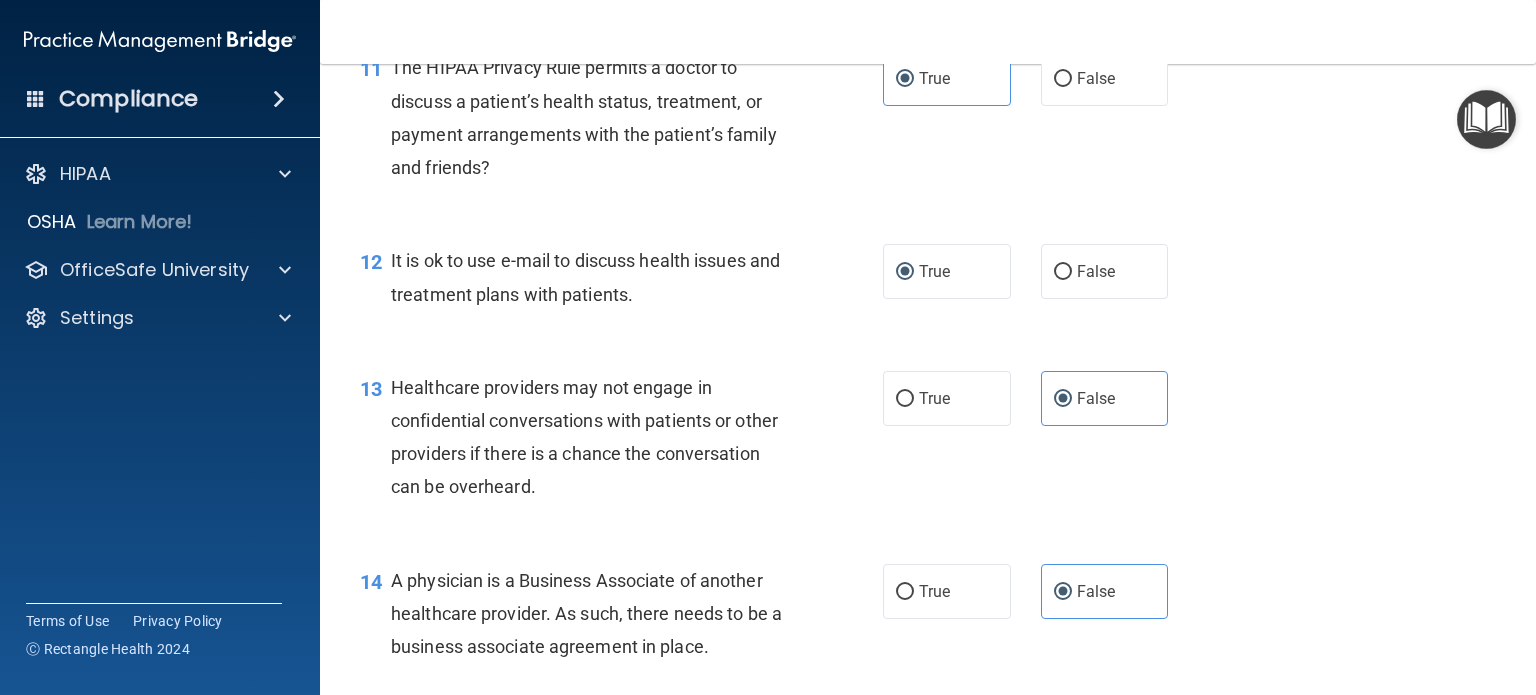 scroll, scrollTop: 1958, scrollLeft: 0, axis: vertical 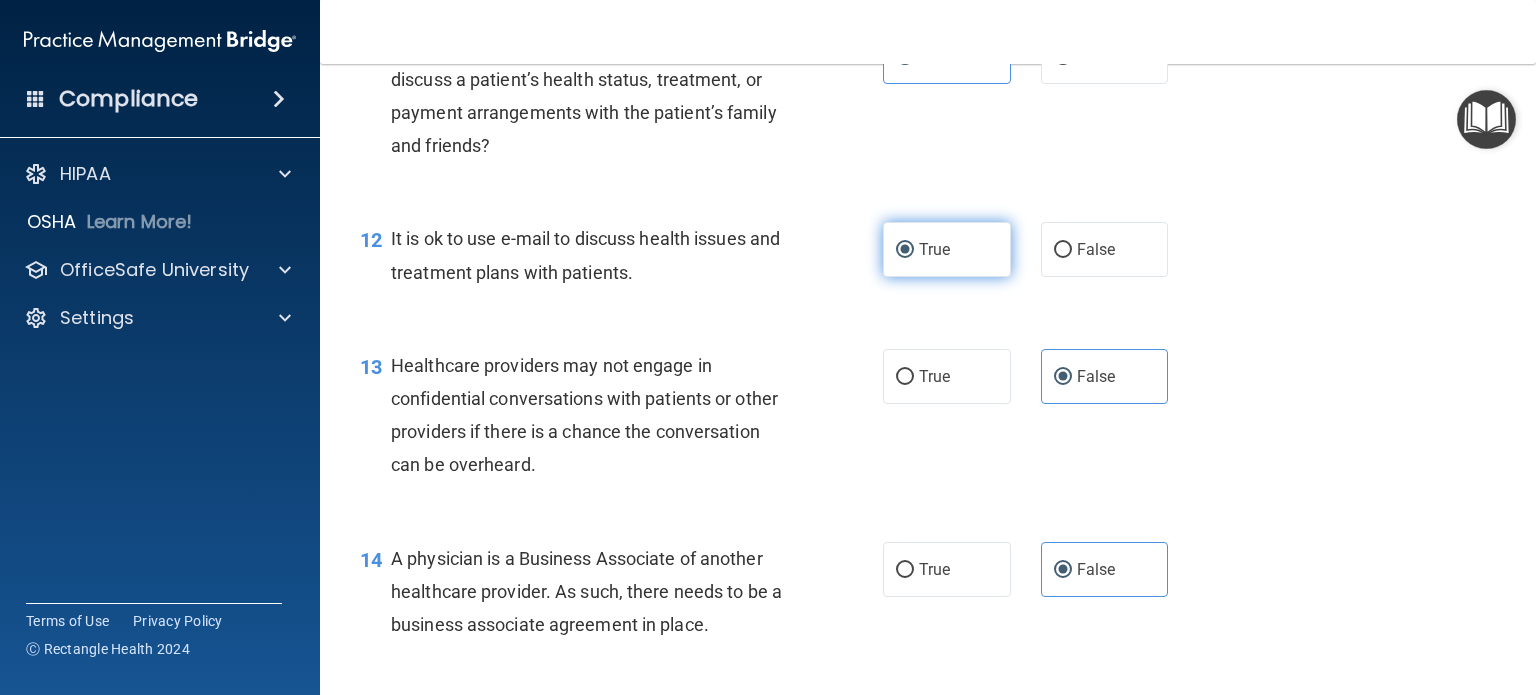 click on "True" at bounding box center (947, 249) 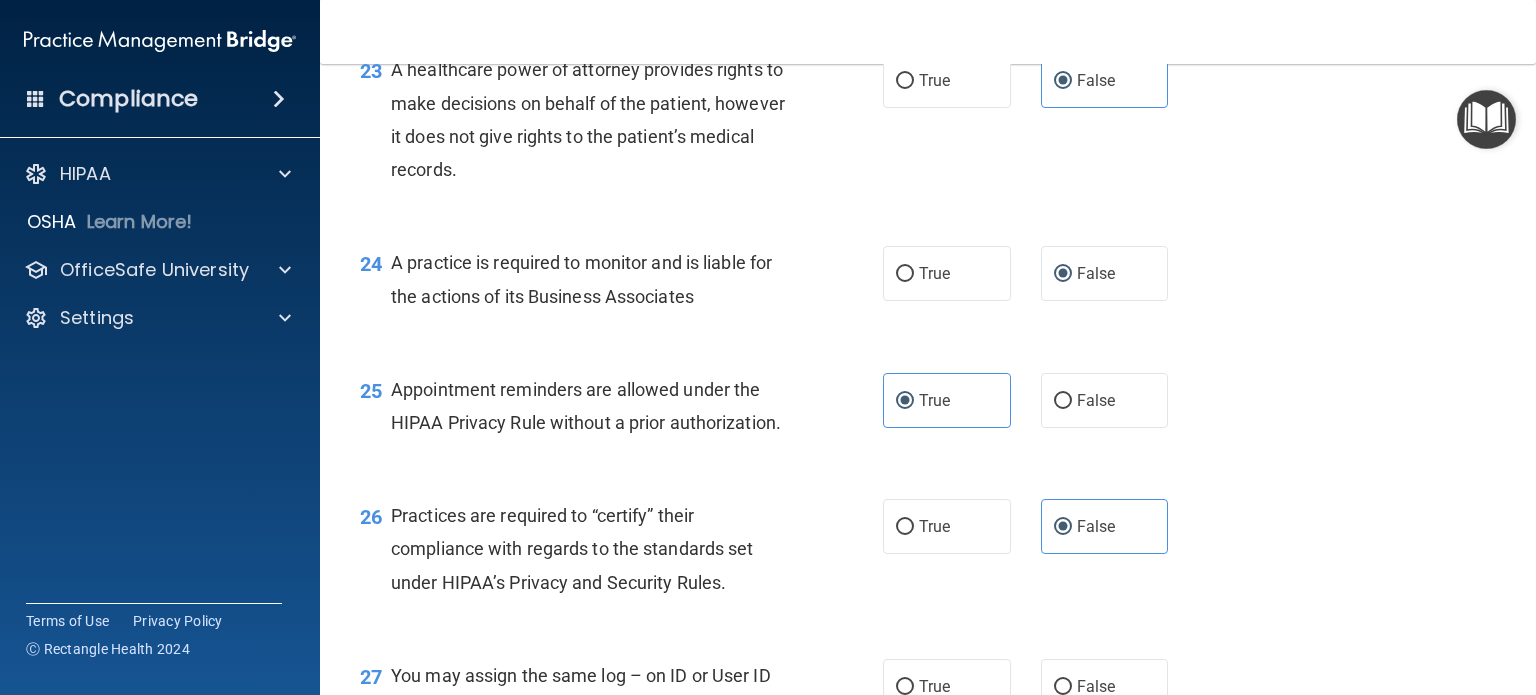 scroll, scrollTop: 4031, scrollLeft: 0, axis: vertical 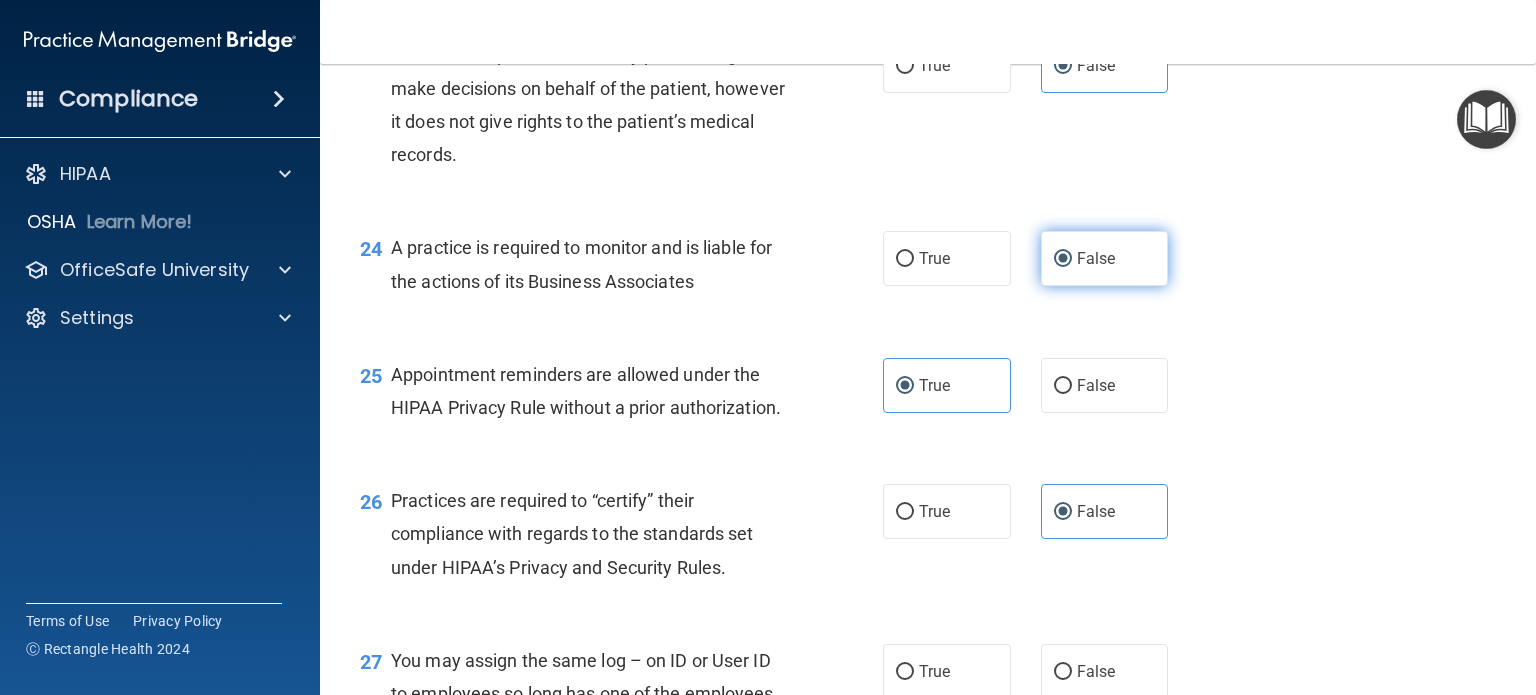 click on "False" at bounding box center (1105, 258) 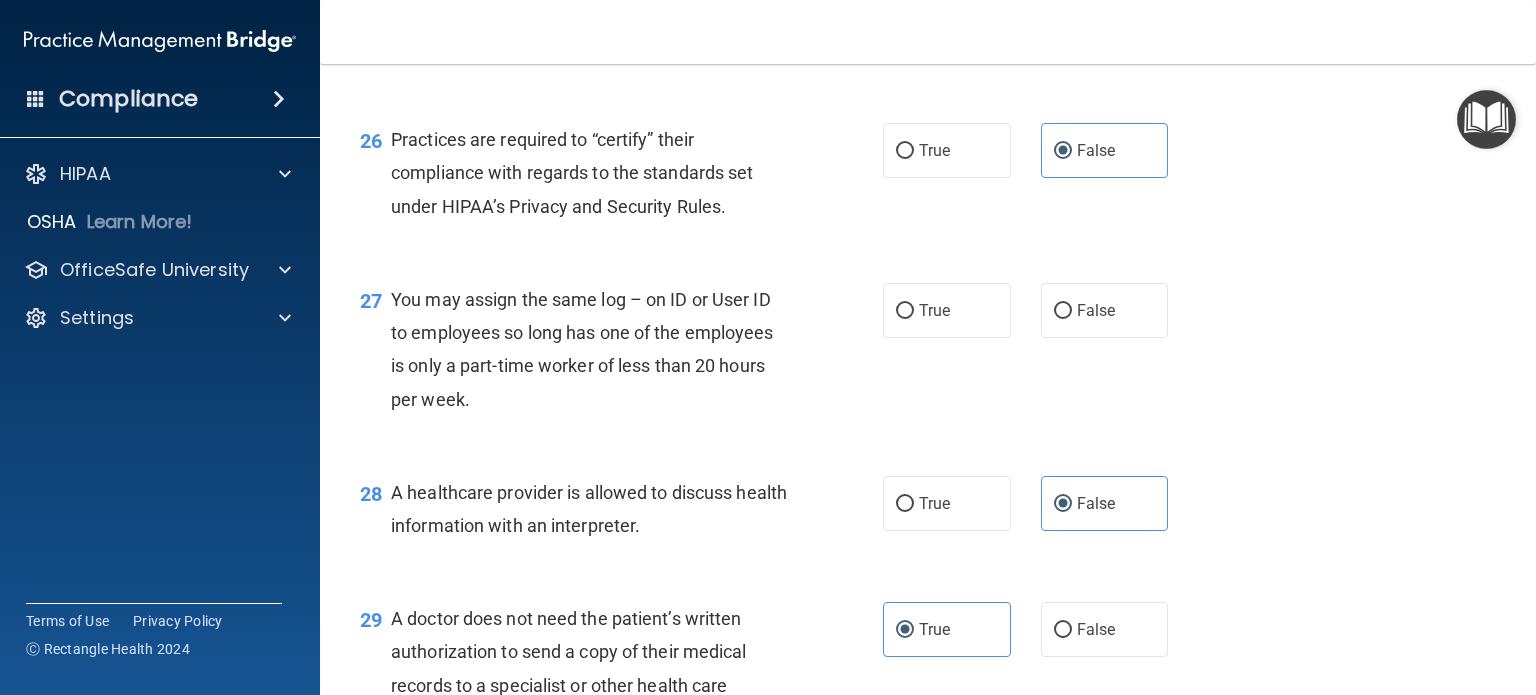 scroll, scrollTop: 4444, scrollLeft: 0, axis: vertical 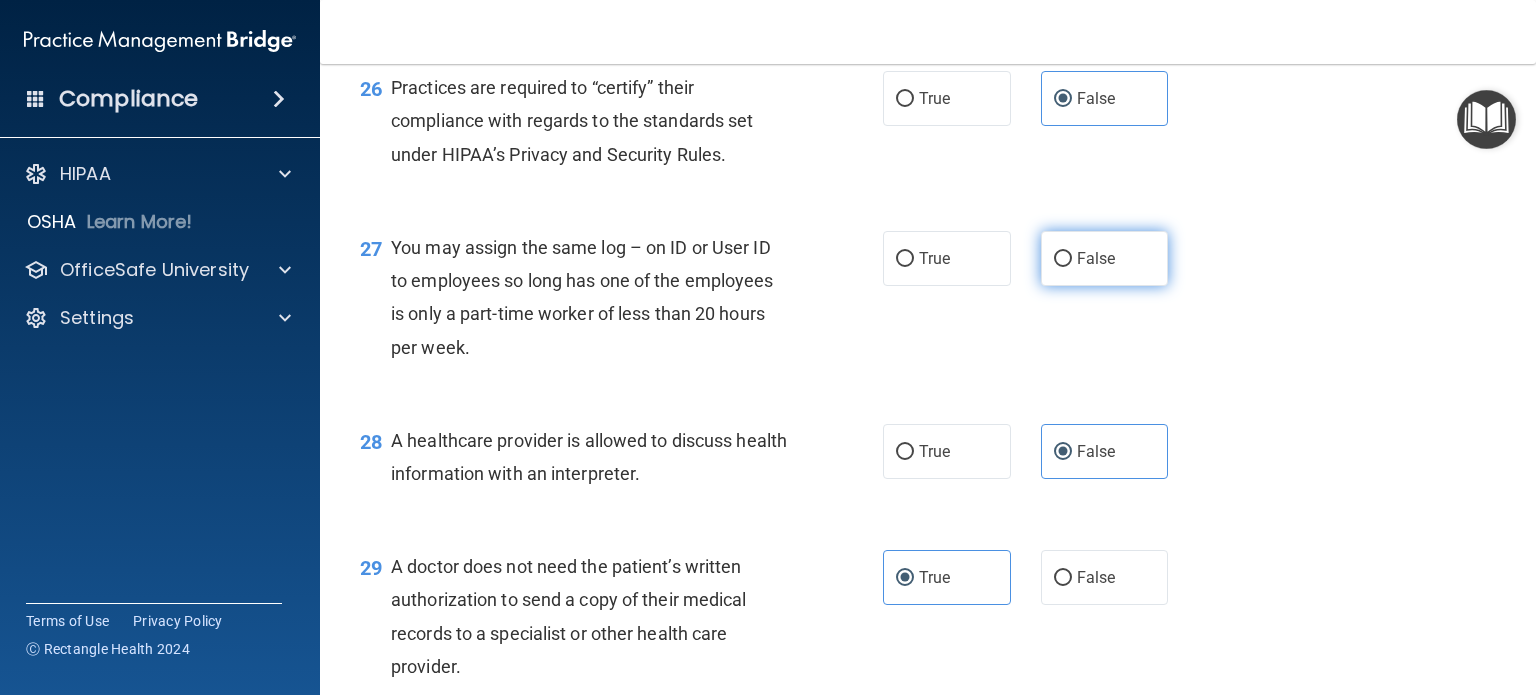 click on "False" at bounding box center (1105, 258) 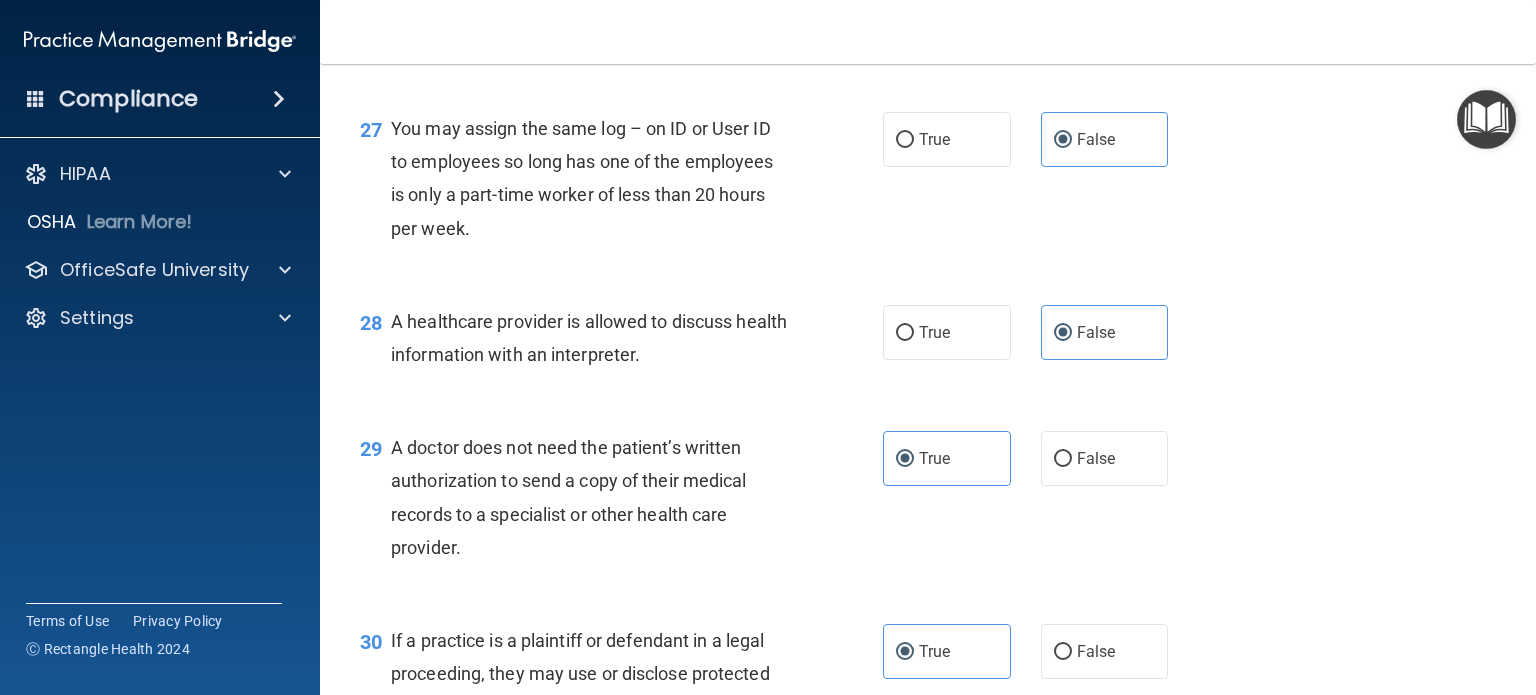 scroll, scrollTop: 4824, scrollLeft: 0, axis: vertical 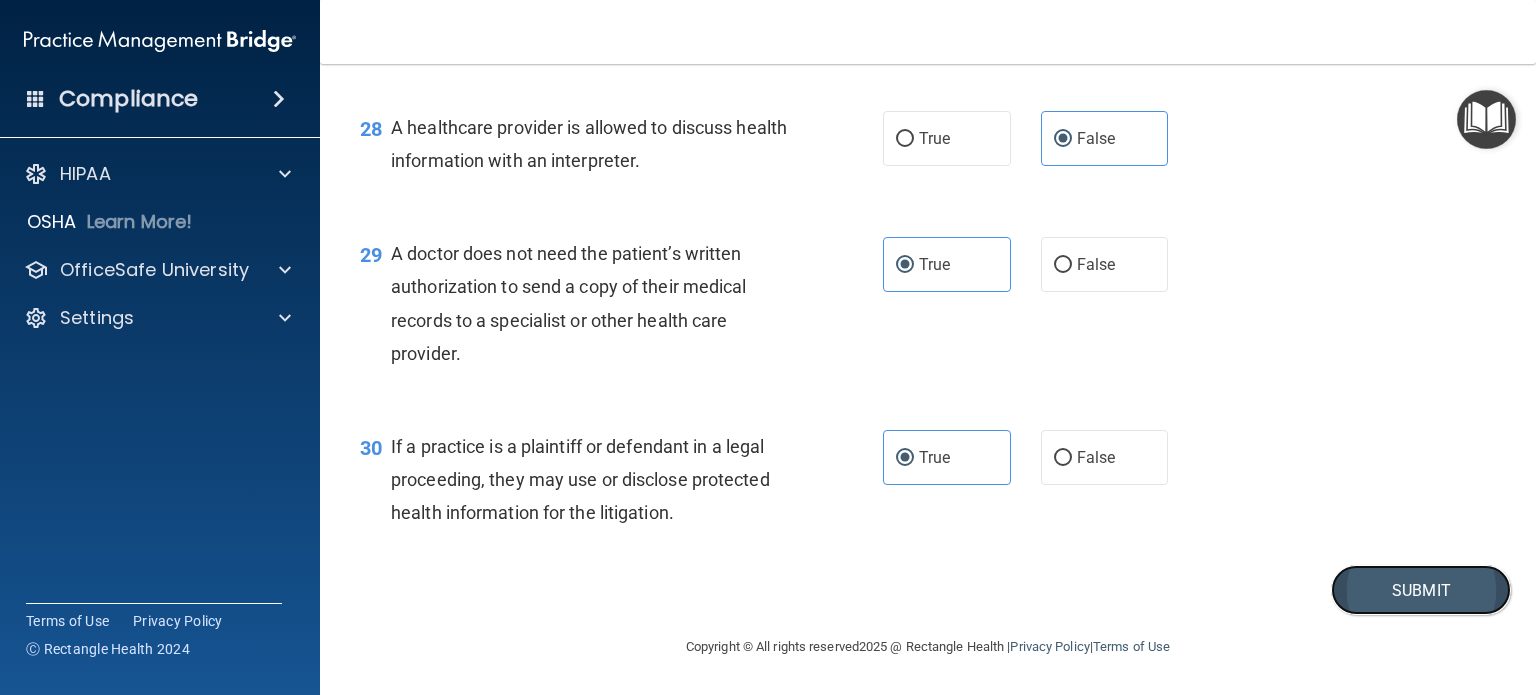 click on "Submit" at bounding box center (1421, 590) 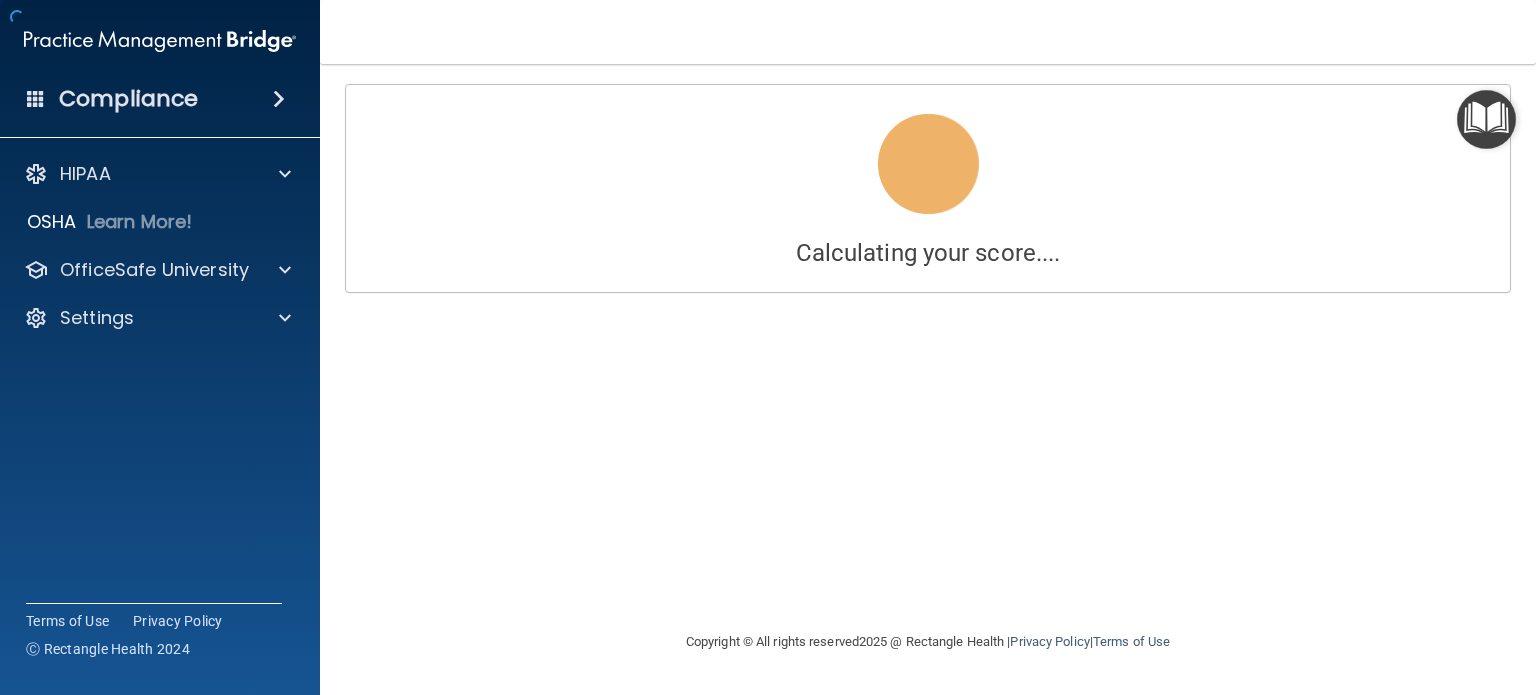 scroll, scrollTop: 0, scrollLeft: 0, axis: both 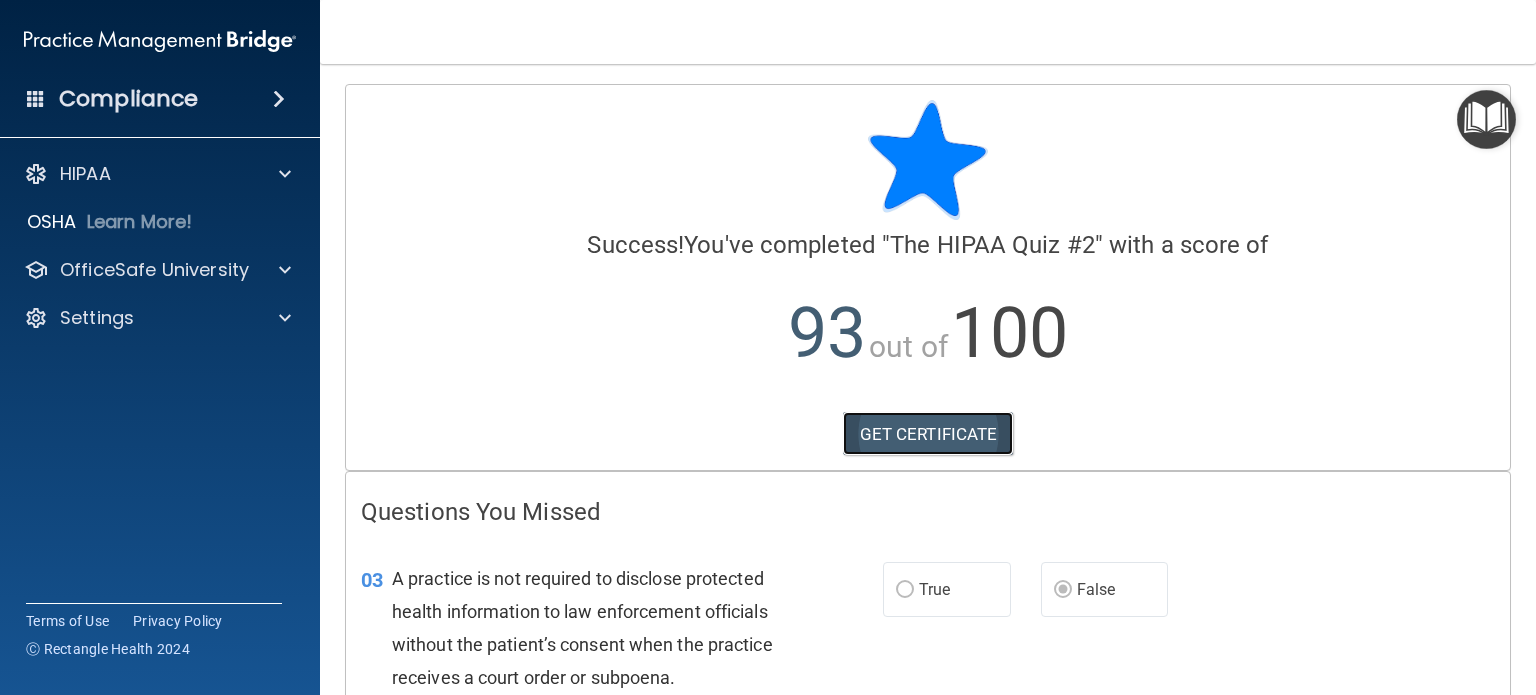click on "GET CERTIFICATE" at bounding box center (928, 434) 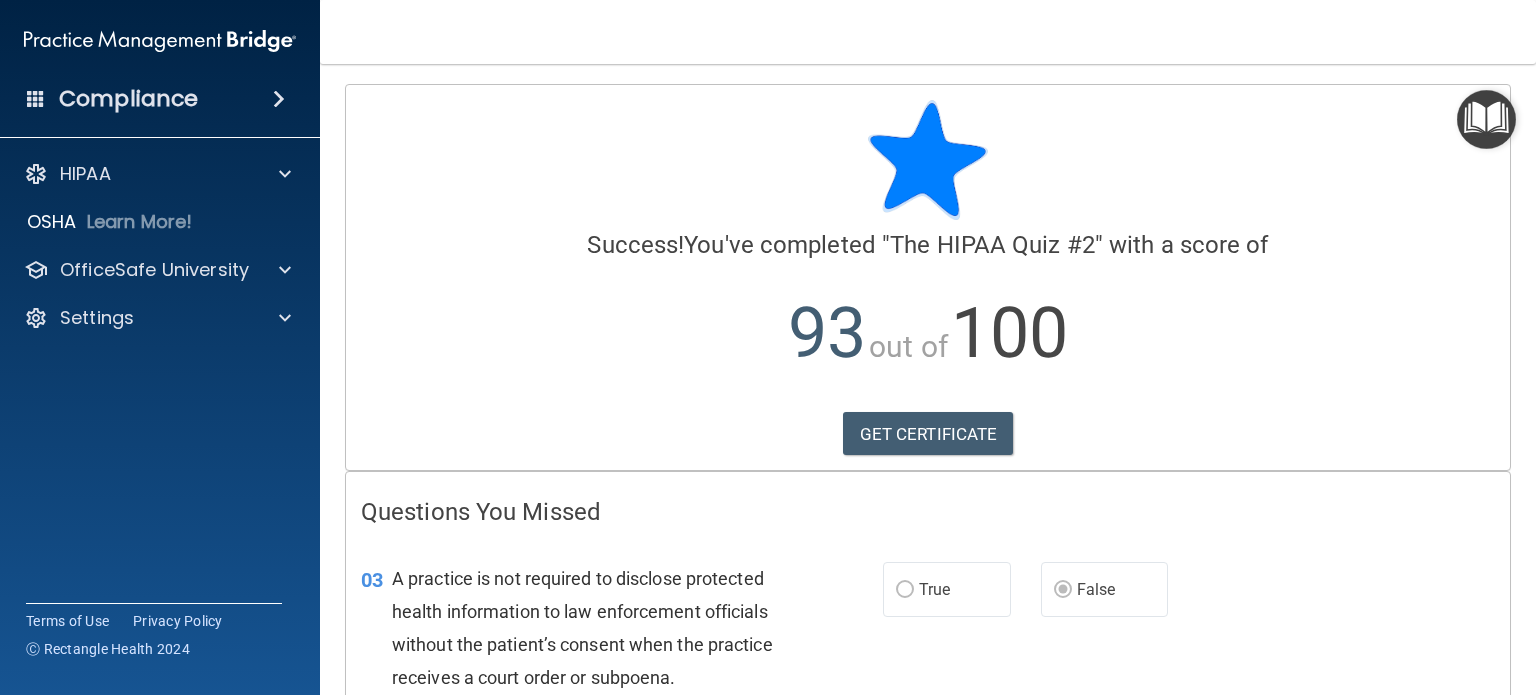 click at bounding box center (1486, 119) 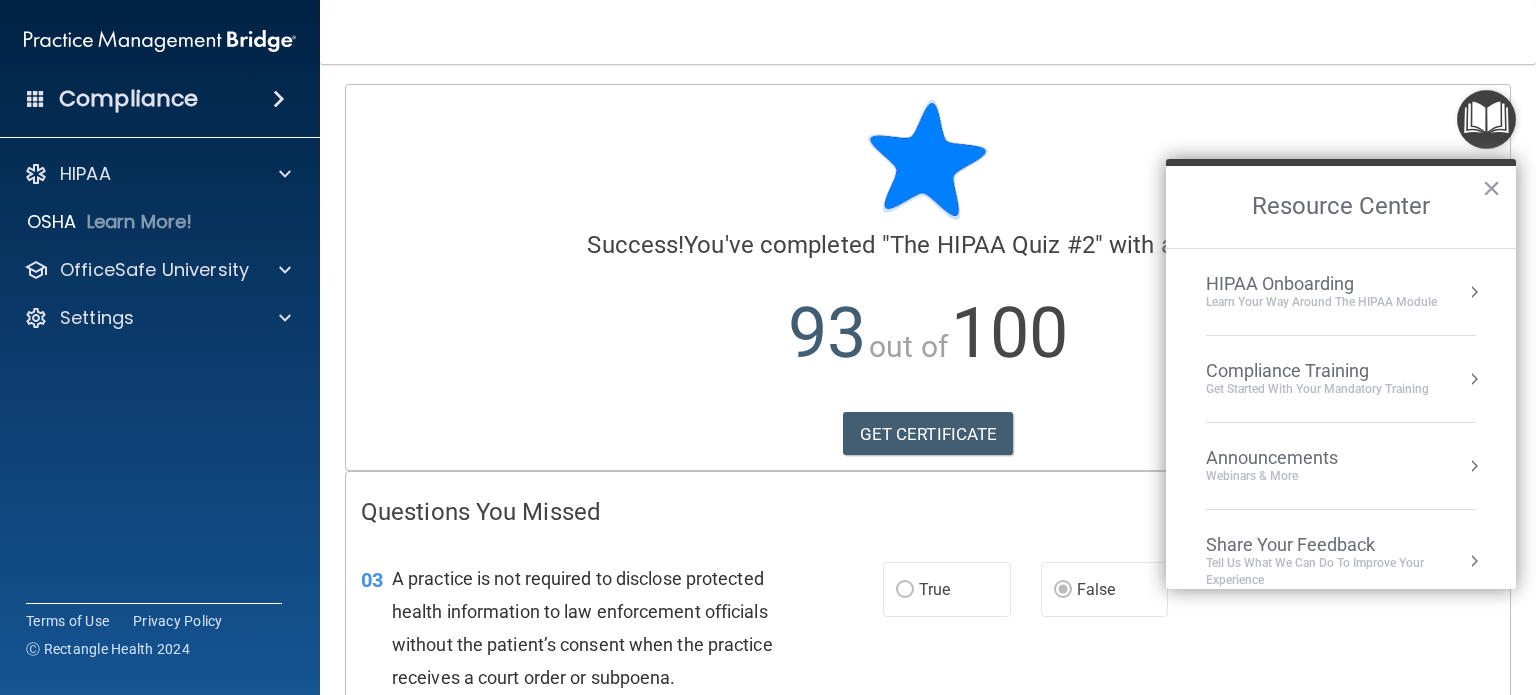 click on "Learn Your Way around the HIPAA module" at bounding box center [1321, 302] 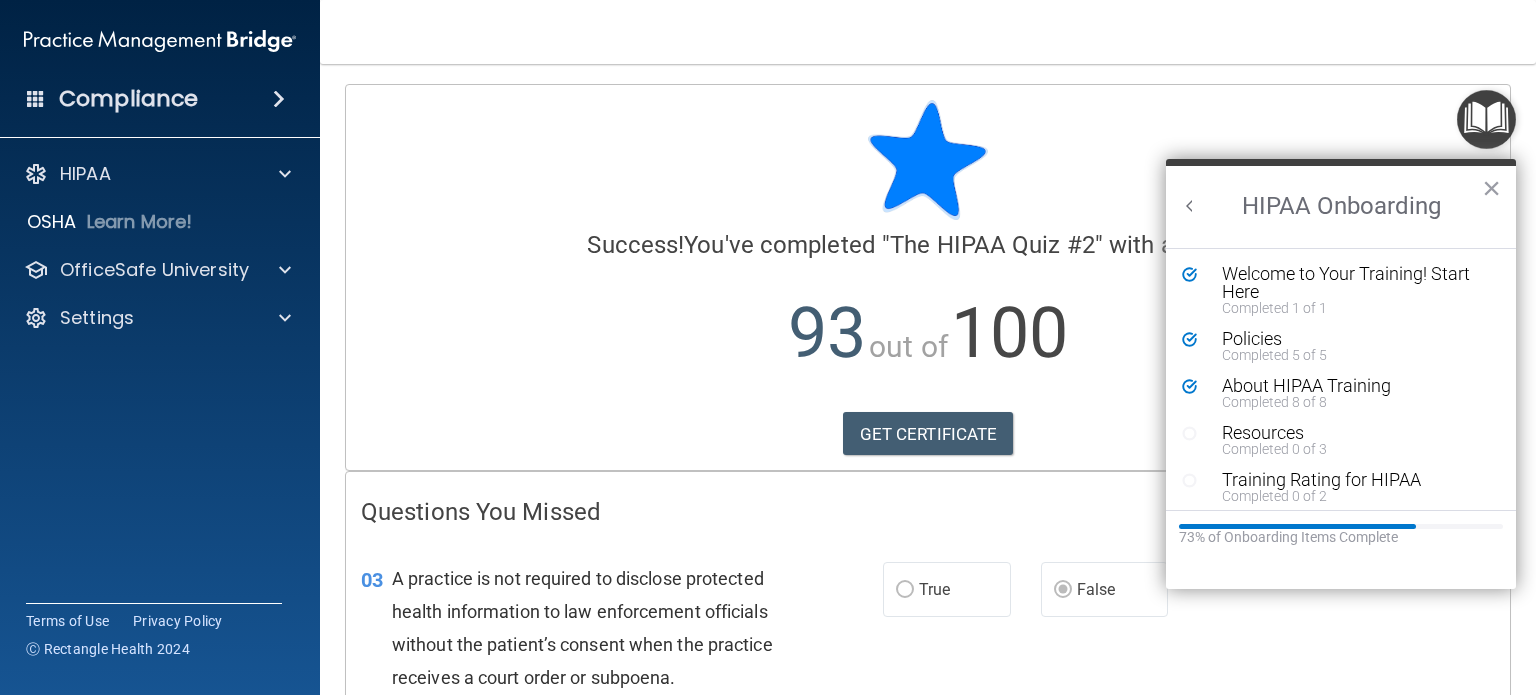 scroll, scrollTop: 0, scrollLeft: 0, axis: both 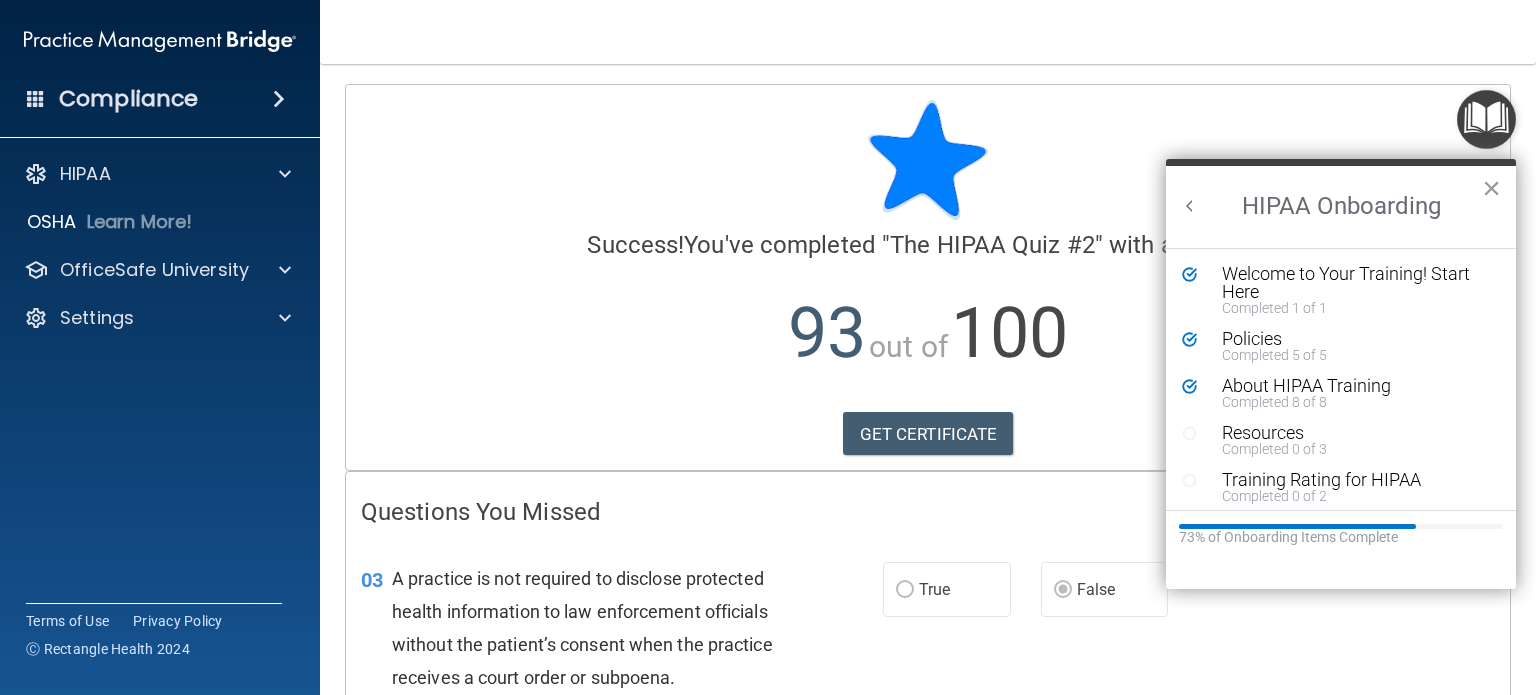 click on "×" at bounding box center (1491, 188) 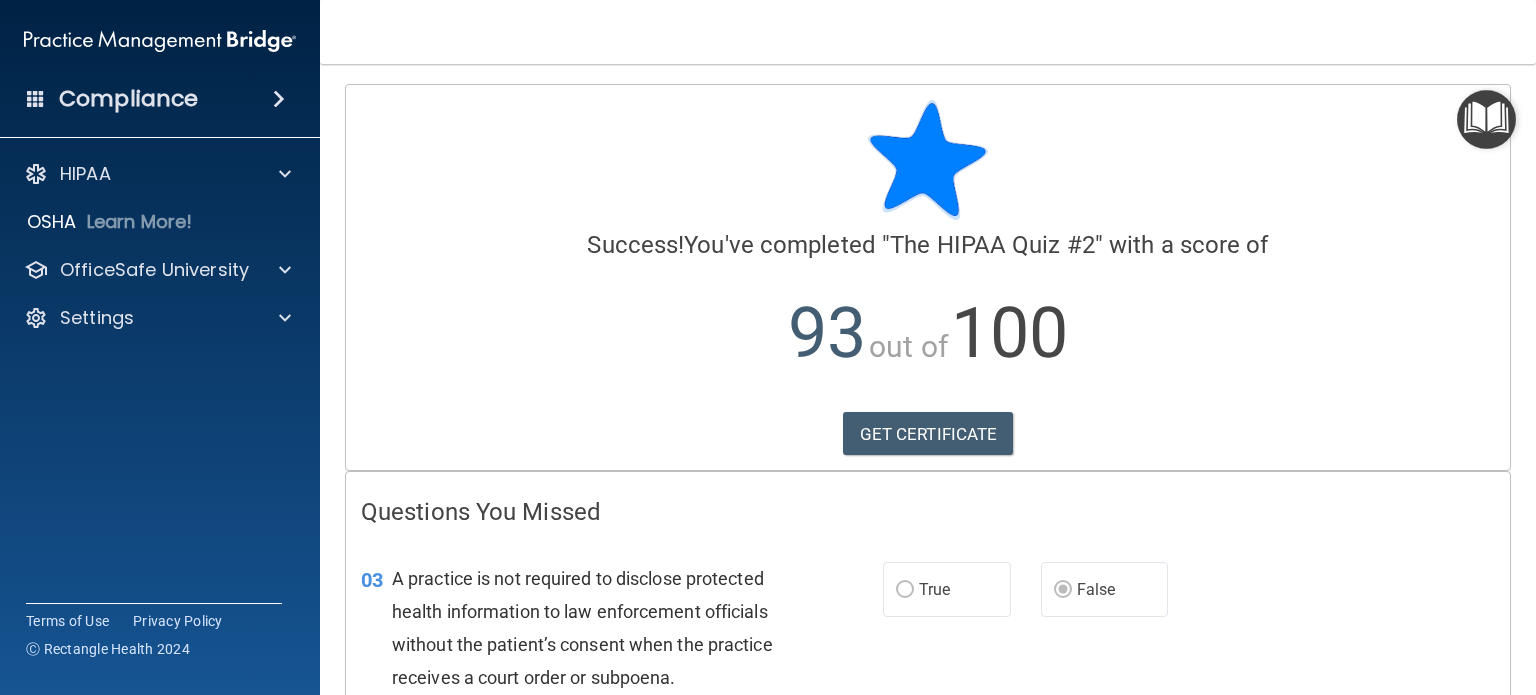 click at bounding box center (1486, 119) 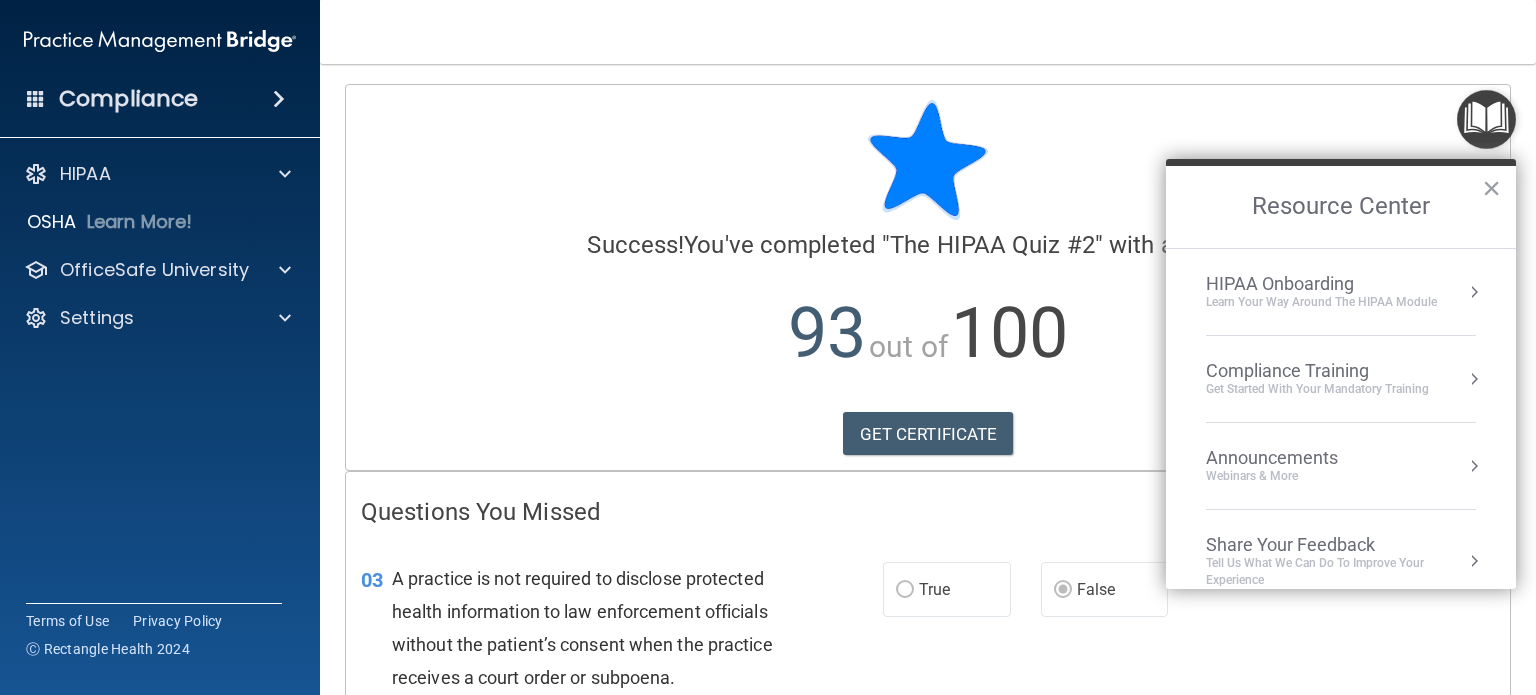 click on "Compliance Training" at bounding box center (1317, 371) 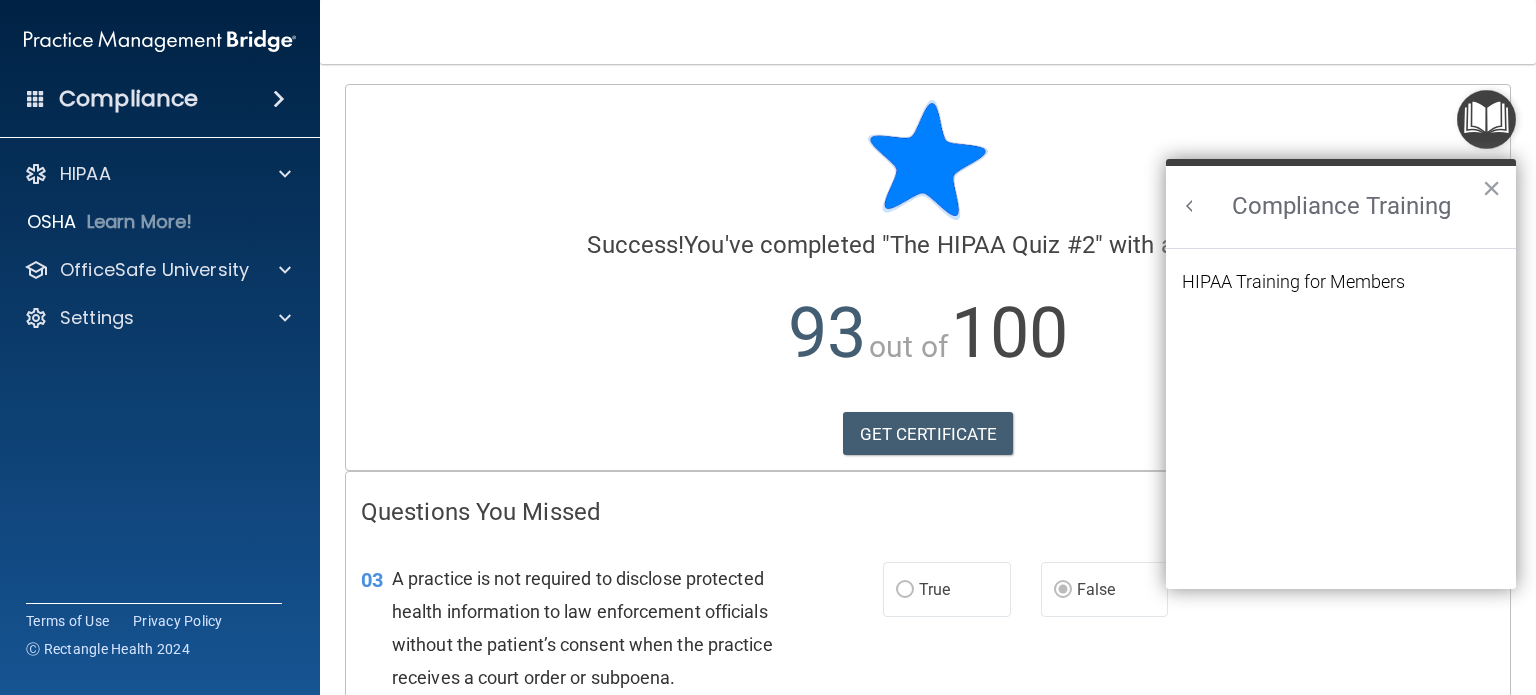 scroll, scrollTop: 0, scrollLeft: 0, axis: both 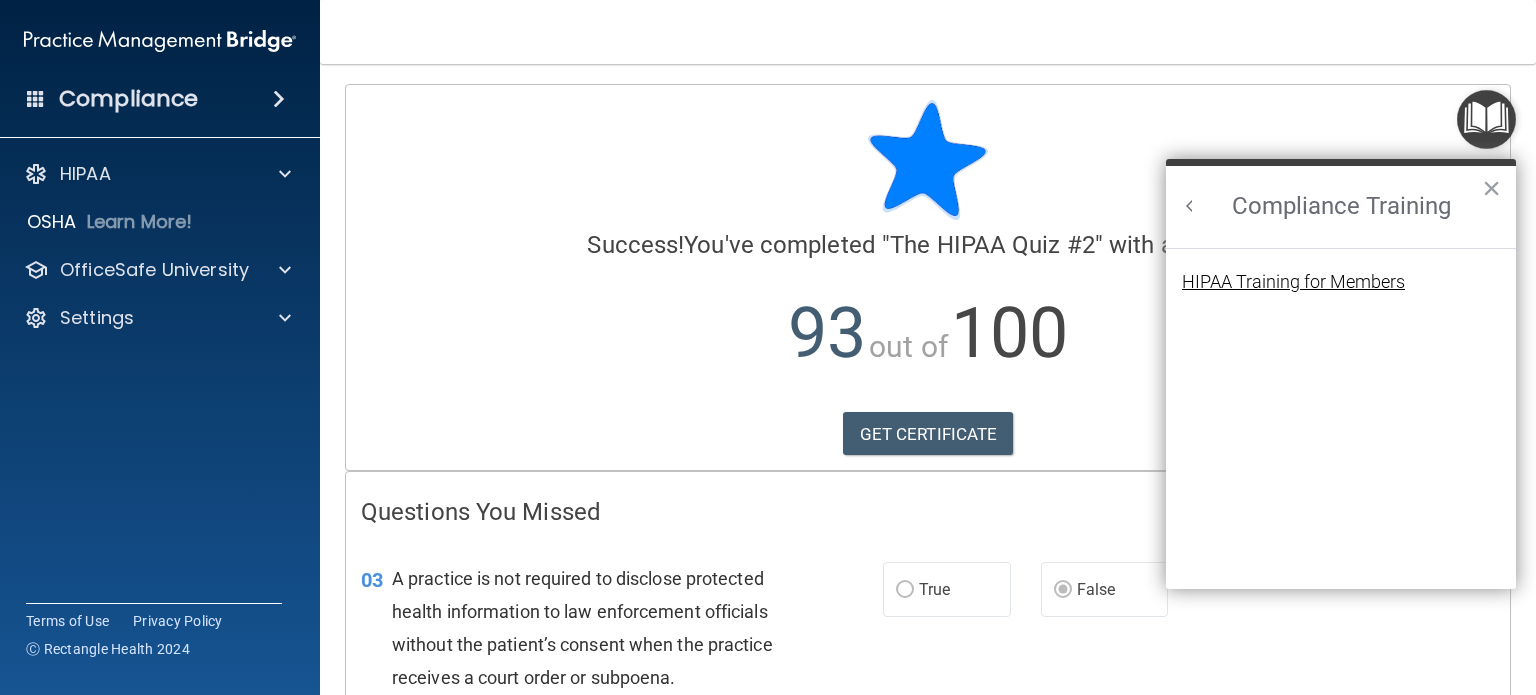 click on "HIPAA Training for Members" at bounding box center [1293, 282] 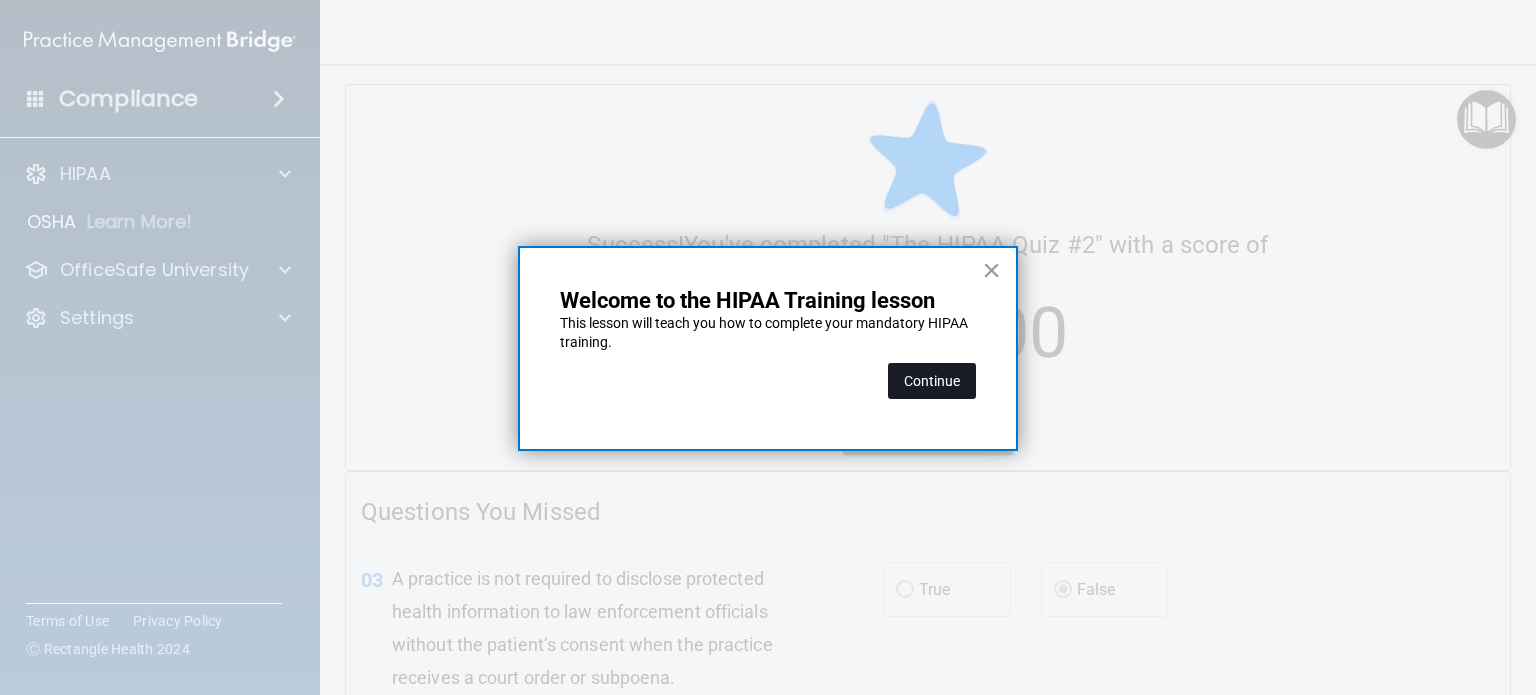 click on "Continue" at bounding box center [932, 381] 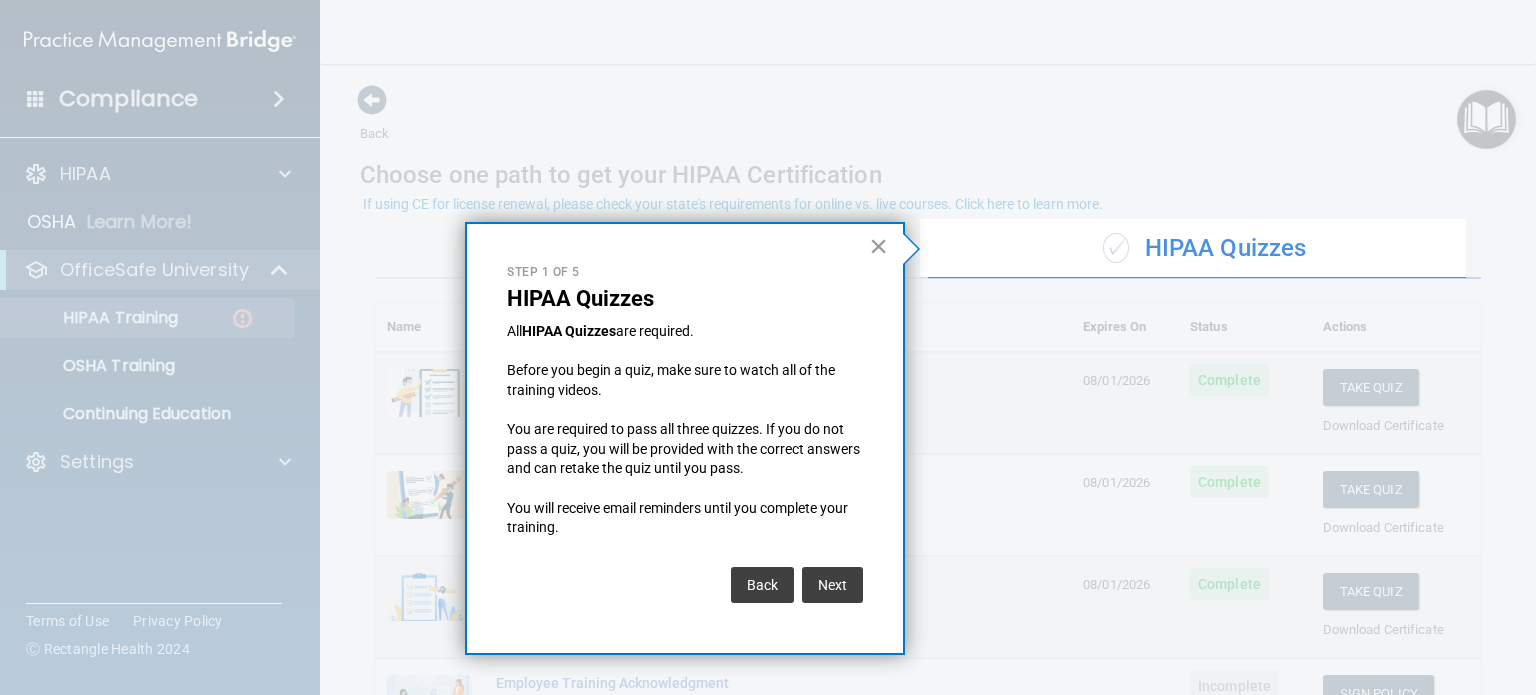 click on "×" at bounding box center [878, 246] 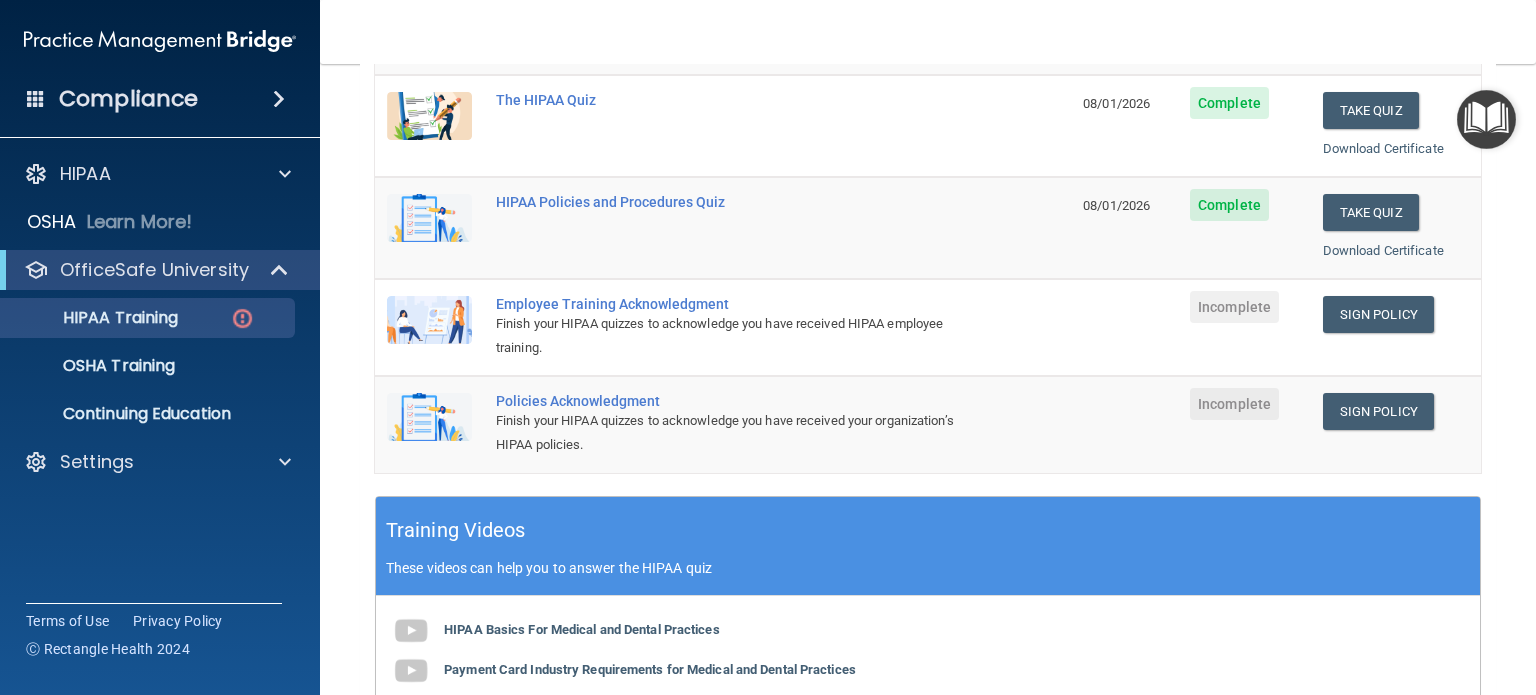 scroll, scrollTop: 377, scrollLeft: 0, axis: vertical 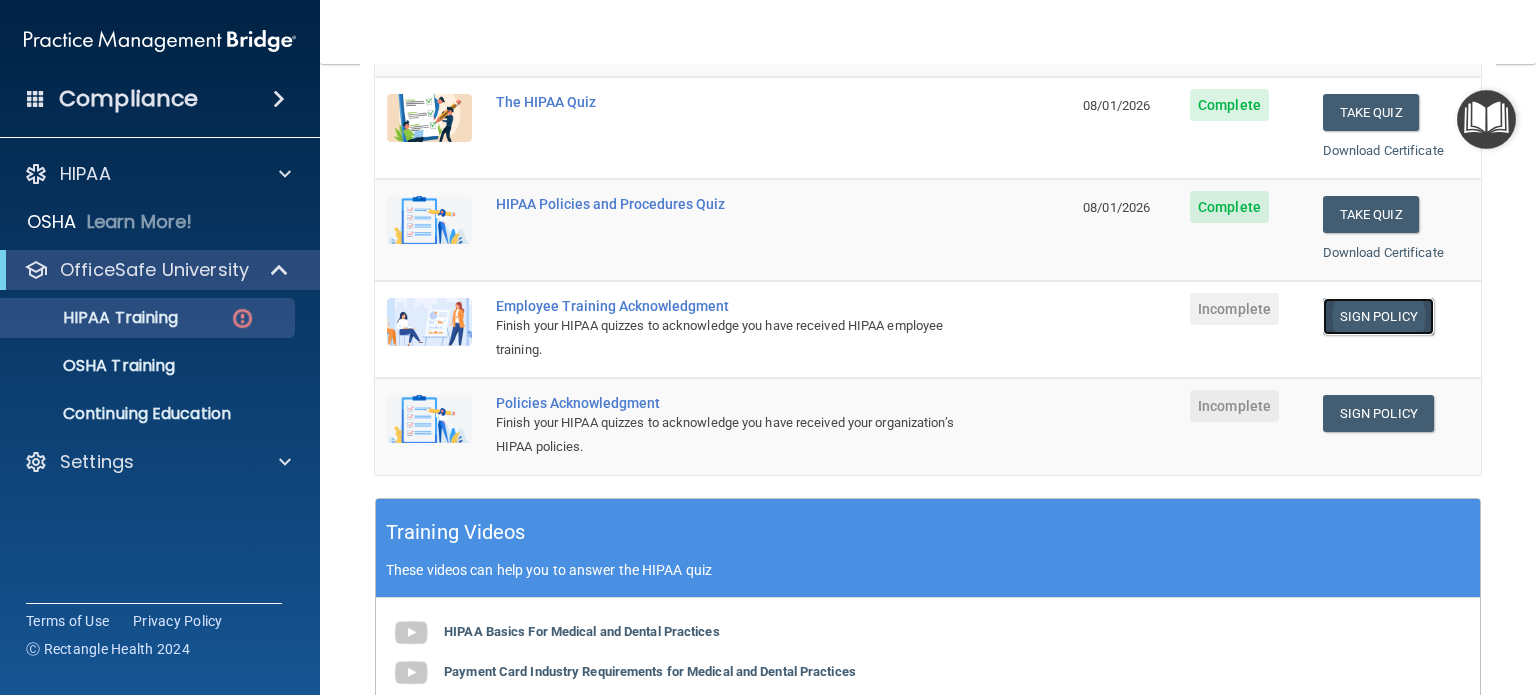 click on "Sign Policy" at bounding box center (1378, 316) 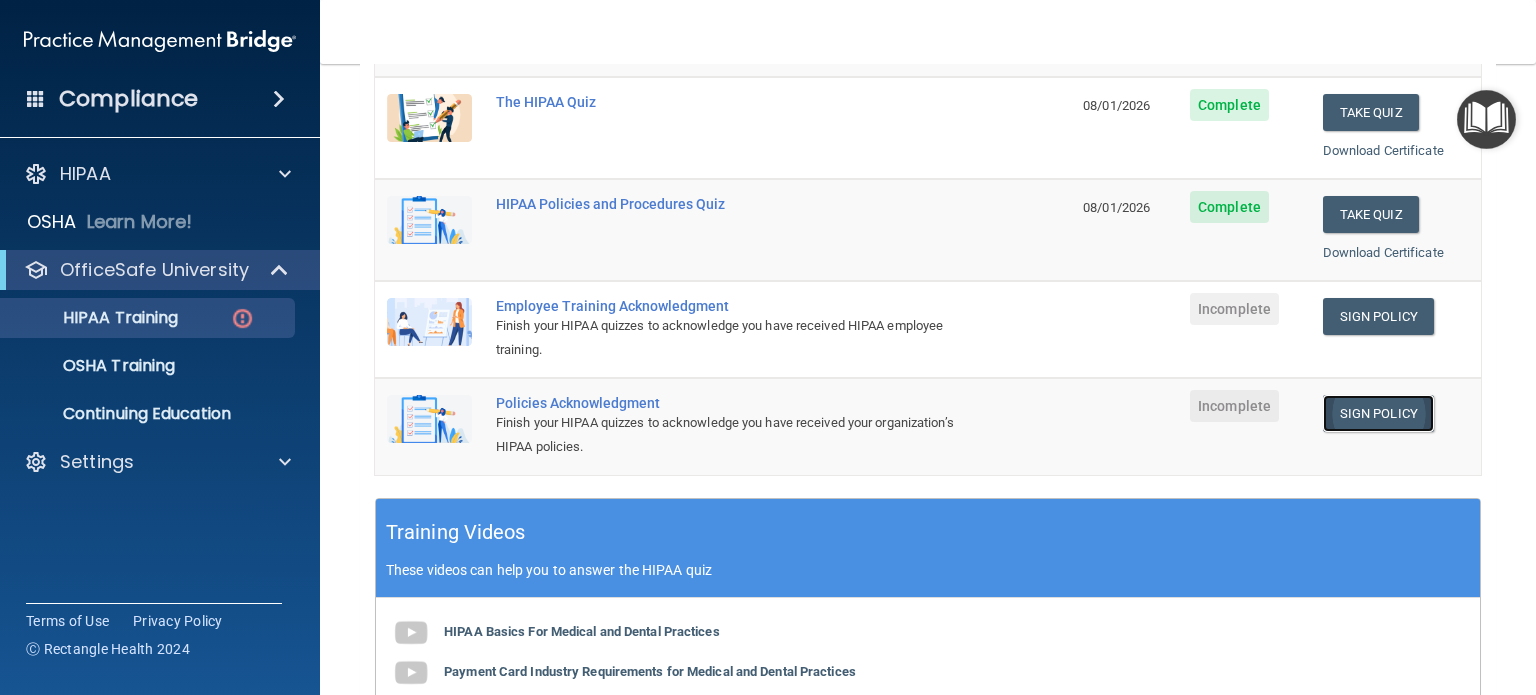 click on "Sign Policy" at bounding box center (1378, 413) 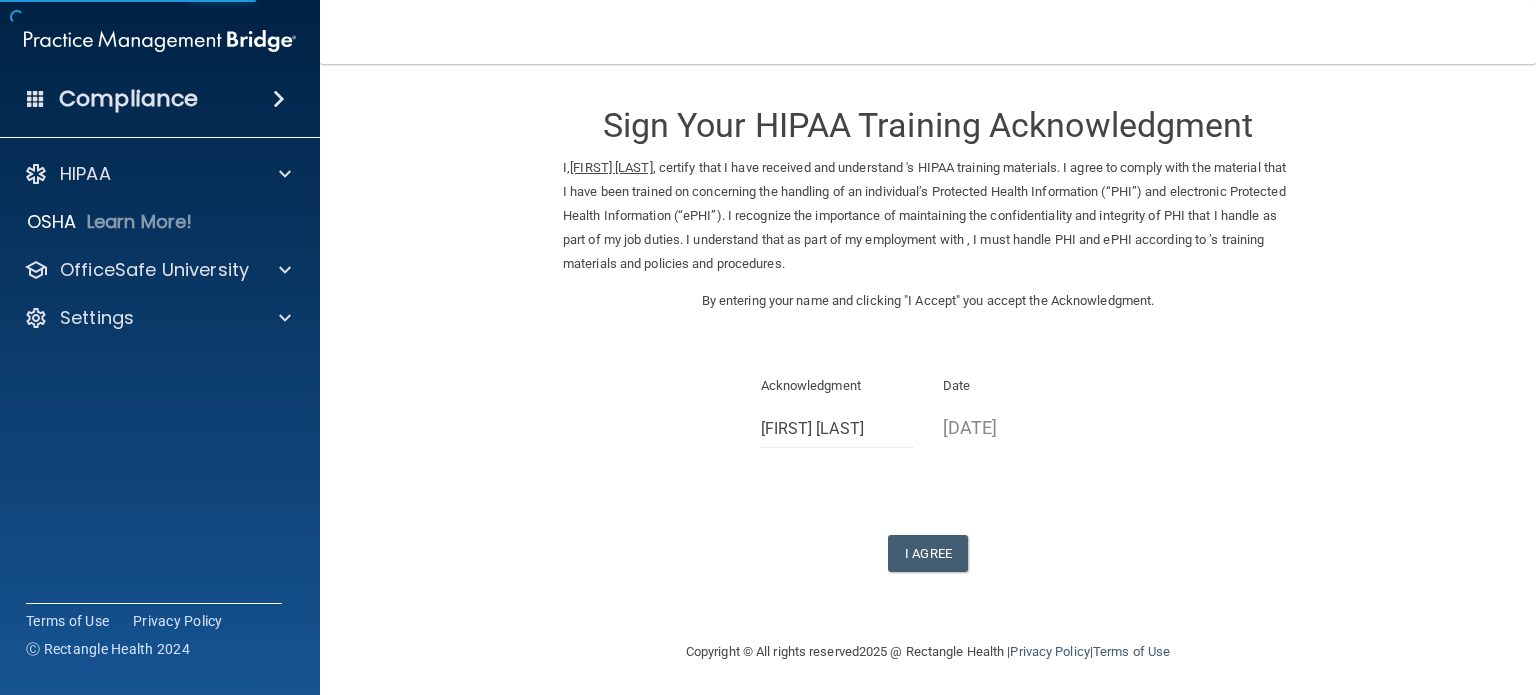 scroll, scrollTop: 0, scrollLeft: 0, axis: both 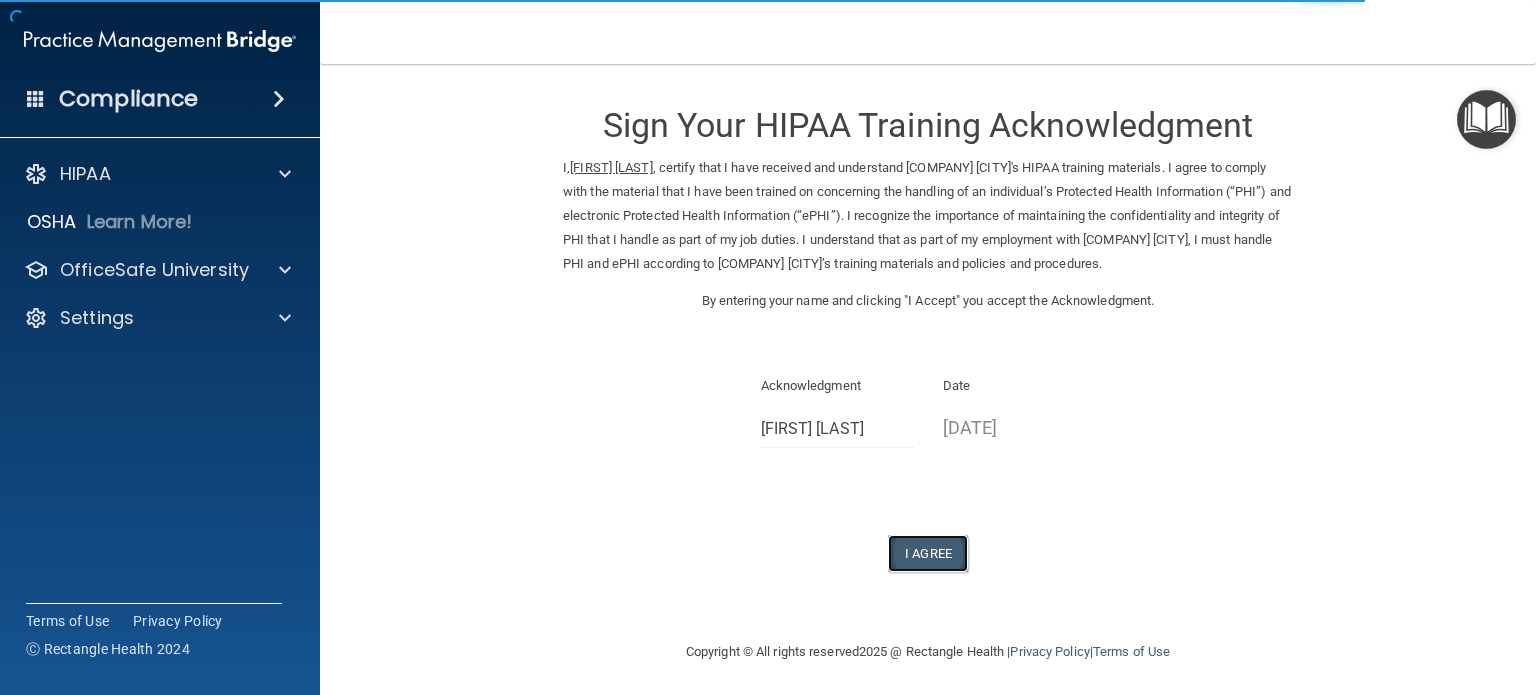 click on "I Agree" at bounding box center [928, 553] 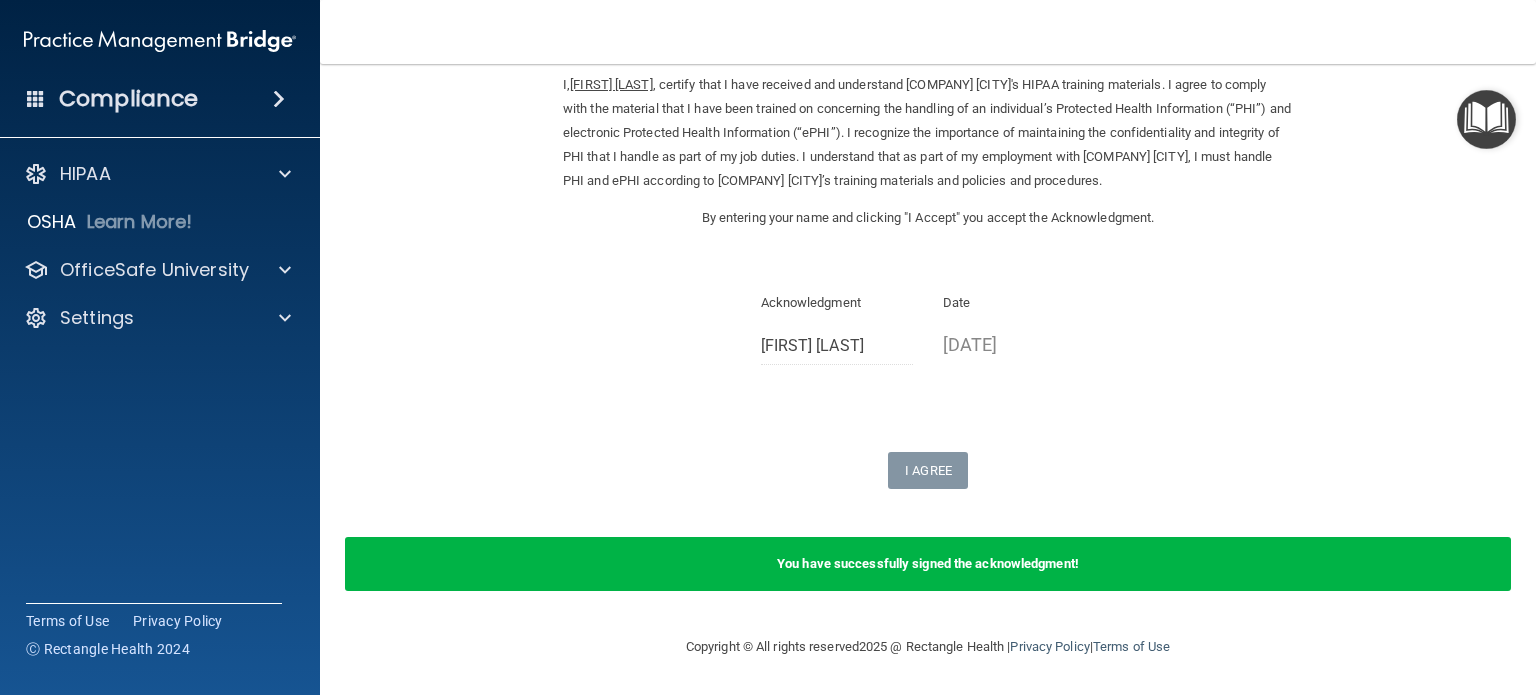 scroll, scrollTop: 0, scrollLeft: 0, axis: both 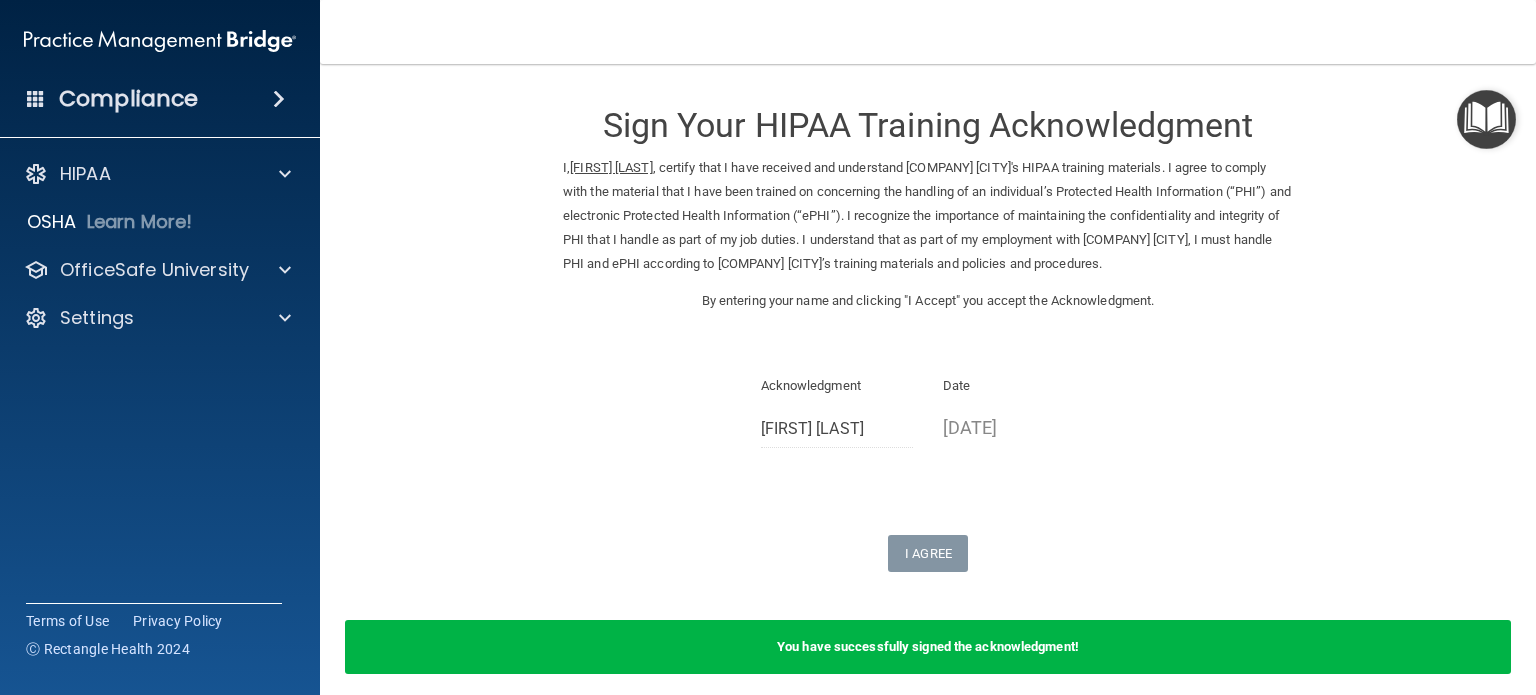click at bounding box center [1486, 119] 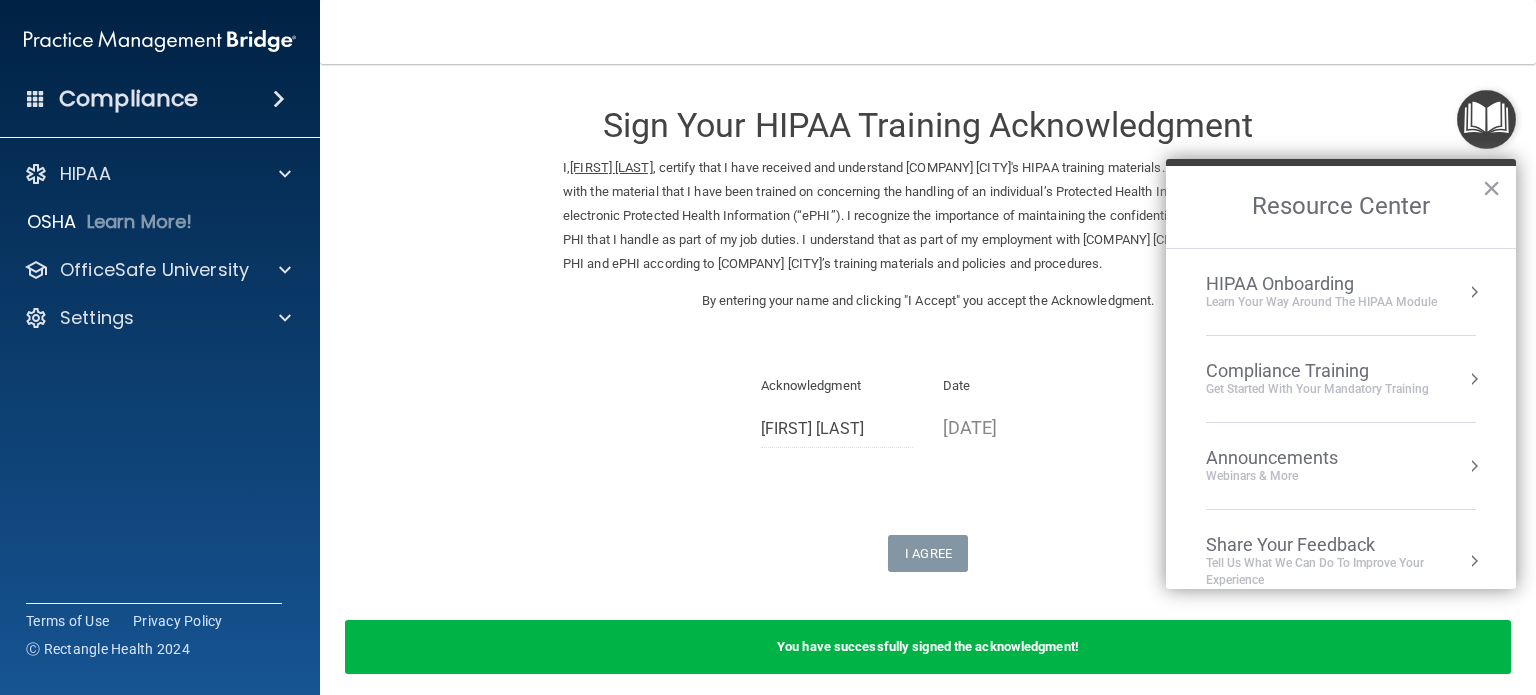 click on "Get Started with your mandatory training" at bounding box center (1317, 389) 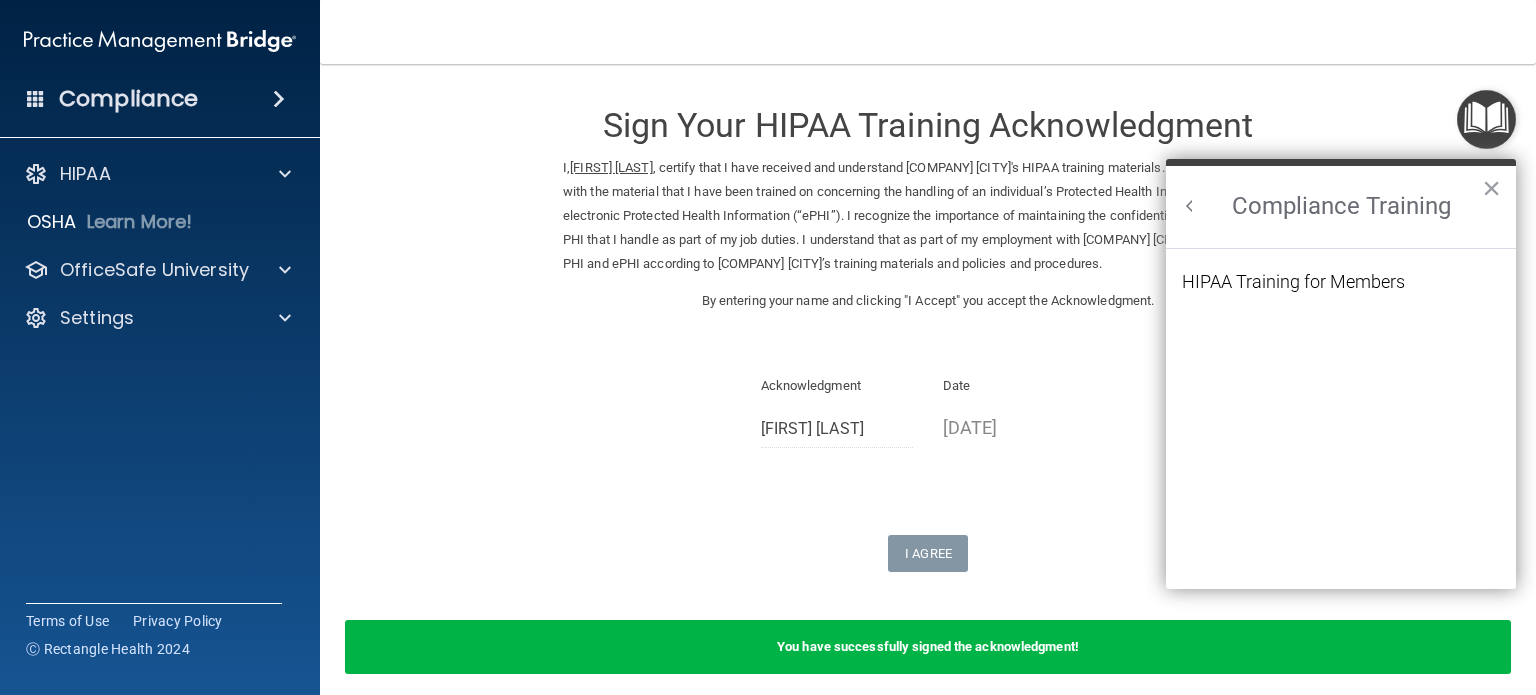 scroll, scrollTop: 0, scrollLeft: 0, axis: both 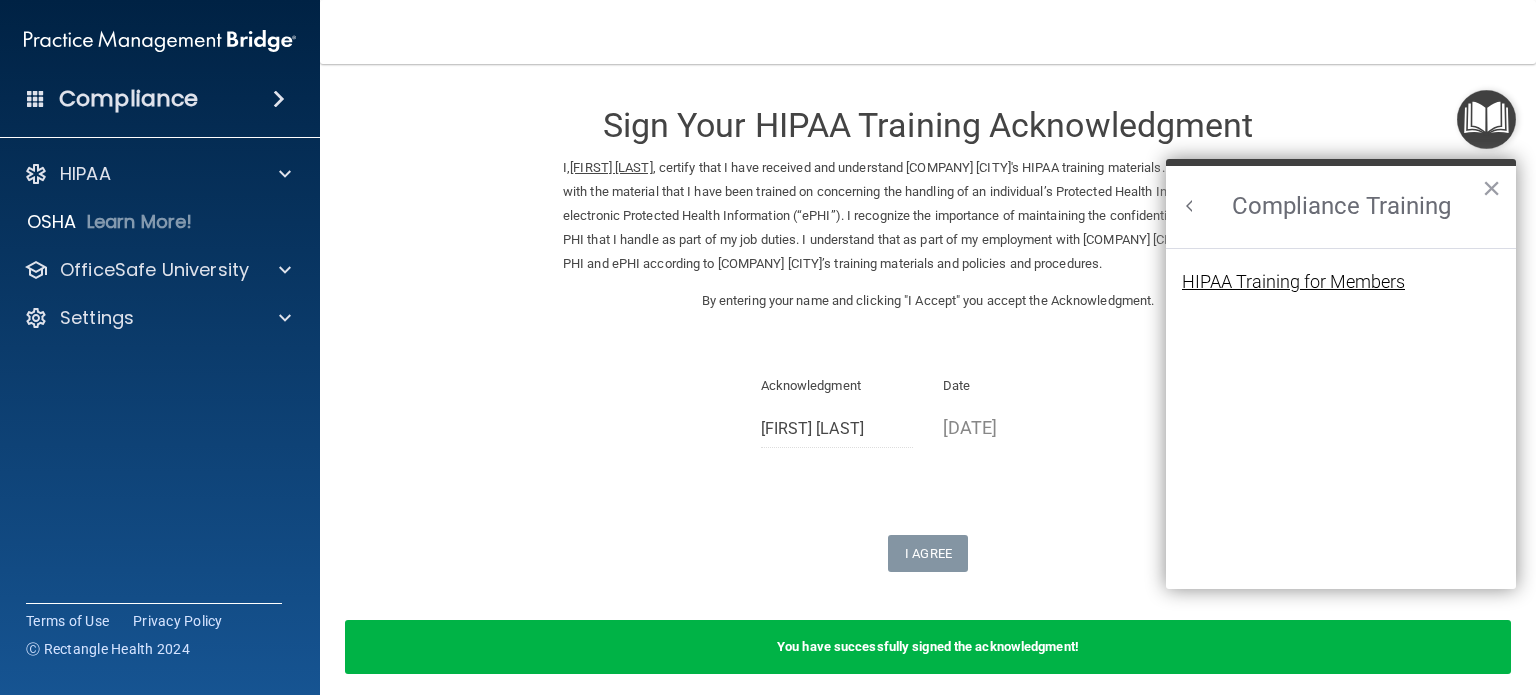 click on "HIPAA Training for Members" at bounding box center [1293, 282] 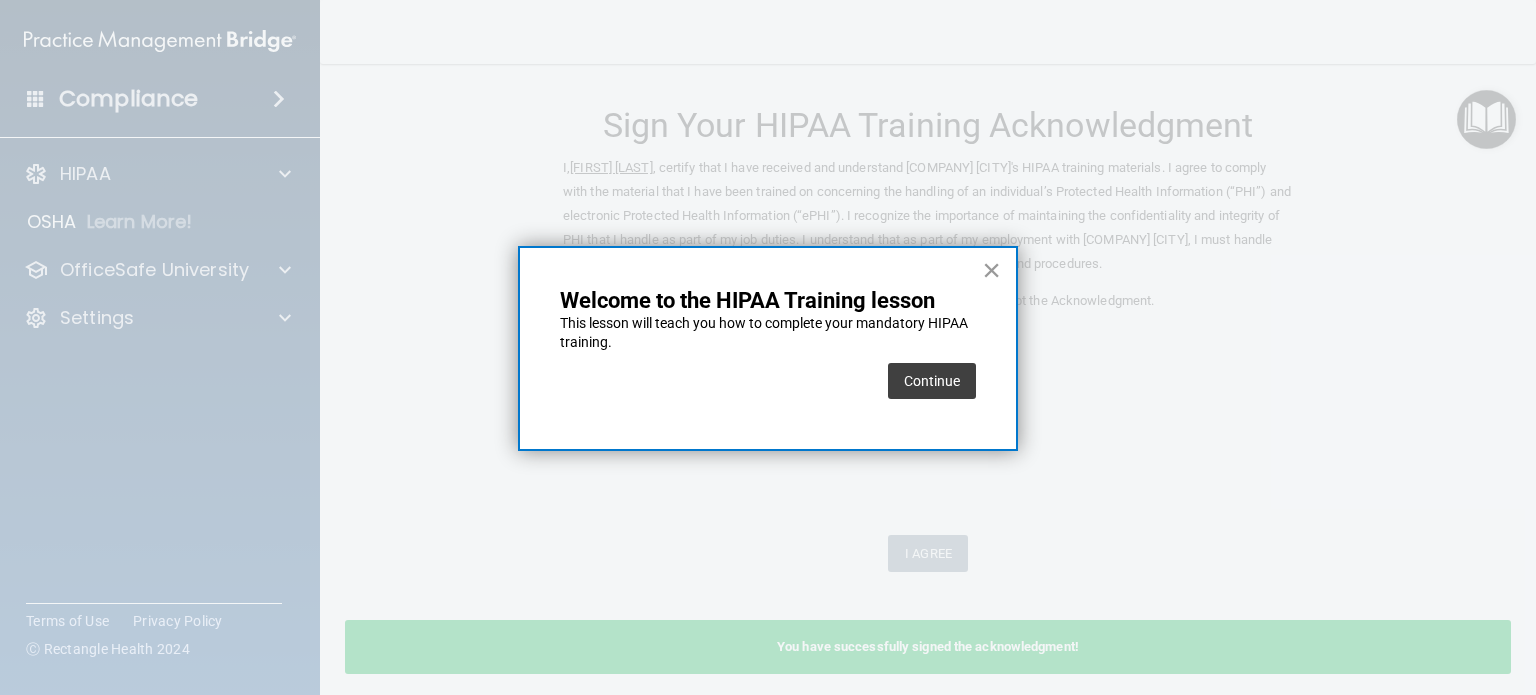 click on "×" at bounding box center [991, 270] 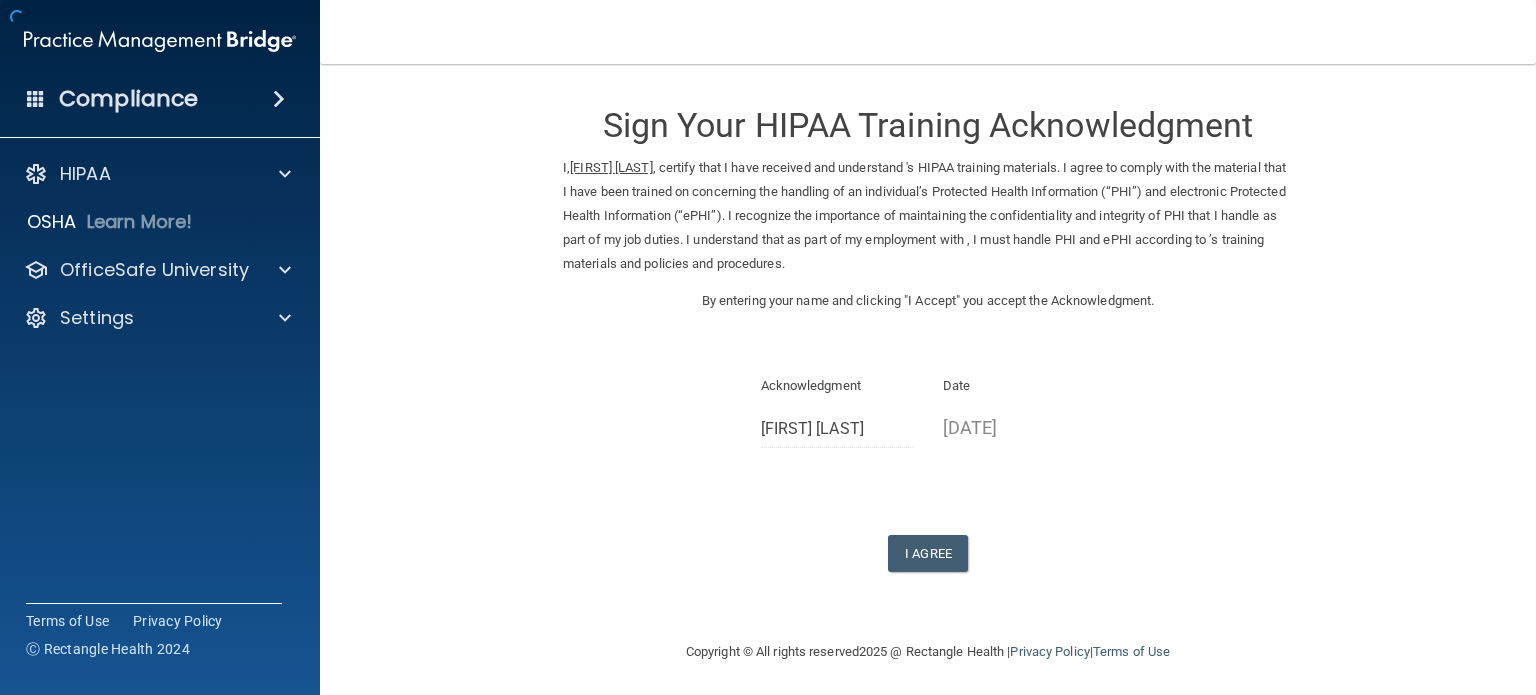 scroll, scrollTop: 0, scrollLeft: 0, axis: both 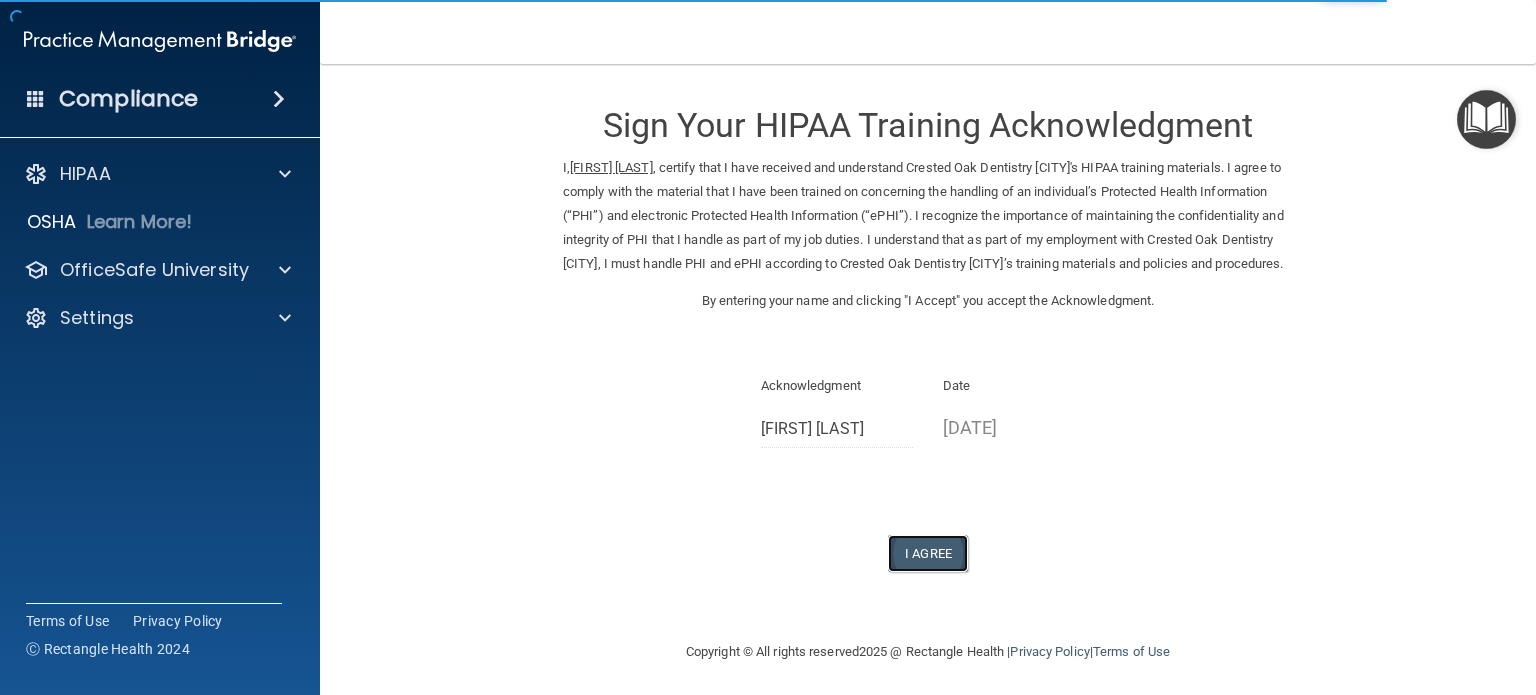 click on "I Agree" at bounding box center [928, 553] 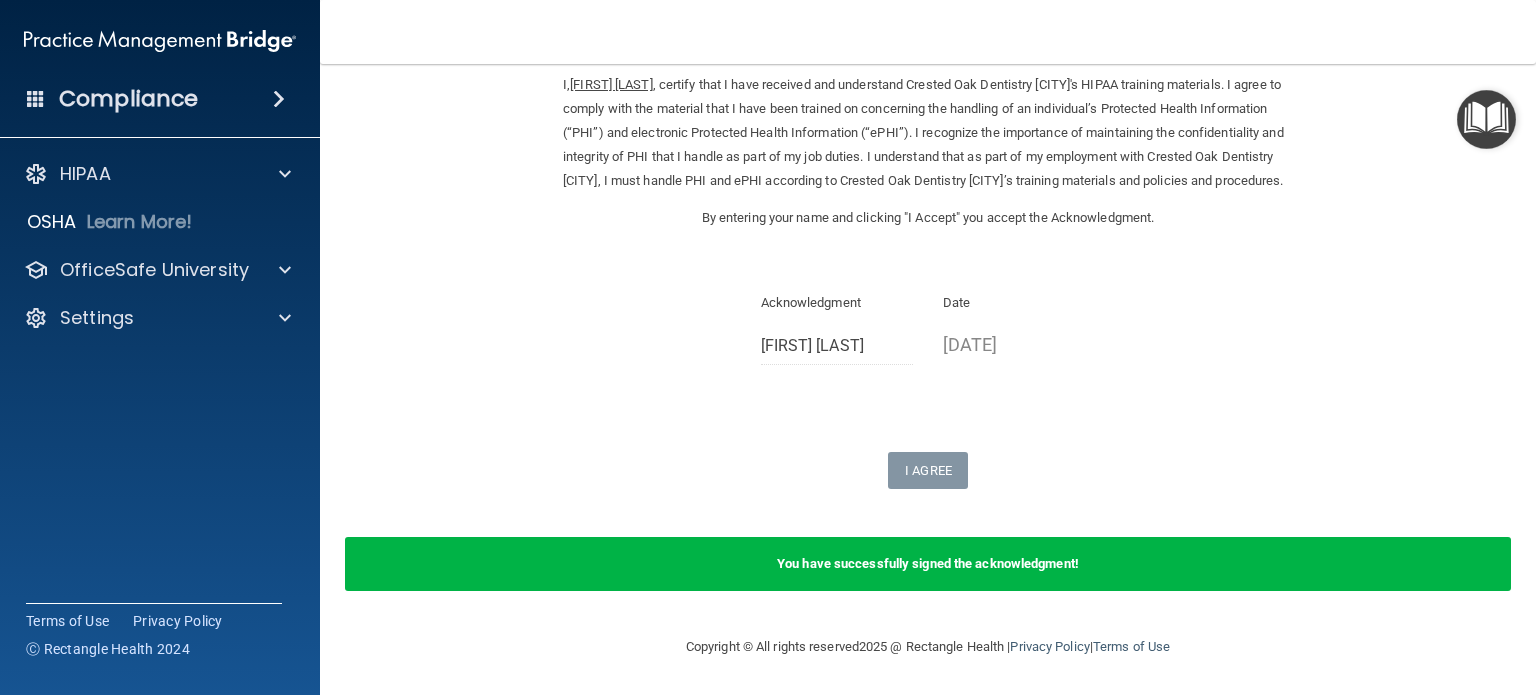 scroll, scrollTop: 0, scrollLeft: 0, axis: both 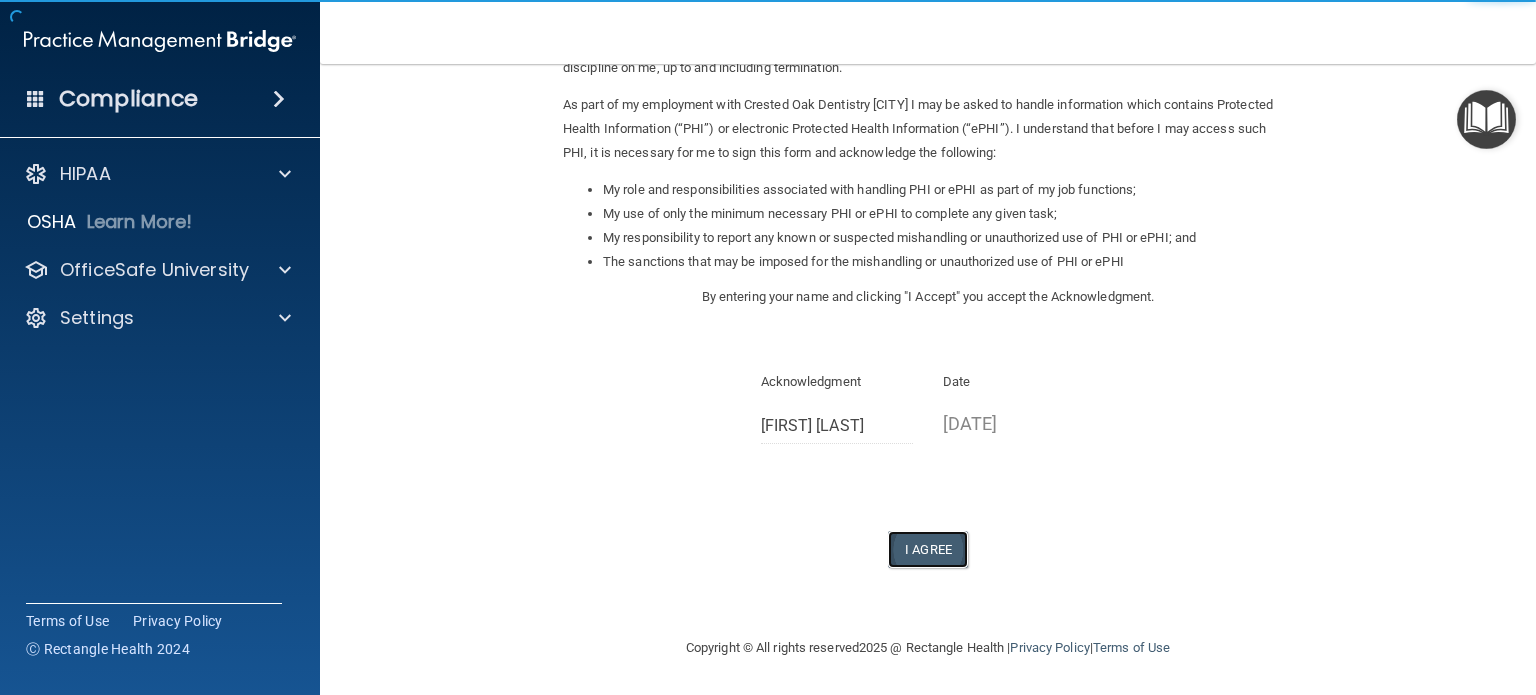 click on "I Agree" at bounding box center (928, 549) 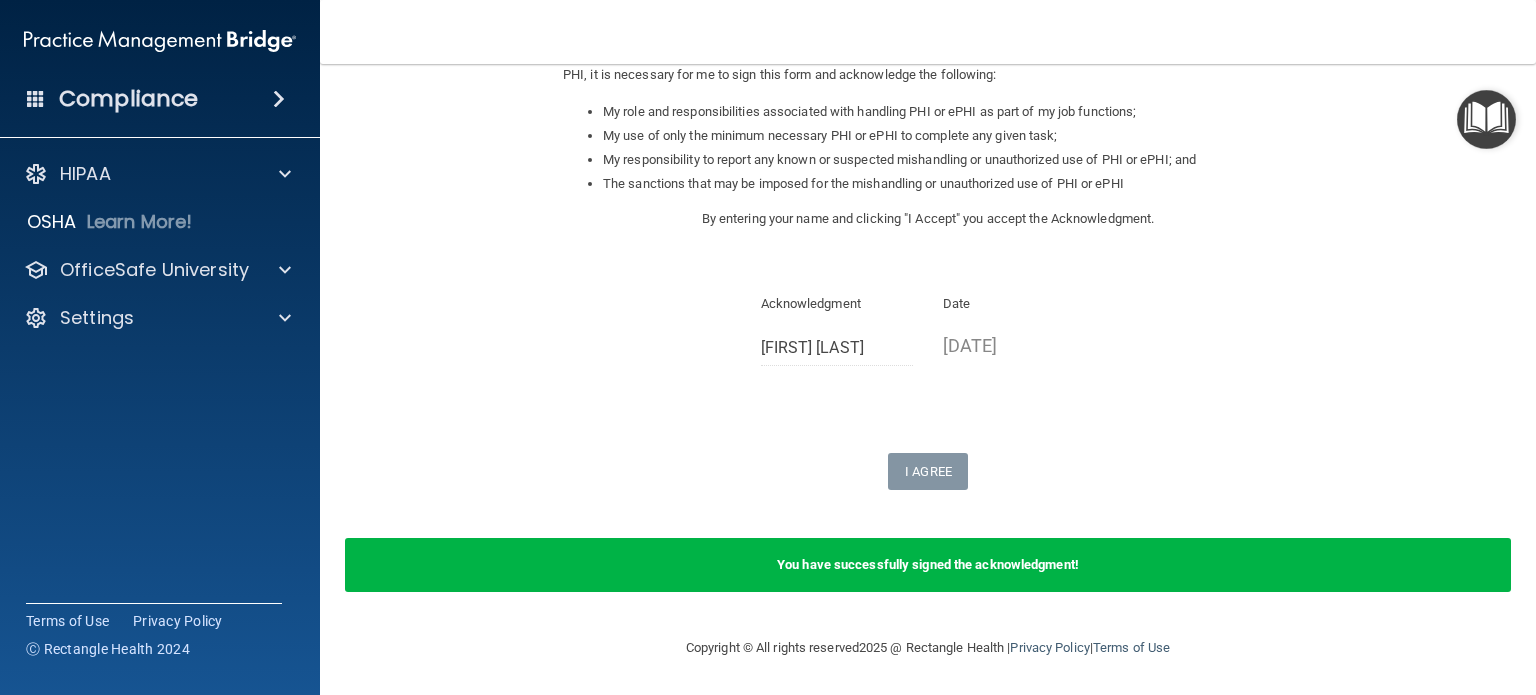 scroll, scrollTop: 0, scrollLeft: 0, axis: both 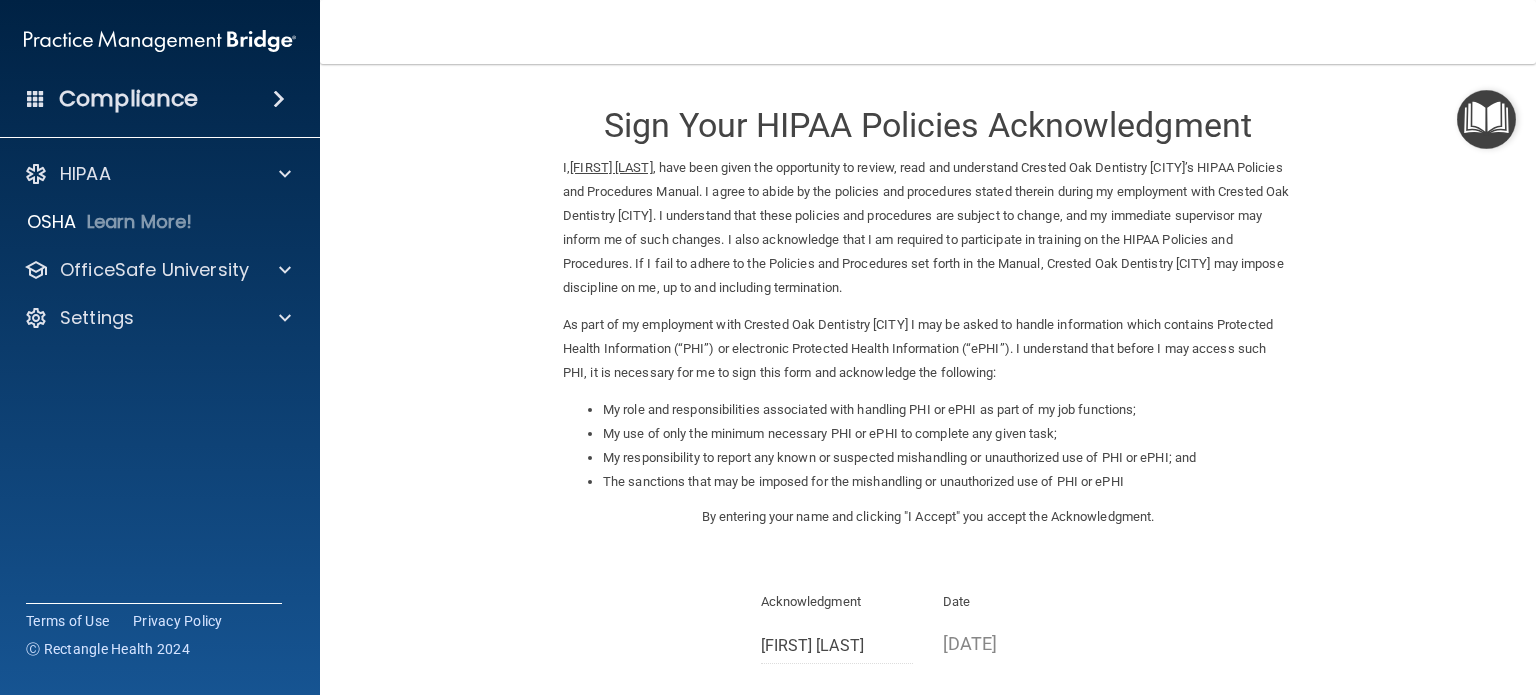 click at bounding box center [1486, 119] 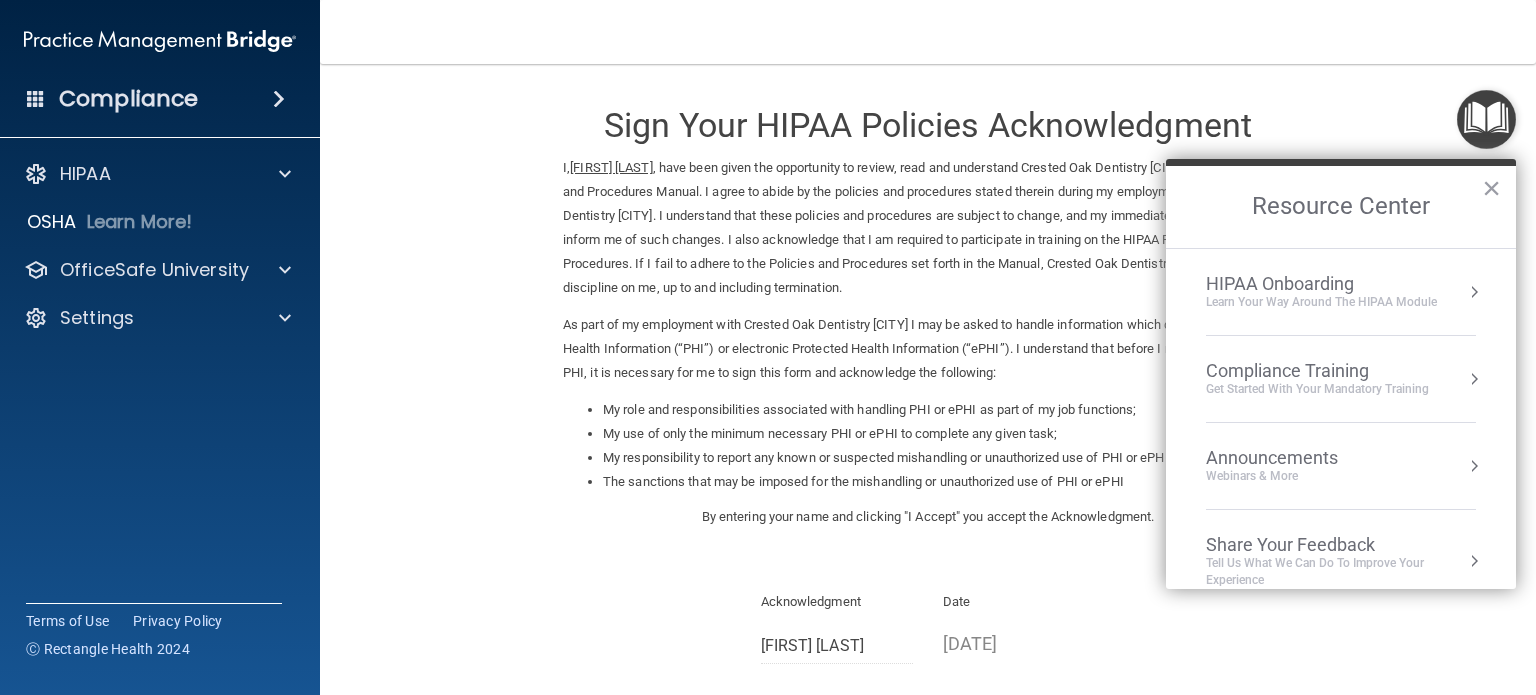 click on "Compliance Training" at bounding box center (1317, 371) 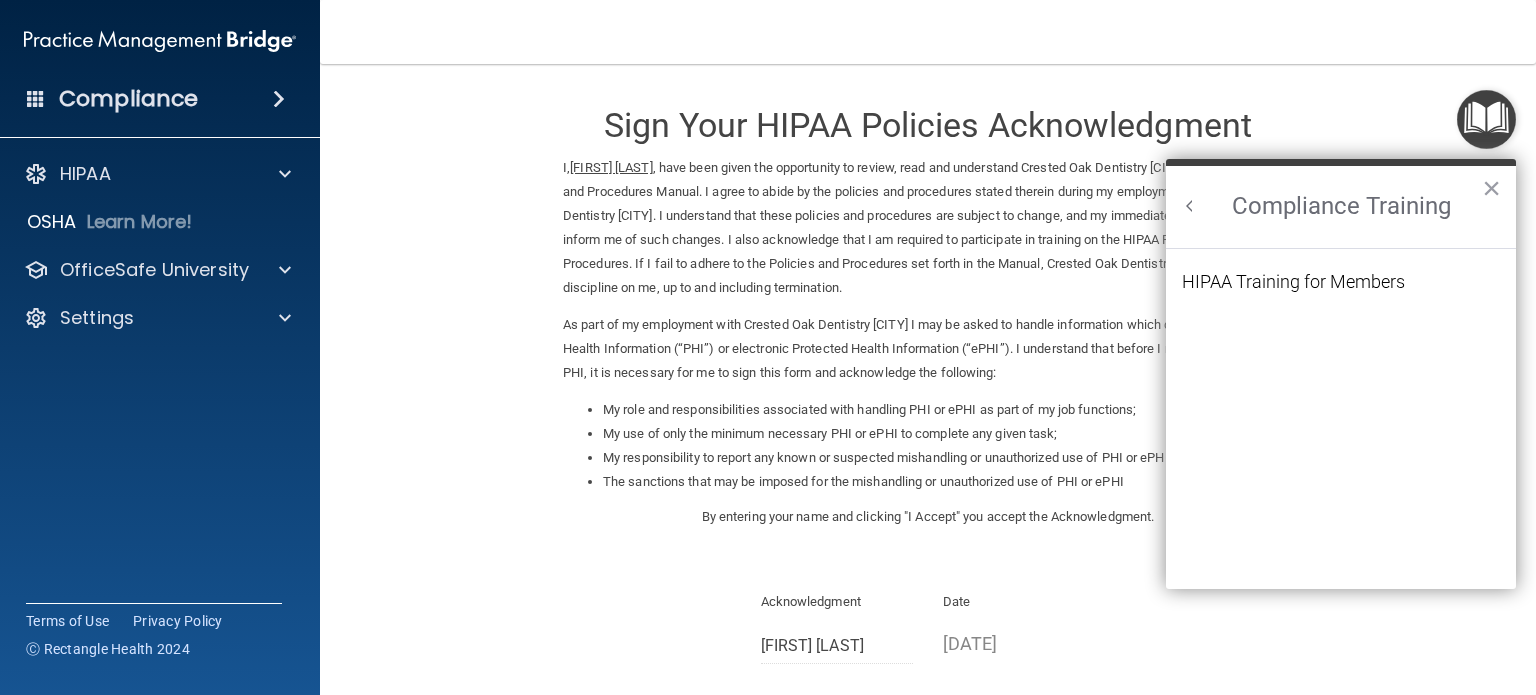 scroll, scrollTop: 0, scrollLeft: 0, axis: both 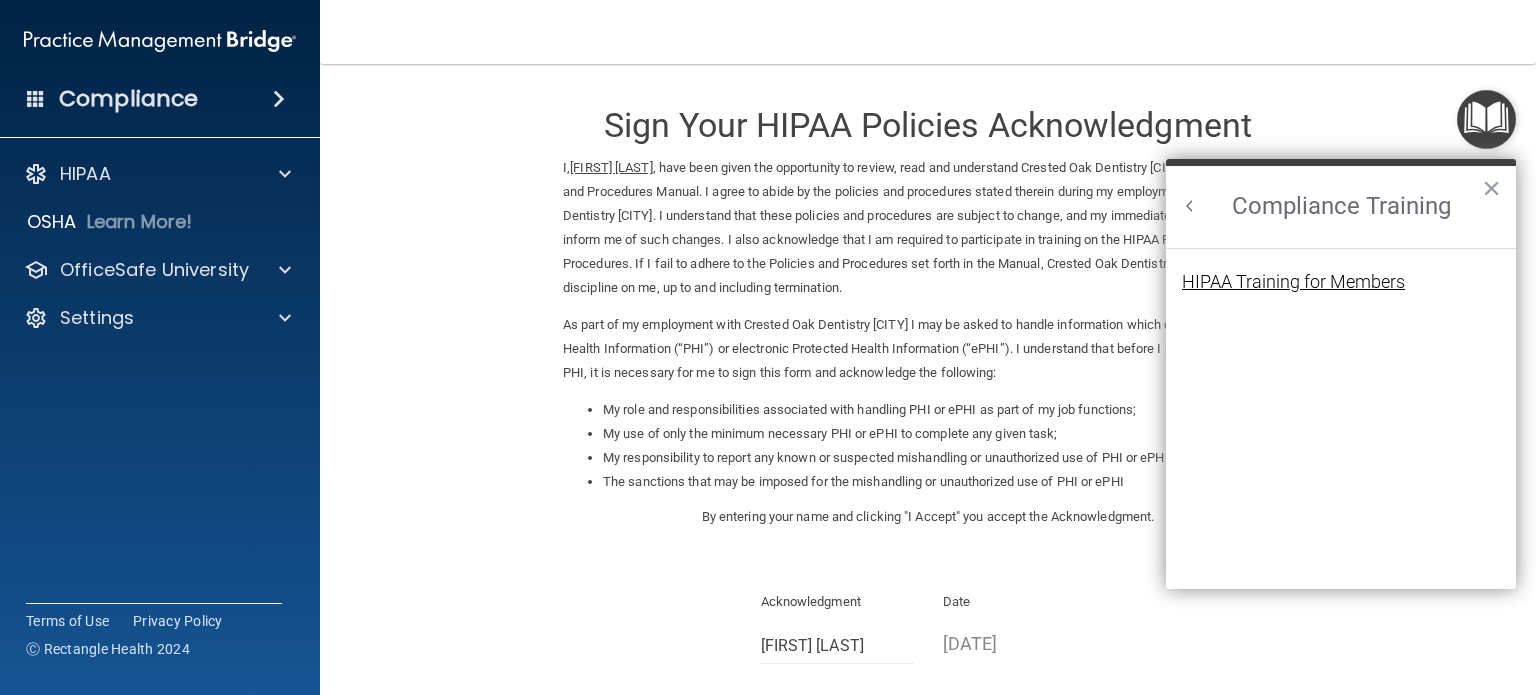 click on "HIPAA Training for Members" at bounding box center [1293, 282] 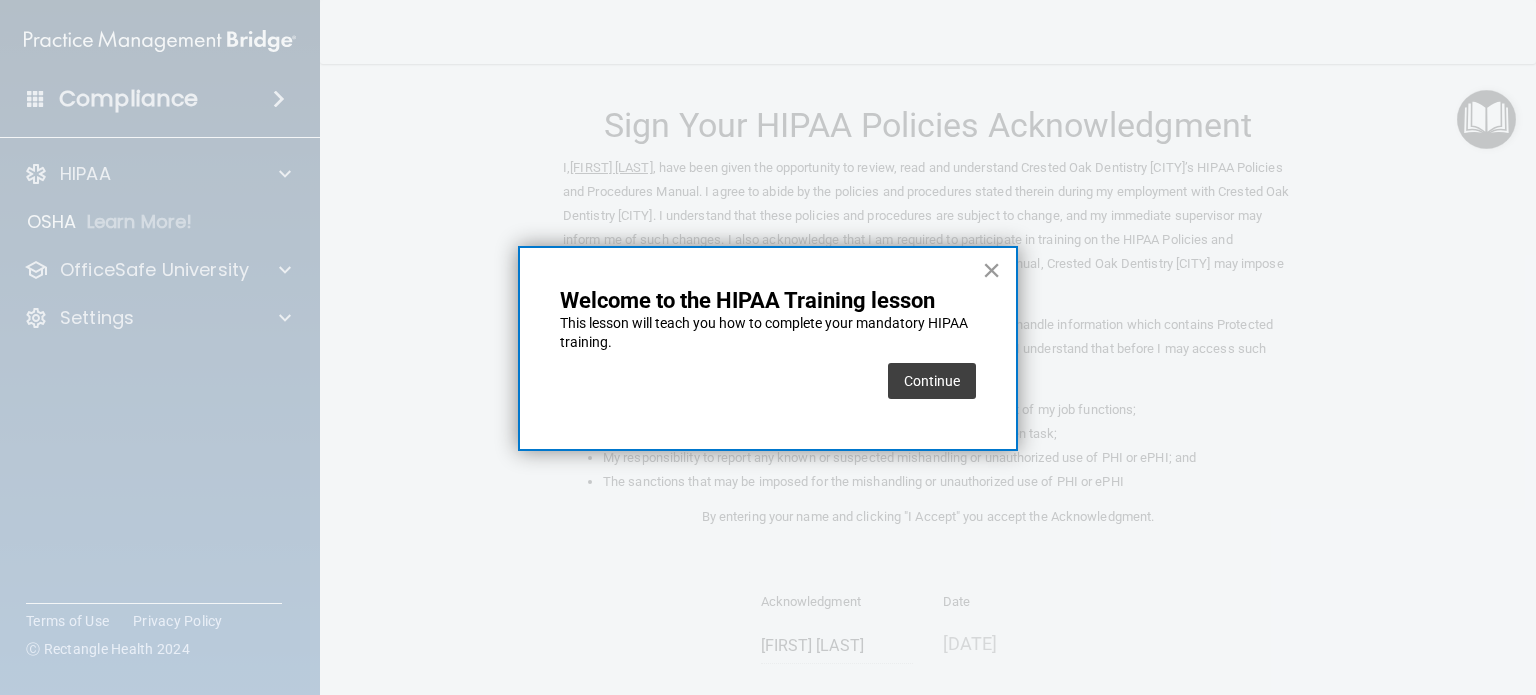 click on "×" at bounding box center [991, 270] 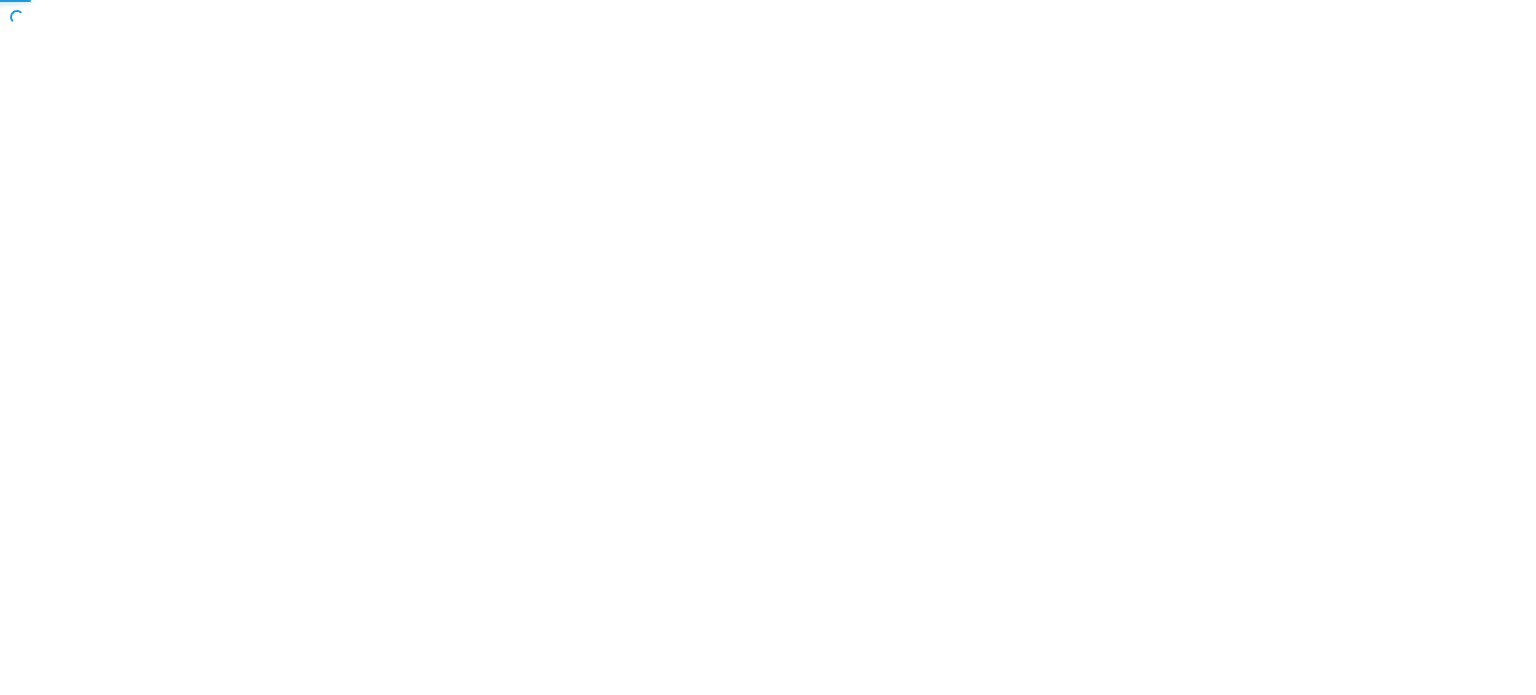 scroll, scrollTop: 0, scrollLeft: 0, axis: both 